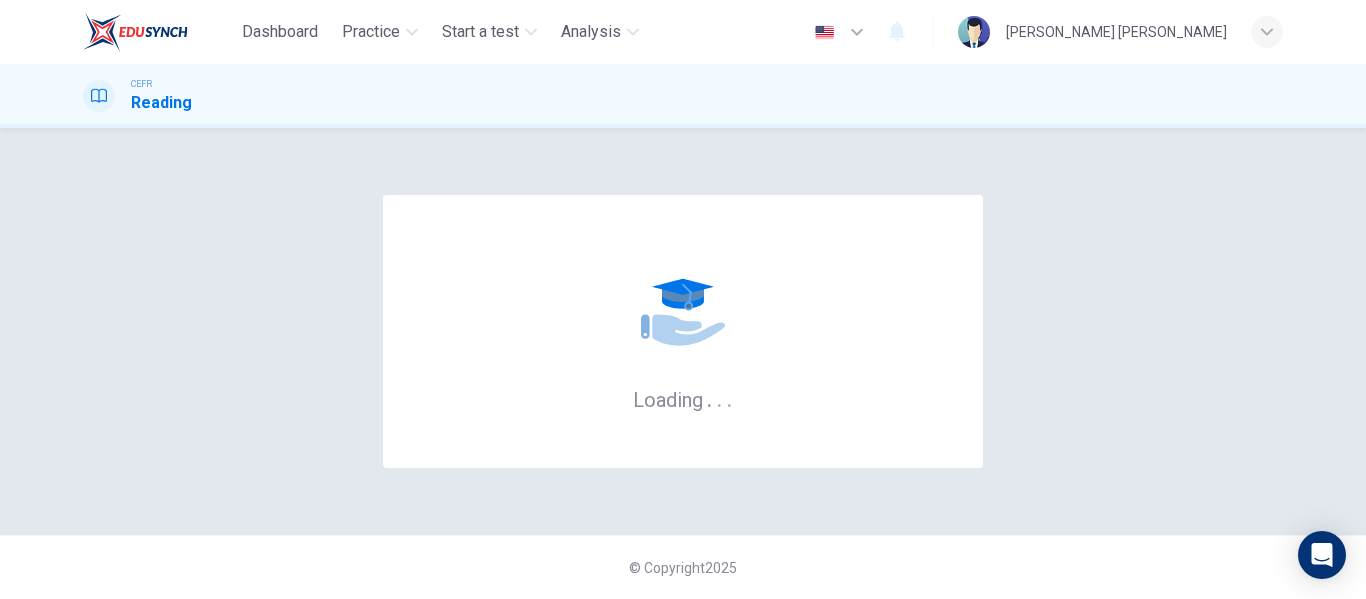 scroll, scrollTop: 0, scrollLeft: 0, axis: both 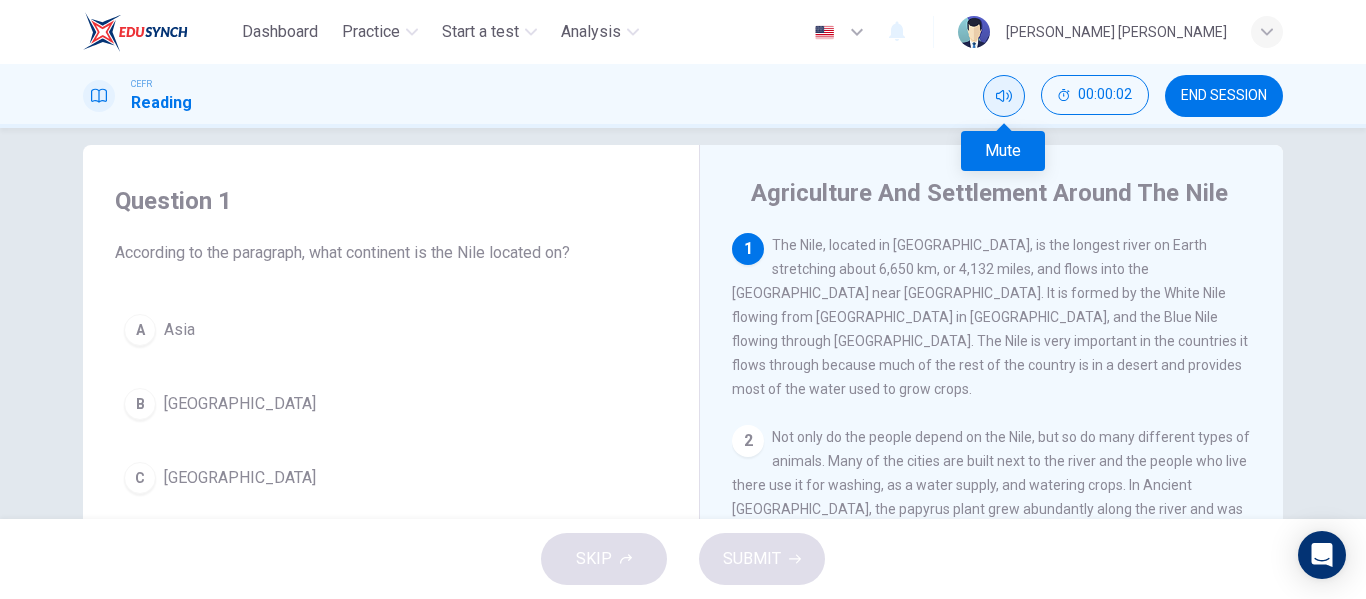 click 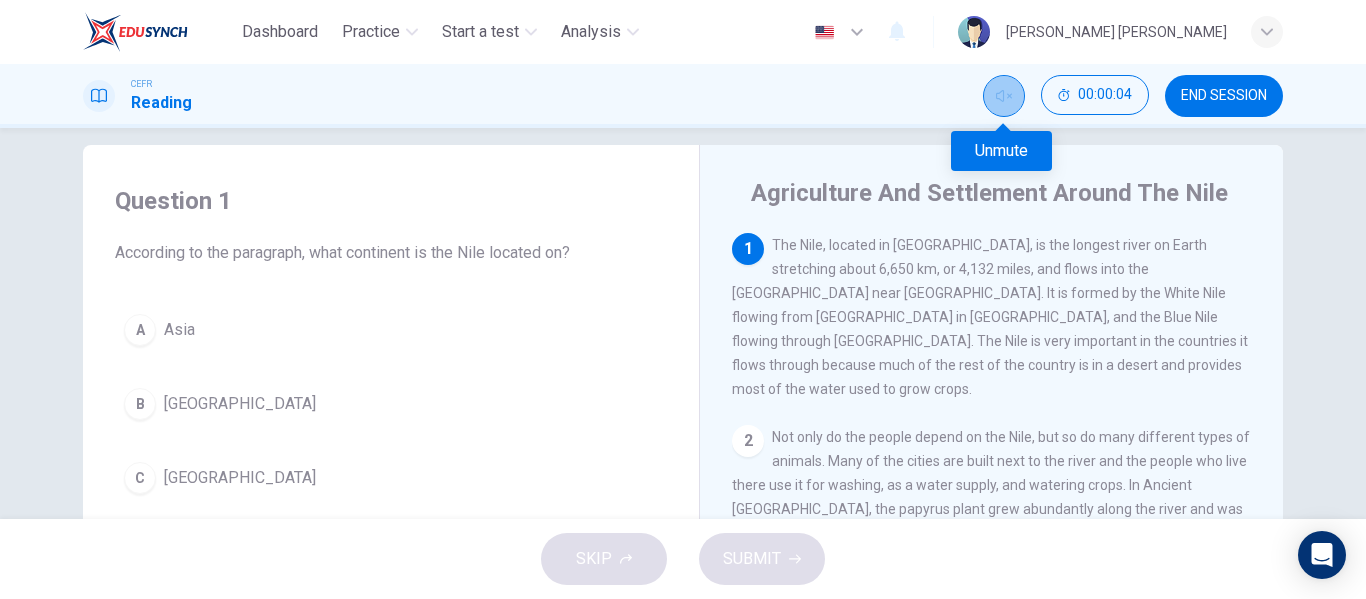 click 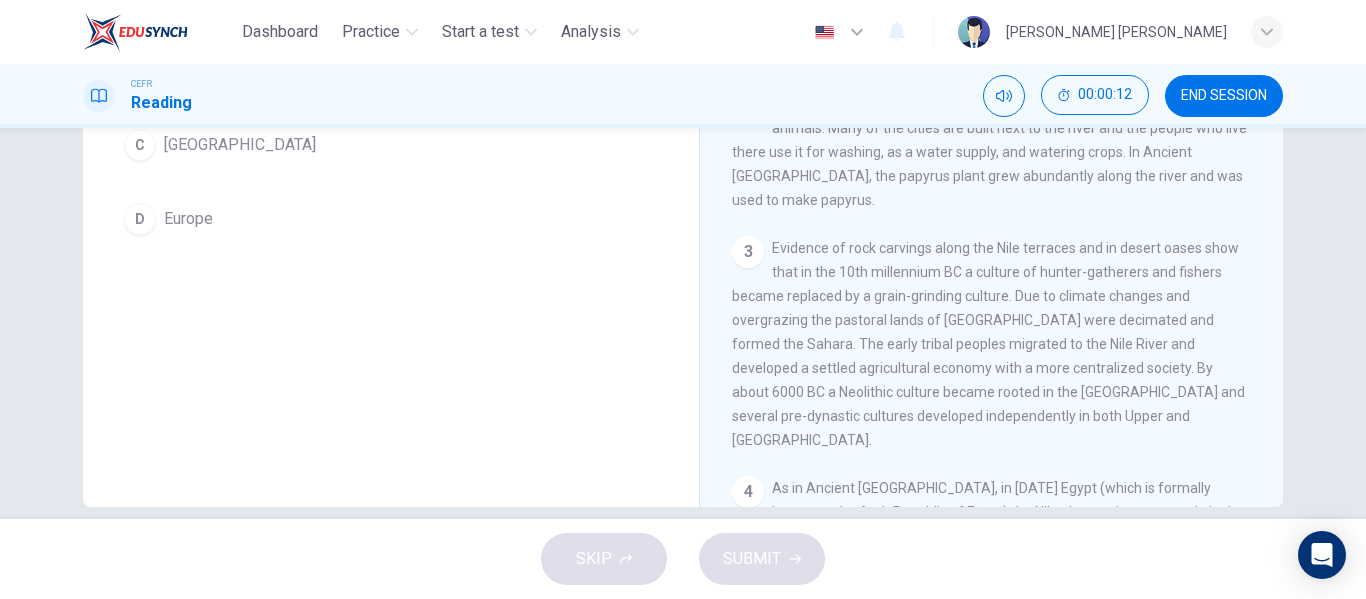 scroll, scrollTop: 384, scrollLeft: 0, axis: vertical 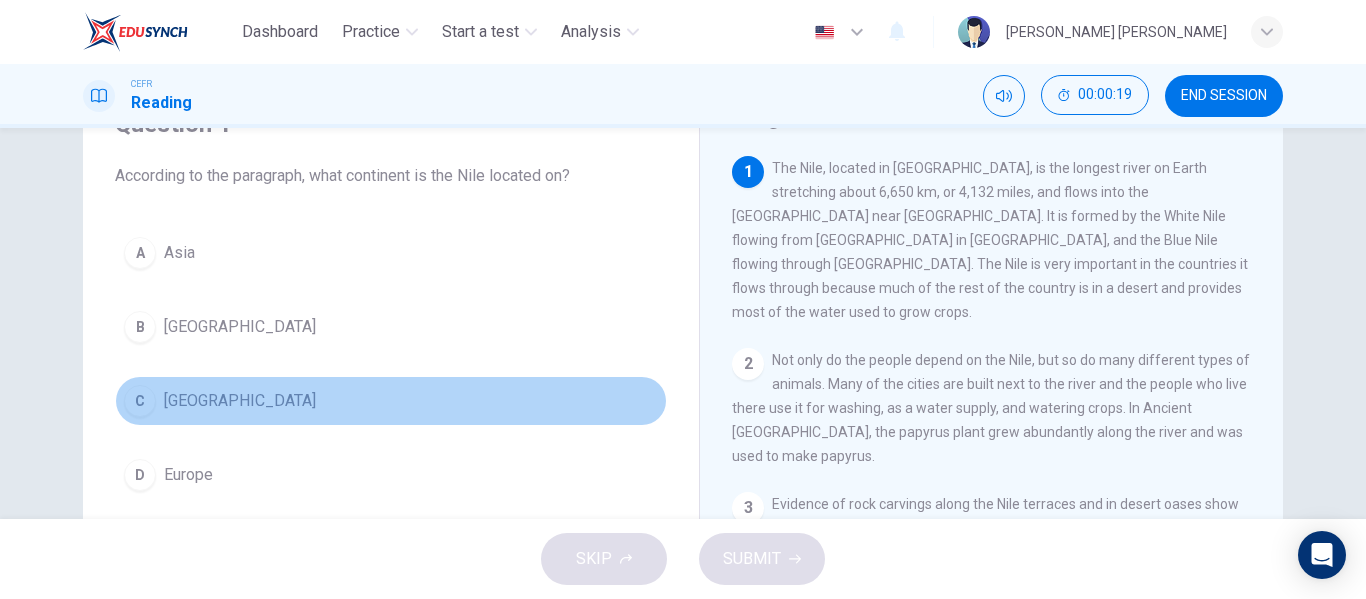 click on "C" at bounding box center (140, 401) 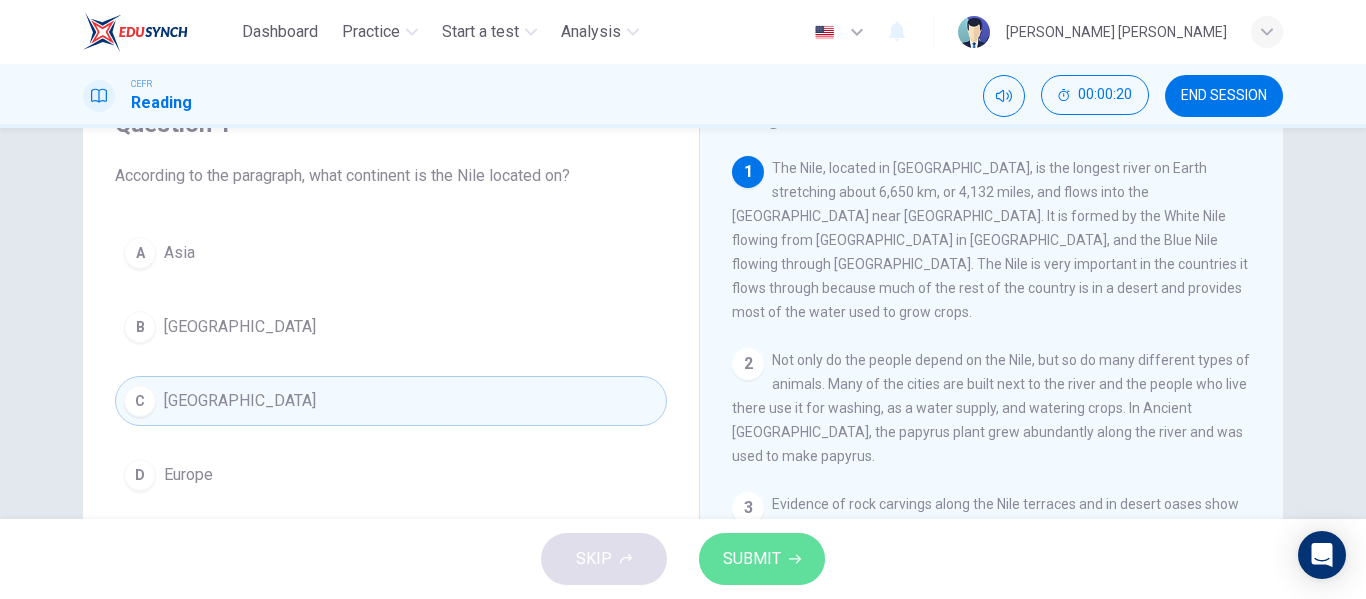click on "SUBMIT" at bounding box center (762, 559) 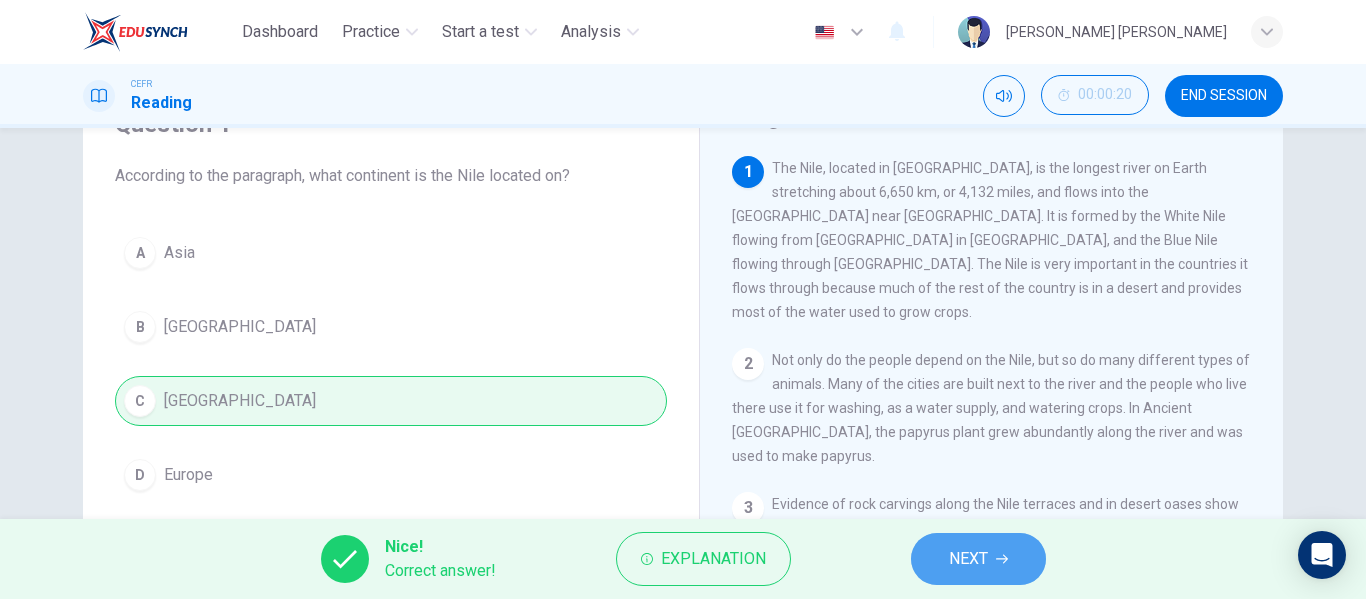 click on "NEXT" at bounding box center (978, 559) 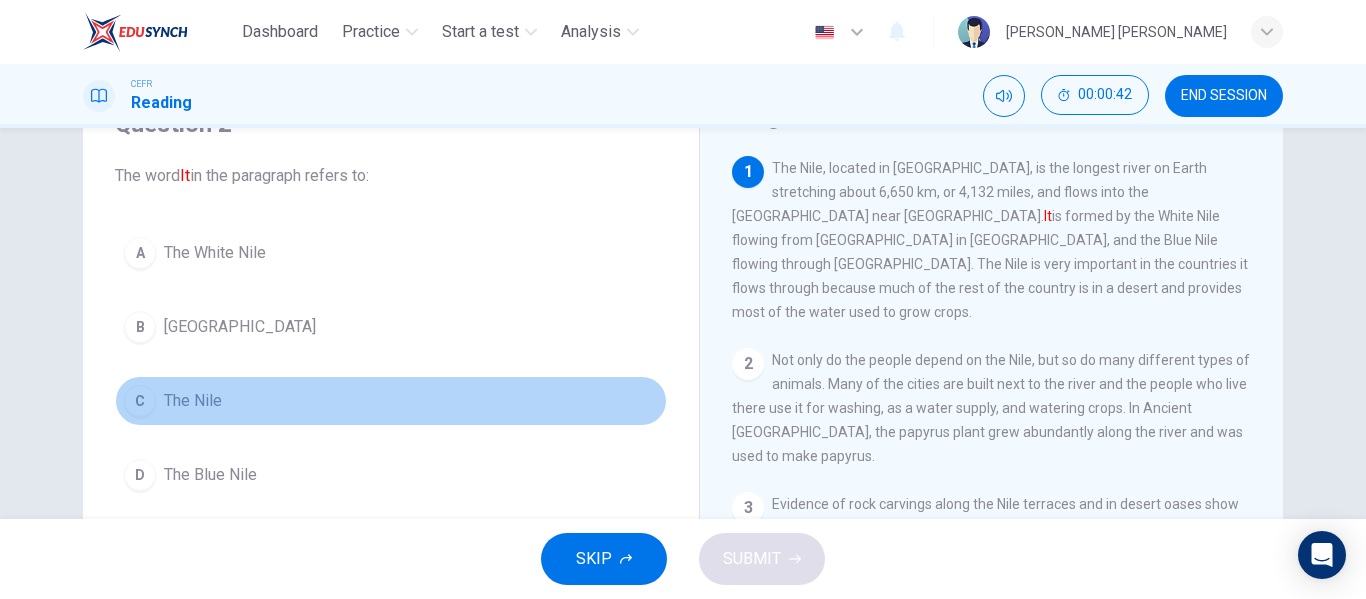 click on "C" at bounding box center (140, 401) 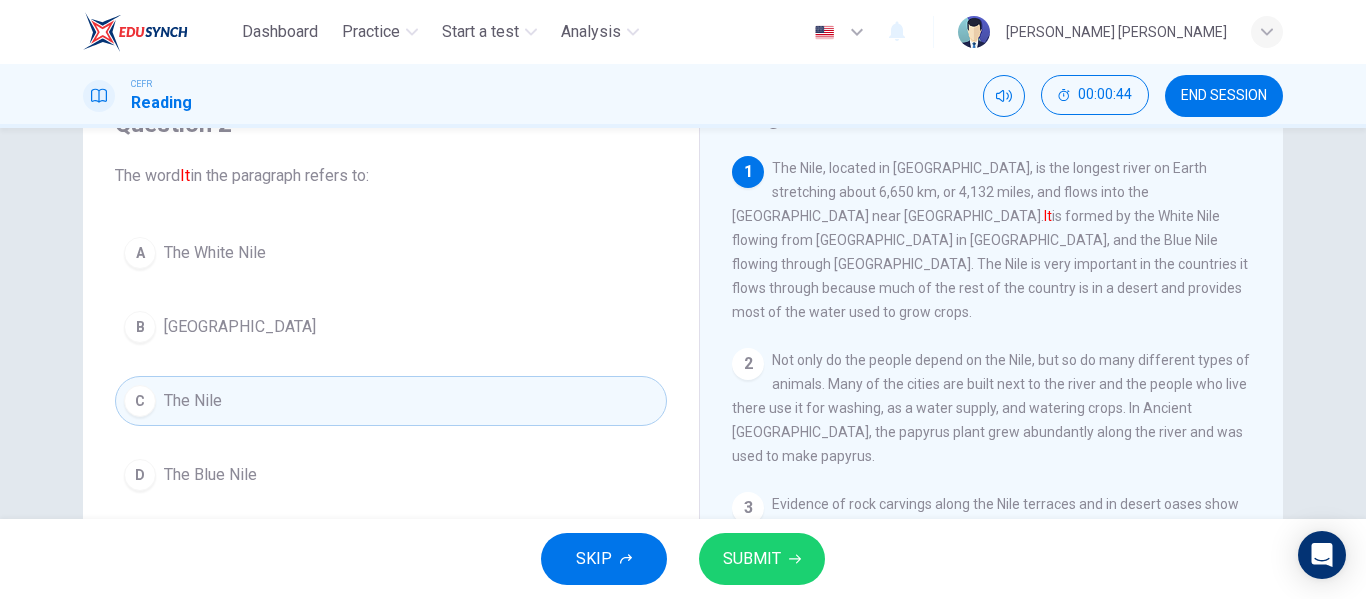 click on "SUBMIT" at bounding box center [752, 559] 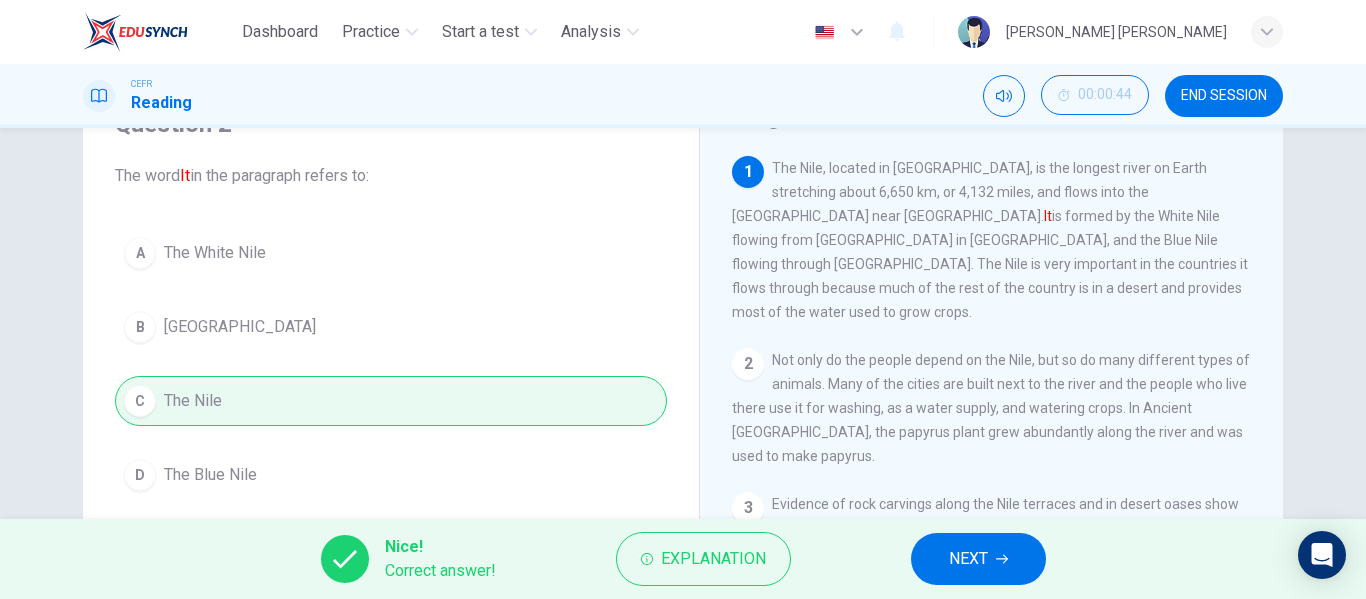 click on "NEXT" at bounding box center (978, 559) 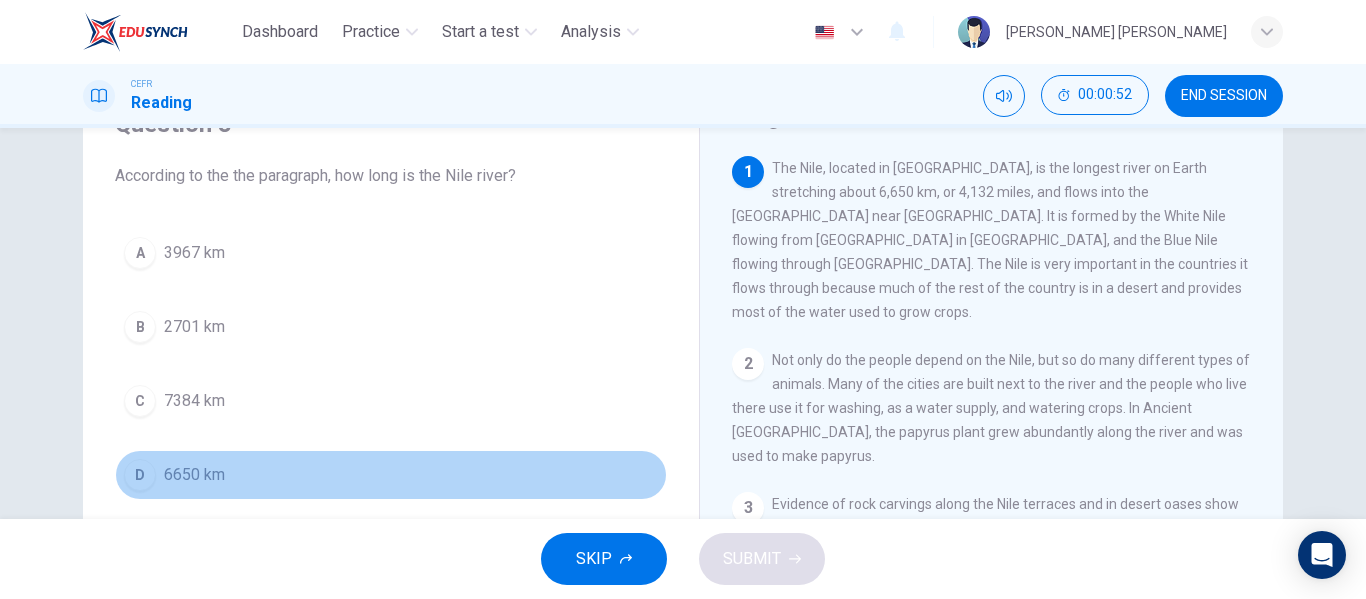 click on "D" at bounding box center [140, 475] 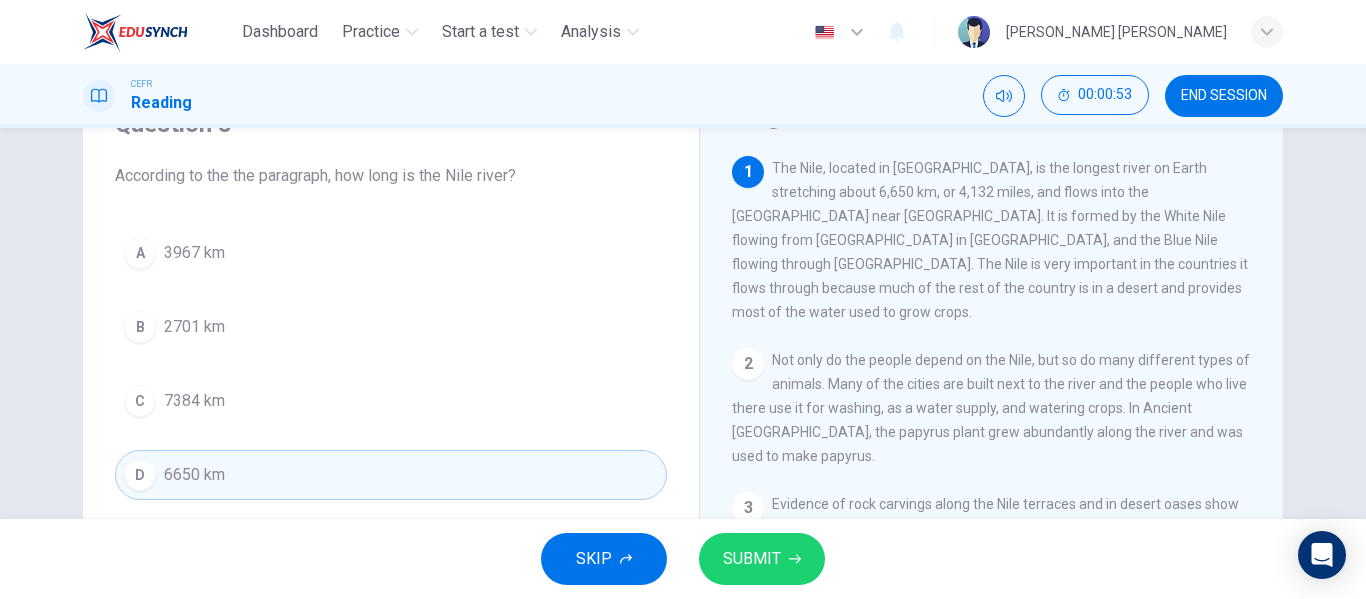 click on "SUBMIT" at bounding box center (752, 559) 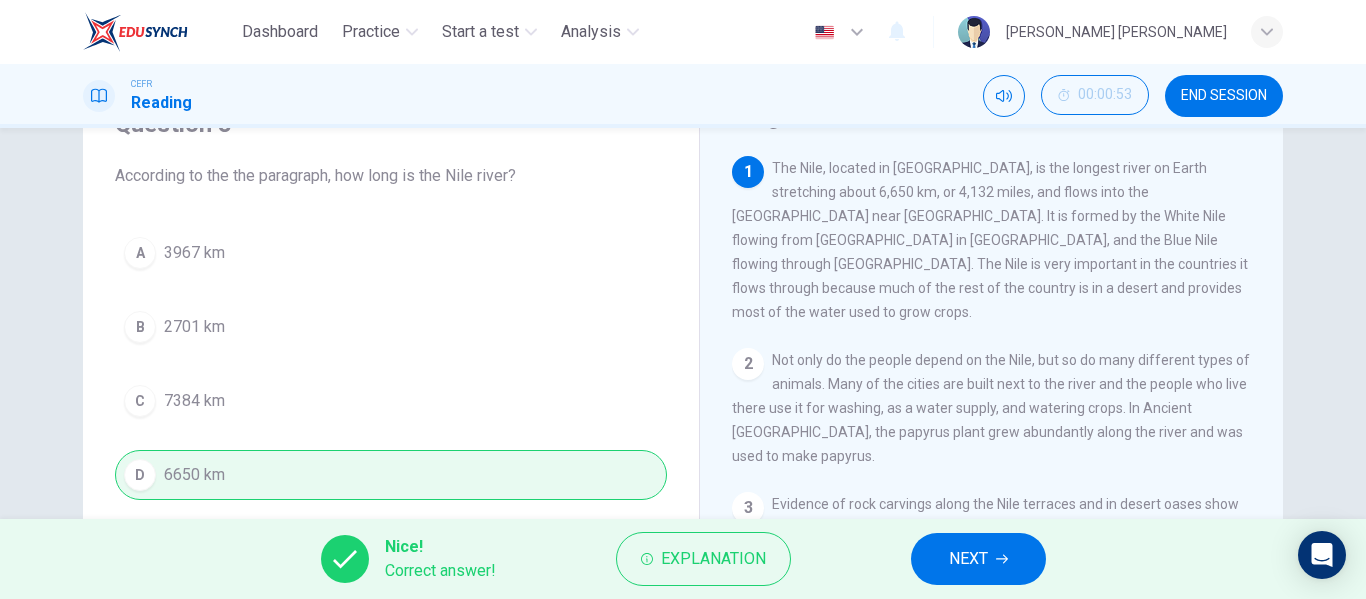 click on "NEXT" at bounding box center (968, 559) 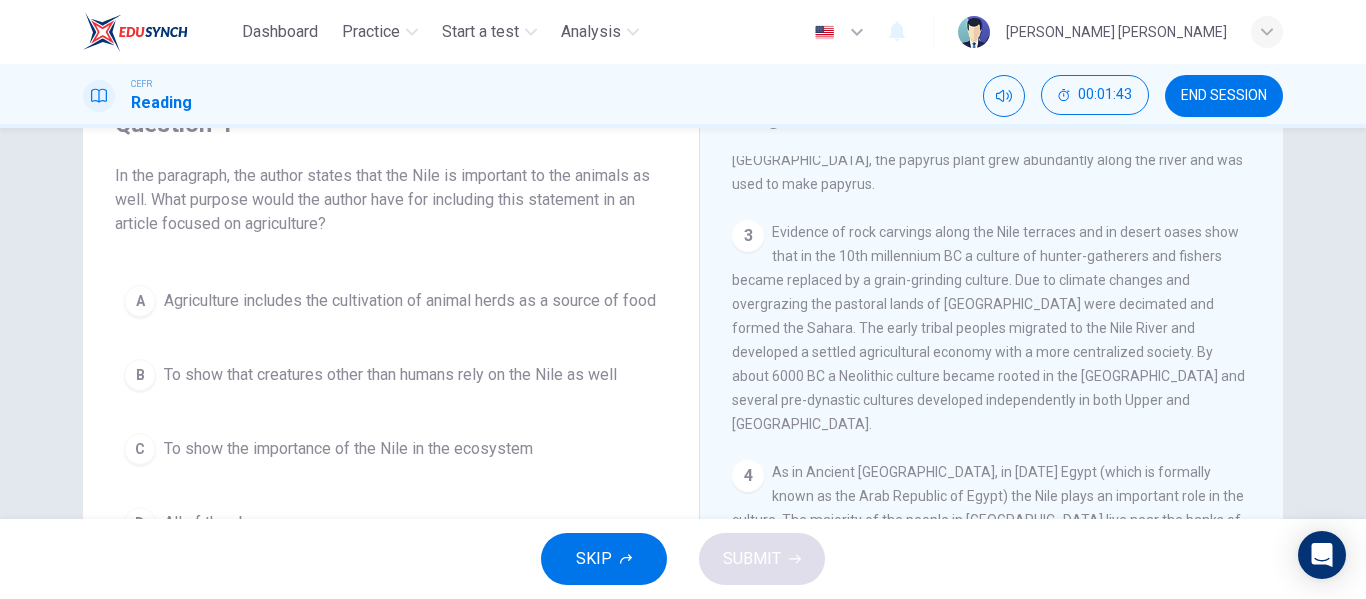 scroll, scrollTop: 288, scrollLeft: 0, axis: vertical 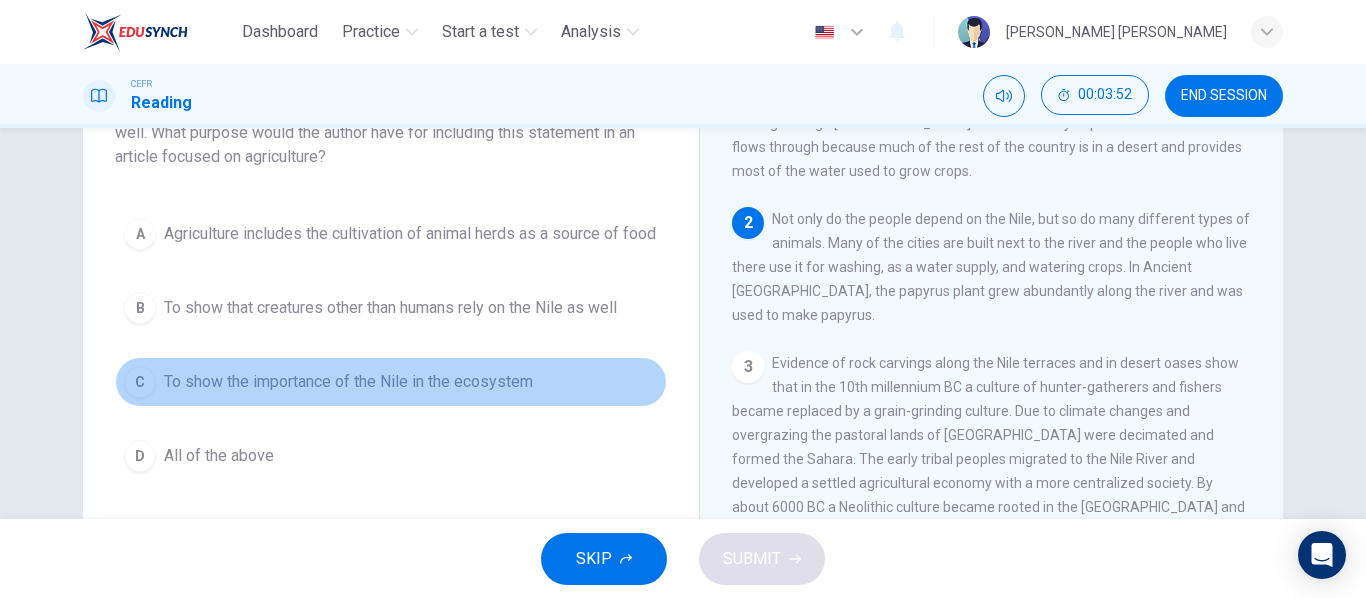 click on "To show the importance of the Nile in the ecosystem" at bounding box center [348, 382] 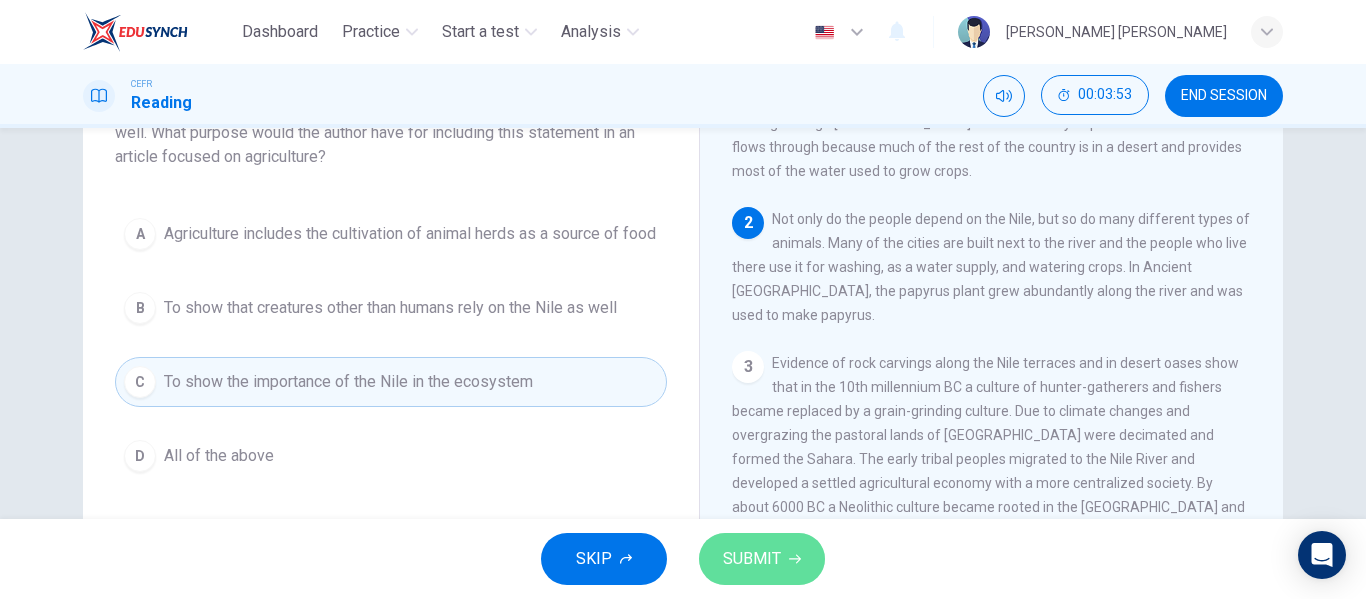 click on "SUBMIT" at bounding box center (752, 559) 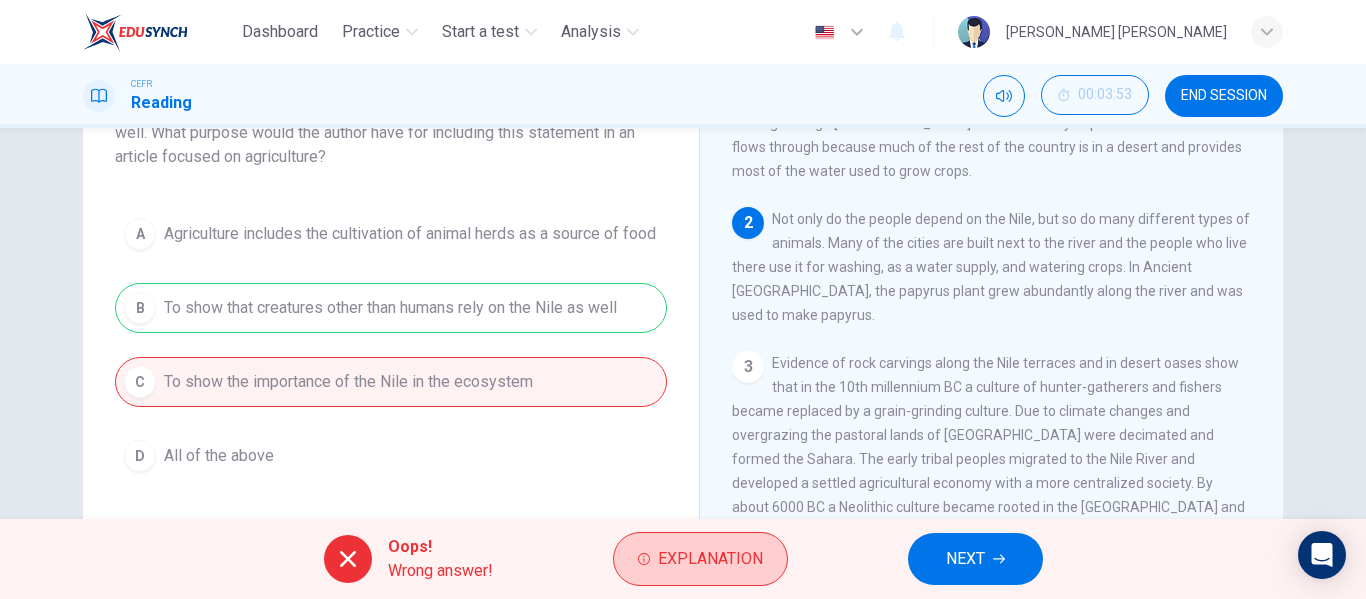 click on "Explanation" at bounding box center (710, 559) 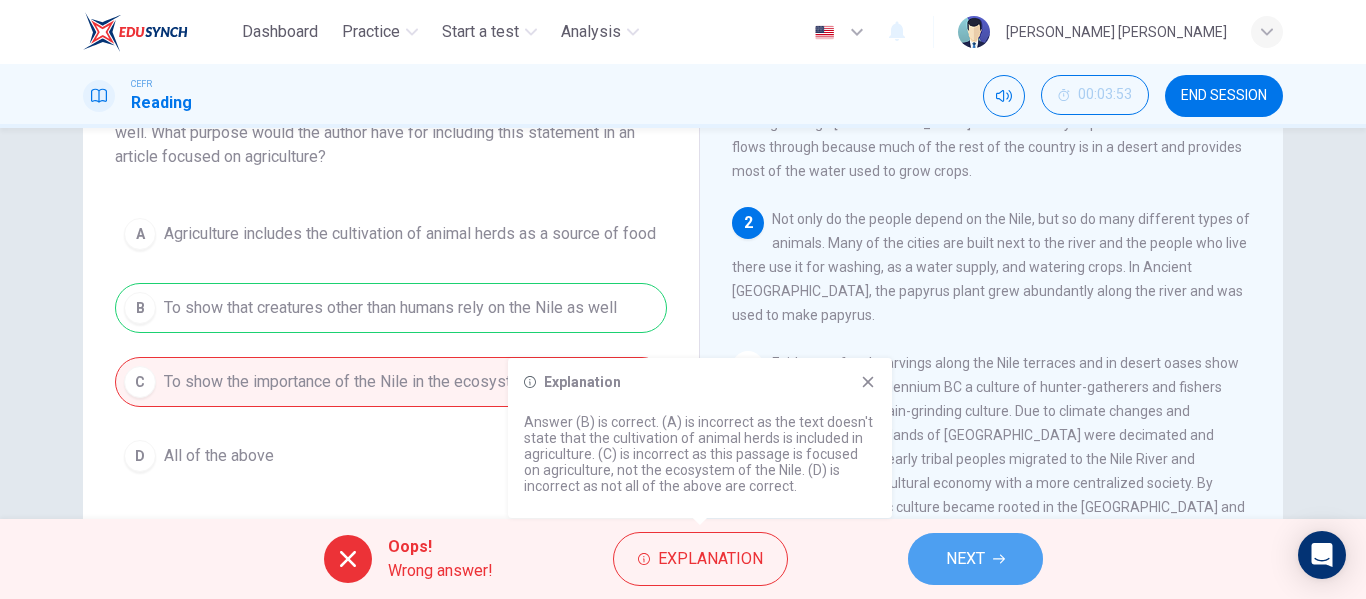 click on "NEXT" at bounding box center [965, 559] 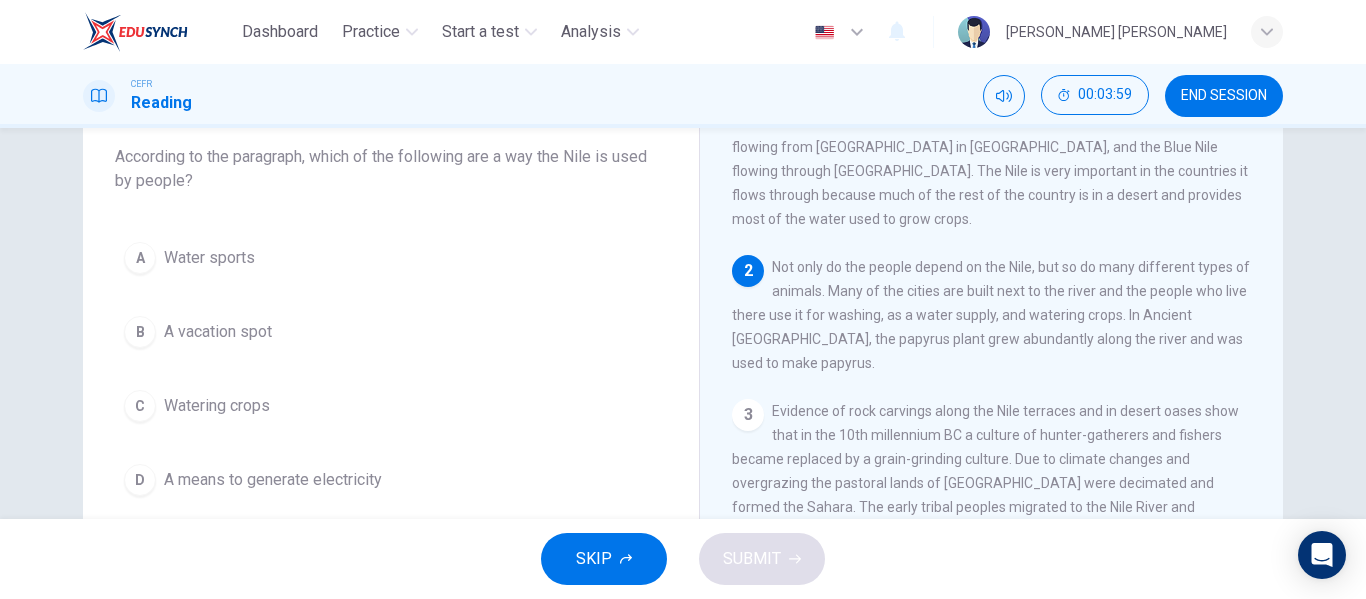 scroll, scrollTop: 167, scrollLeft: 0, axis: vertical 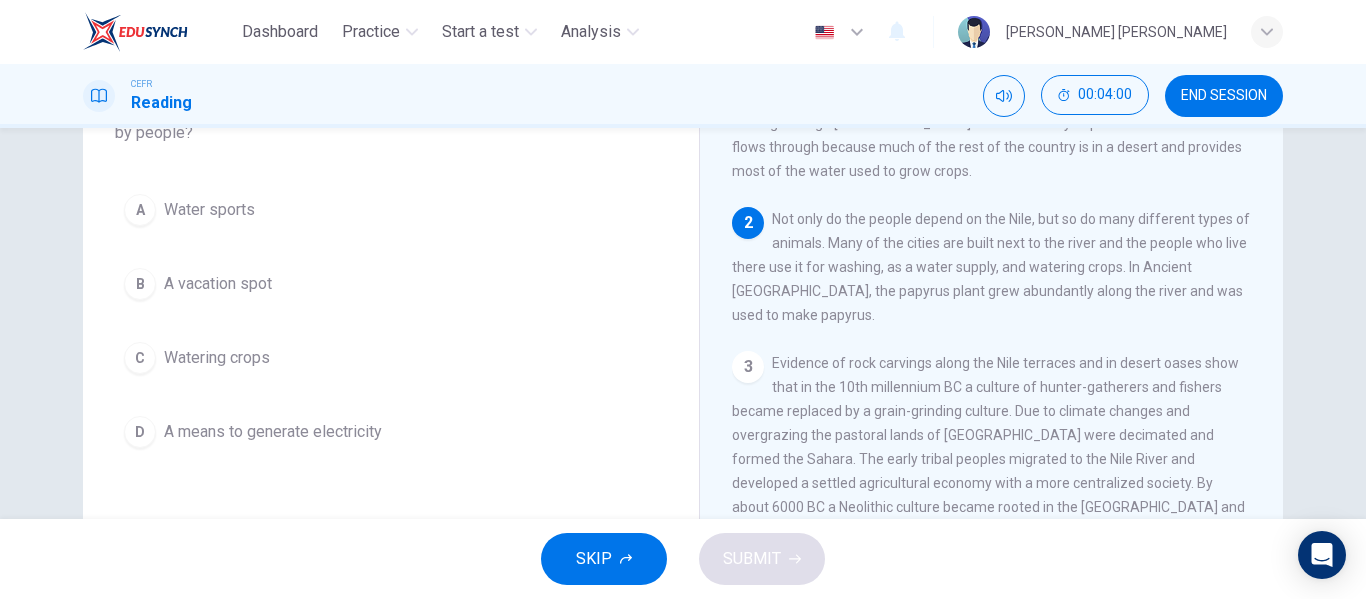 click on "Watering crops" at bounding box center [217, 358] 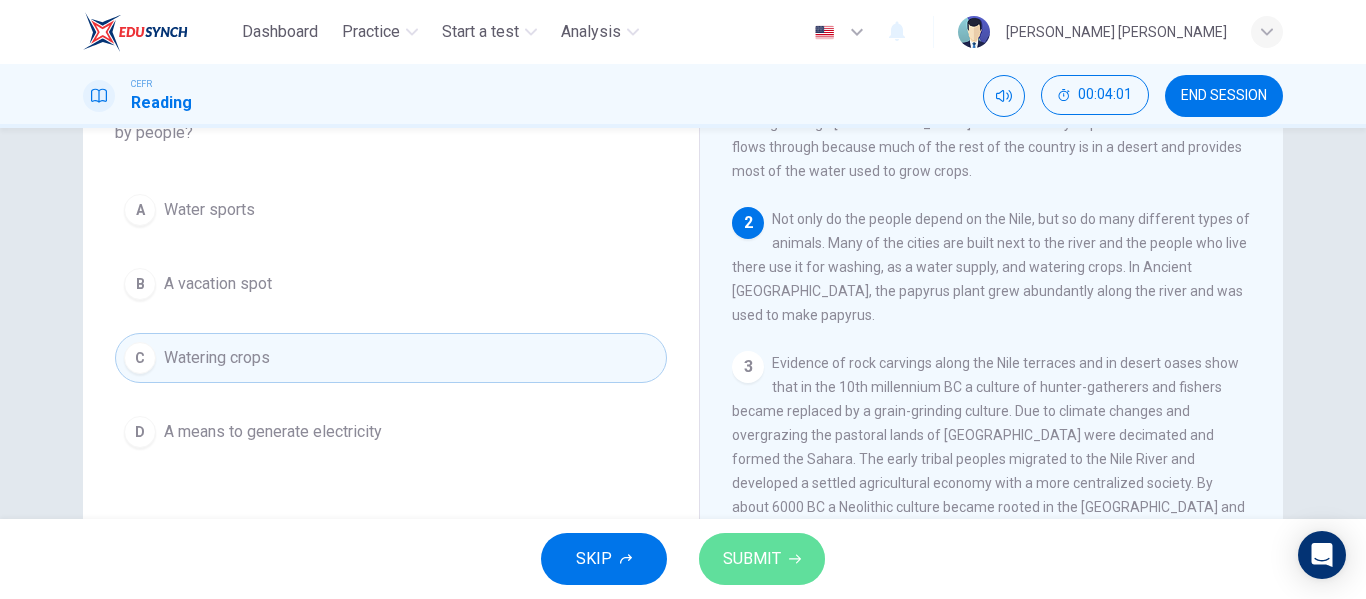 click on "SUBMIT" at bounding box center [762, 559] 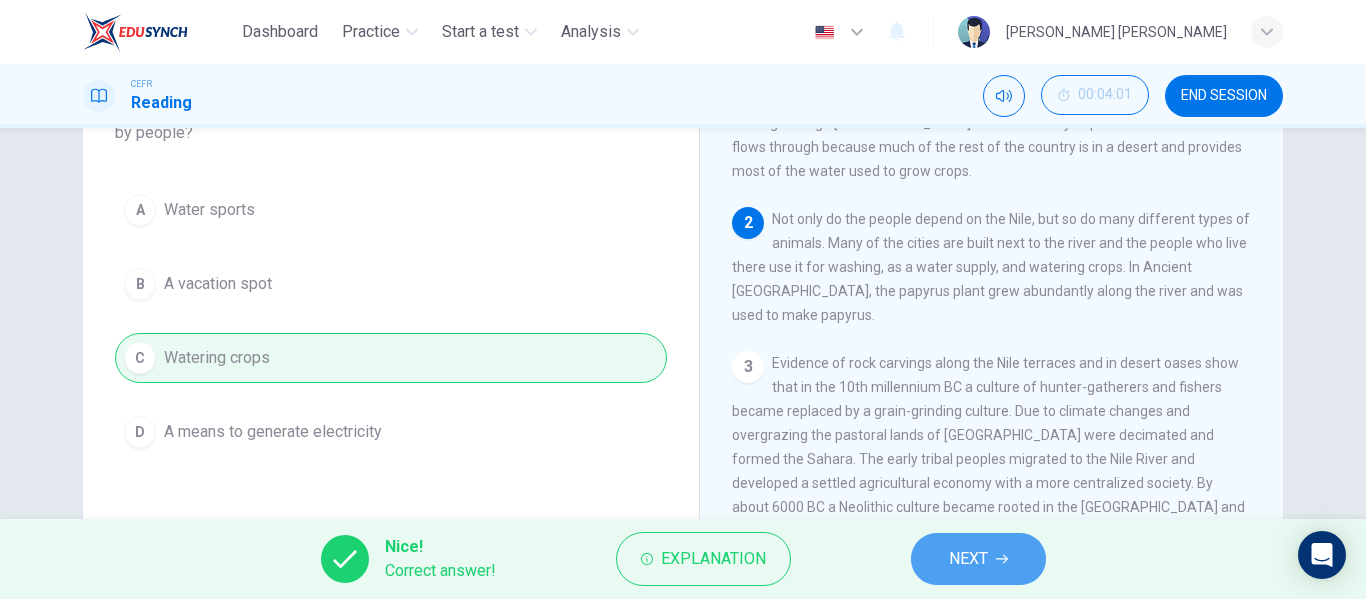 click on "NEXT" at bounding box center (978, 559) 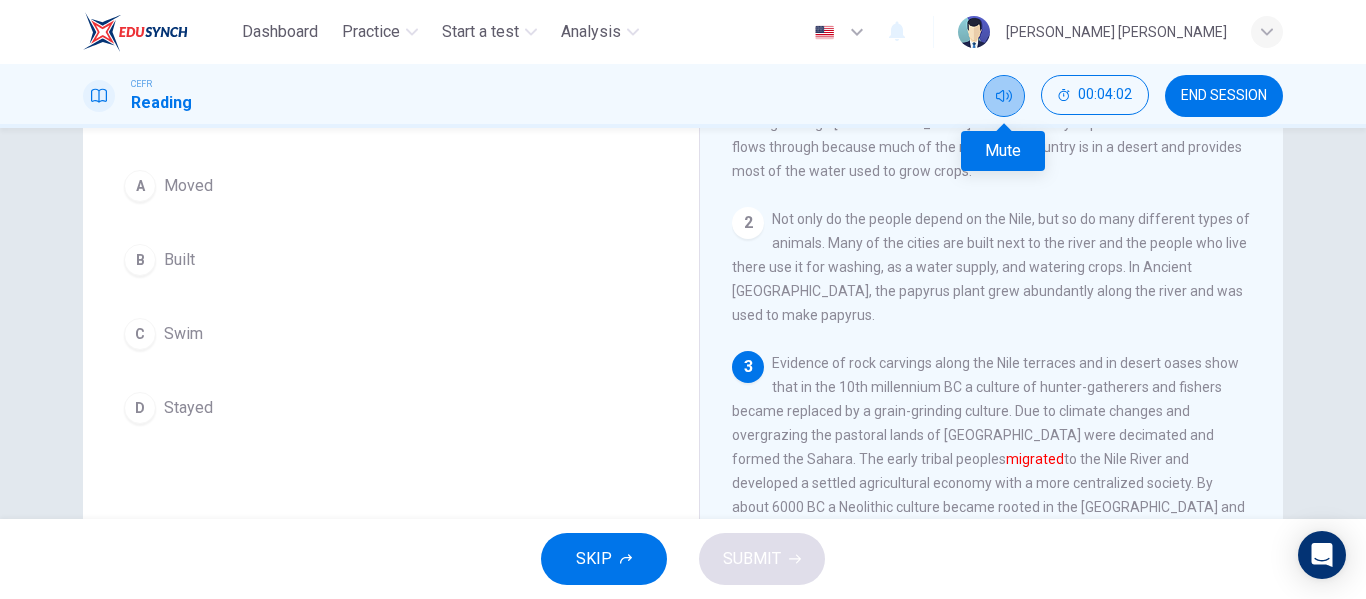 click at bounding box center [1004, 96] 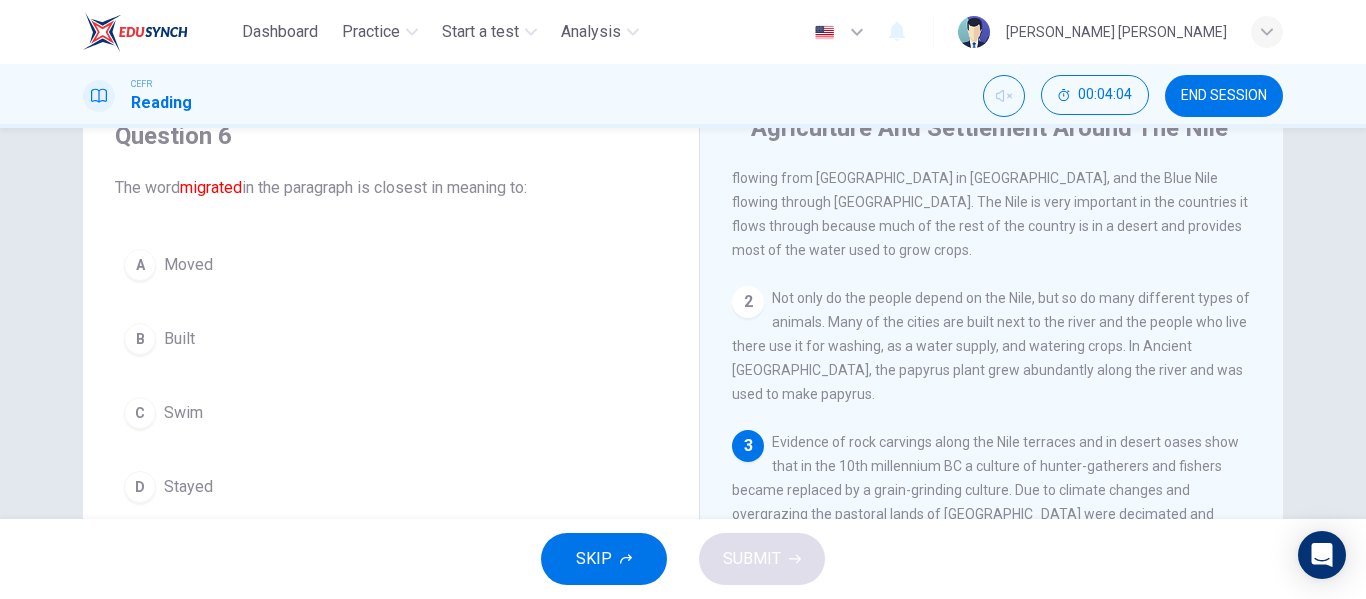 scroll, scrollTop: 102, scrollLeft: 0, axis: vertical 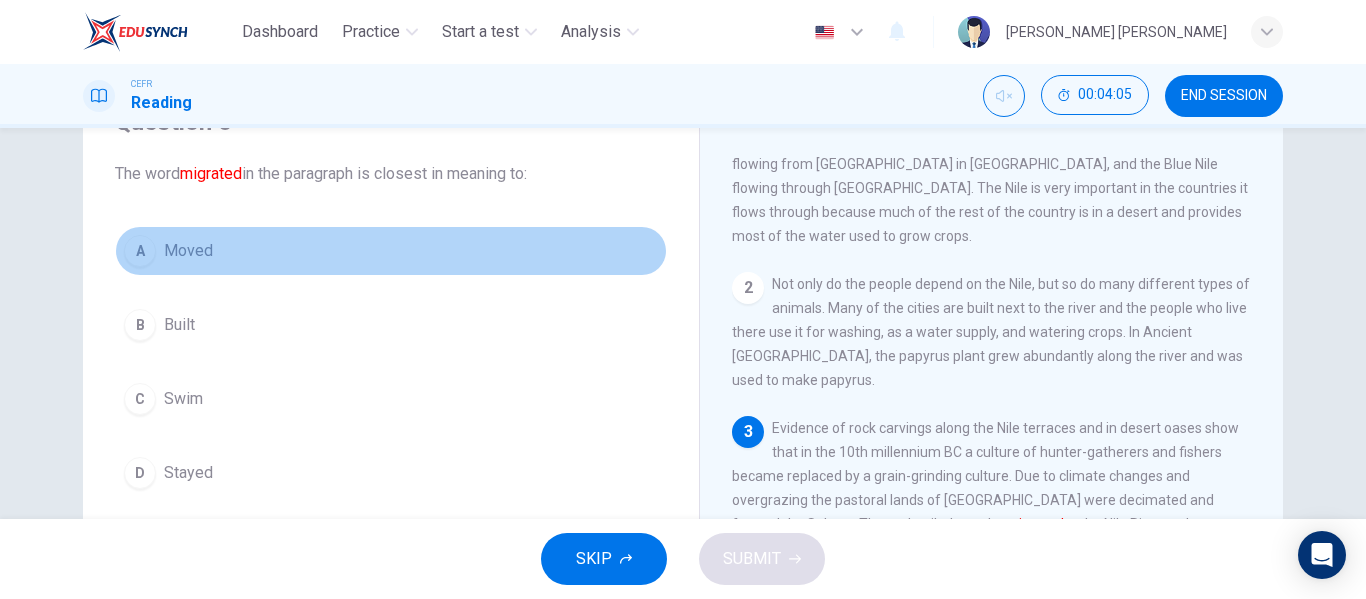 click on "Moved" at bounding box center [188, 251] 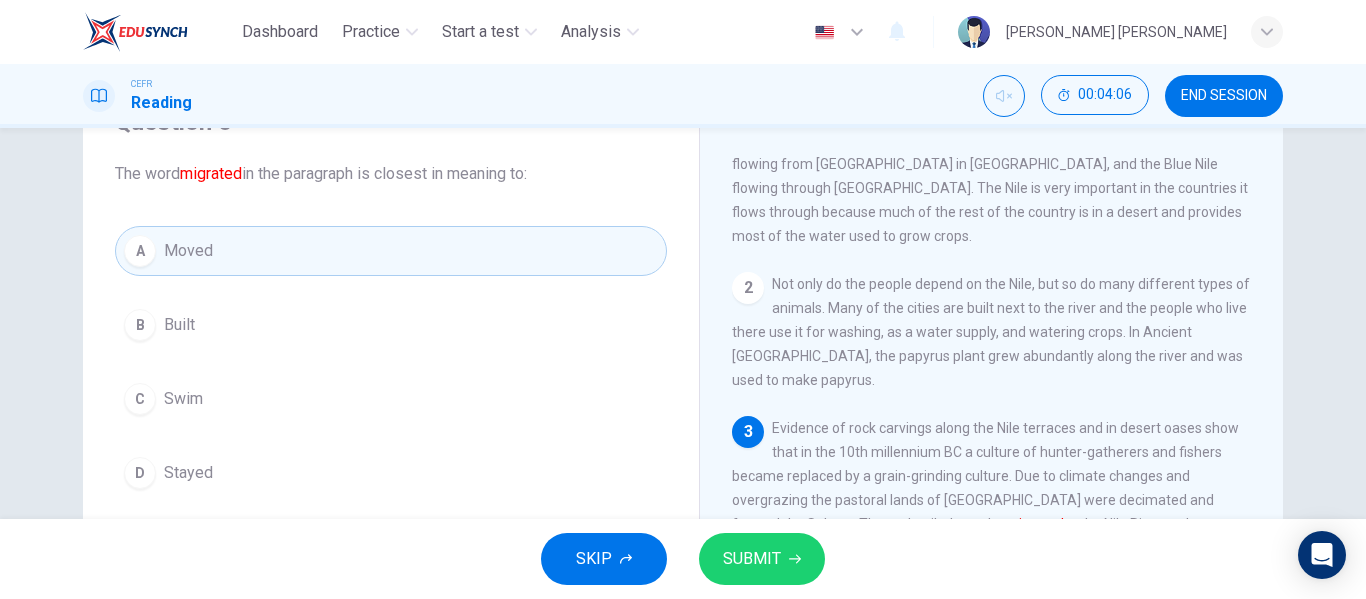 click on "SUBMIT" at bounding box center (752, 559) 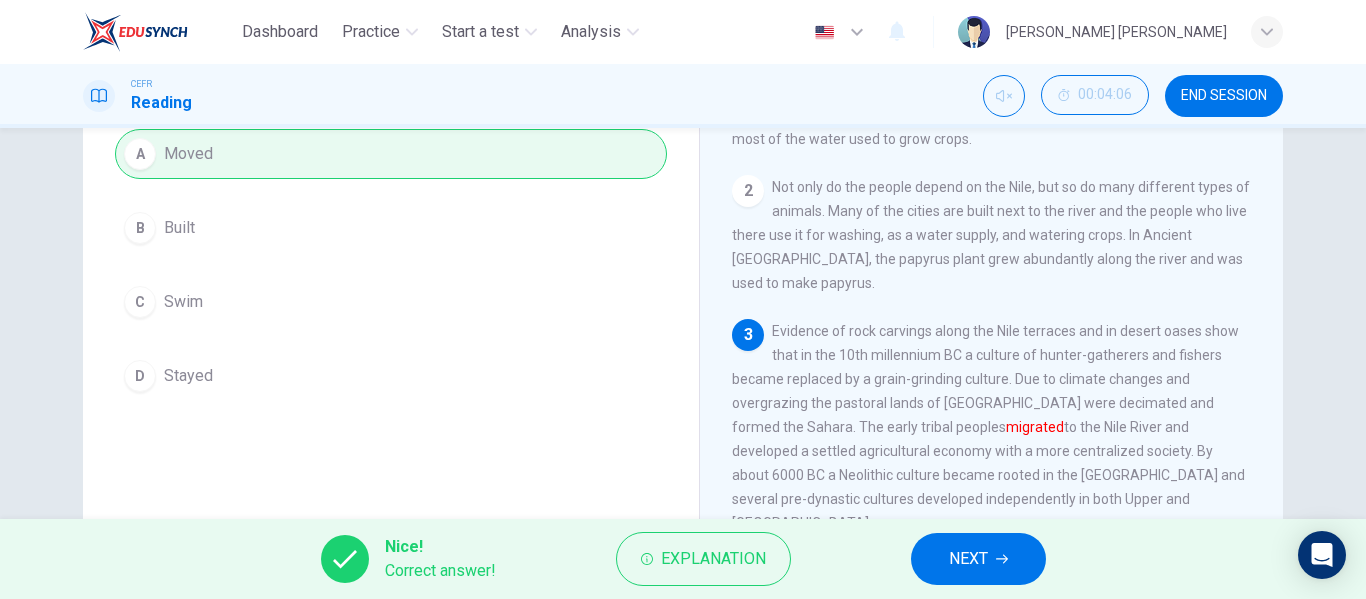 scroll, scrollTop: 200, scrollLeft: 0, axis: vertical 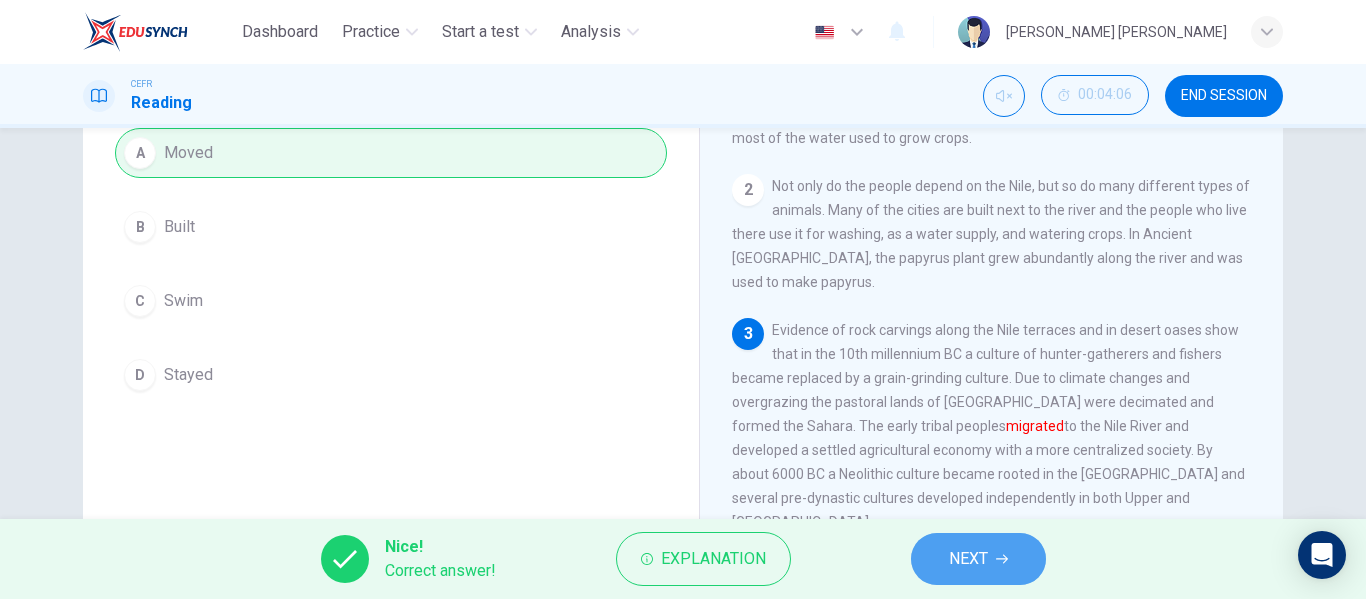 click on "NEXT" at bounding box center (968, 559) 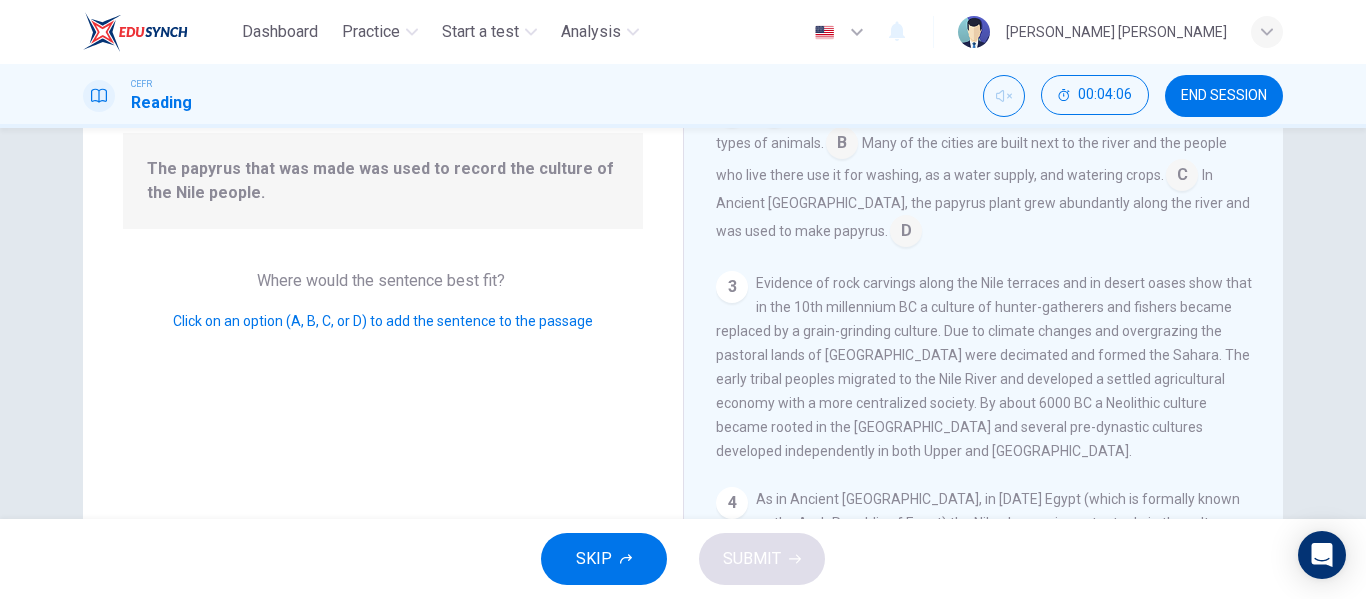 scroll, scrollTop: 174, scrollLeft: 0, axis: vertical 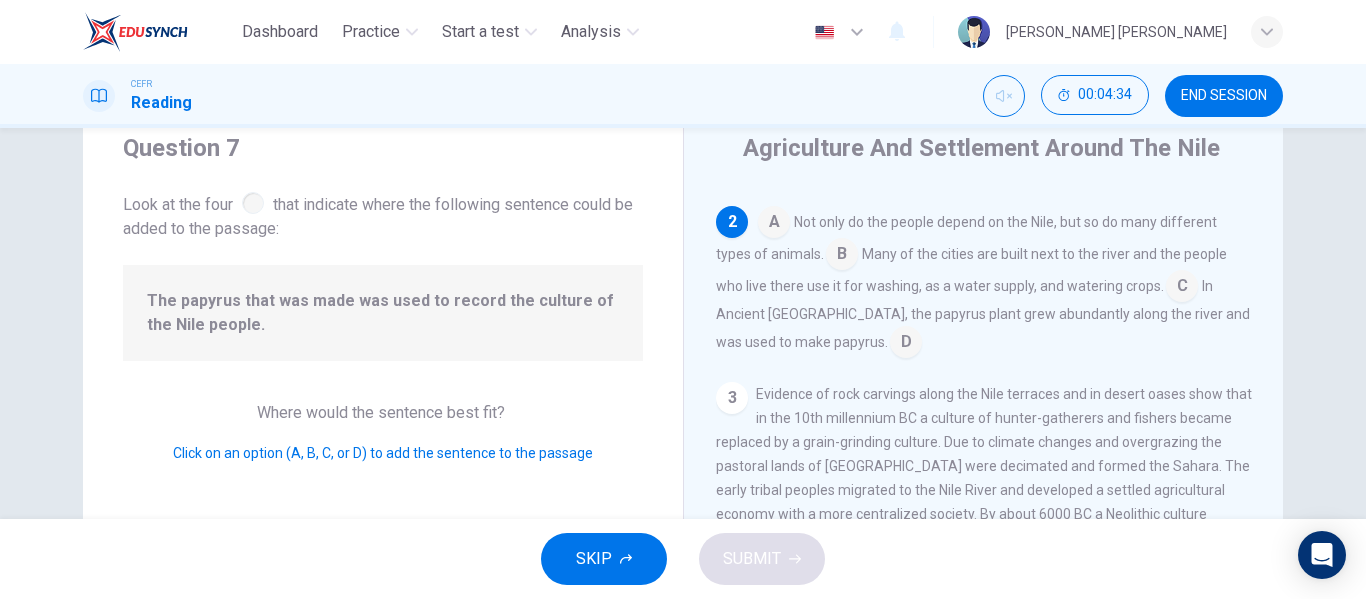 click on "Look at the four     that indicate where the following sentence could be added to the passage:" at bounding box center (383, 214) 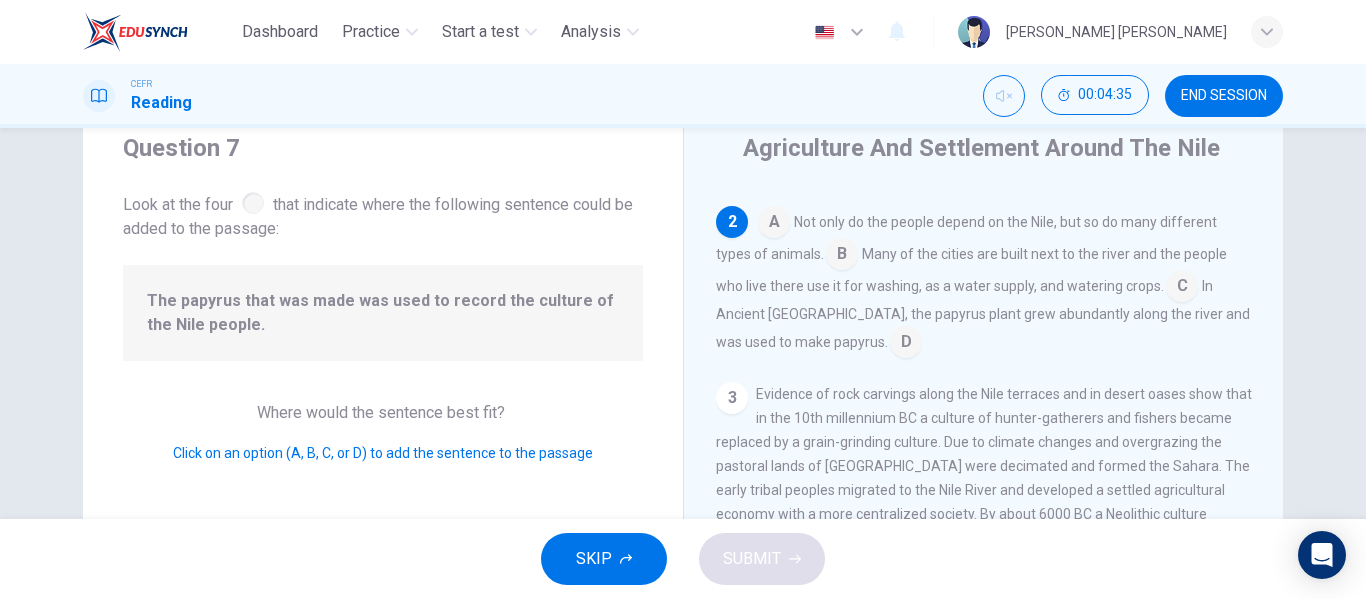 click at bounding box center (253, 203) 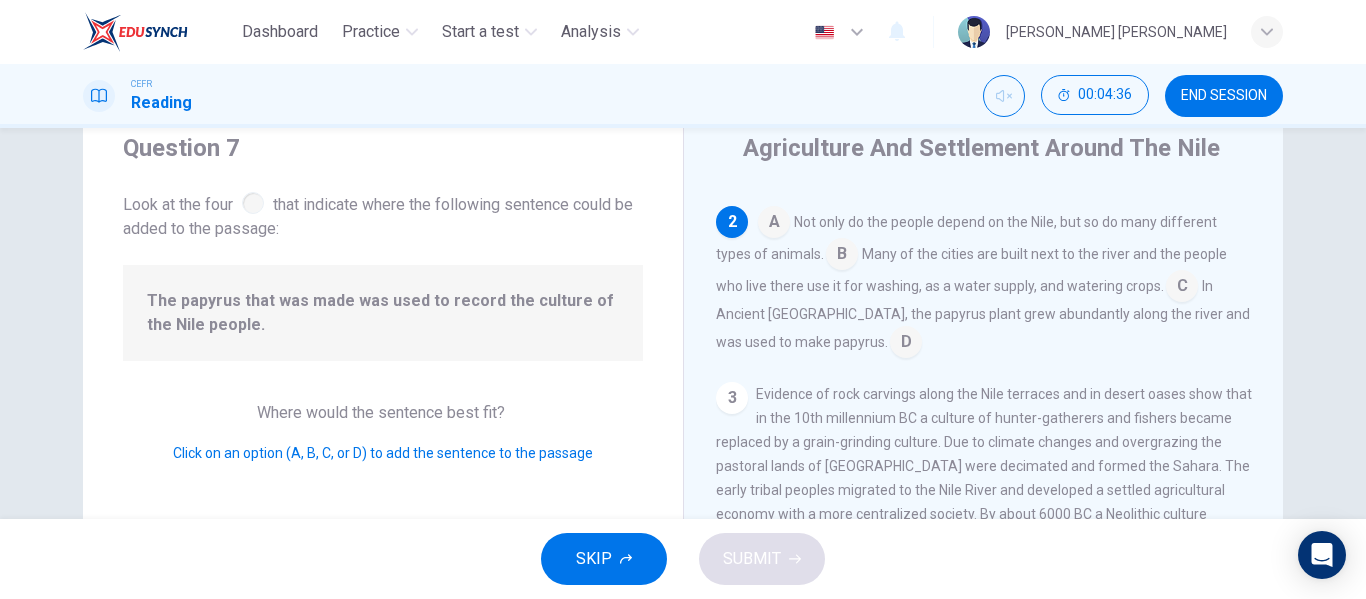 click at bounding box center (906, 344) 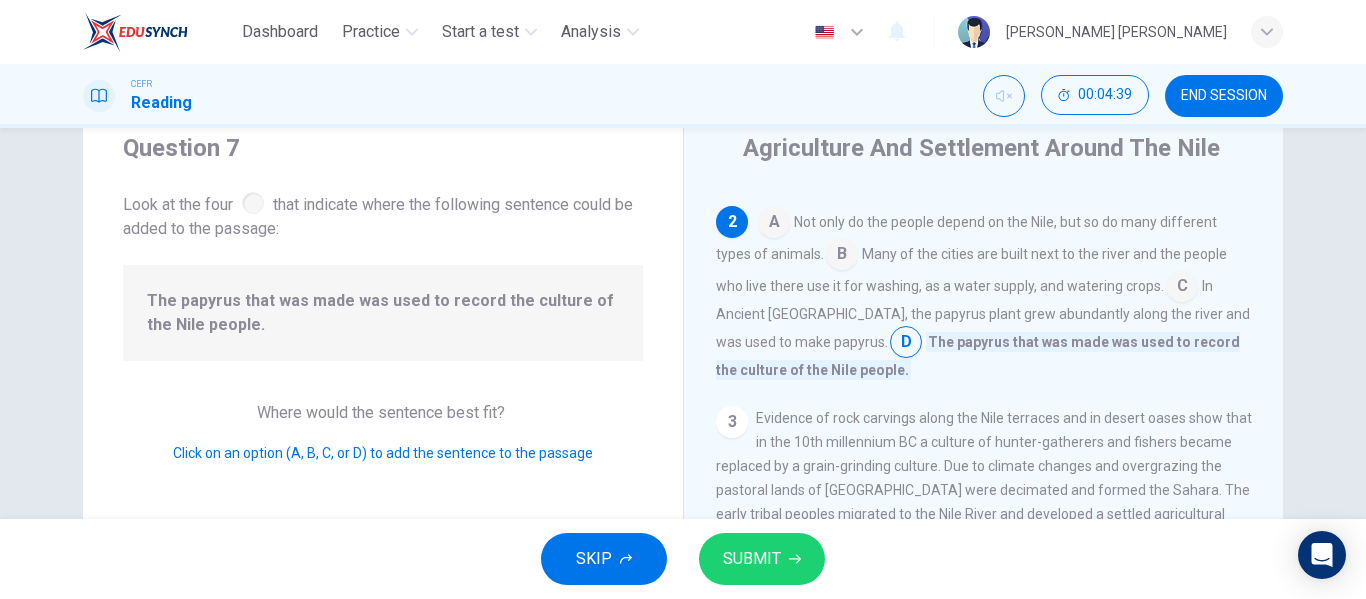 click at bounding box center [1182, 288] 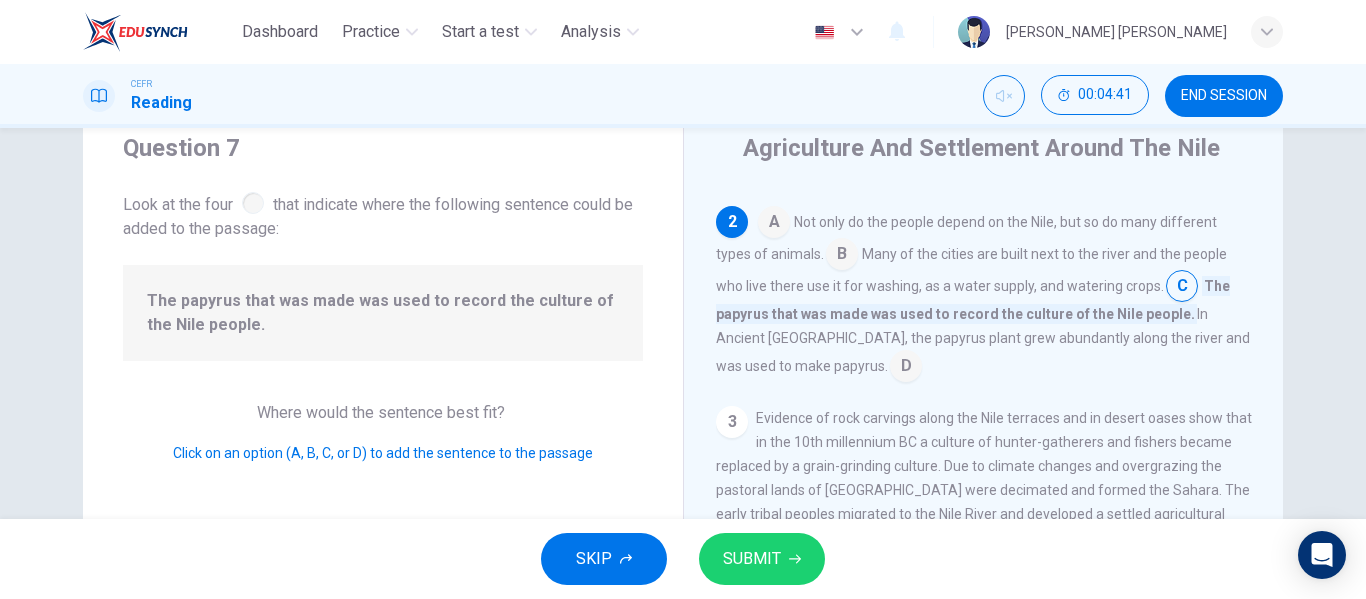 click at bounding box center [906, 368] 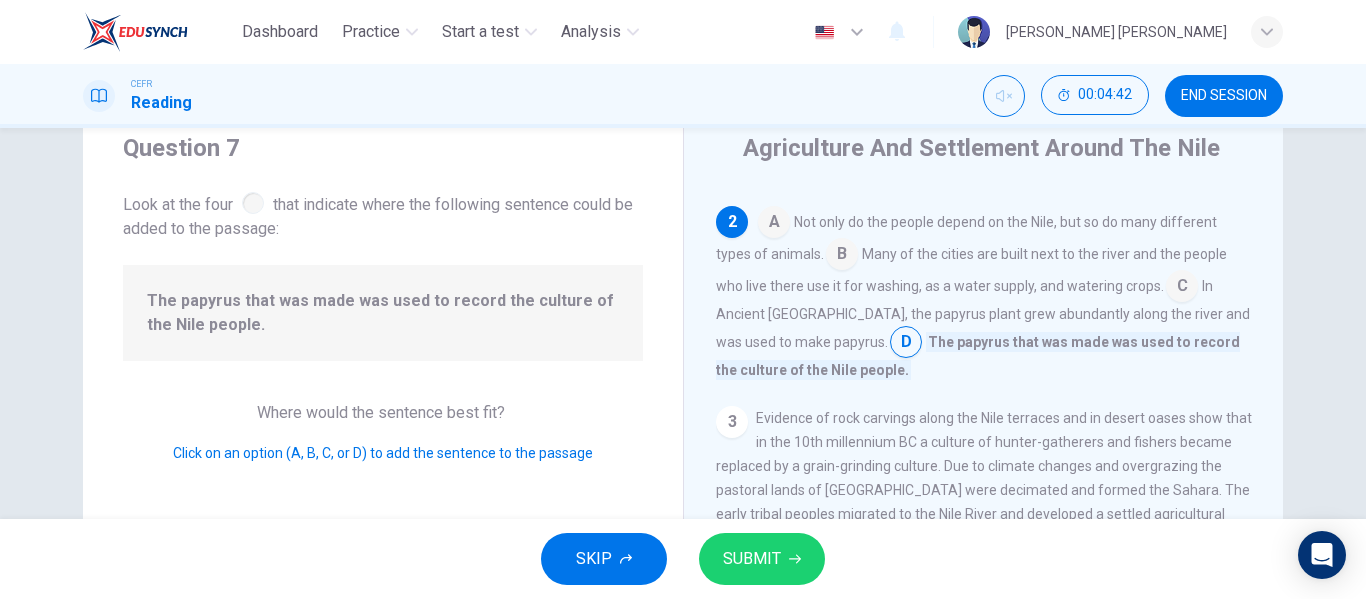click on "SUBMIT" at bounding box center (762, 559) 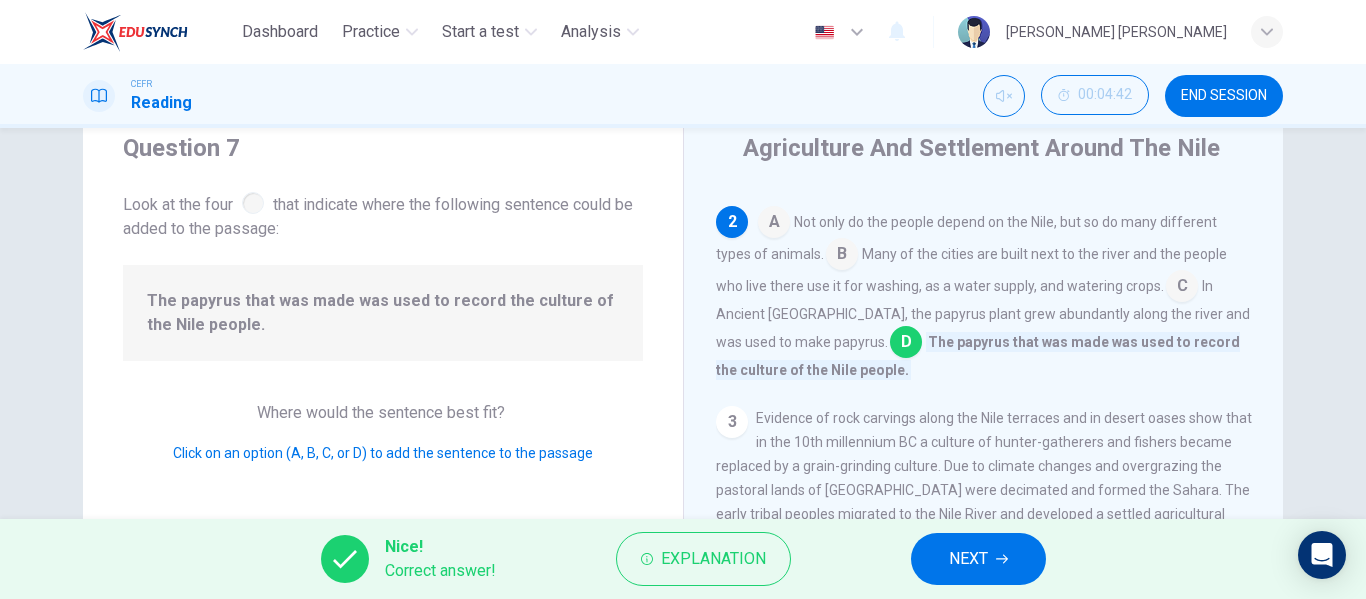 click on "NEXT" at bounding box center [978, 559] 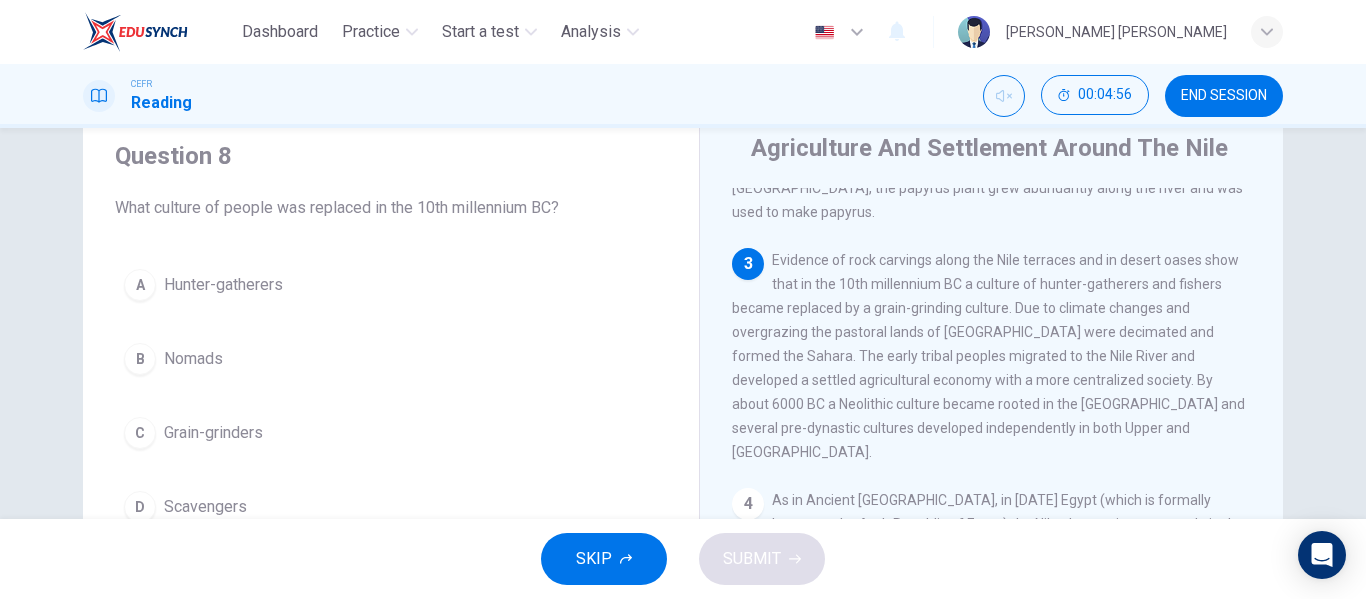 scroll, scrollTop: 275, scrollLeft: 0, axis: vertical 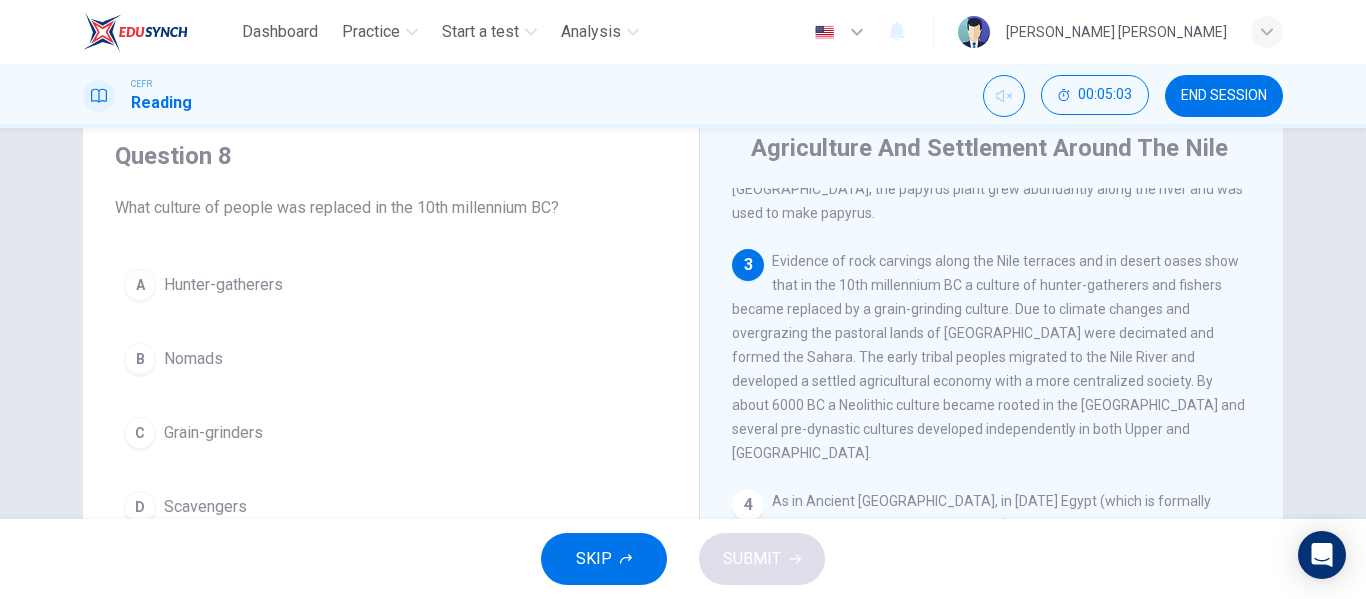 click on "Grain-grinders" at bounding box center [213, 433] 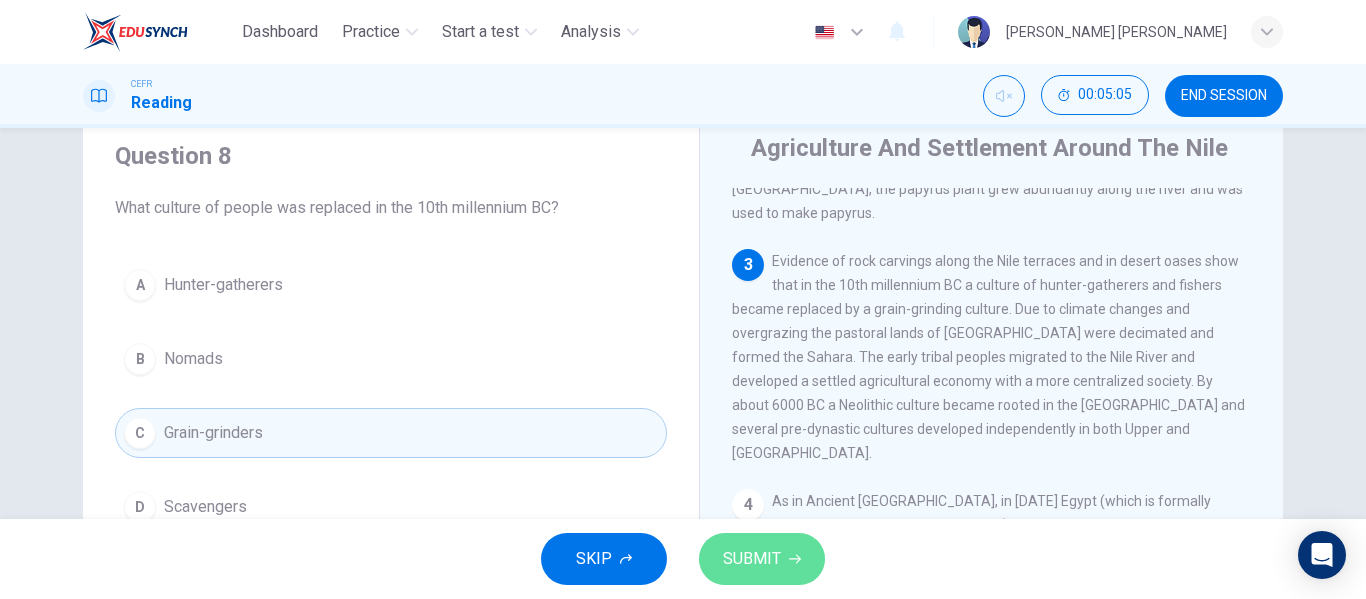 click on "SUBMIT" at bounding box center (752, 559) 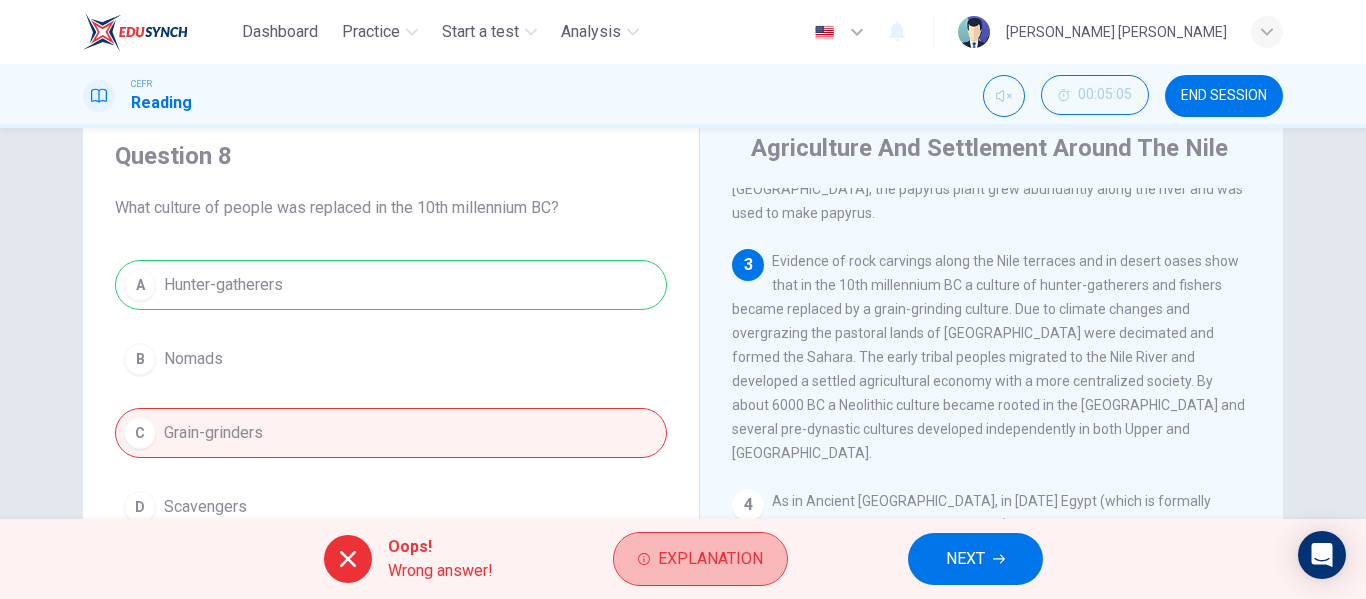 click on "Explanation" at bounding box center [710, 559] 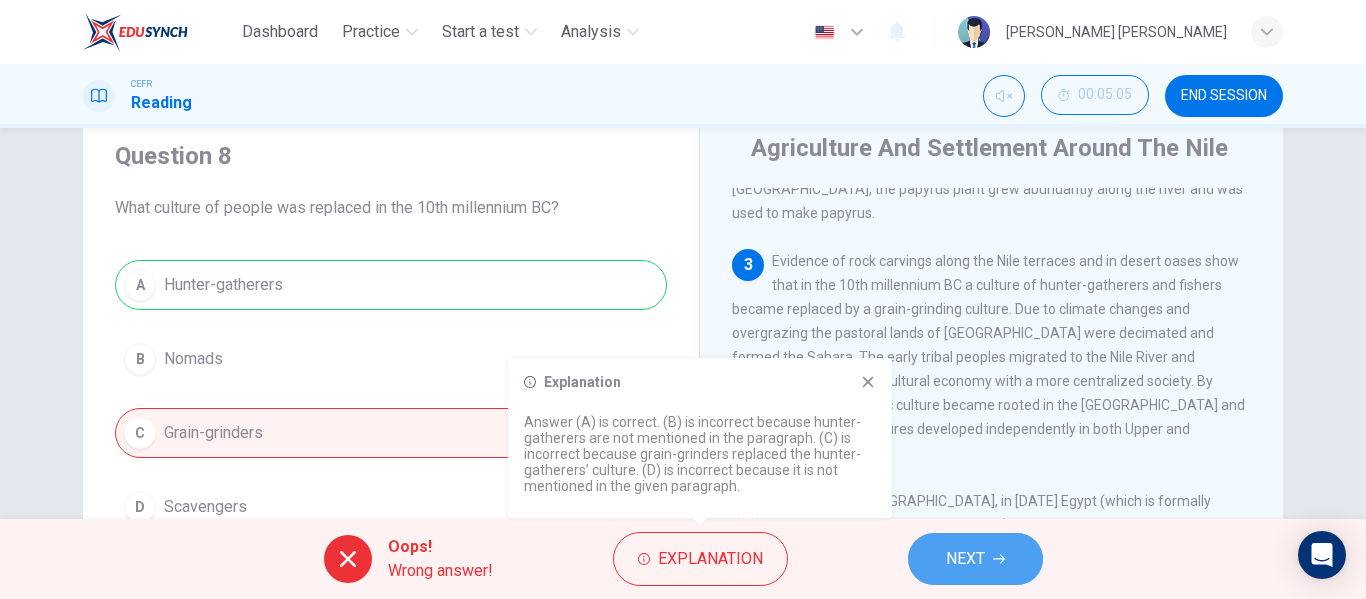 click on "NEXT" at bounding box center [965, 559] 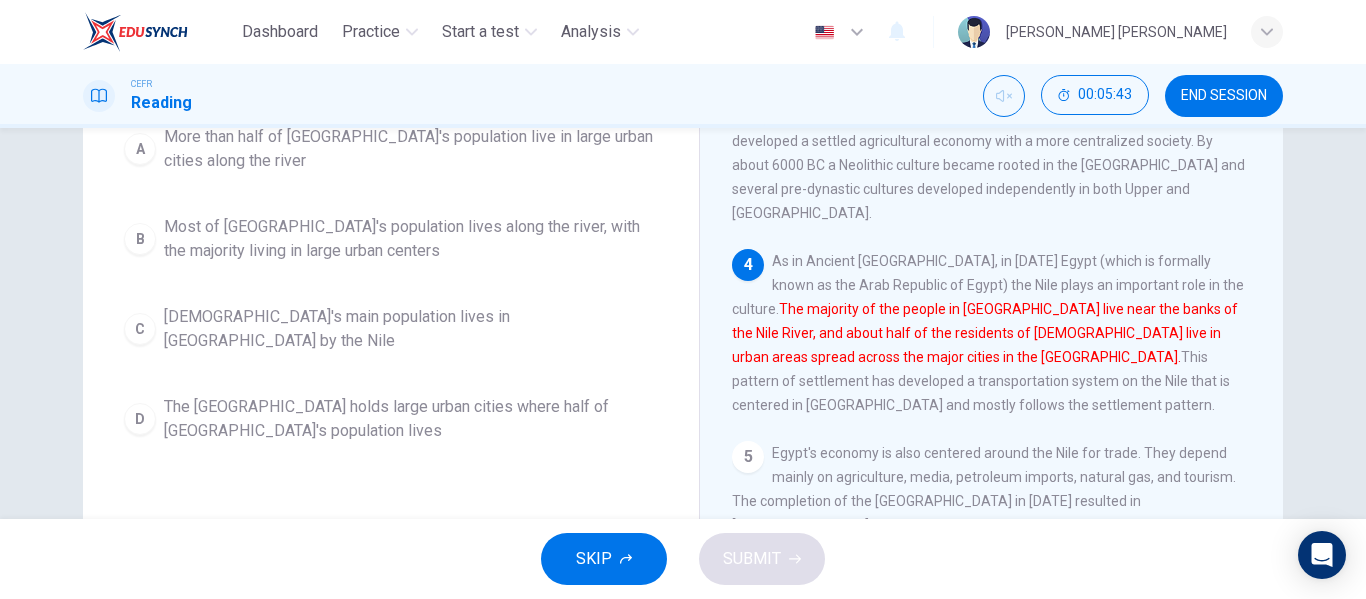 scroll, scrollTop: 309, scrollLeft: 0, axis: vertical 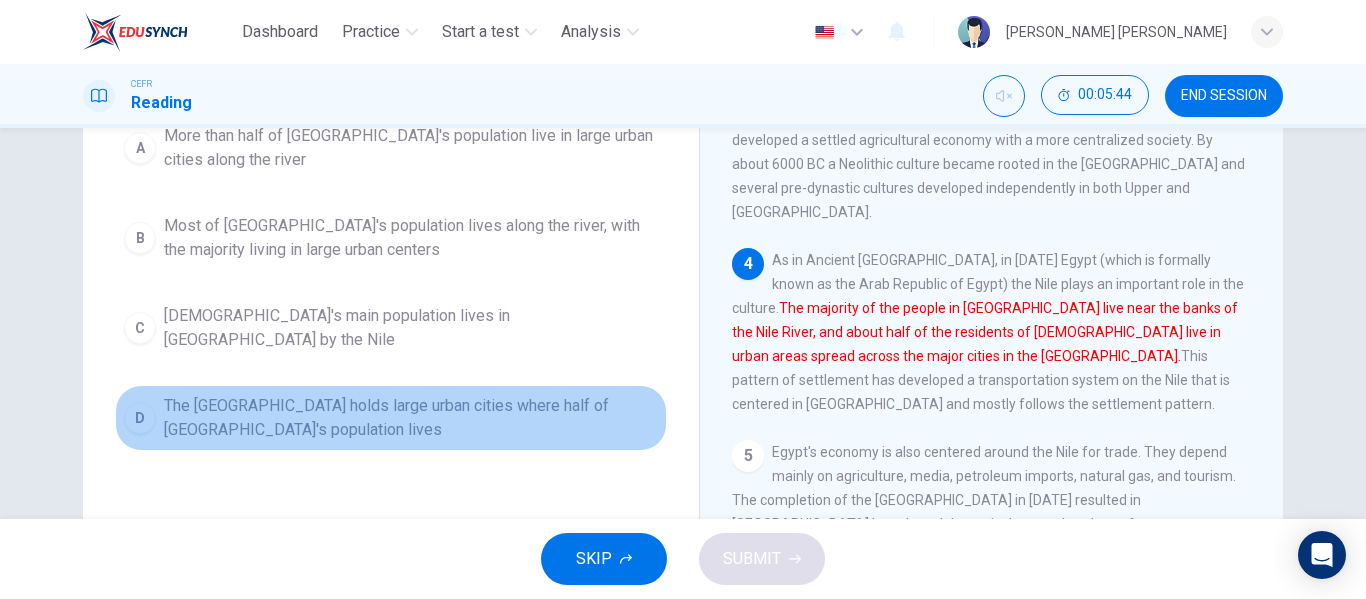 click on "The [GEOGRAPHIC_DATA] holds large urban cities where half of [GEOGRAPHIC_DATA]'s population lives" at bounding box center [411, 418] 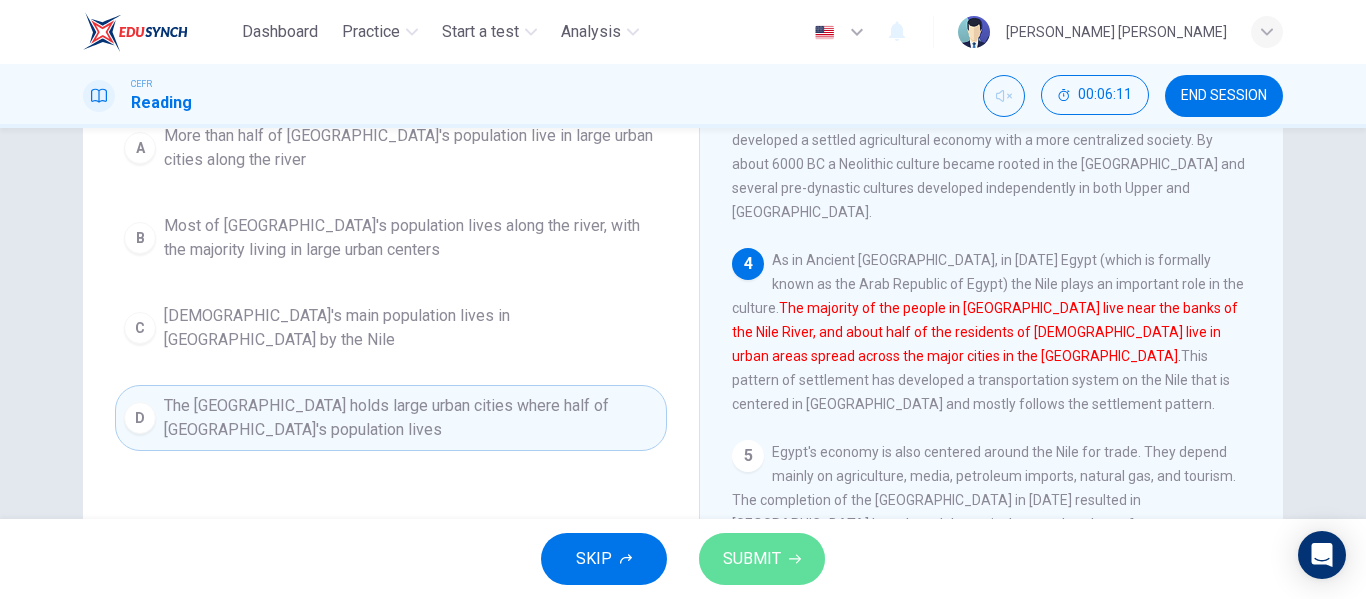 click on "SUBMIT" at bounding box center (752, 559) 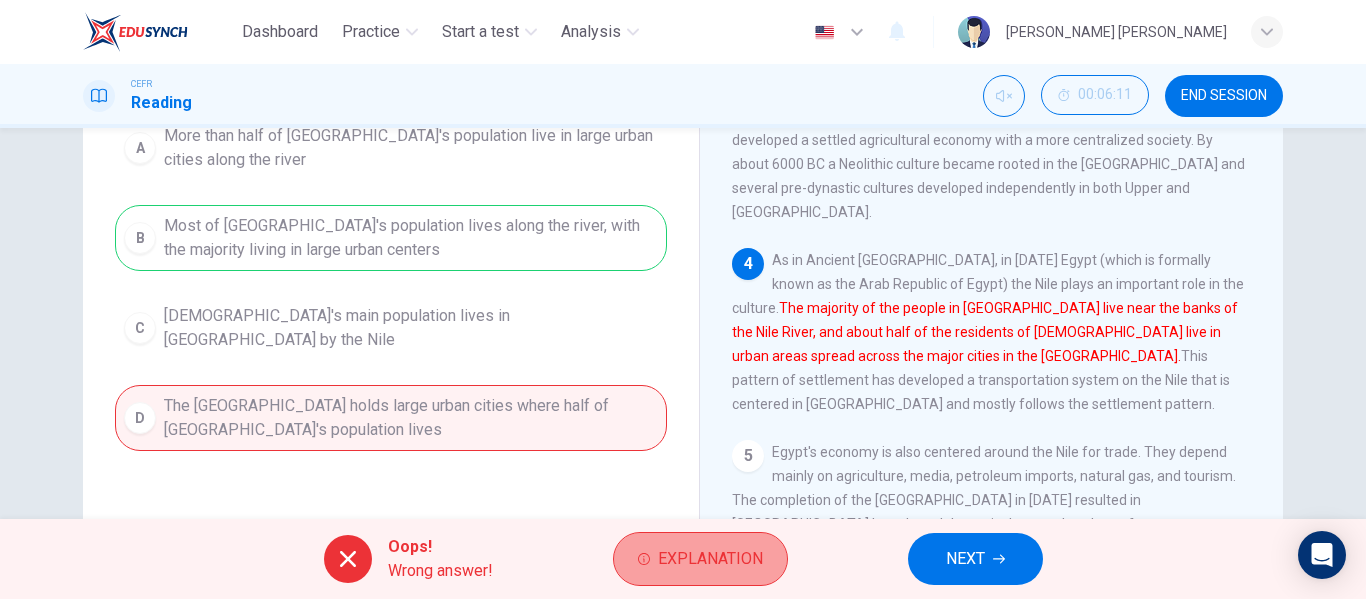 click on "Explanation" at bounding box center [700, 559] 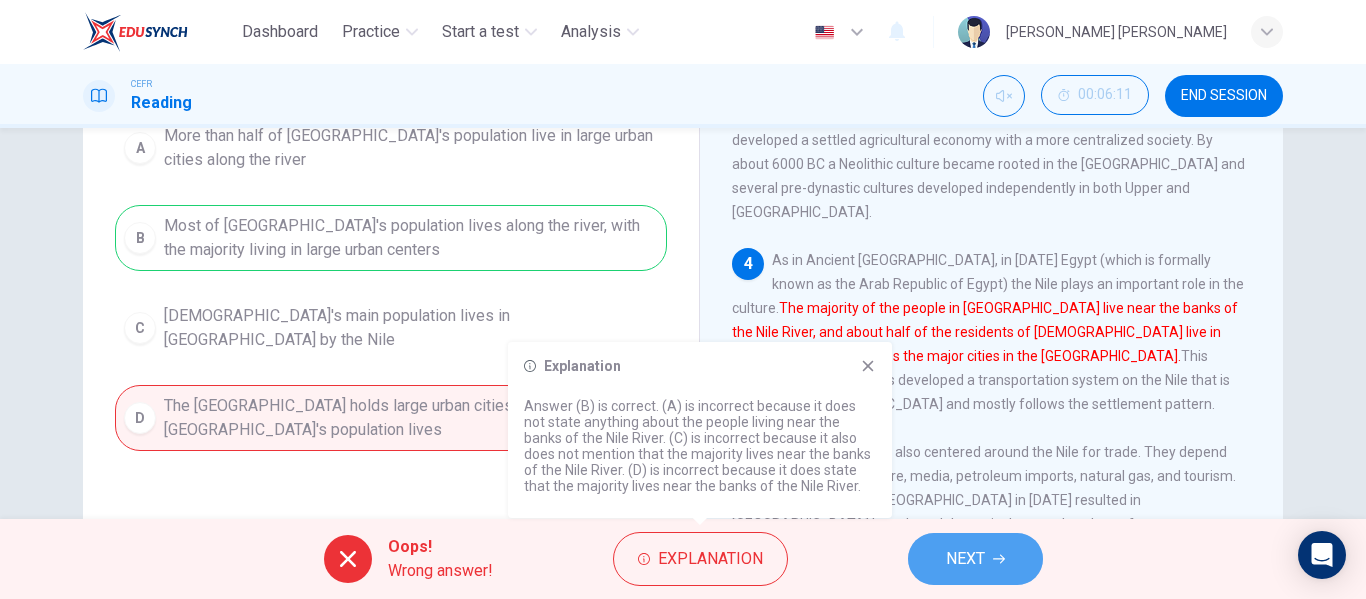 click on "NEXT" at bounding box center (965, 559) 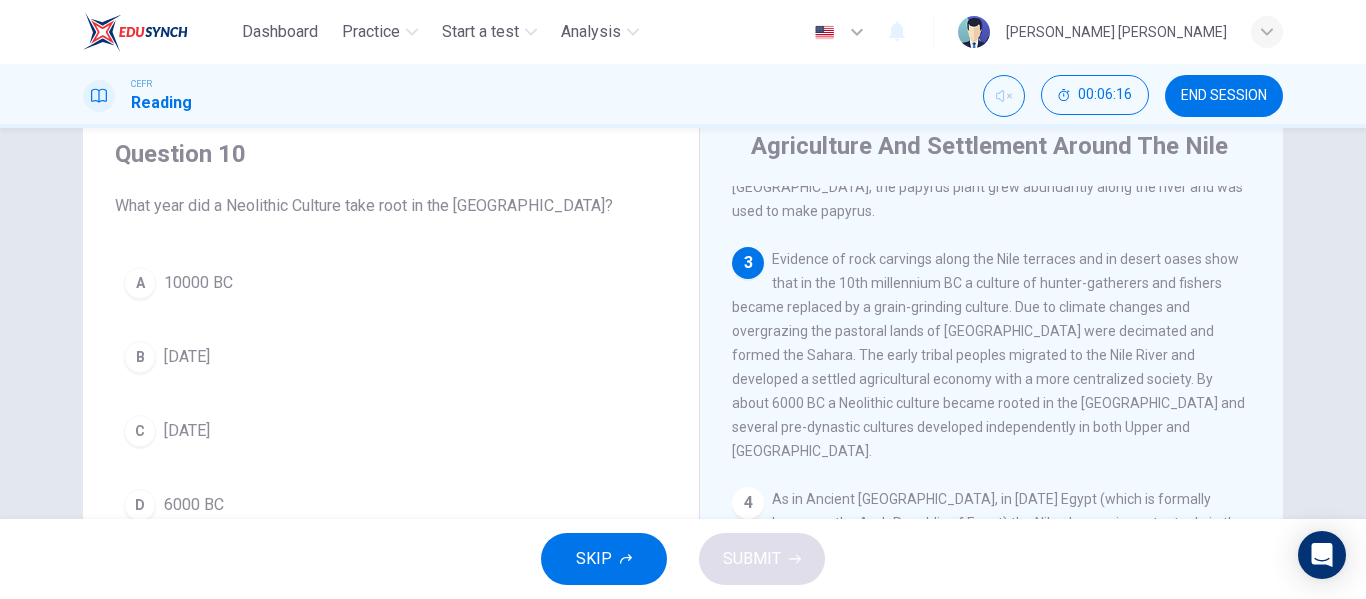 scroll, scrollTop: 71, scrollLeft: 0, axis: vertical 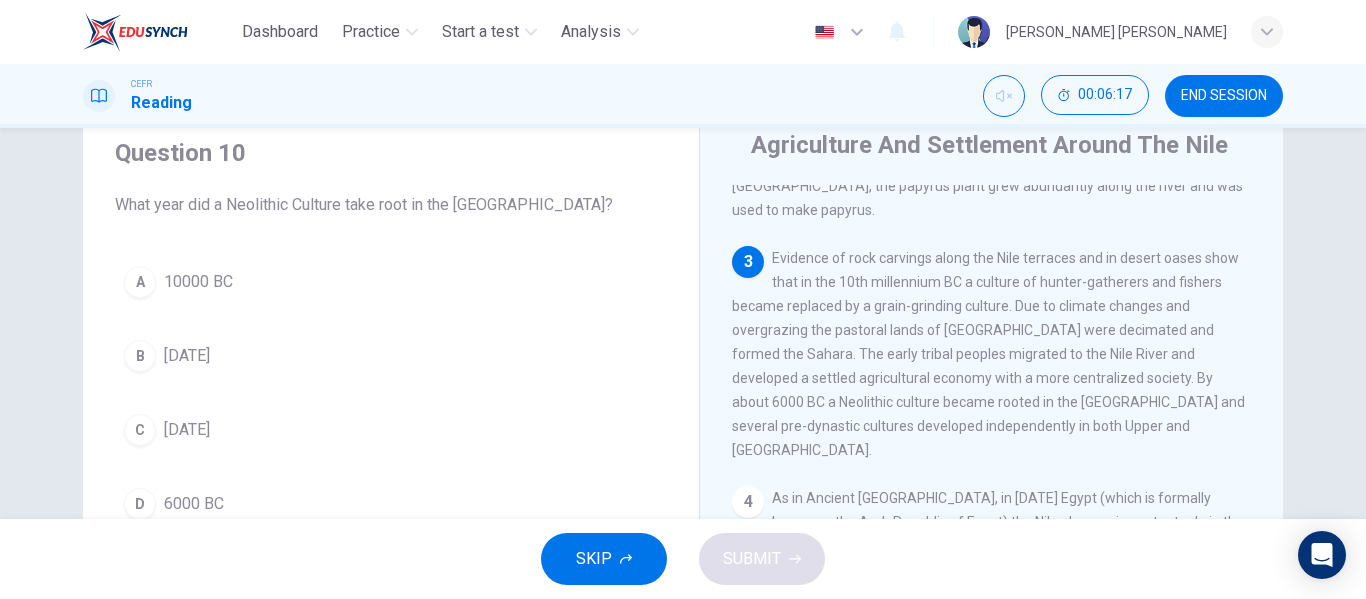 click on "B" at bounding box center [140, 356] 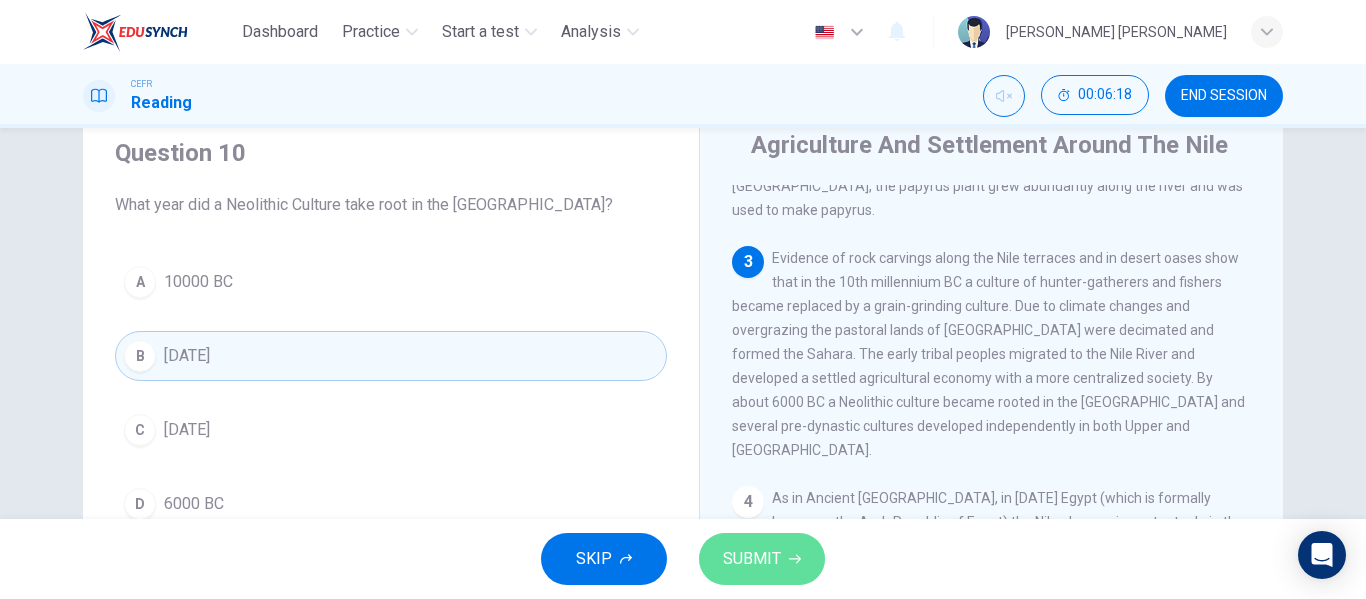 click on "SUBMIT" at bounding box center (752, 559) 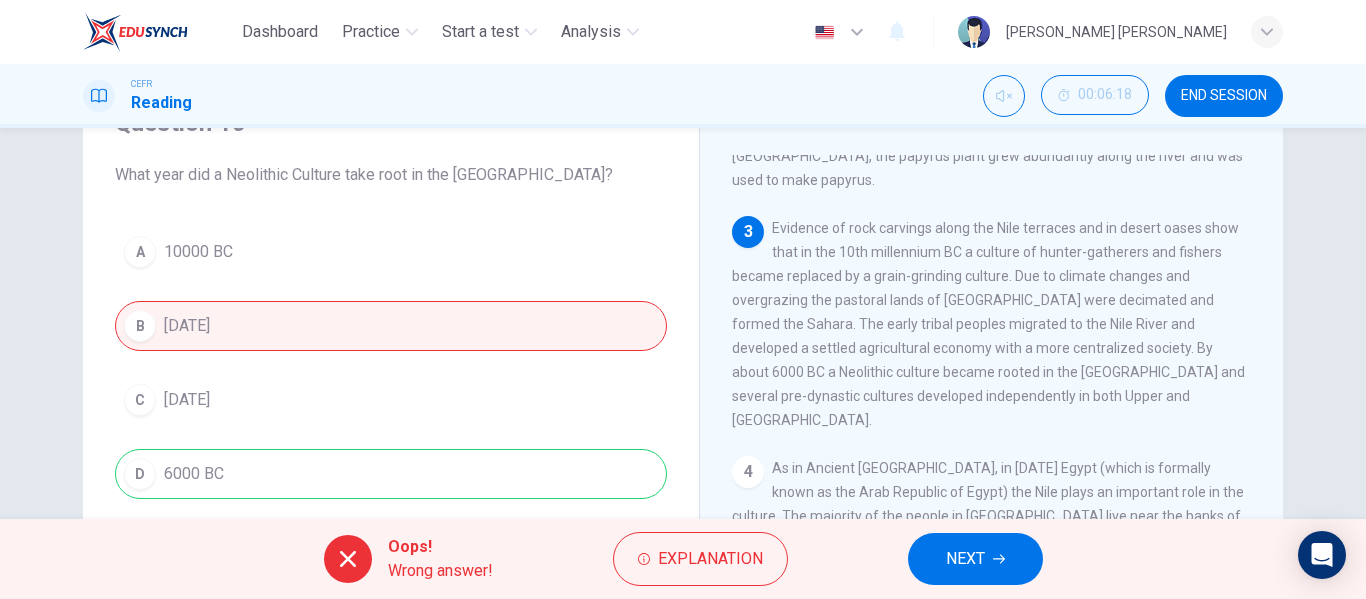 scroll, scrollTop: 111, scrollLeft: 0, axis: vertical 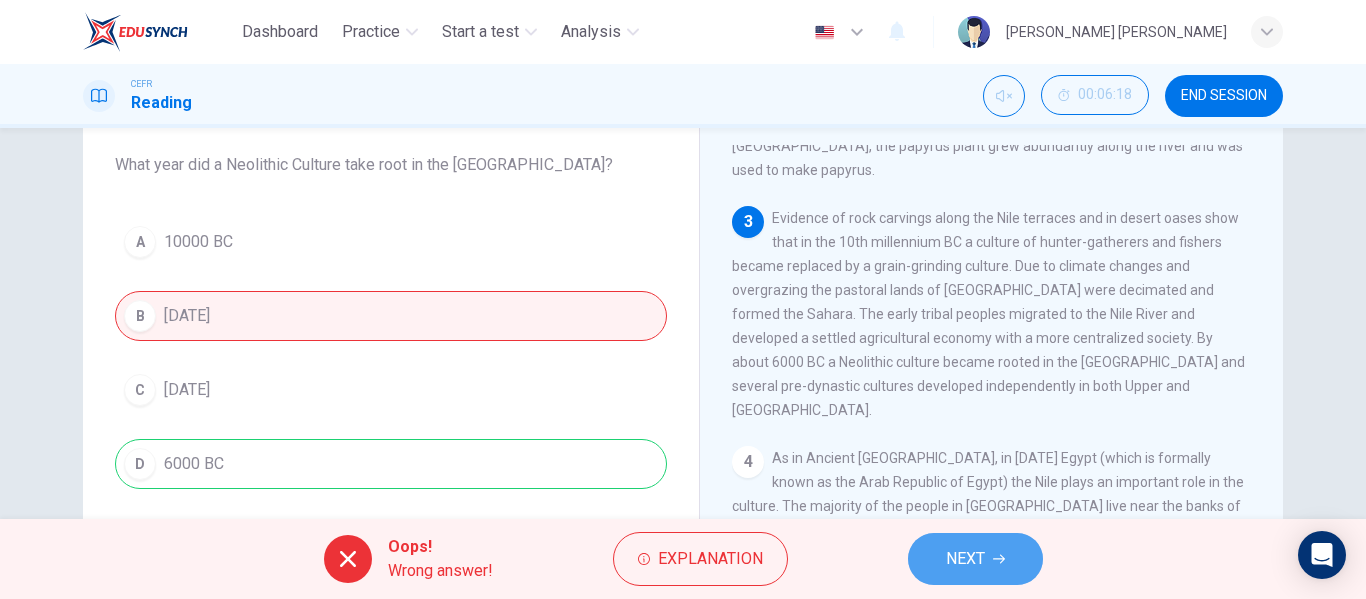 click on "NEXT" at bounding box center (965, 559) 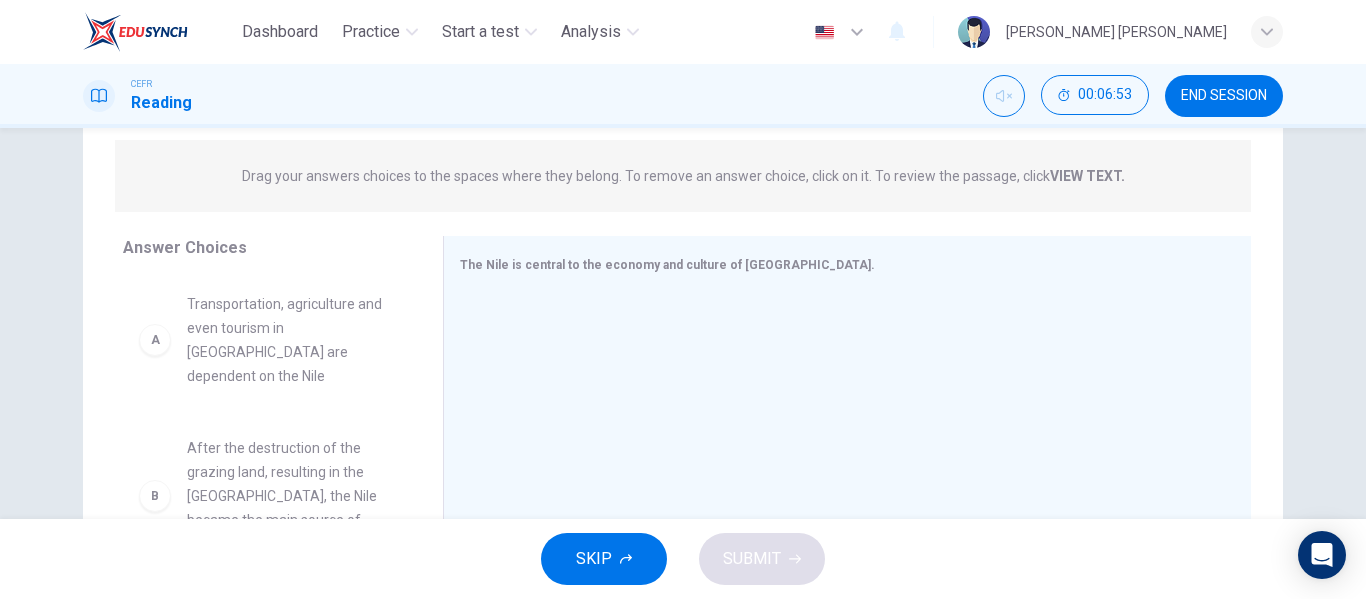 scroll, scrollTop: 236, scrollLeft: 0, axis: vertical 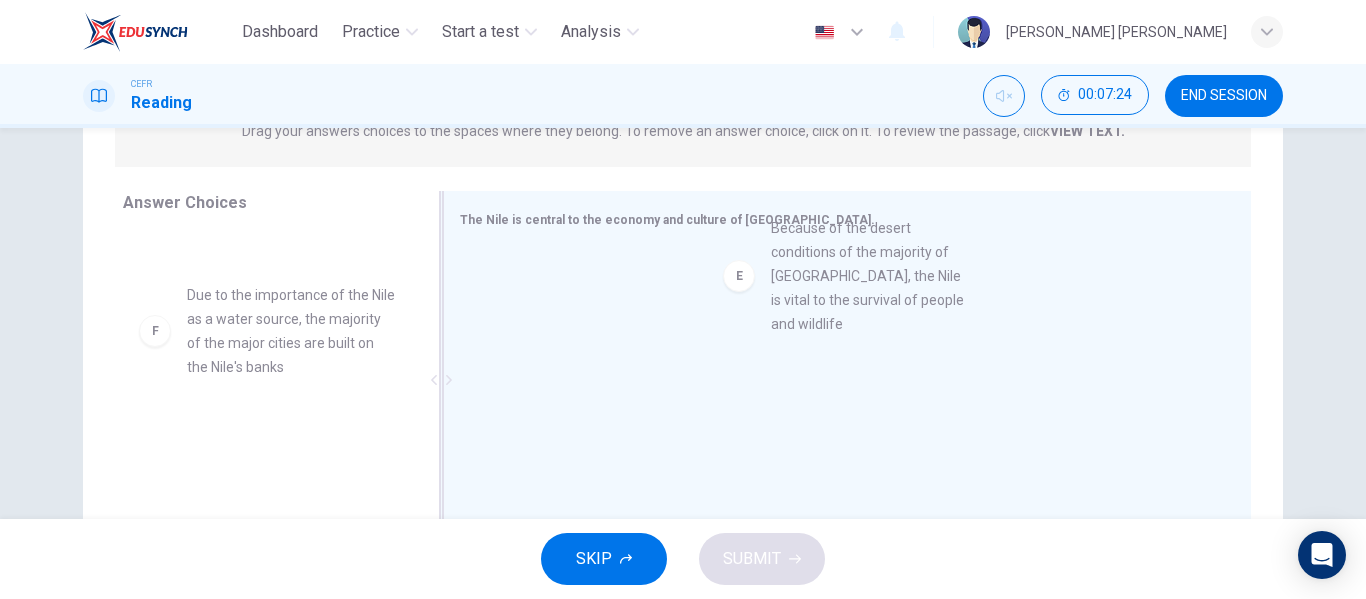 drag, startPoint x: 153, startPoint y: 347, endPoint x: 756, endPoint y: 281, distance: 606.6012 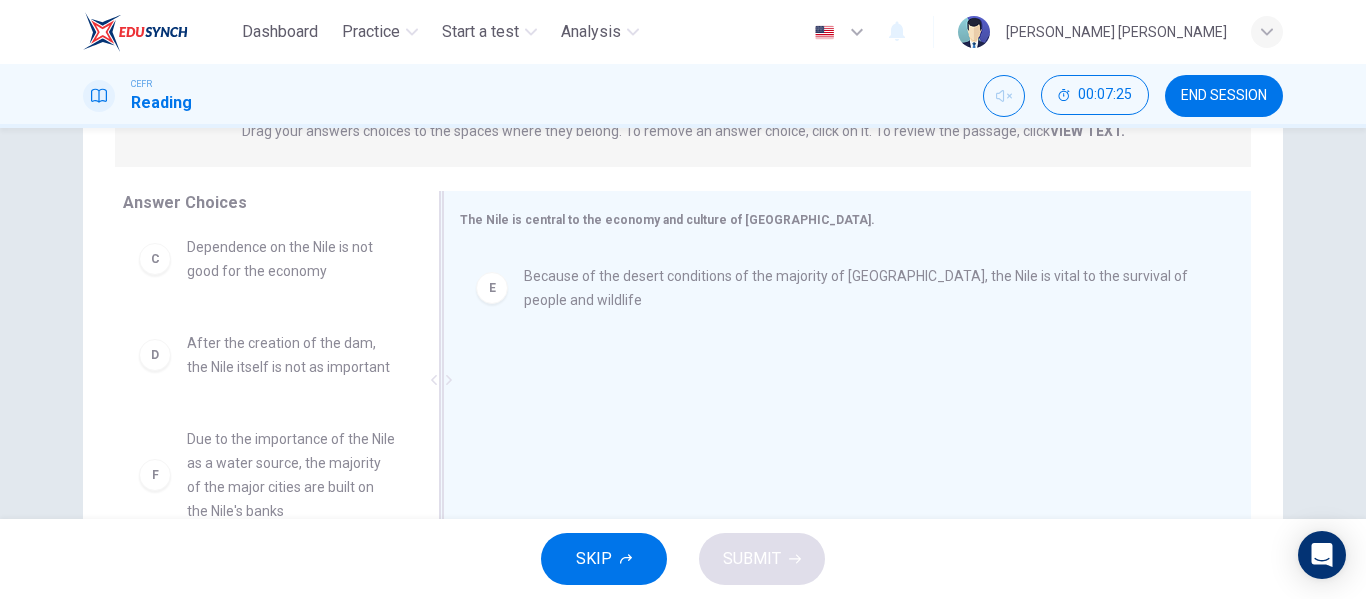 scroll, scrollTop: 324, scrollLeft: 0, axis: vertical 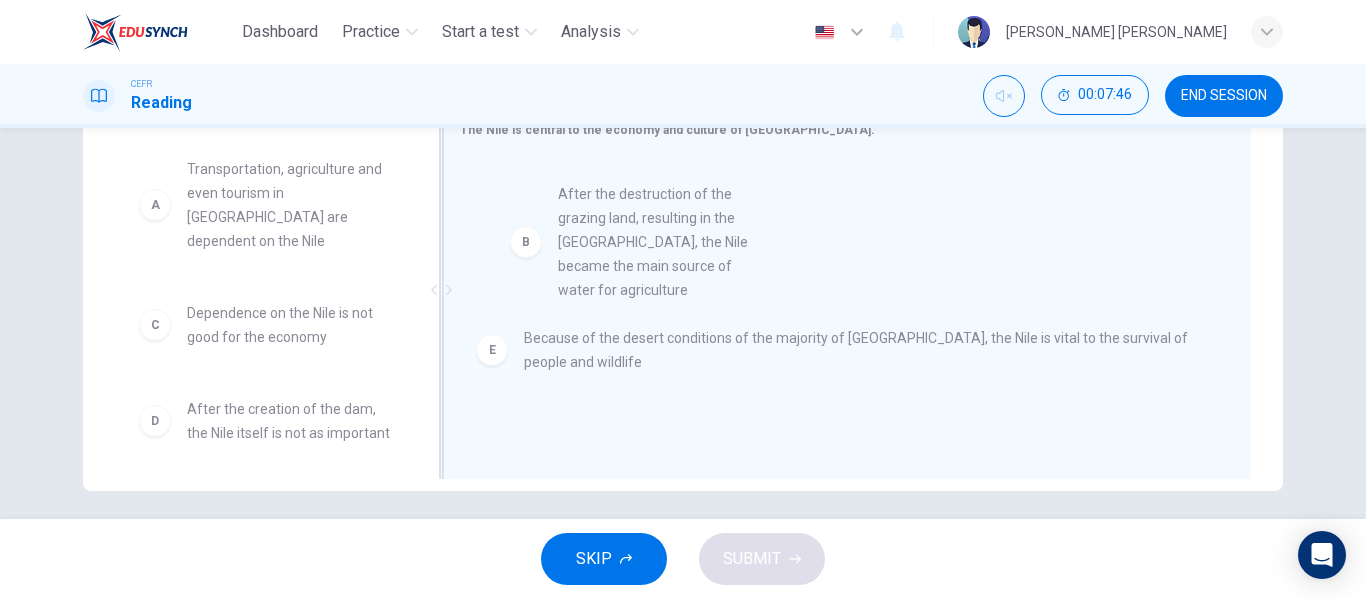 drag, startPoint x: 284, startPoint y: 346, endPoint x: 673, endPoint y: 246, distance: 401.64786 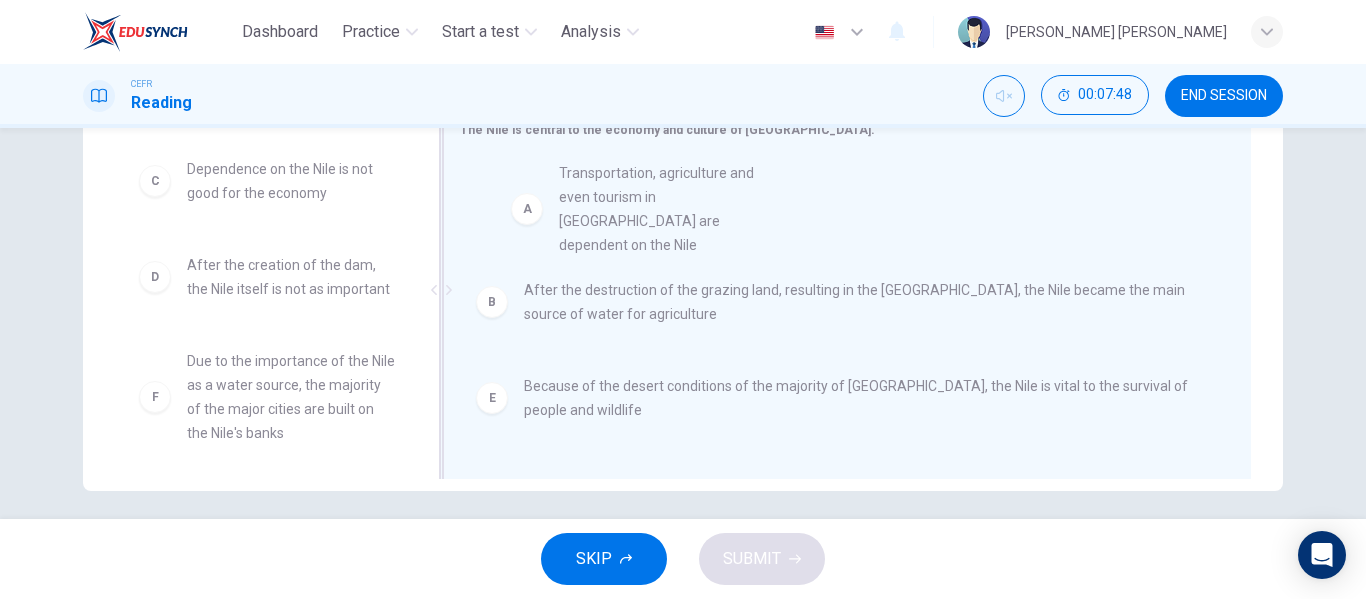 drag, startPoint x: 273, startPoint y: 226, endPoint x: 655, endPoint y: 228, distance: 382.00525 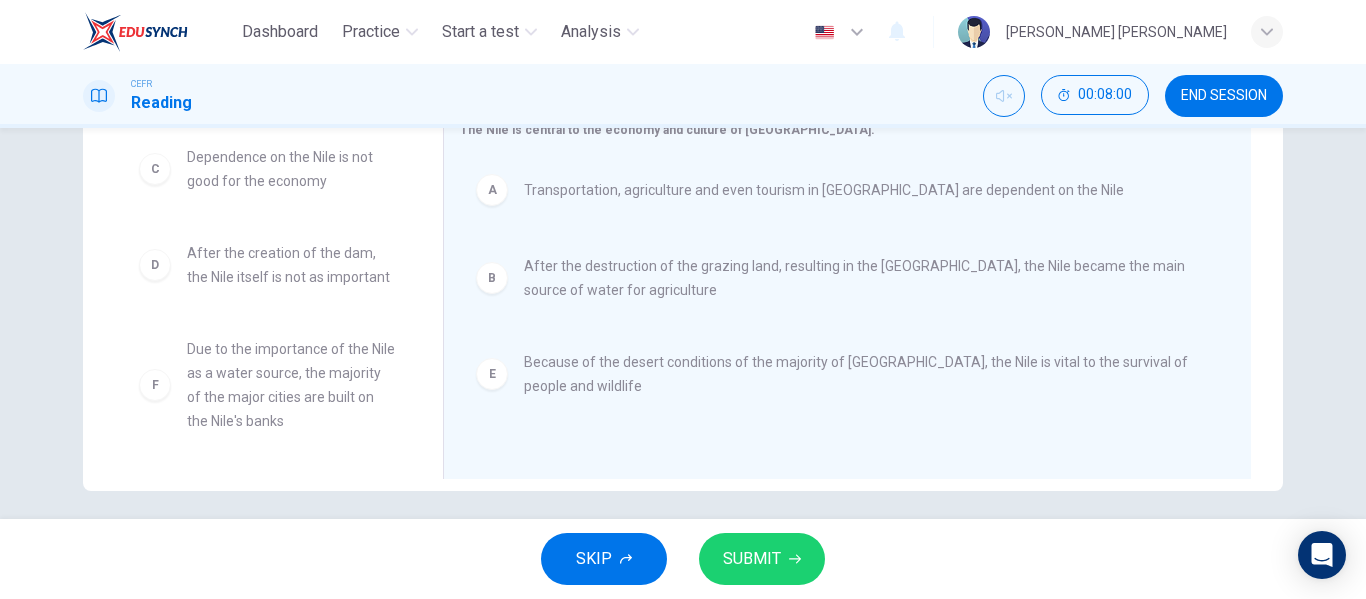 scroll, scrollTop: 36, scrollLeft: 0, axis: vertical 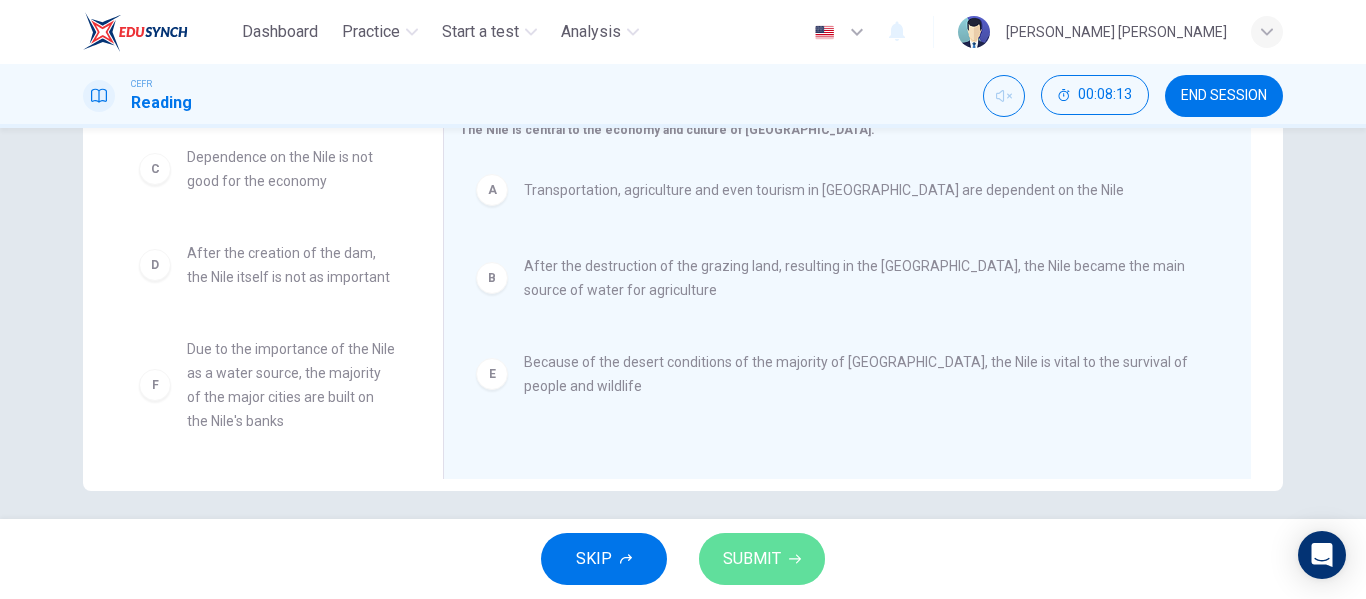 click on "SUBMIT" at bounding box center (752, 559) 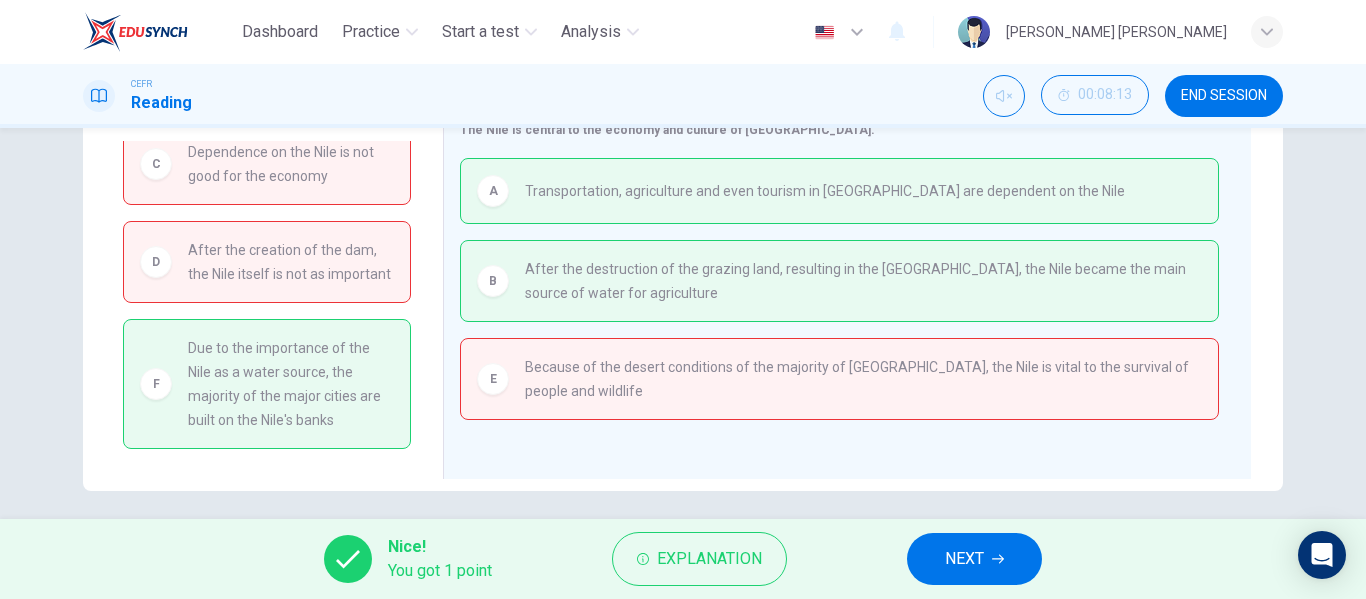 scroll, scrollTop: 42, scrollLeft: 0, axis: vertical 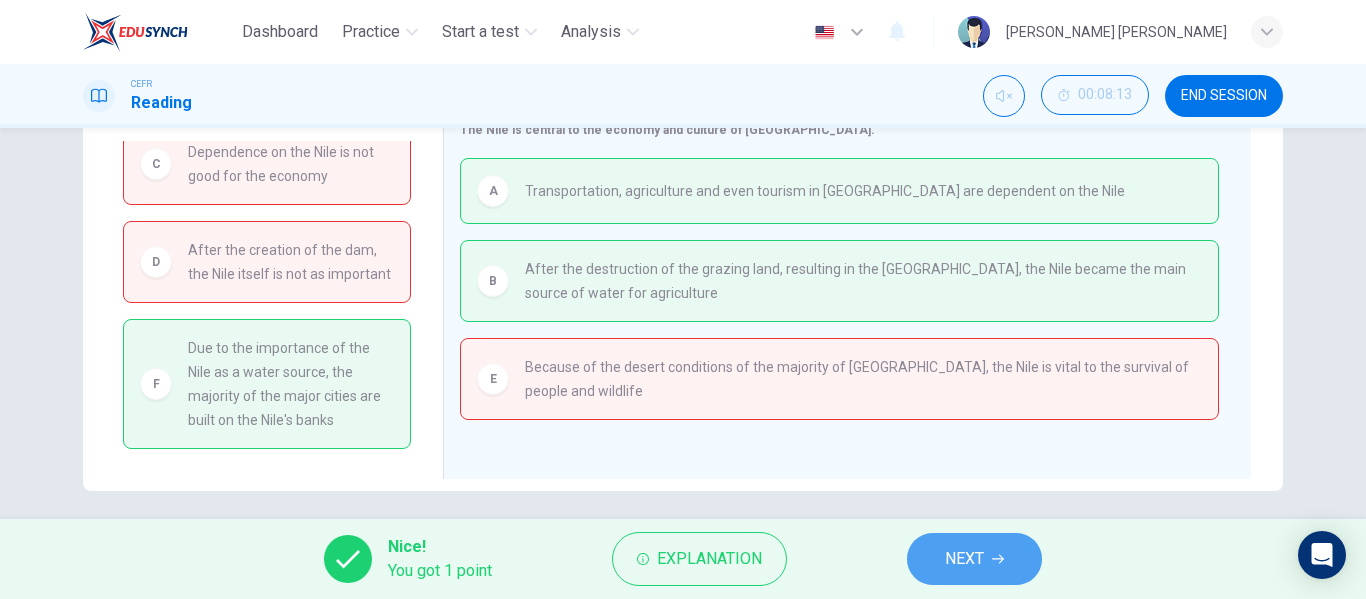 click on "NEXT" at bounding box center [964, 559] 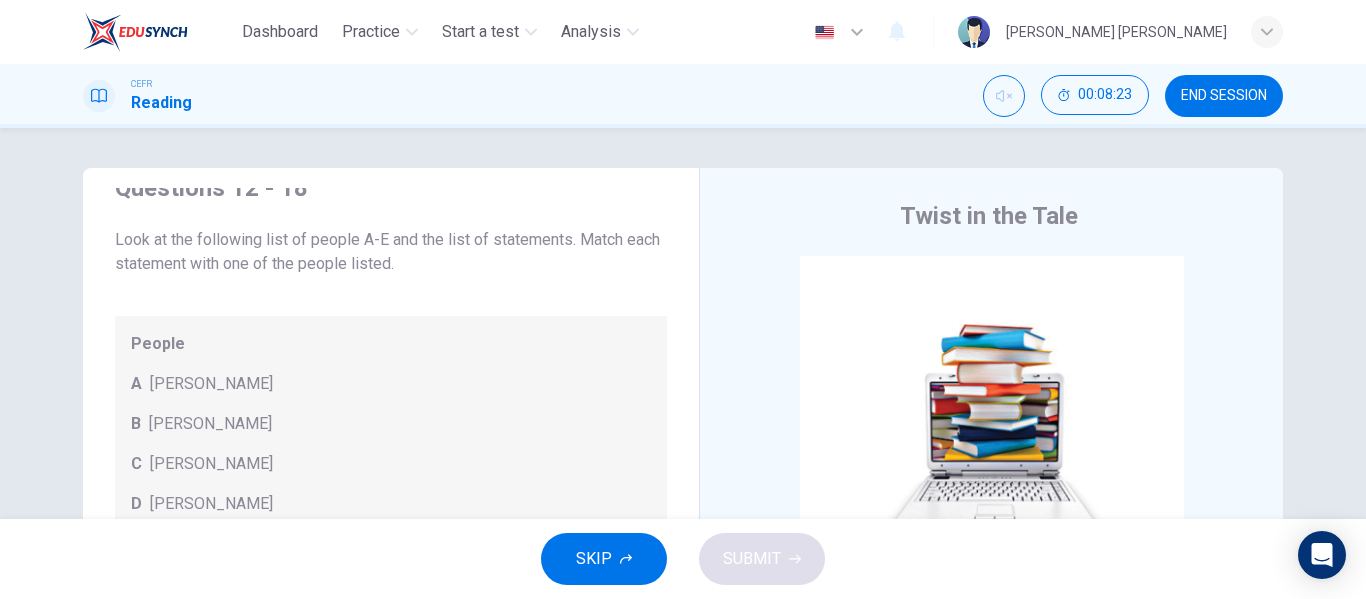 scroll, scrollTop: 39, scrollLeft: 0, axis: vertical 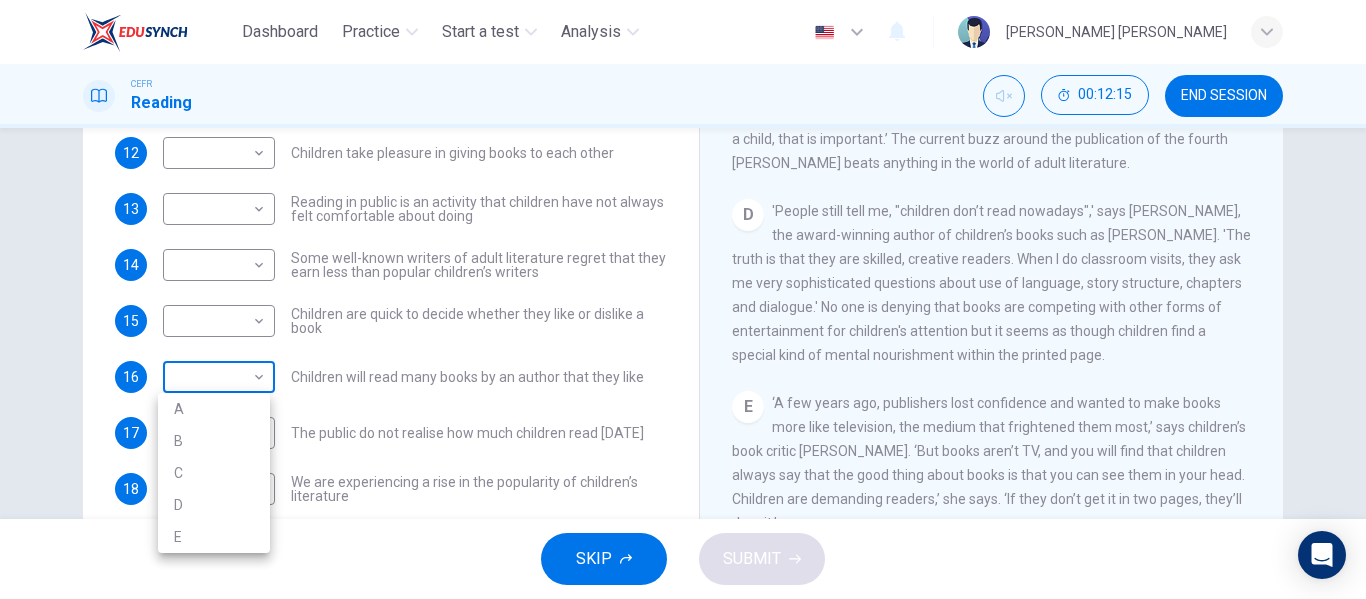 click on "Dashboard Practice Start a test Analysis English en ​ [PERSON_NAME] [PERSON_NAME] CEFR Reading 00:12:15 END SESSION Questions 12 - 18 Look at the following list of people A-E and the list of statements. Match each statement with one of the people listed. People A [PERSON_NAME] B [PERSON_NAME] C [PERSON_NAME] D [PERSON_NAME] E [PERSON_NAME] 12 ​ ​ Children take pleasure in giving books to each other 13 ​ ​ Reading in public is an activity that children have not always felt comfortable about doing 14 ​ ​ Some well-known writers of adult literature regret that they earn less than popular children’s writers 15 ​ ​ Children are quick to decide whether they like or dislike a book 16 ​ ​ Children will read many books by an author that they like 17 ​ ​ The public do not realise how much children read [DATE] 18 ​ ​ We are experiencing a rise in the popularity of children’s literature Twist in the Tale CLICK TO ZOOM Click to Zoom A B C D E F G H I J SKIP SUBMIT
Dashboard Practice 2025" at bounding box center [683, 299] 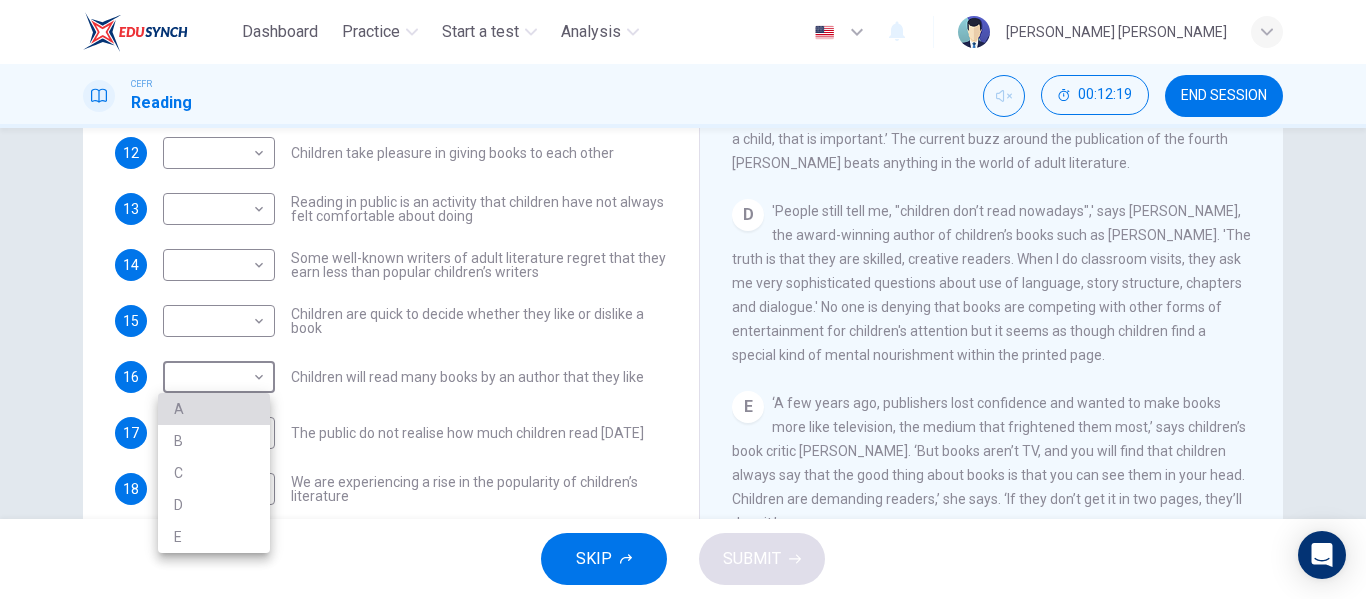 click on "A" at bounding box center (214, 409) 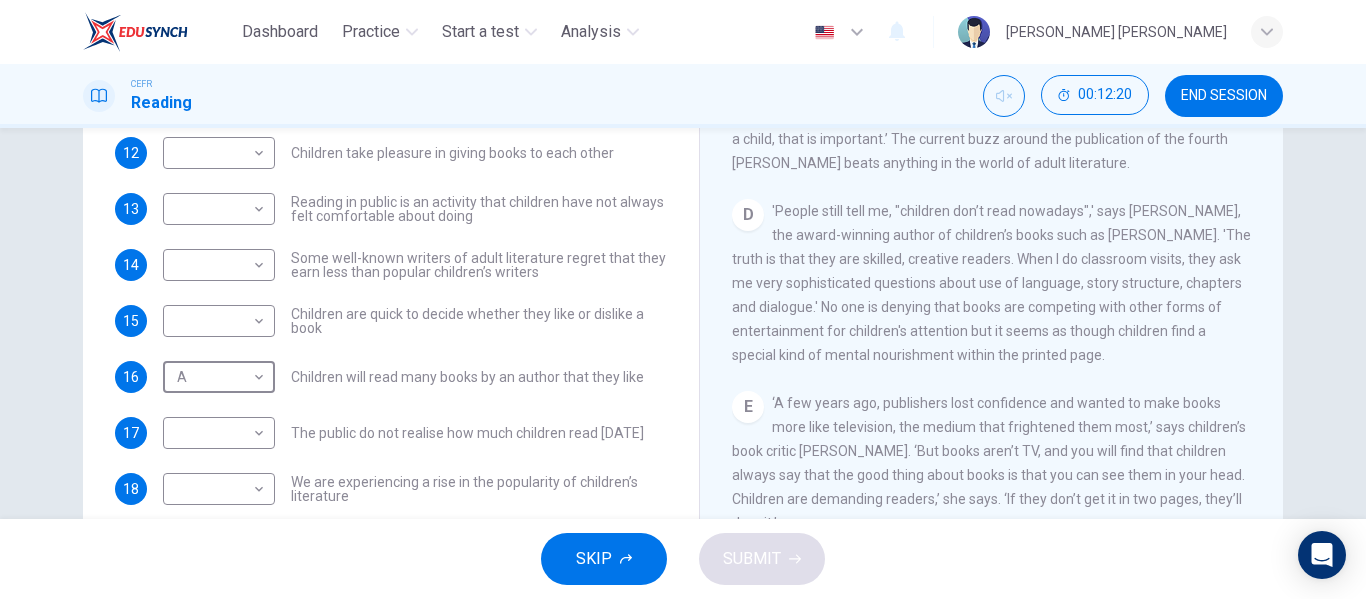 scroll, scrollTop: 0, scrollLeft: 0, axis: both 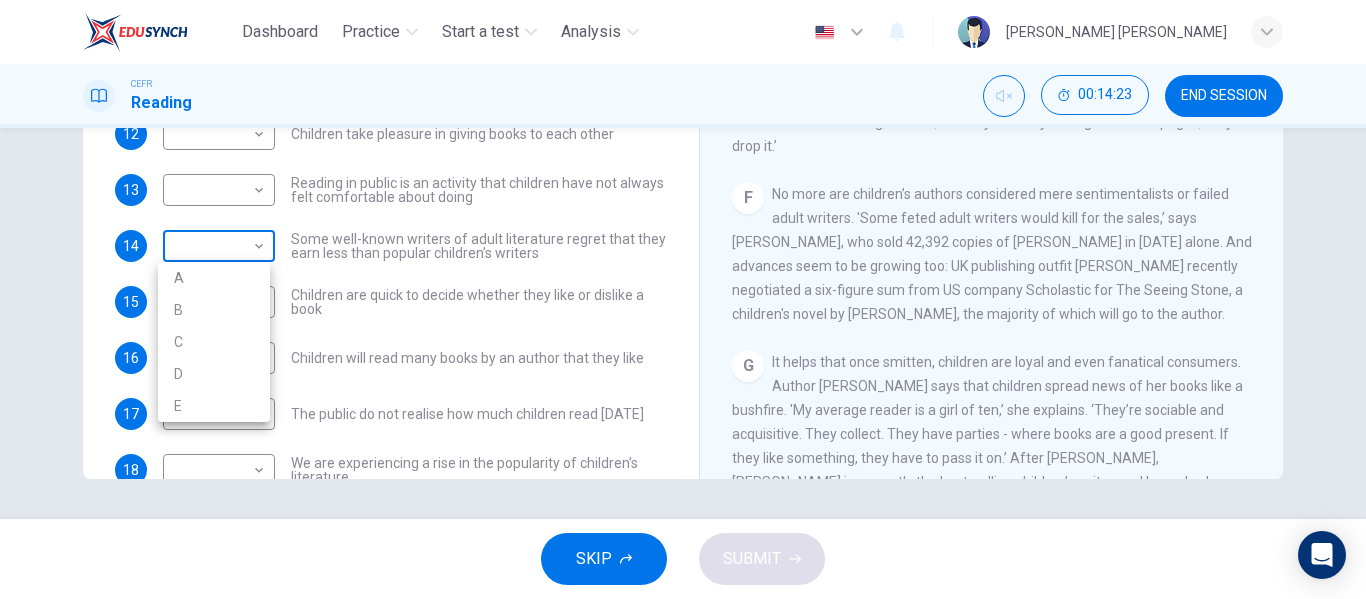 click on "Dashboard Practice Start a test Analysis English en ​ [PERSON_NAME] [PERSON_NAME] CEFR Reading 00:14:23 END SESSION Questions 12 - 18 Look at the following list of people A-E and the list of statements. Match each statement with one of the people listed. People A [PERSON_NAME] B [PERSON_NAME] C [PERSON_NAME] D [PERSON_NAME] E [PERSON_NAME] 12 ​ ​ Children take pleasure in giving books to each other 13 ​ ​ Reading in public is an activity that children have not always felt comfortable about doing 14 ​ ​ Some well-known writers of adult literature regret that they earn less than popular children’s writers 15 ​ ​ Children are quick to decide whether they like or dislike a book 16 A A ​ Children will read many books by an author that they like 17 ​ ​ The public do not realise how much children read [DATE] 18 ​ ​ We are experiencing a rise in the popularity of children’s literature Twist in the Tale CLICK TO ZOOM Click to Zoom A B C D E F G H I J SKIP SUBMIT
Dashboard Practice 2025" at bounding box center [683, 299] 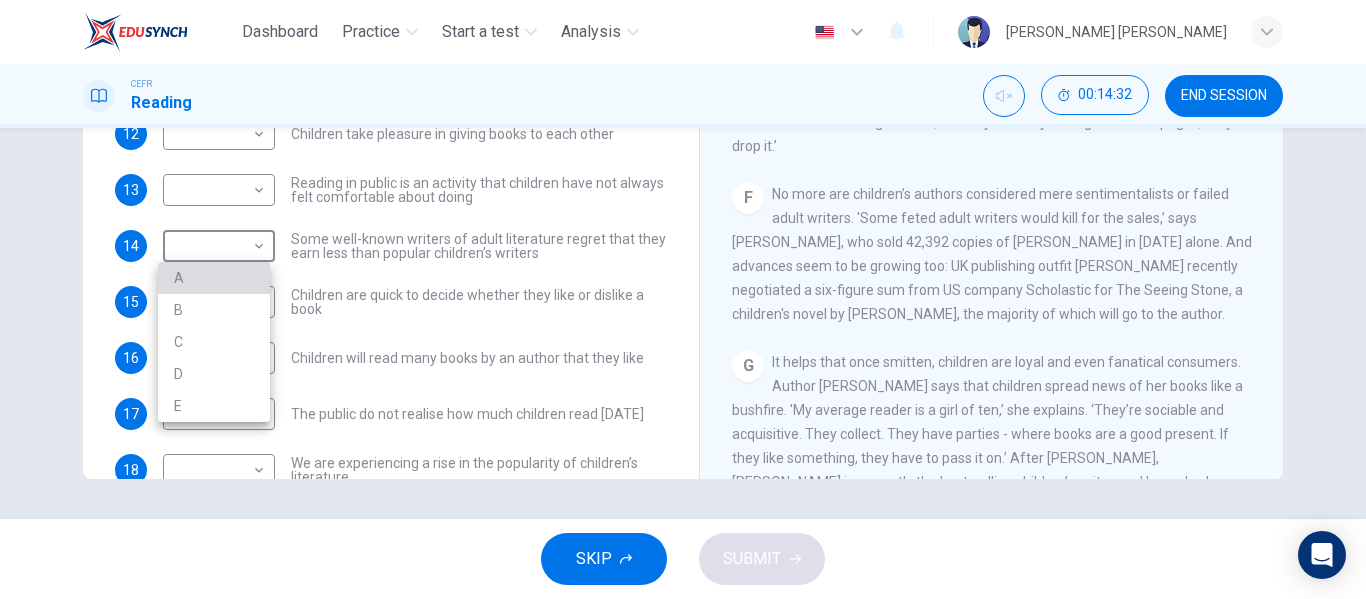 click on "A" at bounding box center [214, 278] 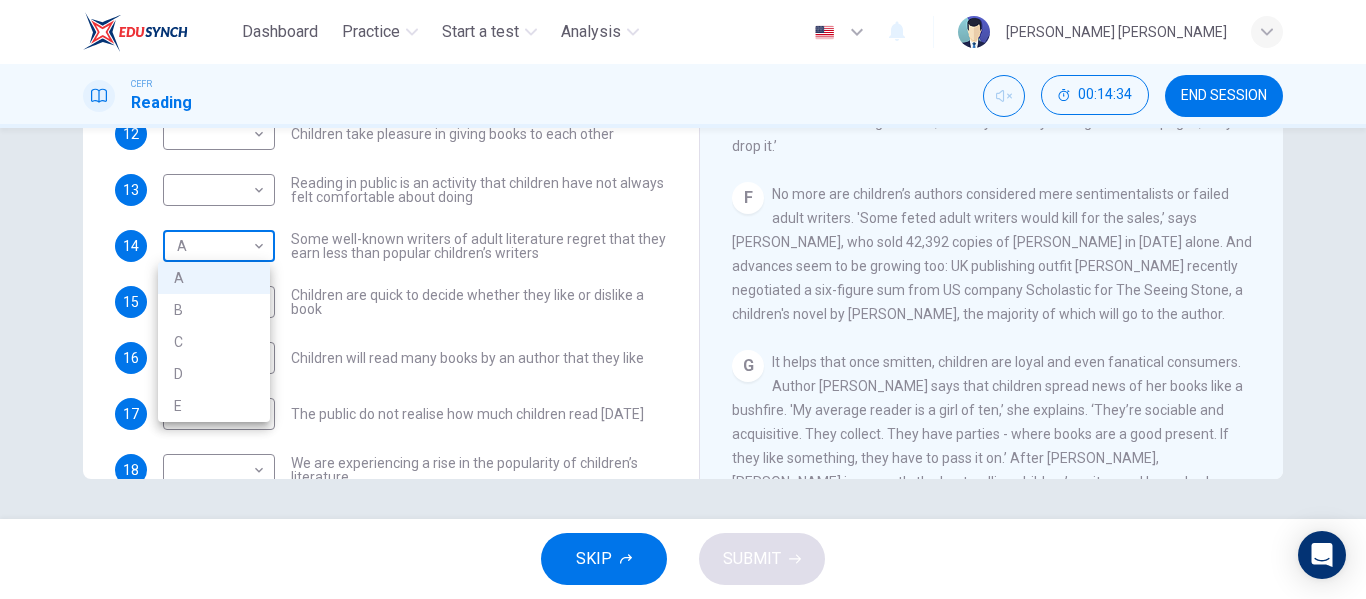 click on "Dashboard Practice Start a test Analysis English en ​ [PERSON_NAME] [PERSON_NAME] CEFR Reading 00:14:34 END SESSION Questions 12 - 18 Look at the following list of people A-E and the list of statements. Match each statement with one of the people listed. People A [PERSON_NAME] B [PERSON_NAME] C [PERSON_NAME] D [PERSON_NAME] E [PERSON_NAME] 12 ​ ​ Children take pleasure in giving books to each other 13 ​ ​ Reading in public is an activity that children have not always felt comfortable about doing 14 A A ​ Some well-known writers of adult literature regret that they earn less than popular children’s writers 15 ​ ​ Children are quick to decide whether they like or dislike a book 16 A A ​ Children will read many books by an author that they like 17 ​ ​ The public do not realise how much children read [DATE] 18 ​ ​ We are experiencing a rise in the popularity of children’s literature Twist in the Tale CLICK TO ZOOM Click to Zoom A B C D E F G H I J SKIP SUBMIT
Dashboard Practice 2025" at bounding box center [683, 299] 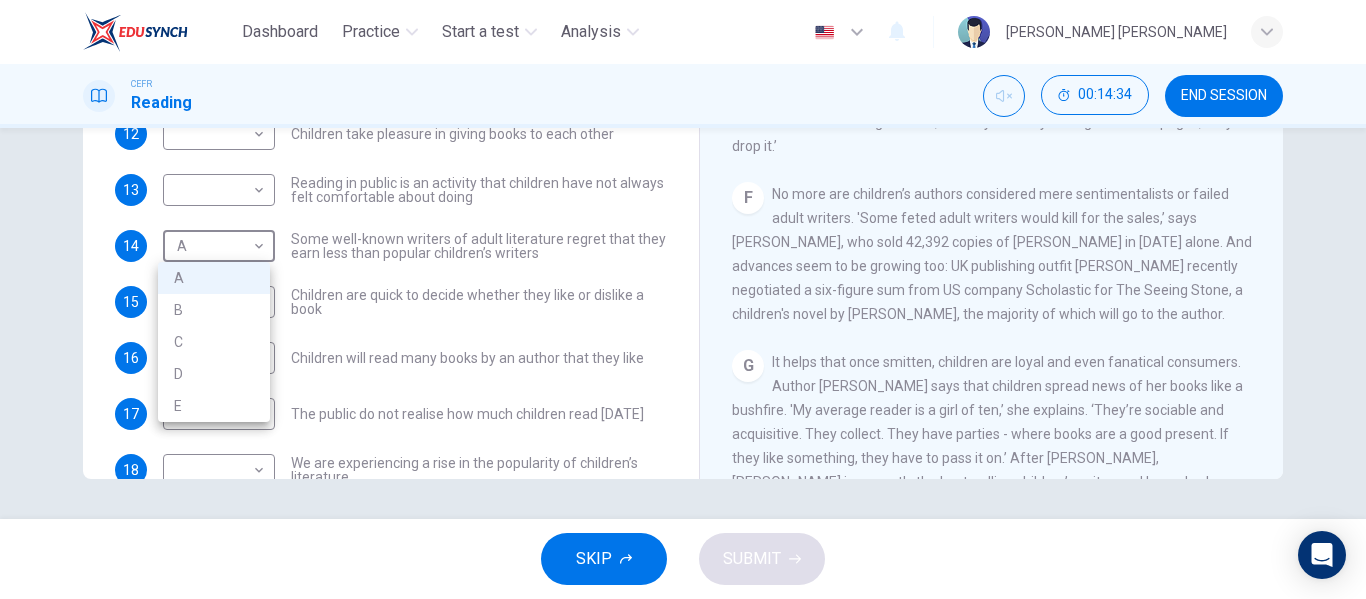 click on "B" at bounding box center (214, 310) 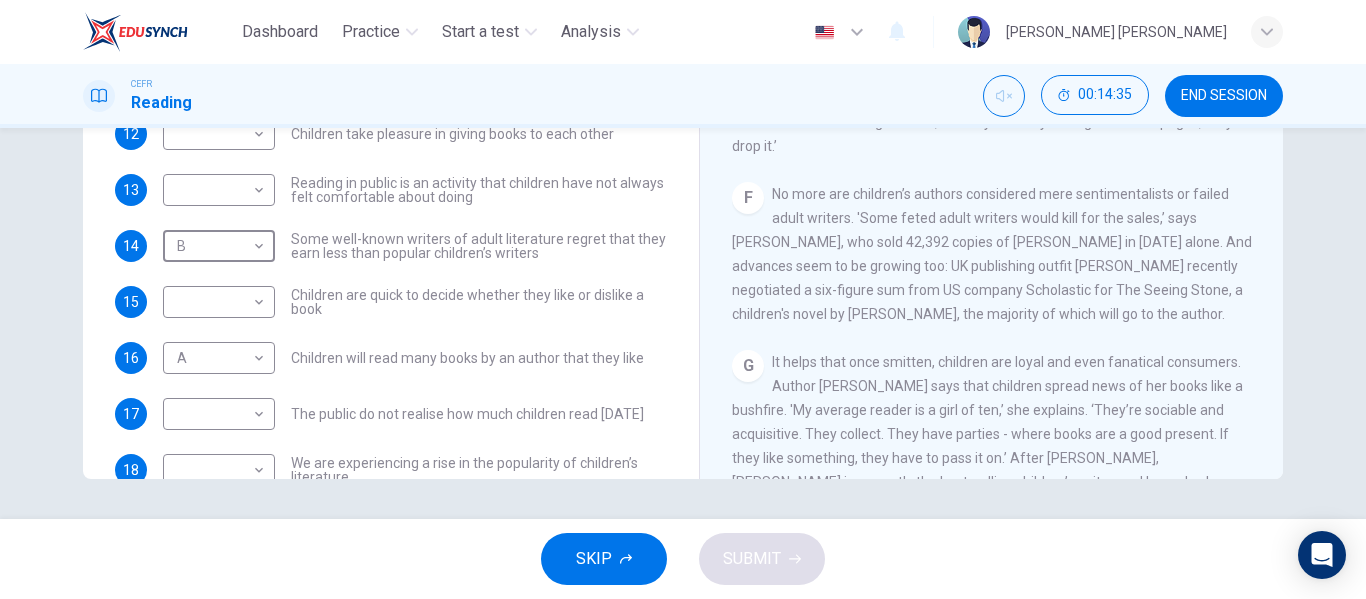 scroll, scrollTop: 0, scrollLeft: 0, axis: both 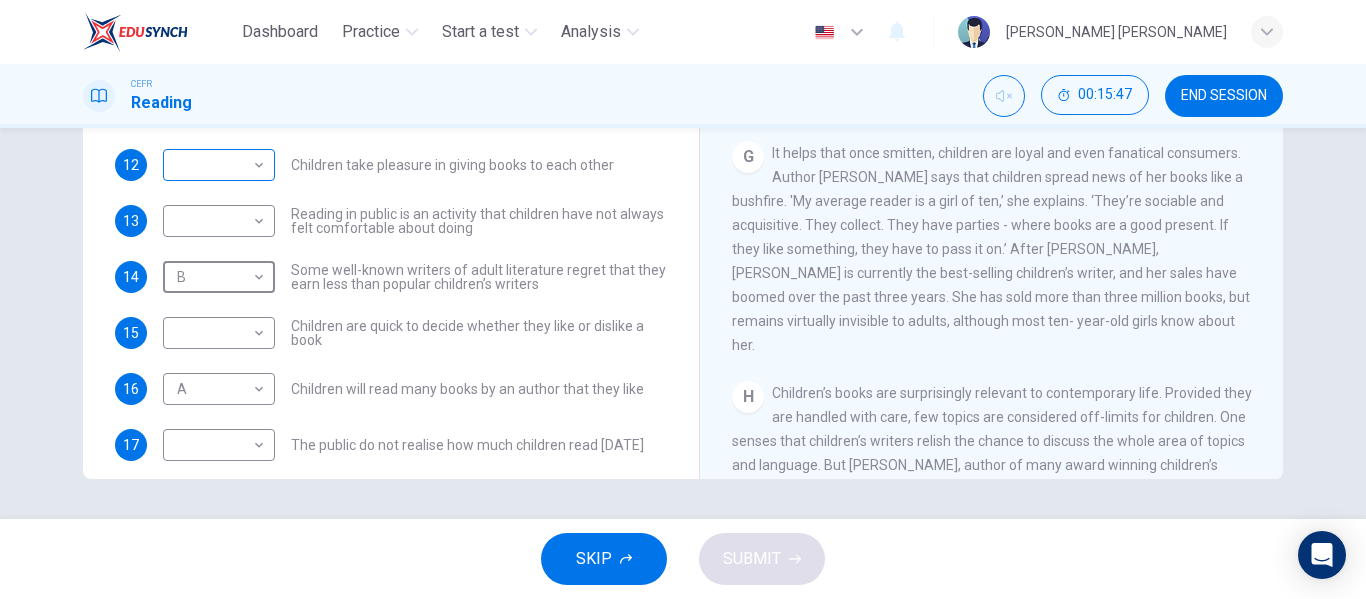 click on "Dashboard Practice Start a test Analysis English en ​ [PERSON_NAME] [PERSON_NAME] CEFR Reading 00:15:47 END SESSION Questions 12 - 18 Look at the following list of people A-E and the list of statements. Match each statement with one of the people listed. People A [PERSON_NAME] B [PERSON_NAME] C [PERSON_NAME] D [PERSON_NAME] E [PERSON_NAME] 12 ​ ​ Children take pleasure in giving books to each other 13 ​ ​ Reading in public is an activity that children have not always felt comfortable about doing 14 B B ​ Some well-known writers of adult literature regret that they earn less than popular children’s writers 15 ​ ​ Children are quick to decide whether they like or dislike a book 16 A A ​ Children will read many books by an author that they like 17 ​ ​ The public do not realise how much children read [DATE] 18 ​ ​ We are experiencing a rise in the popularity of children’s literature Twist in the Tale CLICK TO ZOOM Click to Zoom A B C D E F G H I J SKIP SUBMIT
Dashboard Practice 2025" at bounding box center [683, 299] 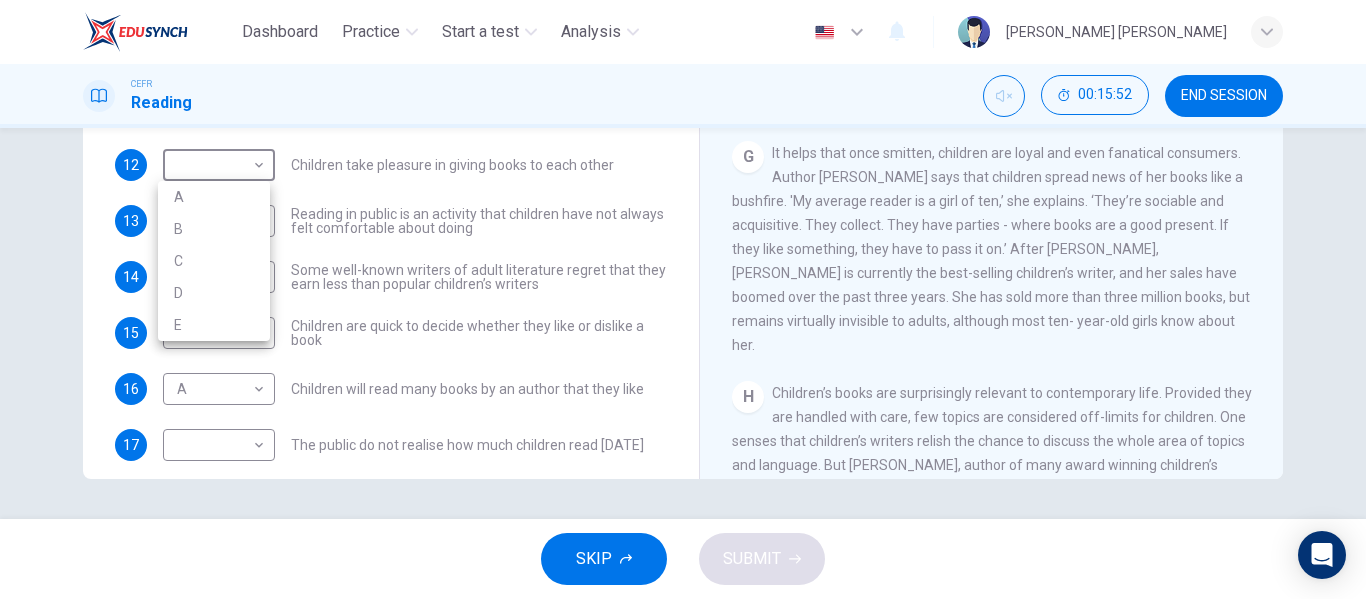 click at bounding box center (683, 299) 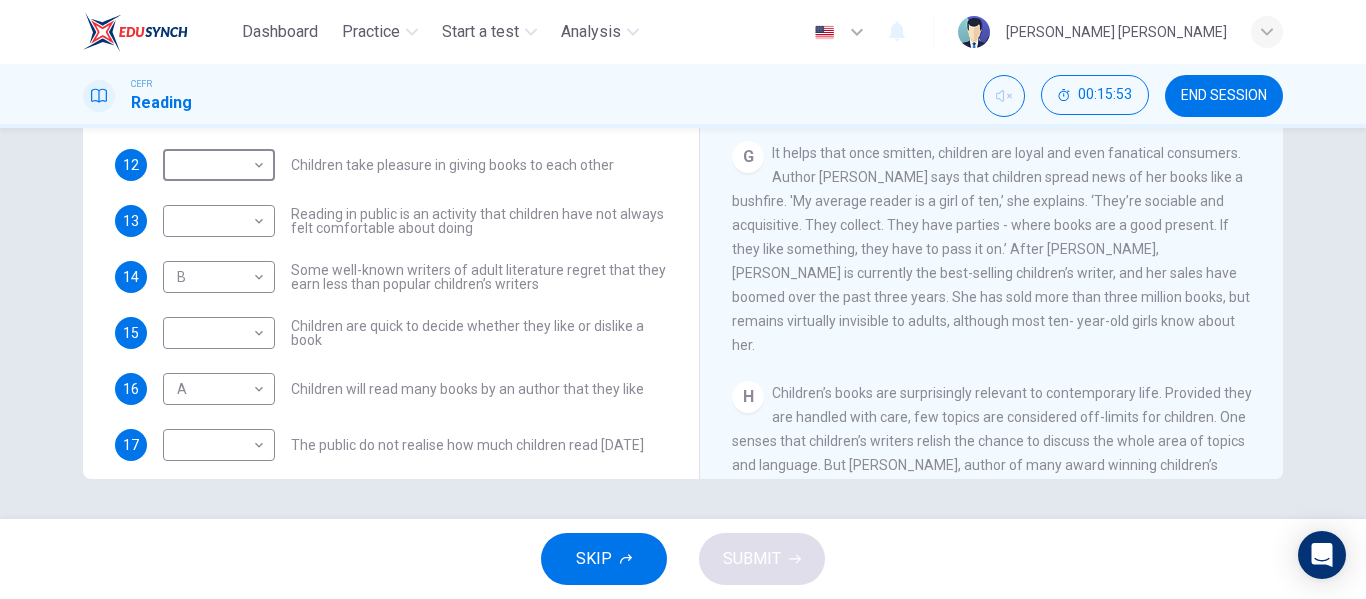 scroll, scrollTop: 0, scrollLeft: 0, axis: both 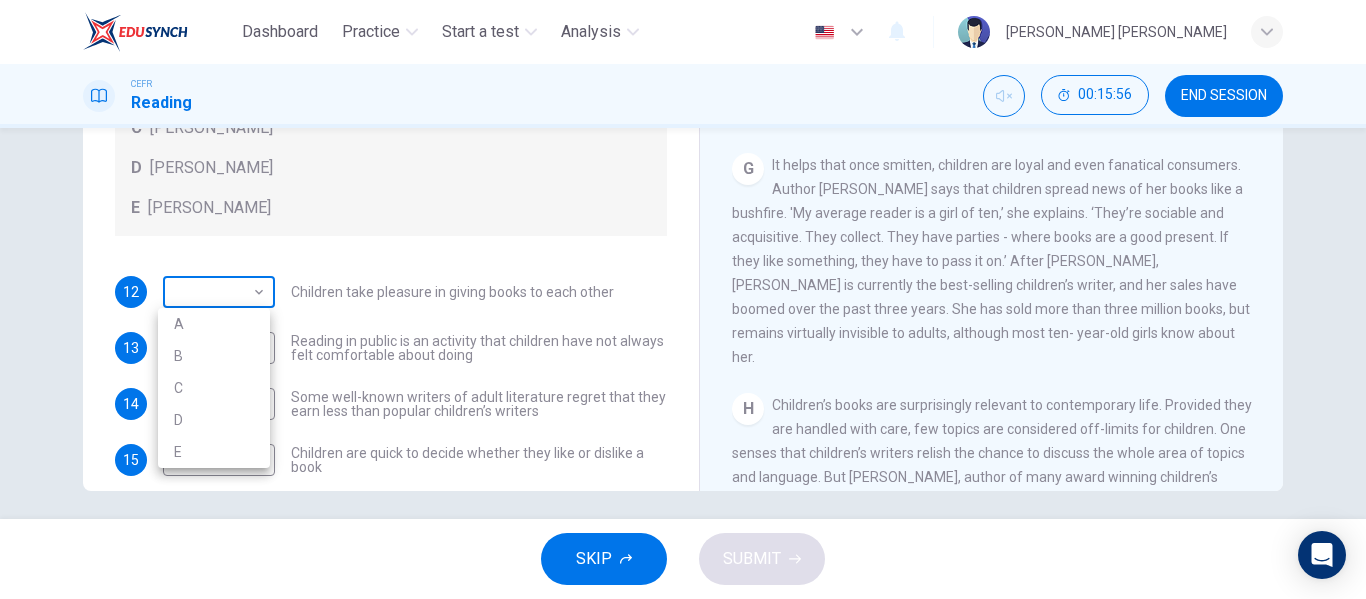 click on "Dashboard Practice Start a test Analysis English en ​ [PERSON_NAME] [PERSON_NAME] CEFR Reading 00:15:56 END SESSION Questions 12 - 18 Look at the following list of people A-E and the list of statements. Match each statement with one of the people listed. People A [PERSON_NAME] B [PERSON_NAME] C [PERSON_NAME] D [PERSON_NAME] E [PERSON_NAME] 12 ​ ​ Children take pleasure in giving books to each other 13 ​ ​ Reading in public is an activity that children have not always felt comfortable about doing 14 B B ​ Some well-known writers of adult literature regret that they earn less than popular children’s writers 15 ​ ​ Children are quick to decide whether they like or dislike a book 16 A A ​ Children will read many books by an author that they like 17 ​ ​ The public do not realise how much children read [DATE] 18 ​ ​ We are experiencing a rise in the popularity of children’s literature Twist in the Tale CLICK TO ZOOM Click to Zoom A B C D E F G H I J SKIP SUBMIT
Dashboard Practice 2025" at bounding box center (683, 299) 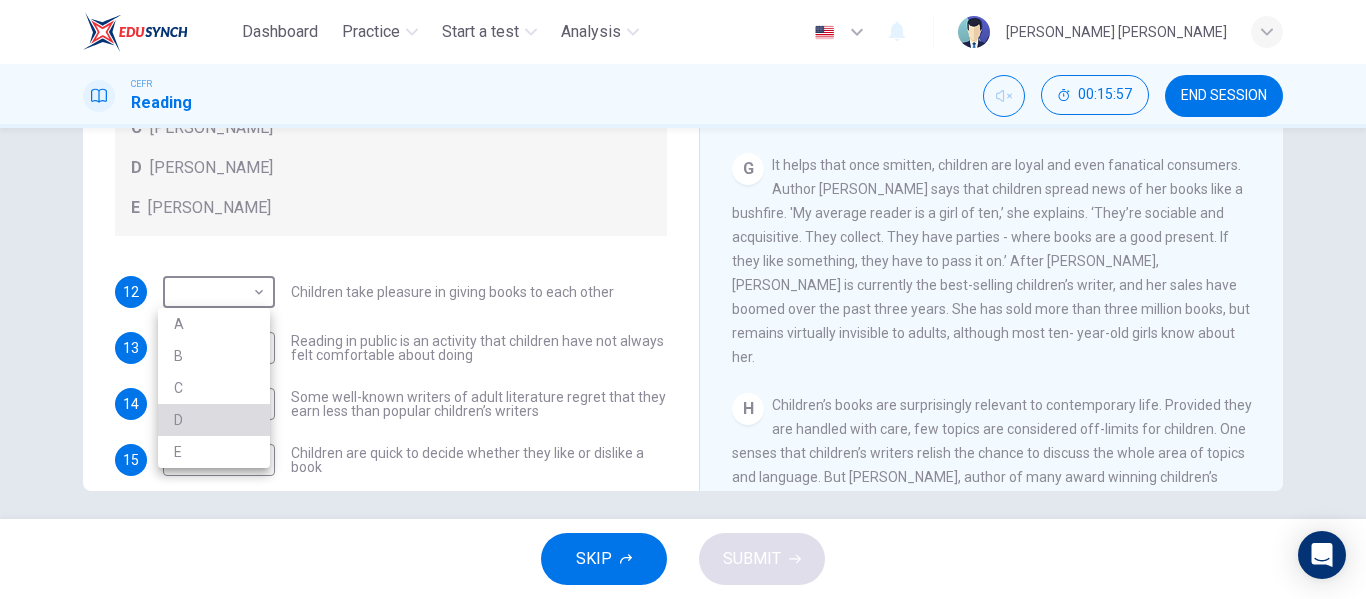 click on "D" at bounding box center (214, 420) 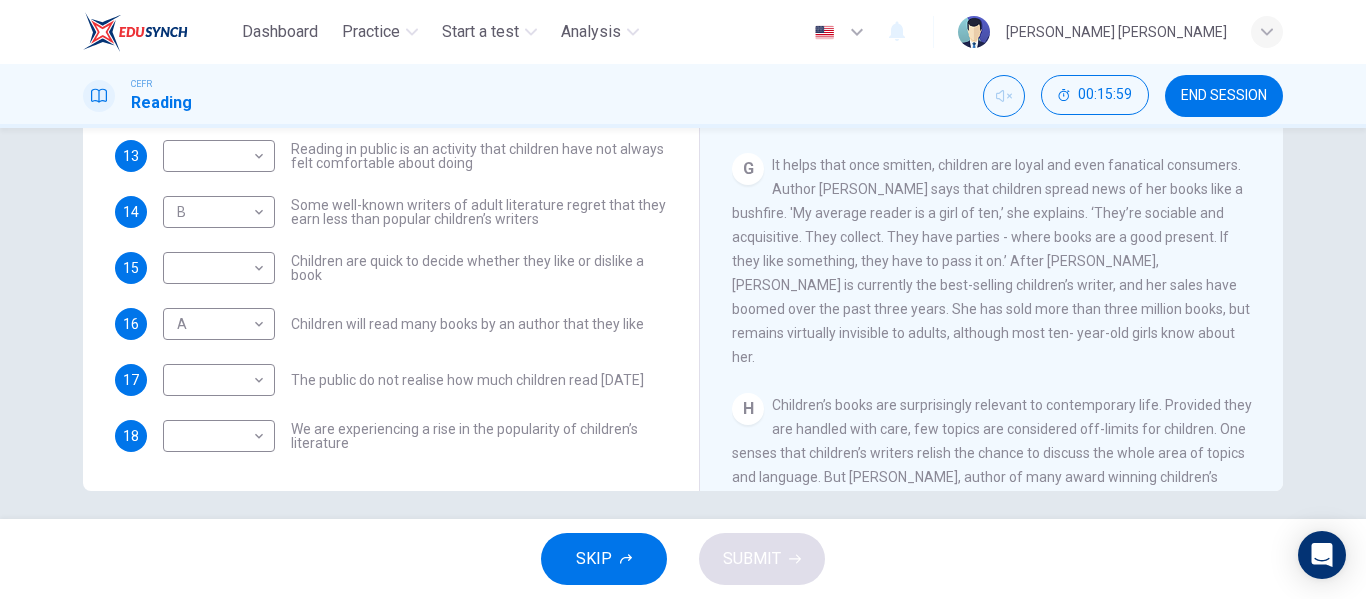 scroll, scrollTop: 193, scrollLeft: 0, axis: vertical 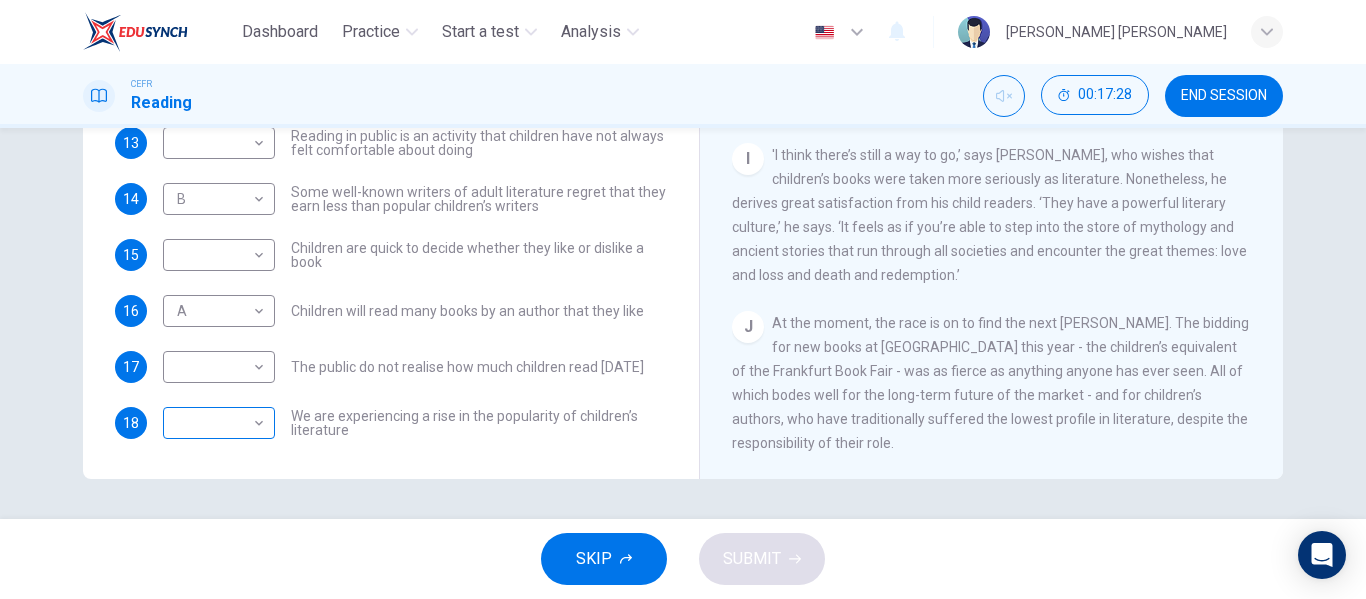 click on "Dashboard Practice Start a test Analysis English en ​ [PERSON_NAME] [PERSON_NAME] CEFR Reading 00:17:28 END SESSION Questions 12 - 18 Look at the following list of people A-E and the list of statements. Match each statement with one of the people listed. People A [PERSON_NAME] B [PERSON_NAME] C [PERSON_NAME] D [PERSON_NAME] E [PERSON_NAME] 12 D D ​ Children take pleasure in giving books to each other 13 ​ ​ Reading in public is an activity that children have not always felt comfortable about doing 14 B B ​ Some well-known writers of adult literature regret that they earn less than popular children’s writers 15 ​ ​ Children are quick to decide whether they like or dislike a book 16 A A ​ Children will read many books by an author that they like 17 ​ ​ The public do not realise how much children read [DATE] 18 ​ ​ We are experiencing a rise in the popularity of children’s literature Twist in the Tale CLICK TO ZOOM Click to Zoom A B C D E F G H I J SKIP SUBMIT
Dashboard Practice 2025" at bounding box center (683, 299) 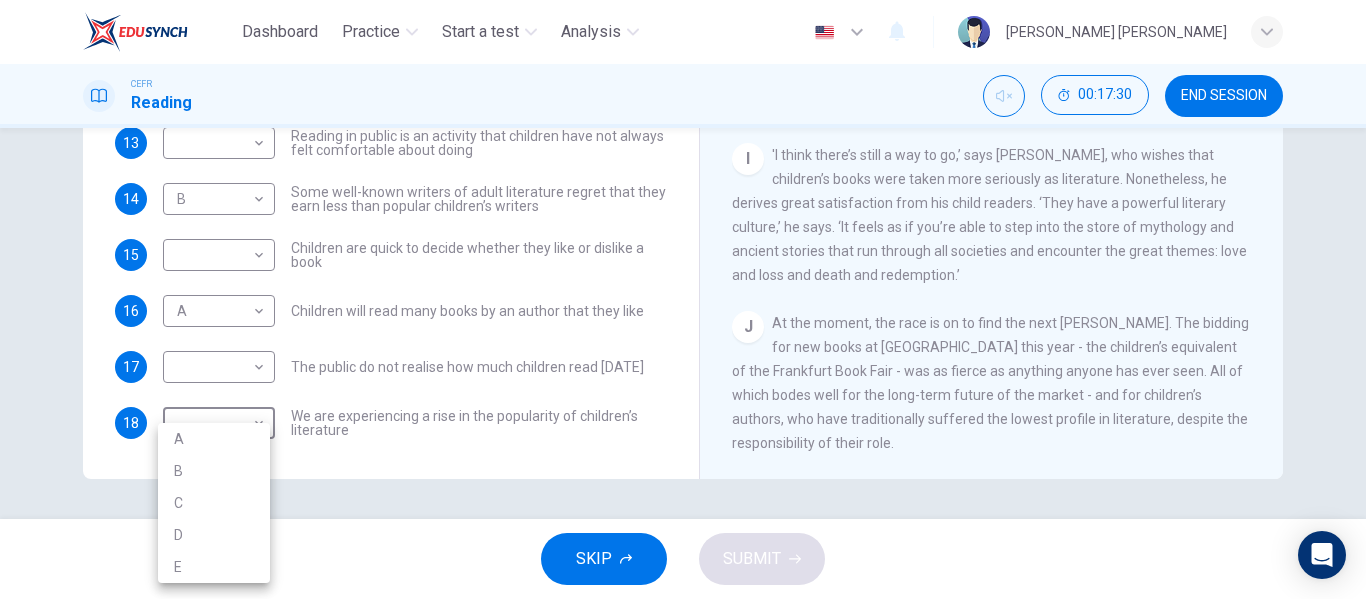 click on "B" at bounding box center [214, 471] 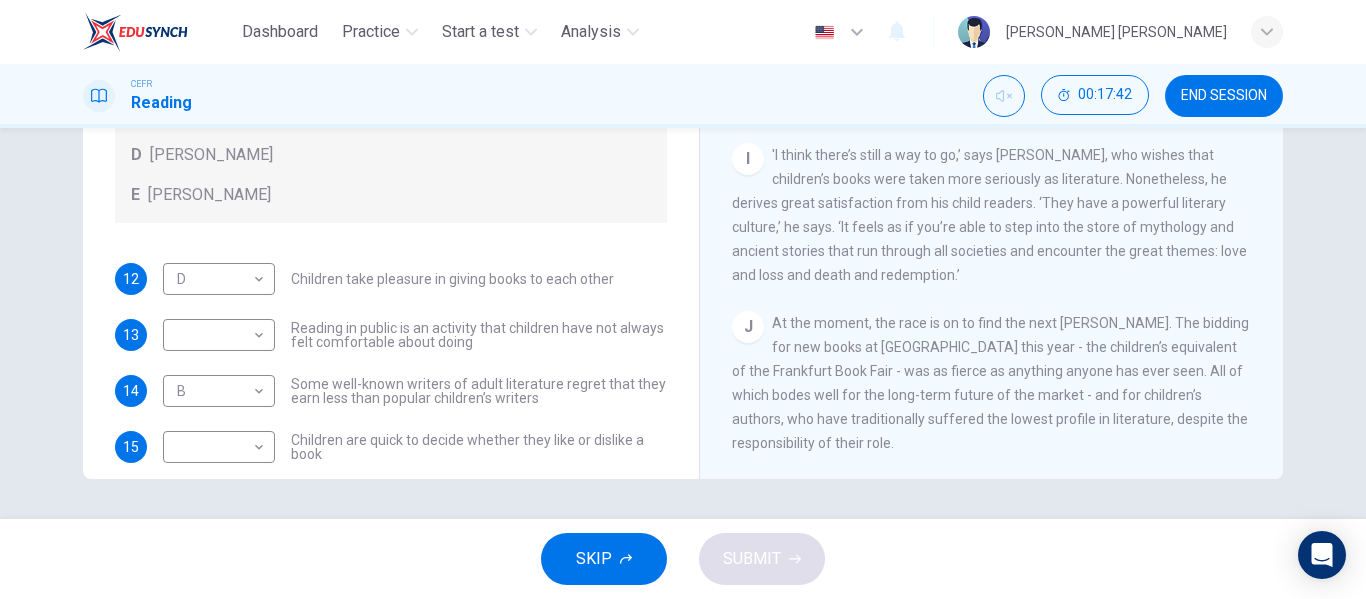 scroll, scrollTop: 0, scrollLeft: 0, axis: both 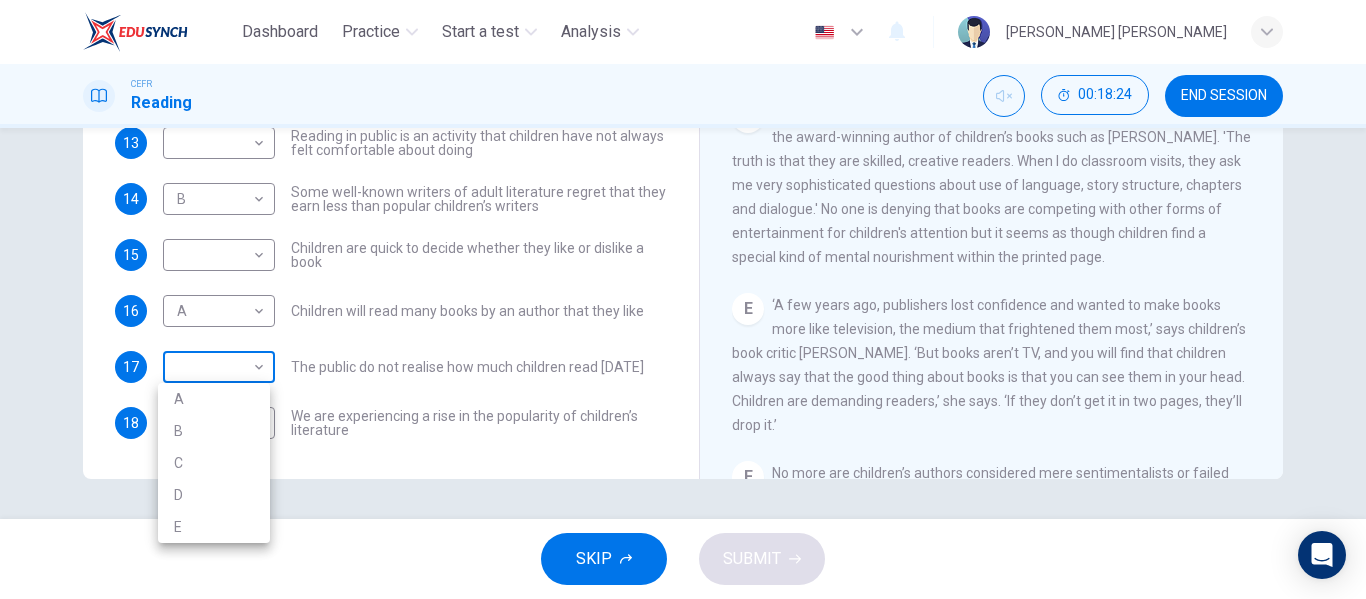 click on "Dashboard Practice Start a test Analysis English en ​ [PERSON_NAME] [PERSON_NAME] CEFR Reading 00:18:24 END SESSION Questions 12 - 18 Look at the following list of people A-E and the list of statements. Match each statement with one of the people listed. People A [PERSON_NAME] B [PERSON_NAME] C [PERSON_NAME] D [PERSON_NAME] E [PERSON_NAME] 12 D D ​ Children take pleasure in giving books to each other 13 ​ ​ Reading in public is an activity that children have not always felt comfortable about doing 14 B B ​ Some well-known writers of adult literature regret that they earn less than popular children’s writers 15 ​ ​ Children are quick to decide whether they like or dislike a book 16 A A ​ Children will read many books by an author that they like 17 ​ ​ The public do not realise how much children read [DATE] 18 B B ​ We are experiencing a rise in the popularity of children’s literature Twist in the Tale CLICK TO ZOOM Click to Zoom A B C D E F G H I J SKIP SUBMIT
Dashboard Practice 2025" at bounding box center [683, 299] 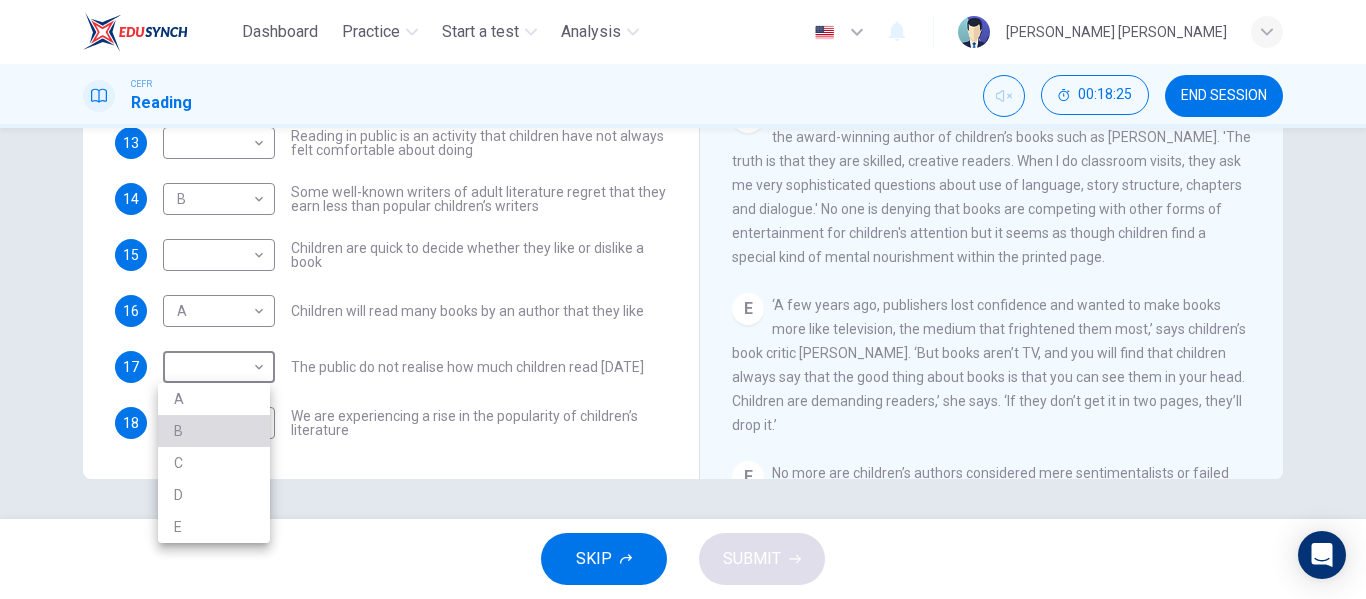 click on "B" at bounding box center (214, 431) 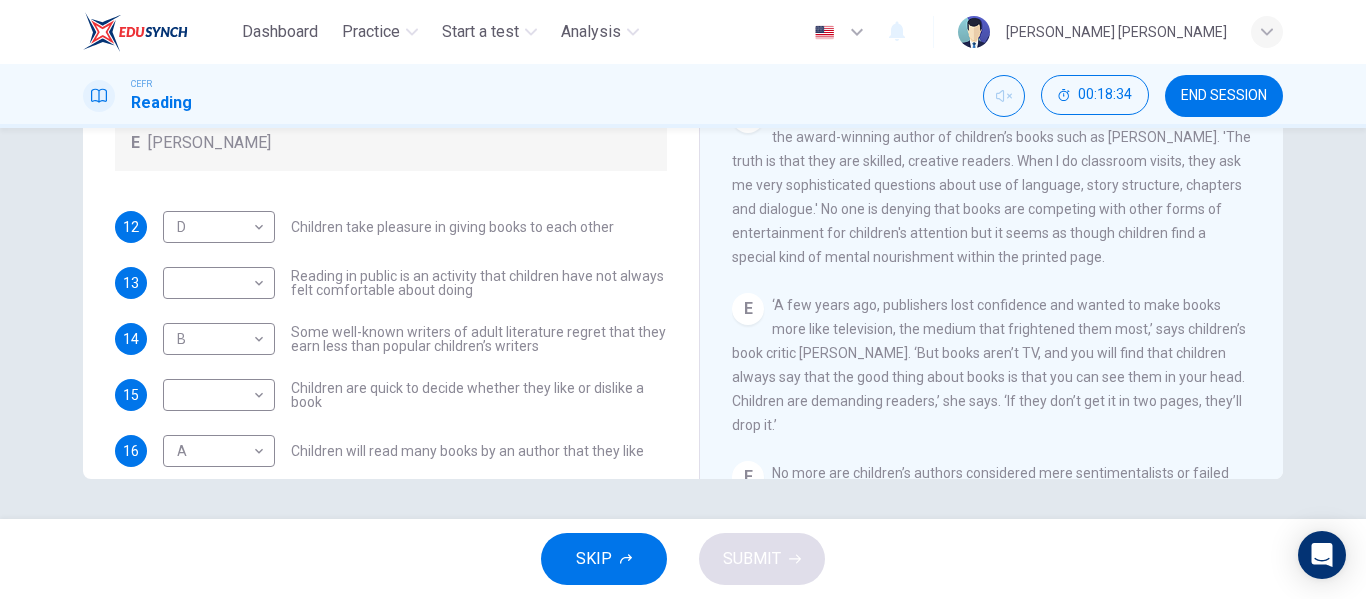 scroll, scrollTop: 0, scrollLeft: 0, axis: both 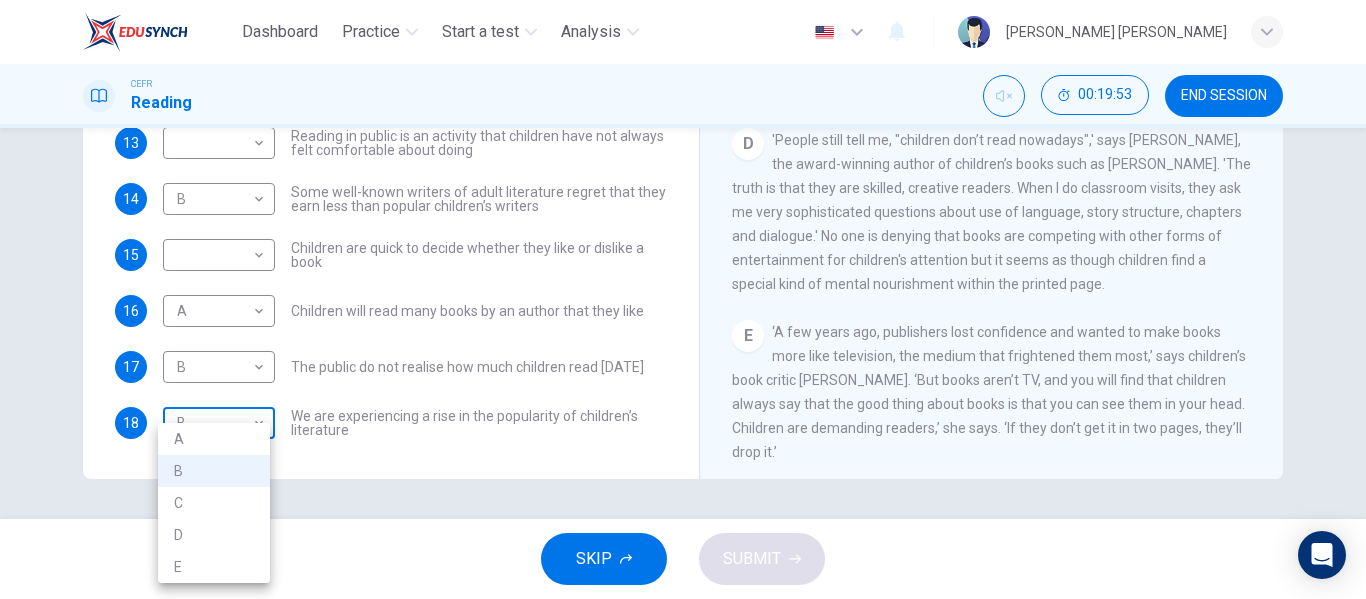 click on "Dashboard Practice Start a test Analysis English en ​ [PERSON_NAME] [PERSON_NAME] CEFR Reading 00:19:53 END SESSION Questions 12 - 18 Look at the following list of people A-E and the list of statements. Match each statement with one of the people listed. People A [PERSON_NAME] B [PERSON_NAME] C [PERSON_NAME] D [PERSON_NAME] E [PERSON_NAME] 12 D D ​ Children take pleasure in giving books to each other 13 ​ ​ Reading in public is an activity that children have not always felt comfortable about doing 14 B B ​ Some well-known writers of adult literature regret that they earn less than popular children’s writers 15 ​ ​ Children are quick to decide whether they like or dislike a book 16 A A ​ Children will read many books by an author that they like 17 B B ​ The public do not realise how much children read [DATE] 18 B B ​ We are experiencing a rise in the popularity of children’s literature Twist in the Tale CLICK TO ZOOM Click to Zoom A B C D E F G H I J SKIP SUBMIT
Dashboard Practice 2025" at bounding box center [683, 299] 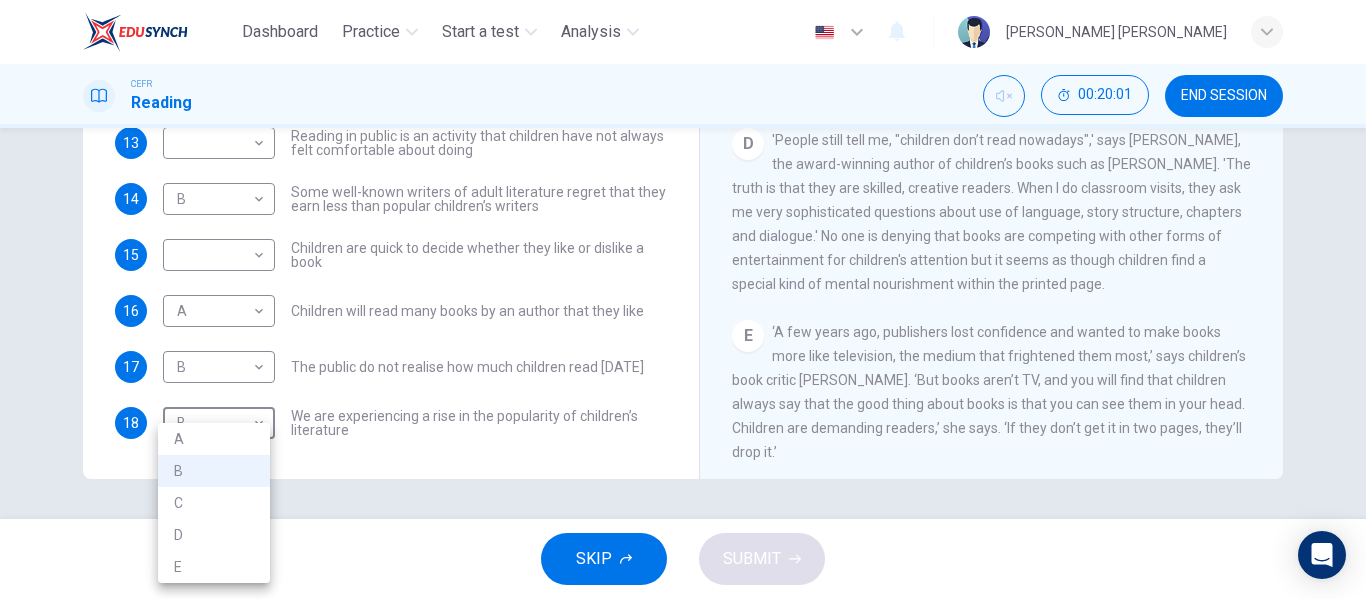 click at bounding box center (683, 299) 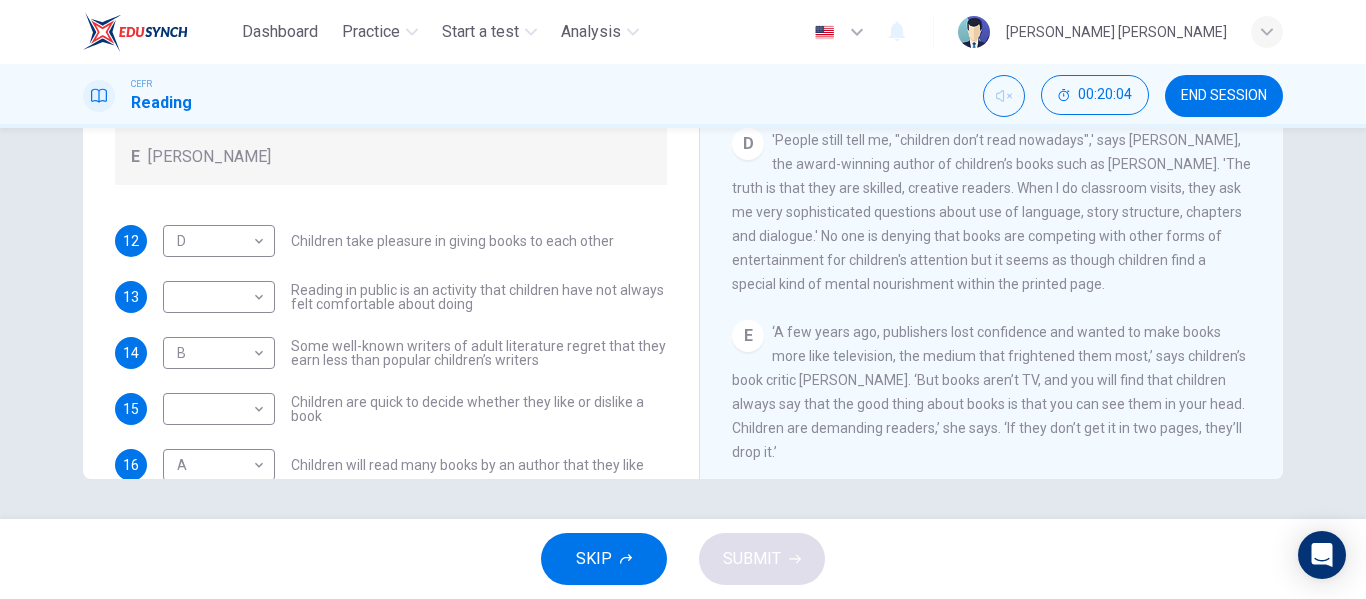 scroll, scrollTop: 0, scrollLeft: 0, axis: both 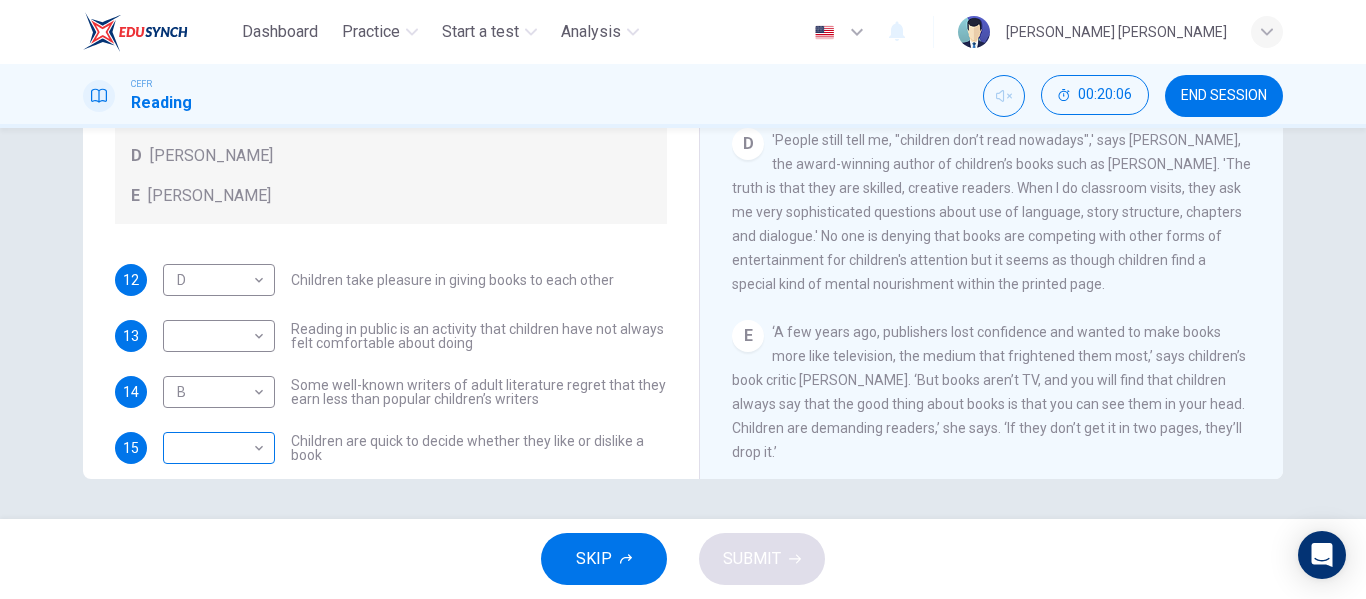 click on "Dashboard Practice Start a test Analysis English en ​ [PERSON_NAME] [PERSON_NAME] CEFR Reading 00:20:06 END SESSION Questions 12 - 18 Look at the following list of people A-E and the list of statements. Match each statement with one of the people listed. People A [PERSON_NAME] B [PERSON_NAME] C [PERSON_NAME] D [PERSON_NAME] E [PERSON_NAME] 12 D D ​ Children take pleasure in giving books to each other 13 ​ ​ Reading in public is an activity that children have not always felt comfortable about doing 14 B B ​ Some well-known writers of adult literature regret that they earn less than popular children’s writers 15 ​ ​ Children are quick to decide whether they like or dislike a book 16 A A ​ Children will read many books by an author that they like 17 B B ​ The public do not realise how much children read [DATE] 18 B B ​ We are experiencing a rise in the popularity of children’s literature Twist in the Tale CLICK TO ZOOM Click to Zoom A B C D E F G H I J SKIP SUBMIT
Dashboard Practice 2025" at bounding box center [683, 299] 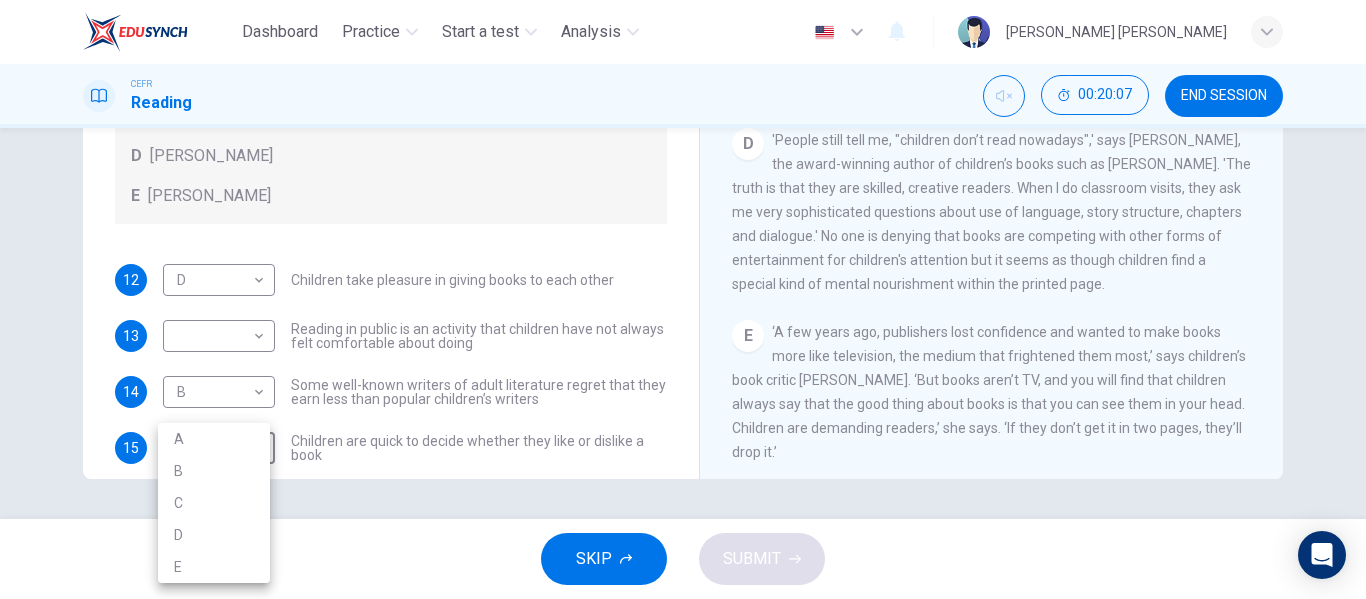 click on "C" at bounding box center [214, 503] 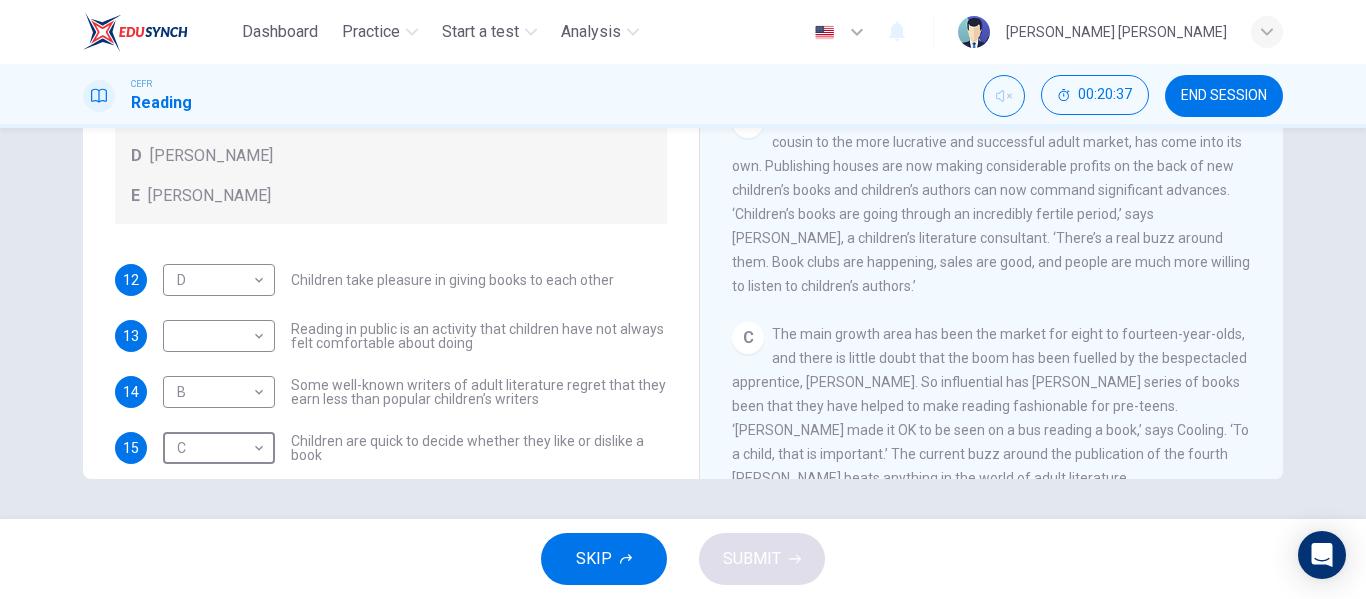 scroll, scrollTop: 265, scrollLeft: 0, axis: vertical 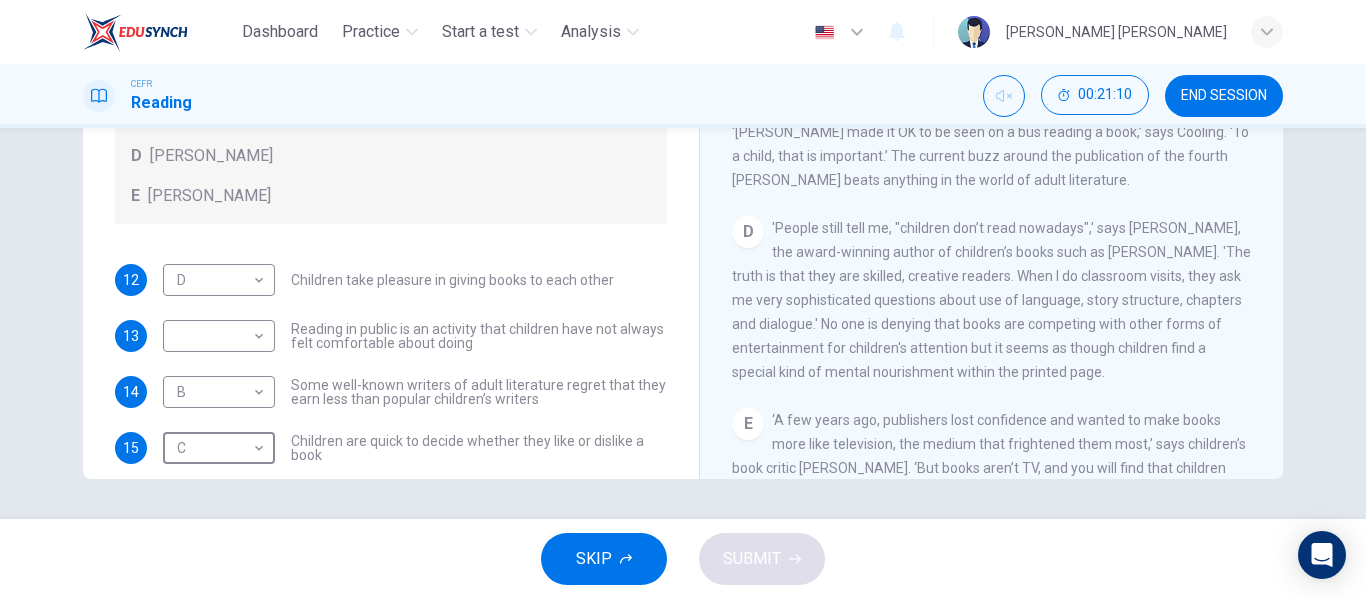 click on "12 D D ​ Children take pleasure in giving books to each other 13 ​ ​ Reading in public is an activity that children have not always felt comfortable about doing 14 B B ​ Some well-known writers of adult literature regret that they earn less than popular children’s writers 15 C C ​ Children are quick to decide whether they like or dislike a book 16 A A ​ Children will read many books by an author that they like 17 B B ​ The public do not realise how much children read [DATE] 18 B B ​ We are experiencing a rise in the popularity of children’s literature" at bounding box center [391, 448] 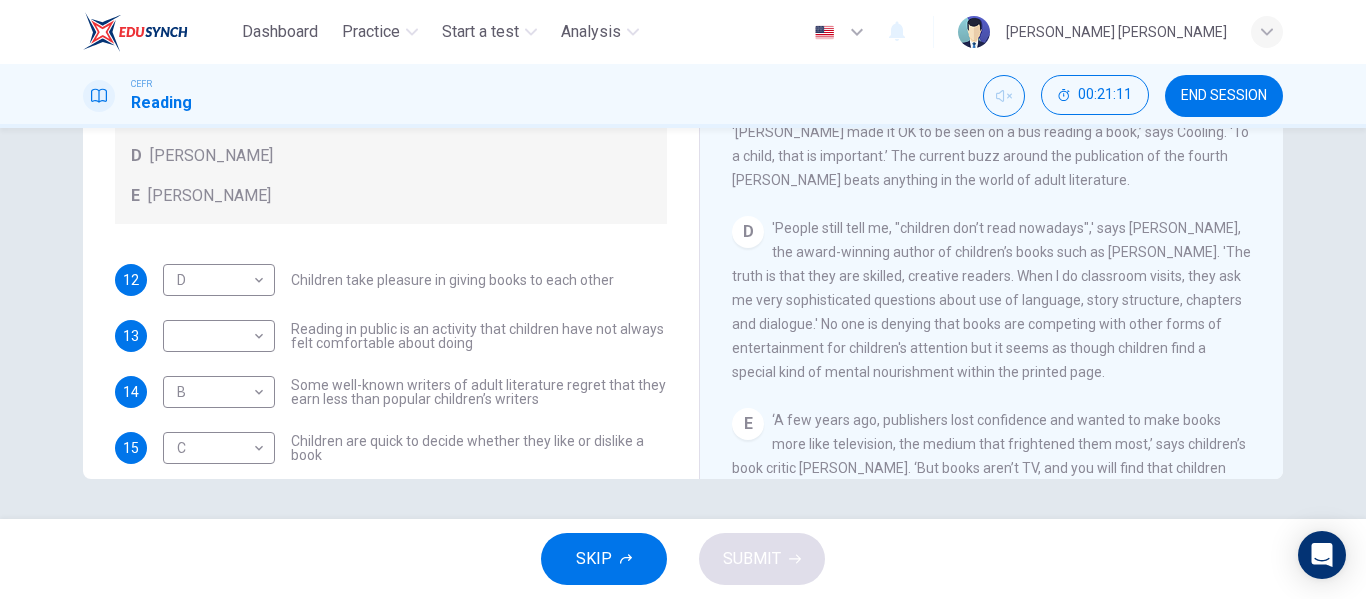 scroll, scrollTop: 1, scrollLeft: 0, axis: vertical 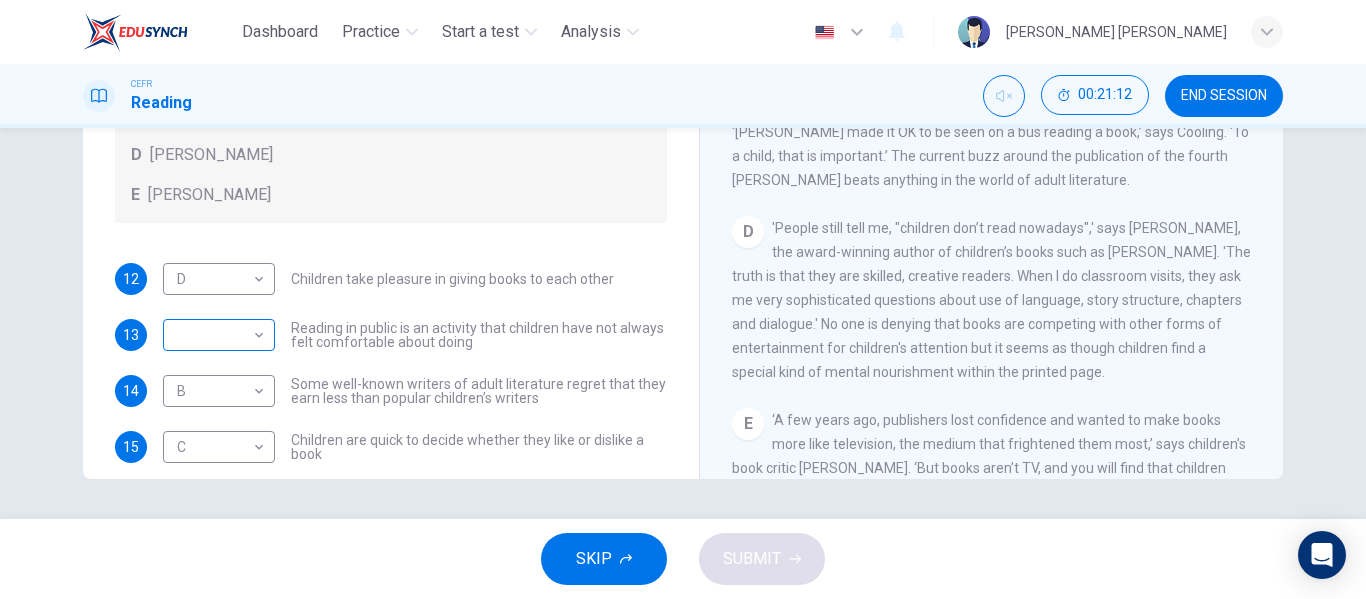 click on "Dashboard Practice Start a test Analysis English en ​ [PERSON_NAME] [PERSON_NAME] CEFR Reading 00:21:12 END SESSION Questions 12 - 18 Look at the following list of people A-E and the list of statements. Match each statement with one of the people listed. People A [PERSON_NAME] B [PERSON_NAME] C [PERSON_NAME] D [PERSON_NAME] E [PERSON_NAME] 12 D D ​ Children take pleasure in giving books to each other 13 ​ ​ Reading in public is an activity that children have not always felt comfortable about doing 14 B B ​ Some well-known writers of adult literature regret that they earn less than popular children’s writers 15 C C ​ Children are quick to decide whether they like or dislike a book 16 A A ​ Children will read many books by an author that they like 17 B B ​ The public do not realise how much children read [DATE] 18 B B ​ We are experiencing a rise in the popularity of children’s literature Twist in the Tale CLICK TO ZOOM Click to Zoom A B C D E F G H I J SKIP SUBMIT
Dashboard Practice 2025" at bounding box center (683, 299) 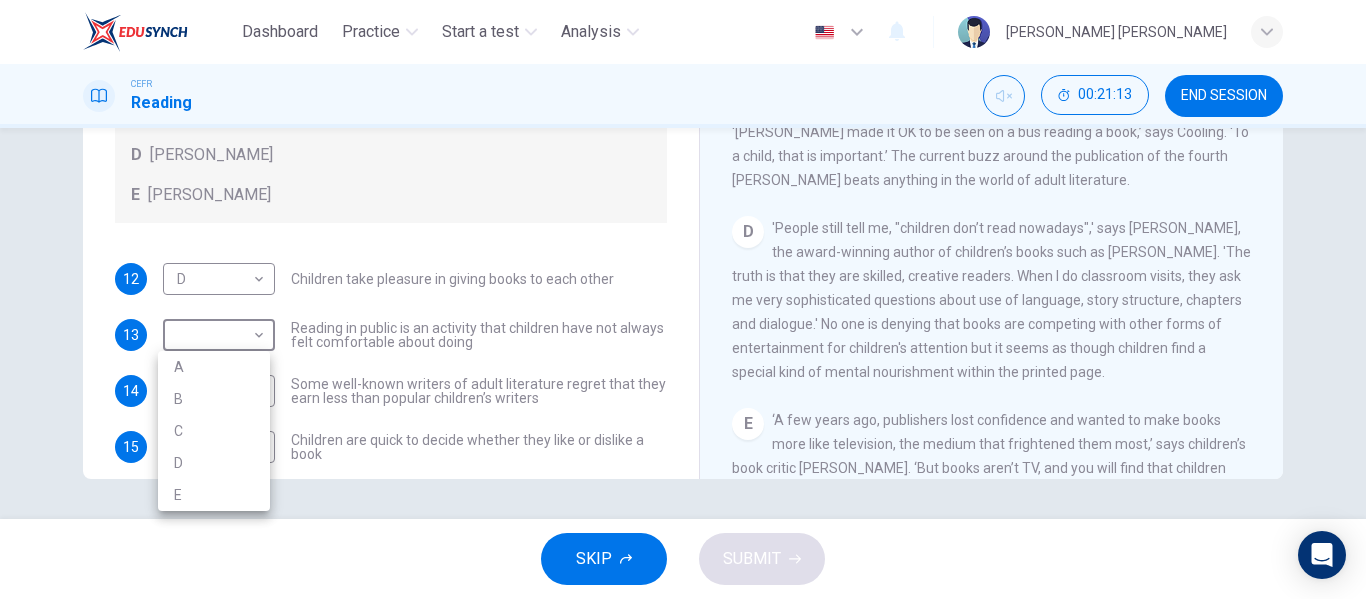 click on "E" at bounding box center [214, 495] 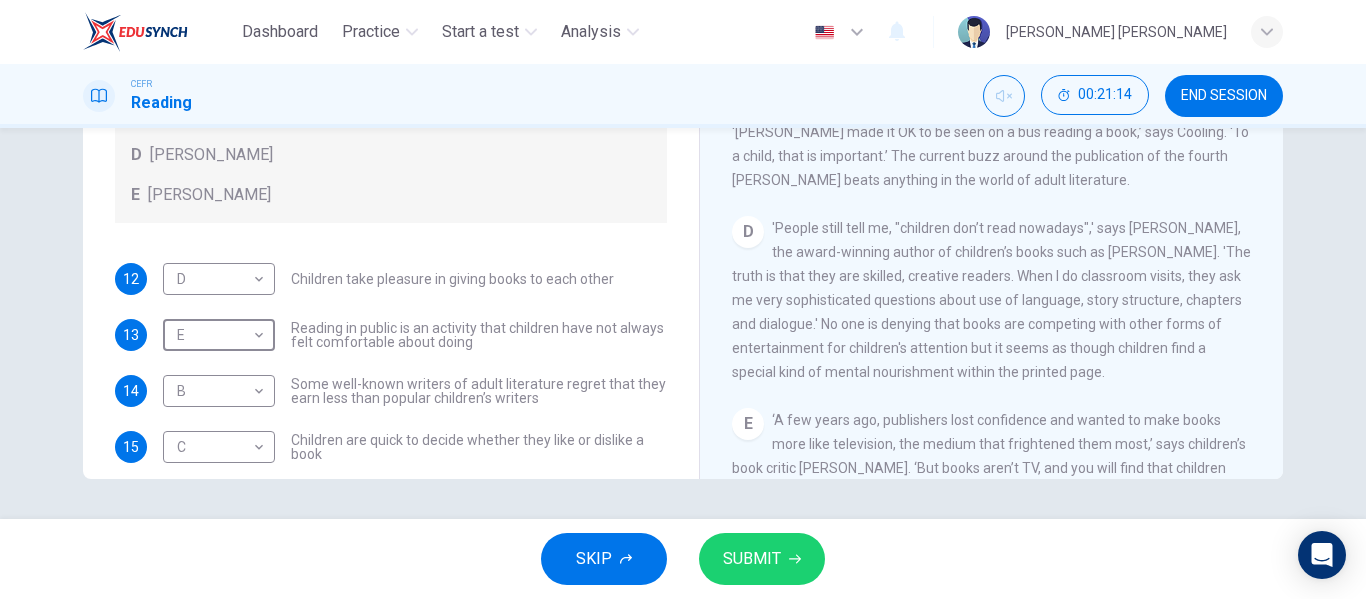 click on "SUBMIT" at bounding box center (752, 559) 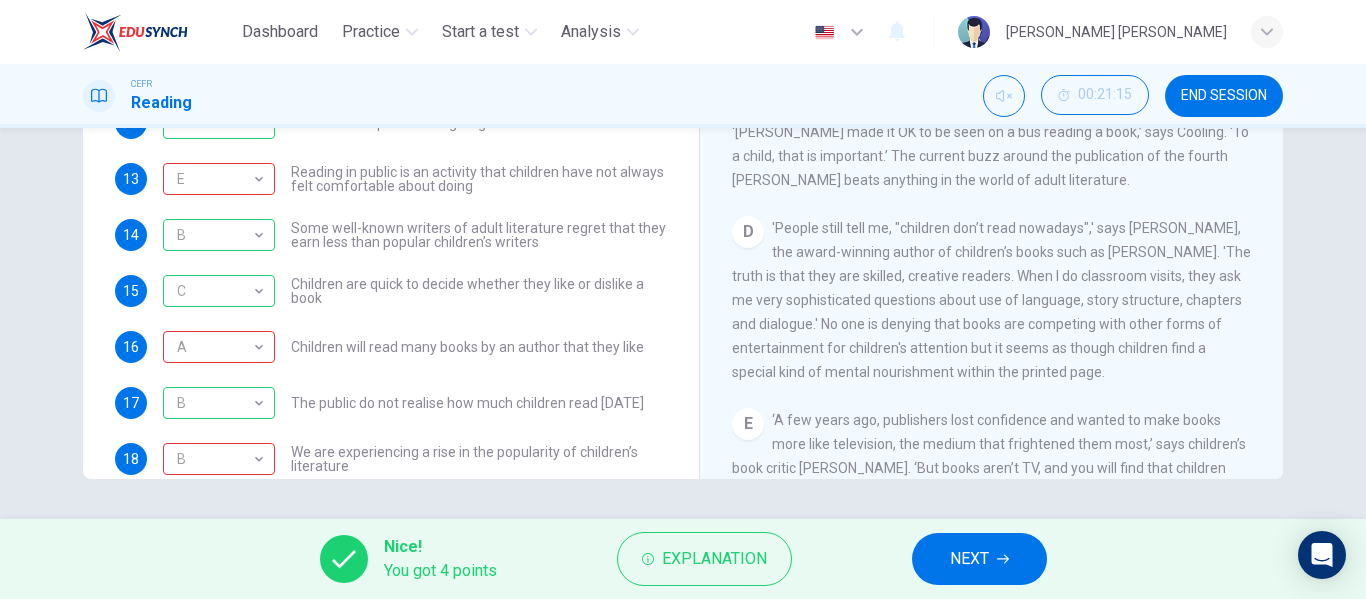 scroll, scrollTop: 156, scrollLeft: 0, axis: vertical 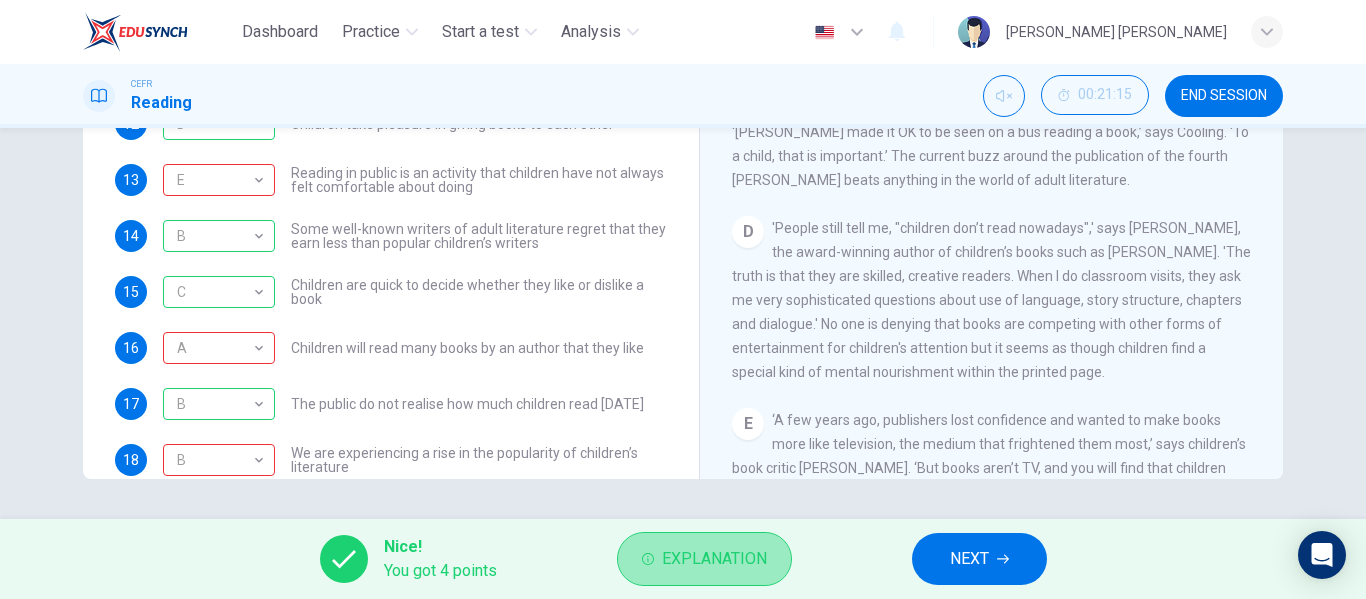 click on "Explanation" at bounding box center (704, 559) 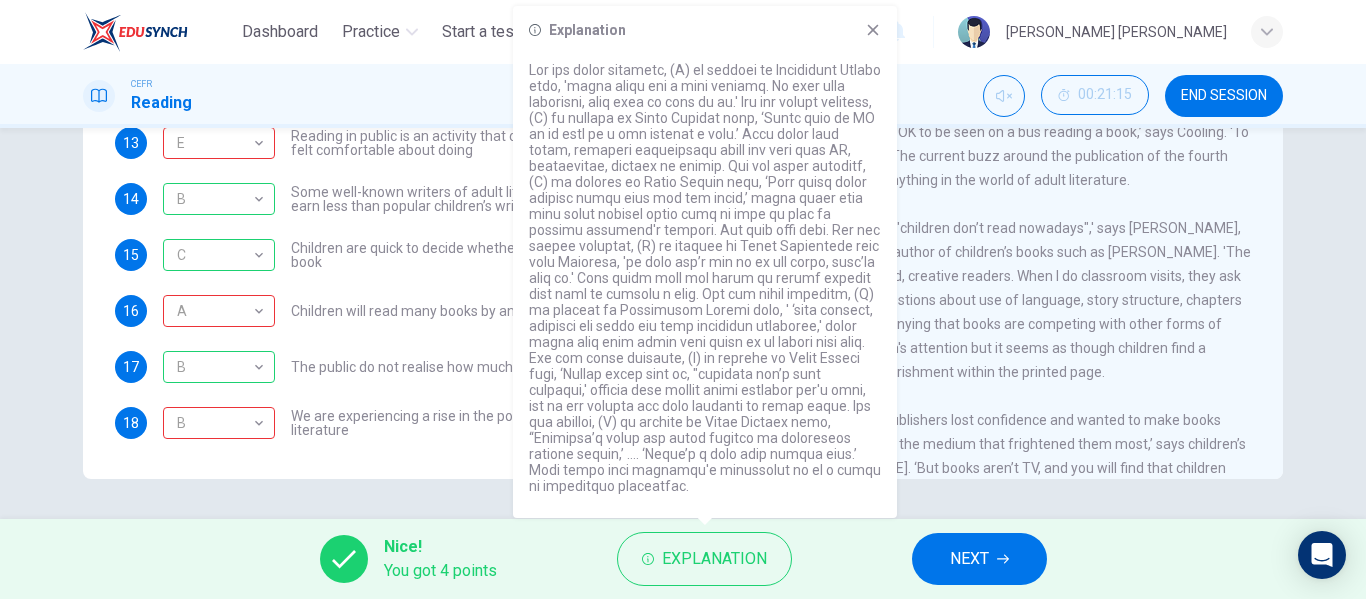 scroll, scrollTop: 192, scrollLeft: 0, axis: vertical 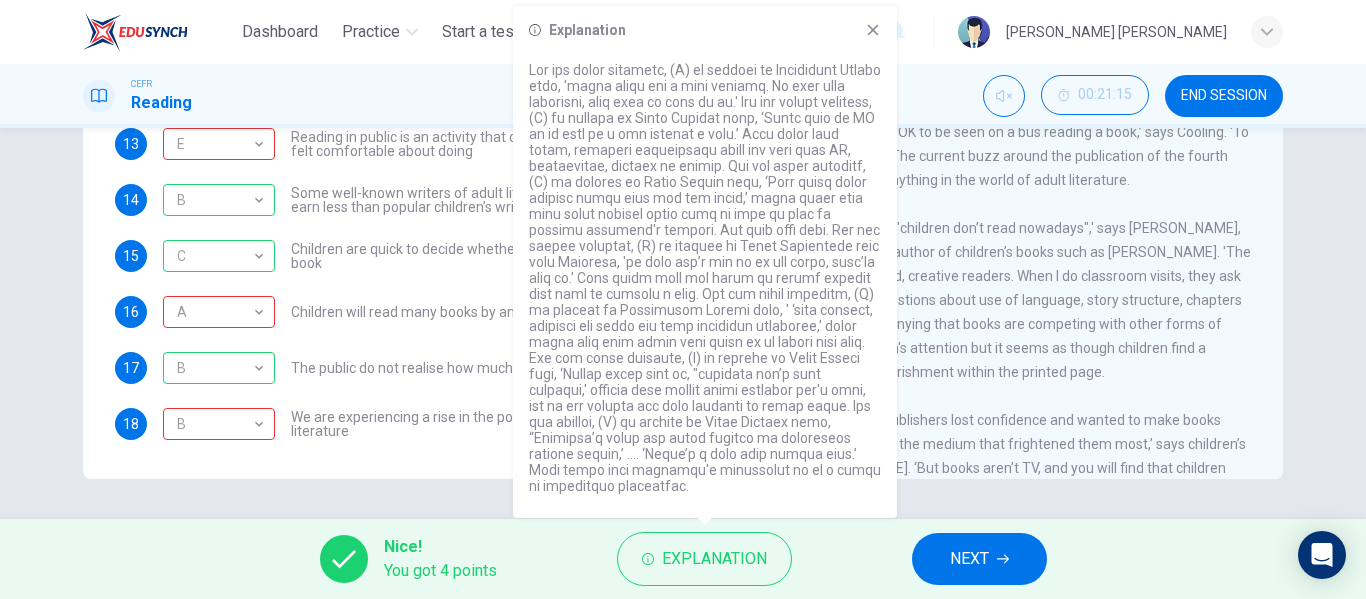 click on "'People still tell me, "children don’t read nowadays",' says [PERSON_NAME], the award-winning author of children’s books such as [PERSON_NAME]. 'The truth is that they are skilled, creative readers. When I do classroom visits, they ask me very sophisticated questions about use of language, story structure, chapters and dialogue.' No one is denying that books are competing with other forms of entertainment for children's attention but it seems as though
children find a special kind of mental nourishment within the printed page." at bounding box center (991, 300) 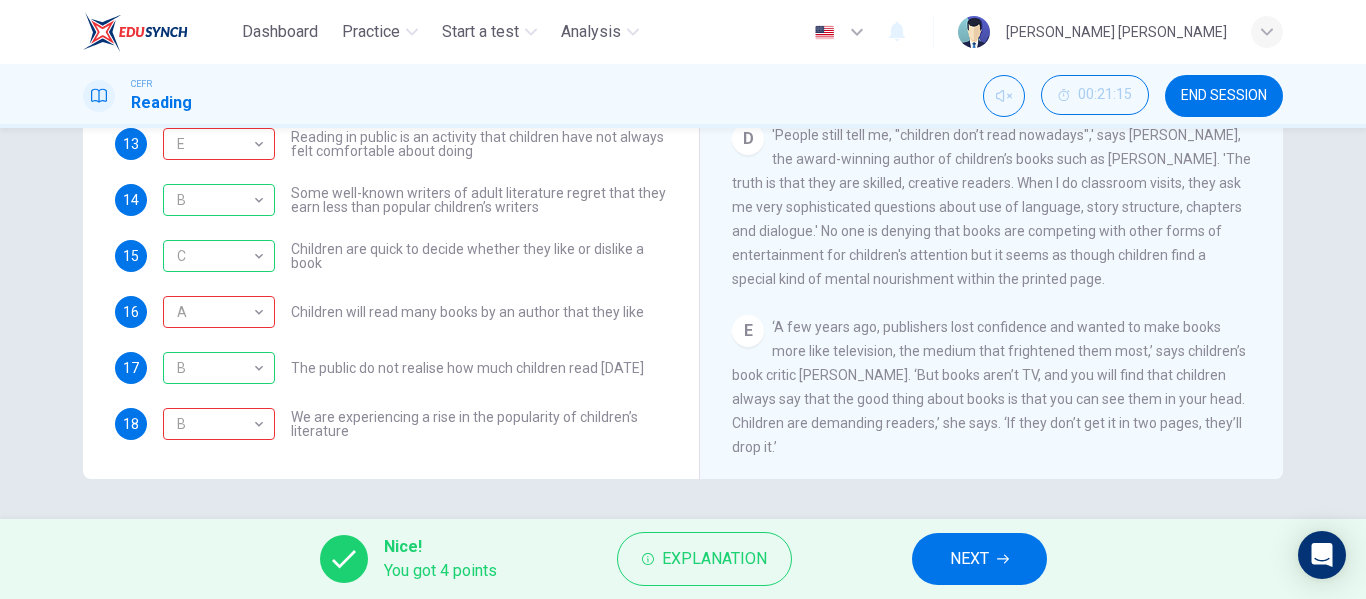 scroll, scrollTop: 723, scrollLeft: 0, axis: vertical 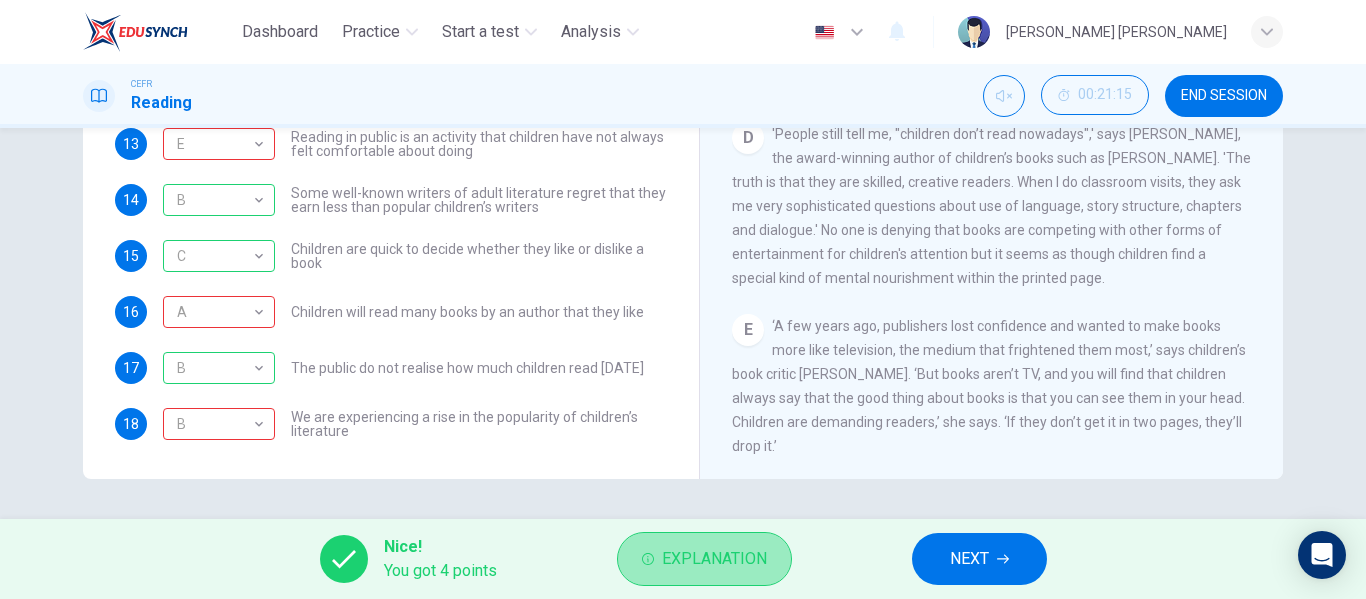 click on "Explanation" at bounding box center (714, 559) 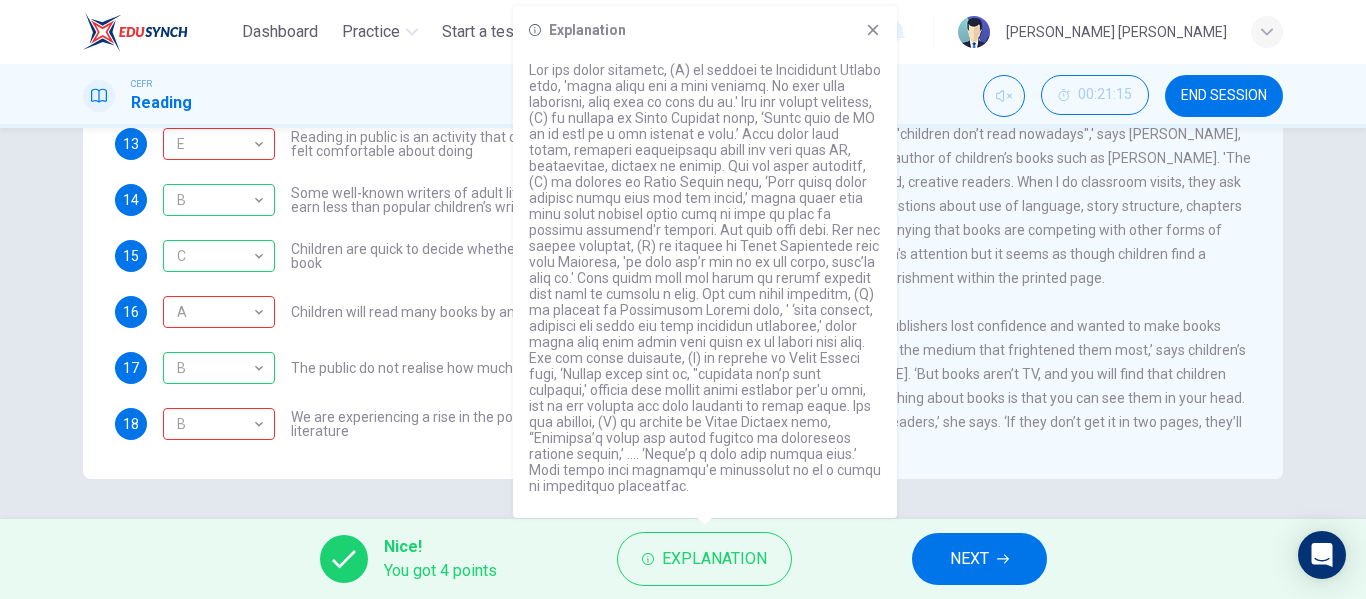 click on "‘A few years ago, publishers lost confidence and wanted to make books more like television, the medium that frightened them most,’ says children’s book critic [PERSON_NAME]. ‘But books aren’t TV, and you will find that children always say that the good thing about books is that you can see them in your head. Children are demanding readers,’ she says. ‘If they don’t get it in two pages, they’ll drop it.’" at bounding box center (989, 386) 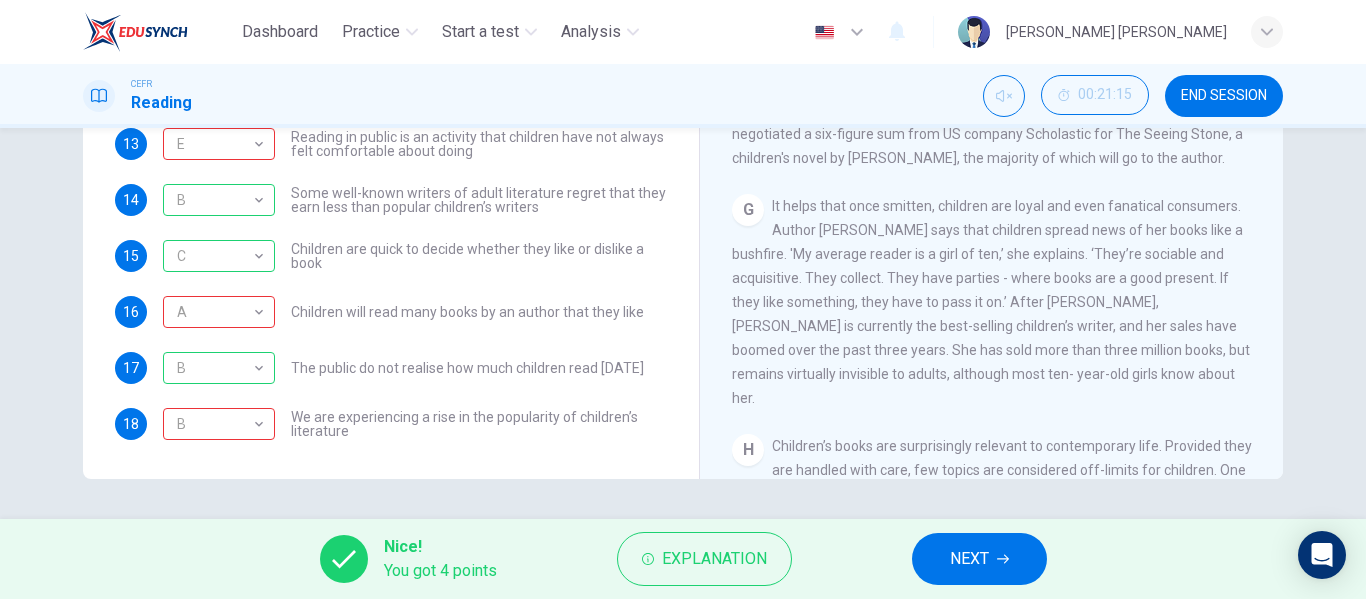 scroll, scrollTop: 1181, scrollLeft: 0, axis: vertical 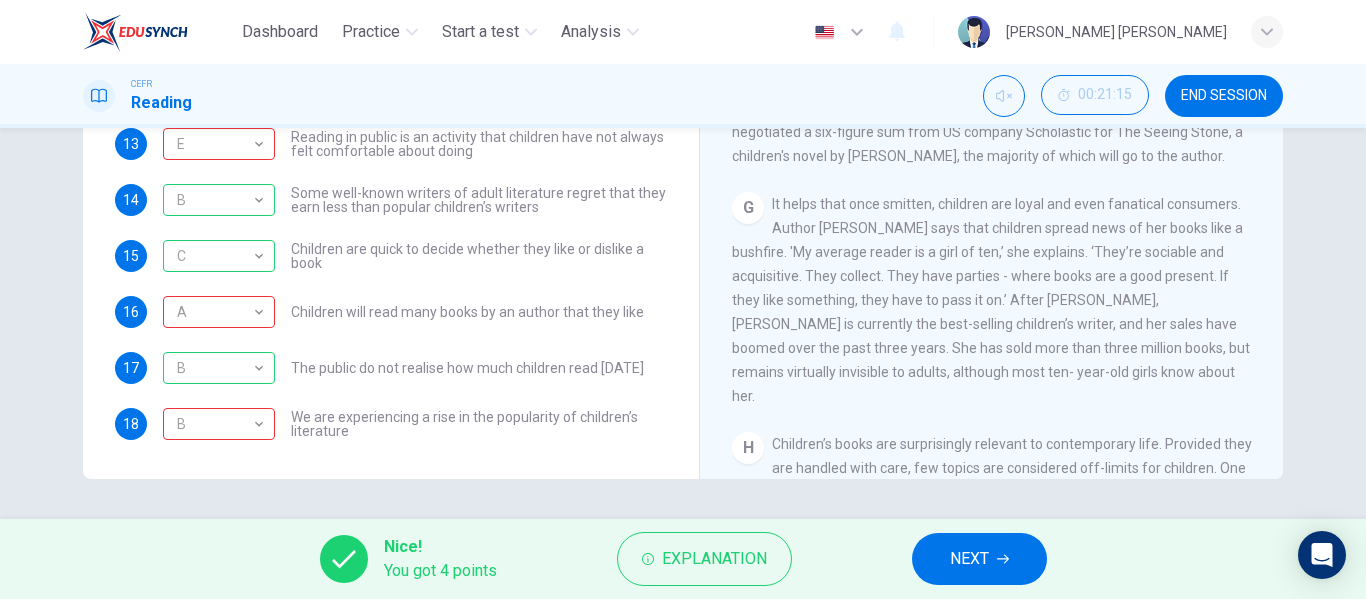 click on "NEXT" at bounding box center [969, 559] 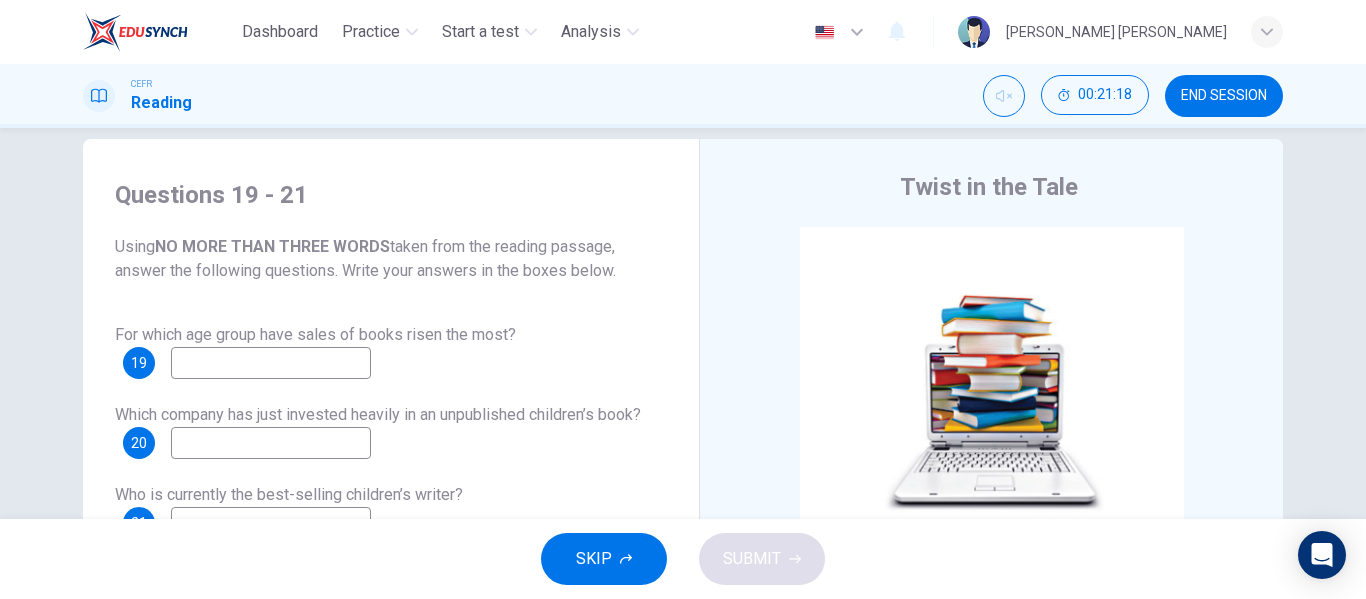 scroll, scrollTop: 24, scrollLeft: 0, axis: vertical 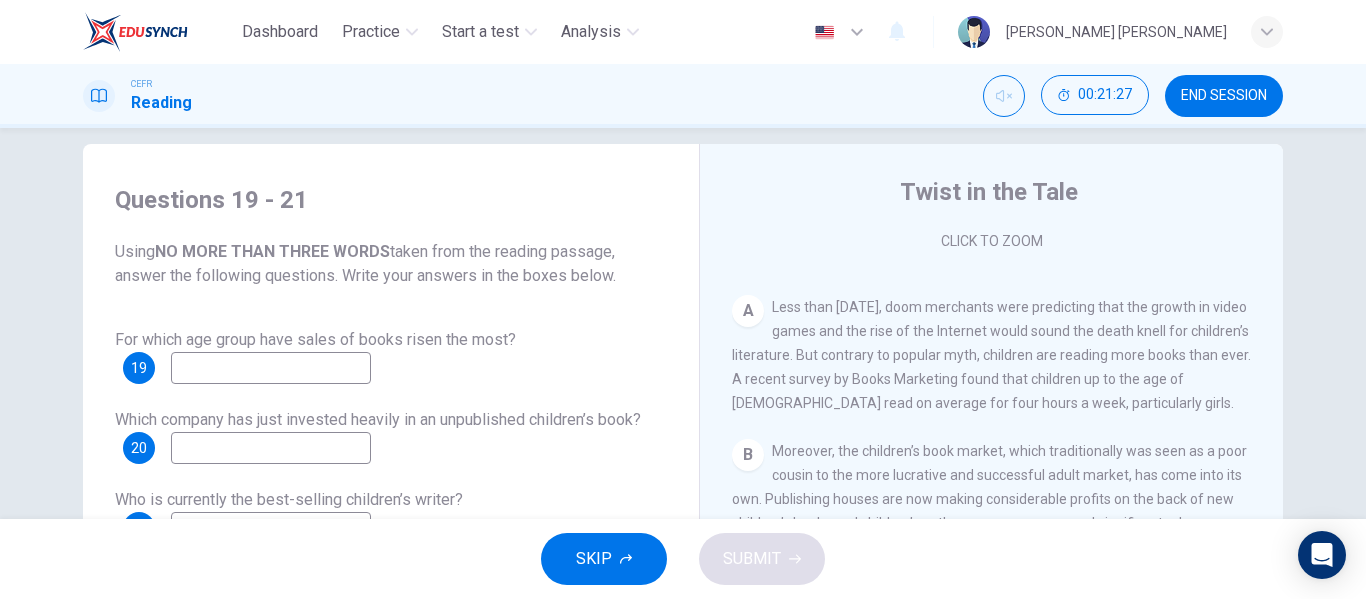click at bounding box center [271, 368] 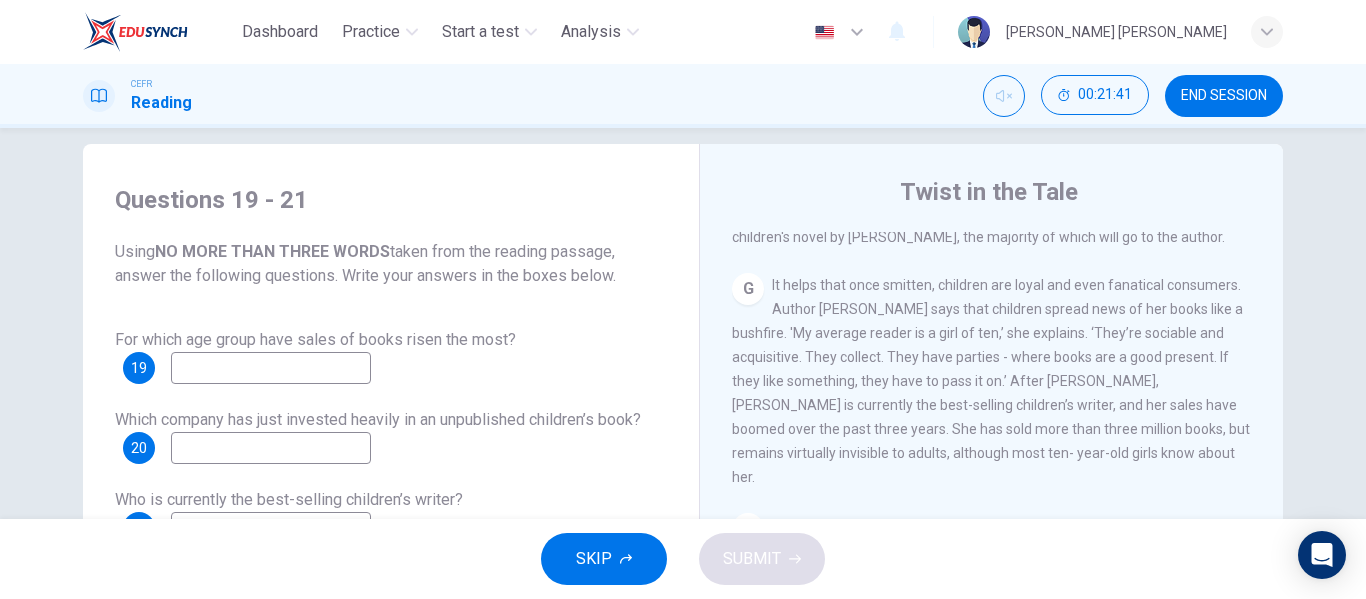 scroll, scrollTop: 1477, scrollLeft: 0, axis: vertical 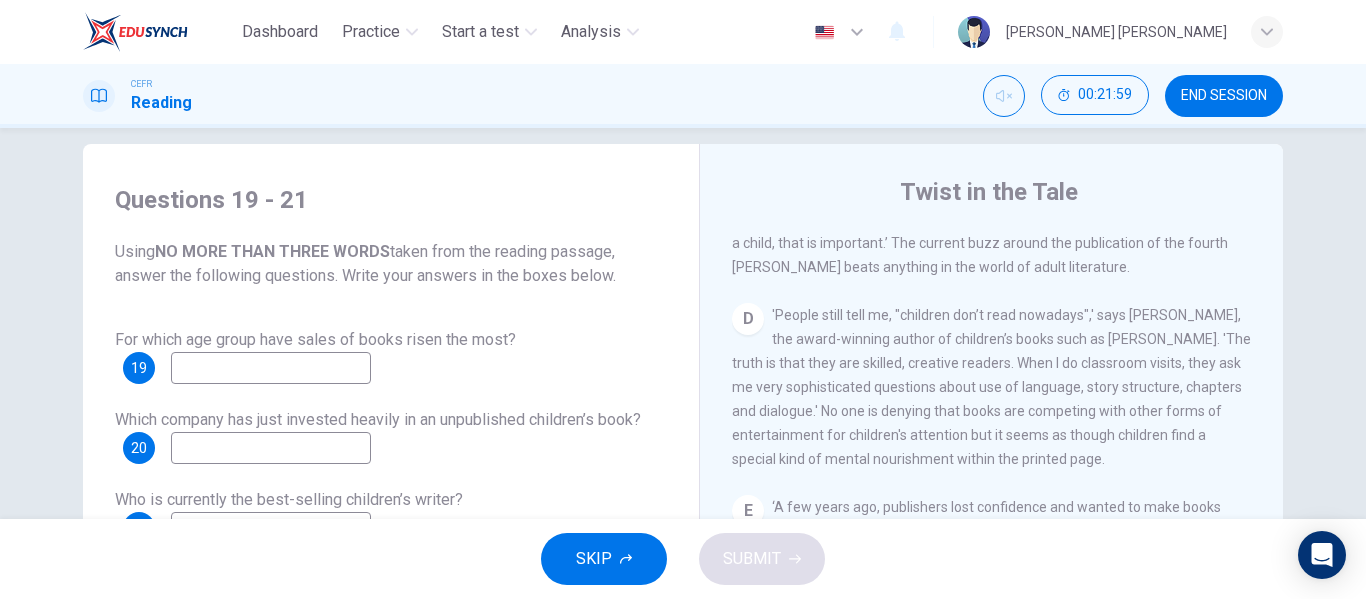 click on "'People still tell me, "children don’t read nowadays",' says [PERSON_NAME], the award-winning author of children’s books such as [PERSON_NAME]. 'The truth is that they are skilled, creative readers. When I do classroom visits, they ask me very sophisticated questions about use of language, story structure, chapters and dialogue.' No one is denying that books are competing with other forms of entertainment for children's attention but it seems as though
children find a special kind of mental nourishment within the printed page." at bounding box center (991, 387) 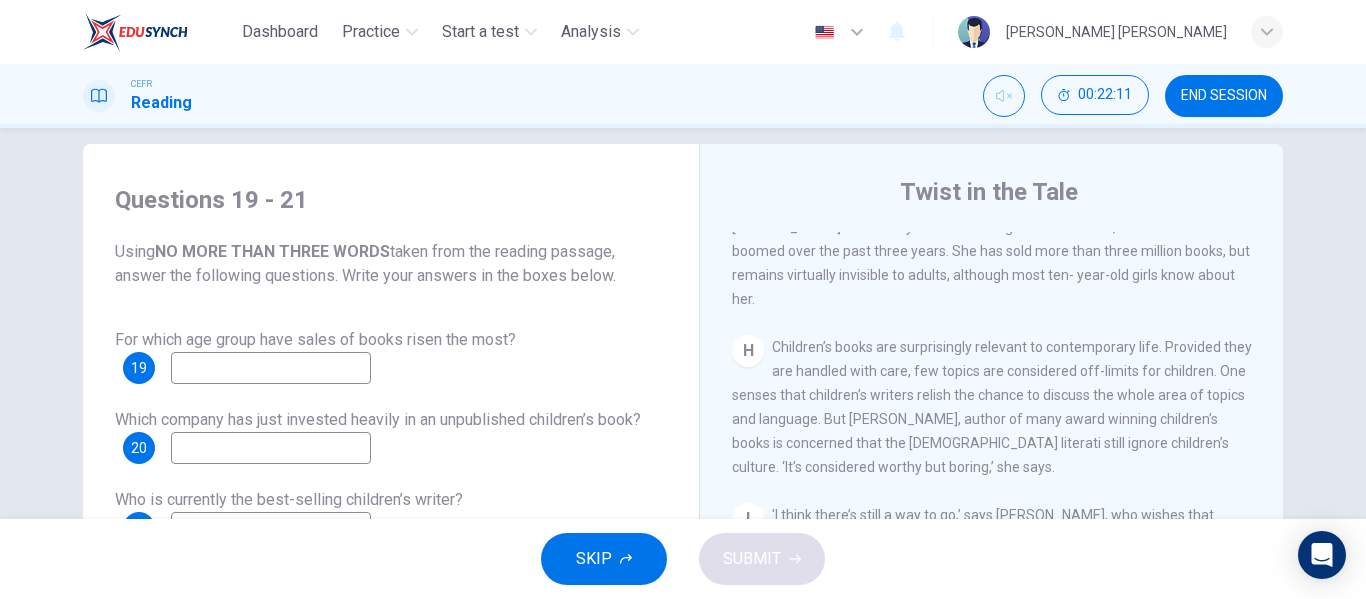 scroll, scrollTop: 1679, scrollLeft: 0, axis: vertical 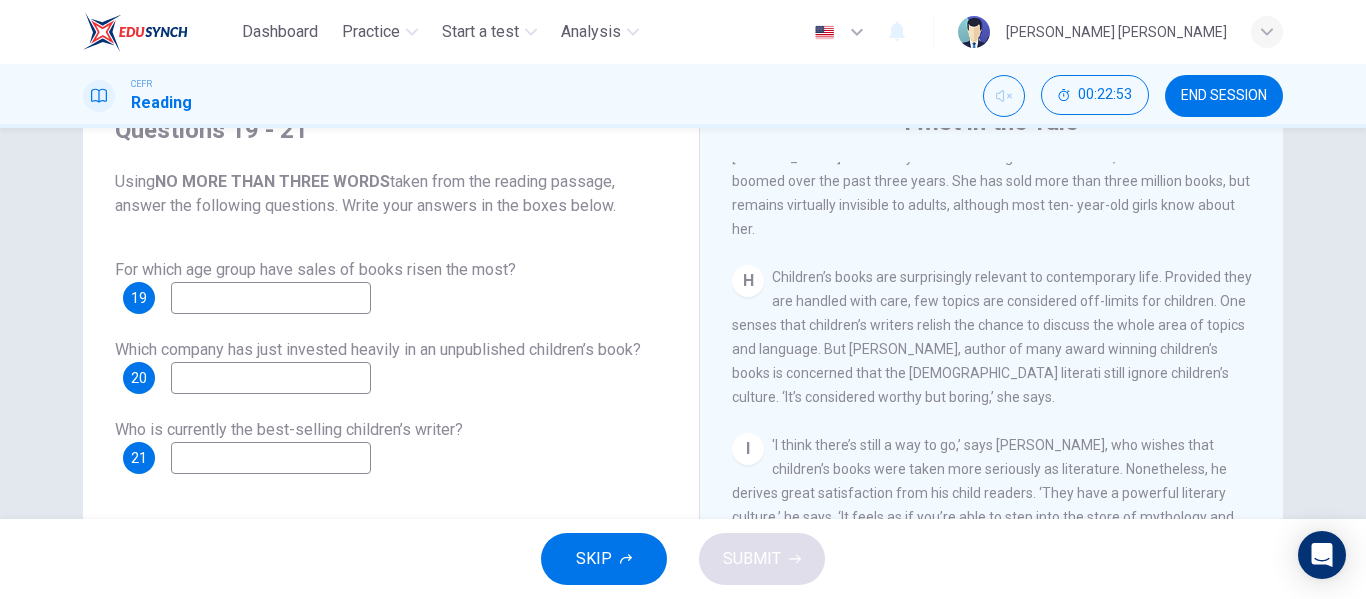 click at bounding box center (271, 298) 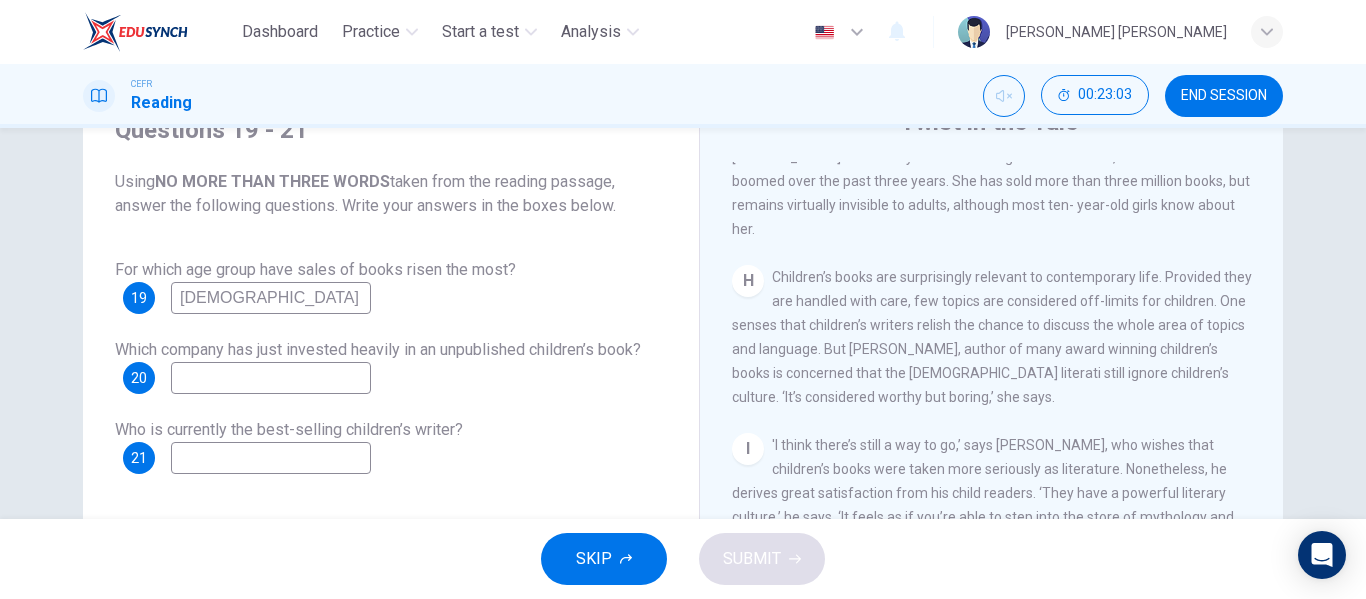 type on "[DEMOGRAPHIC_DATA]" 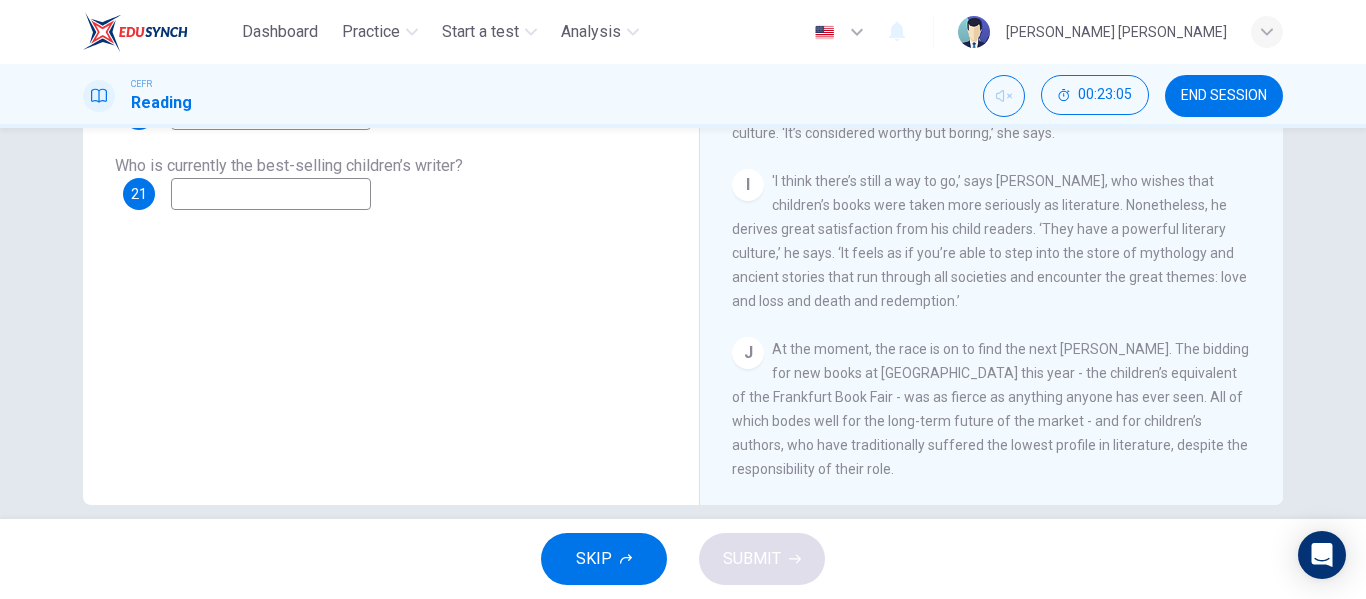 scroll, scrollTop: 384, scrollLeft: 0, axis: vertical 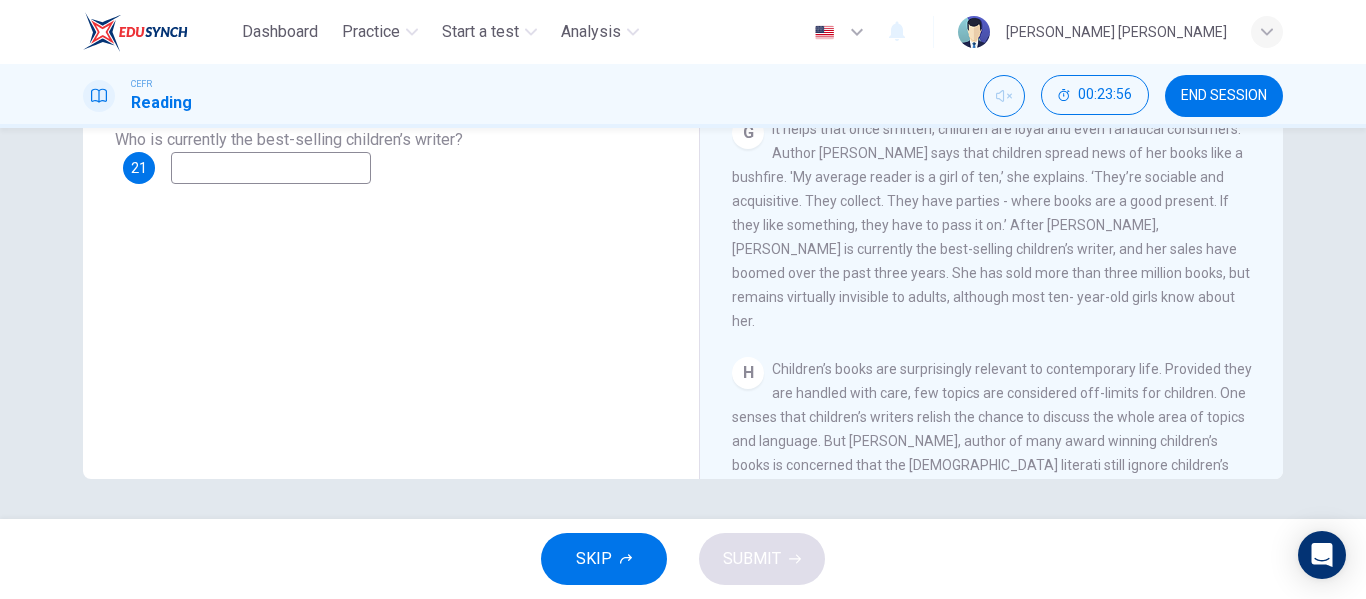 drag, startPoint x: 767, startPoint y: 193, endPoint x: 387, endPoint y: 243, distance: 383.27536 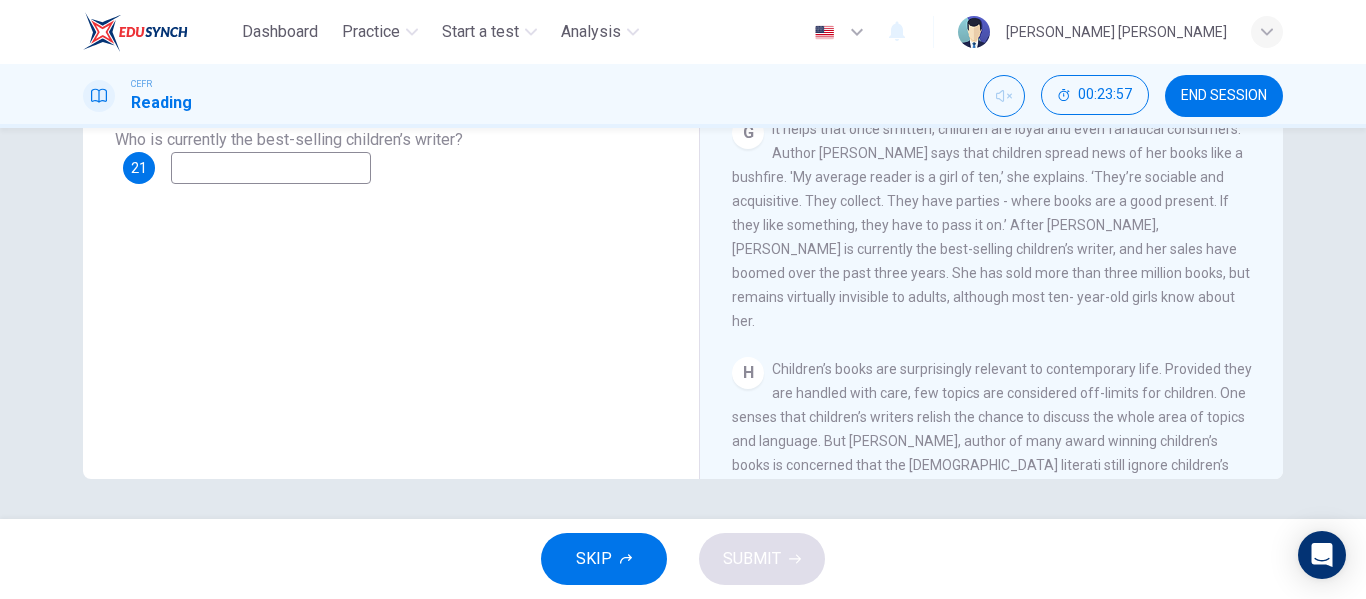 click at bounding box center (271, 168) 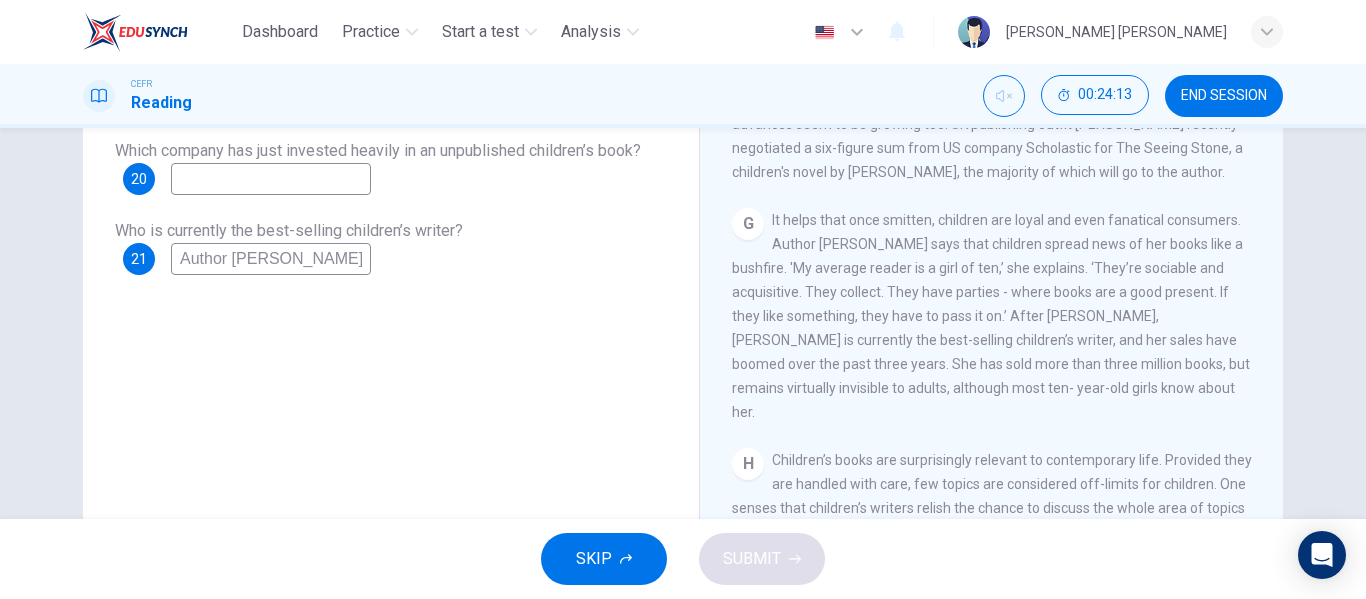 scroll, scrollTop: 290, scrollLeft: 0, axis: vertical 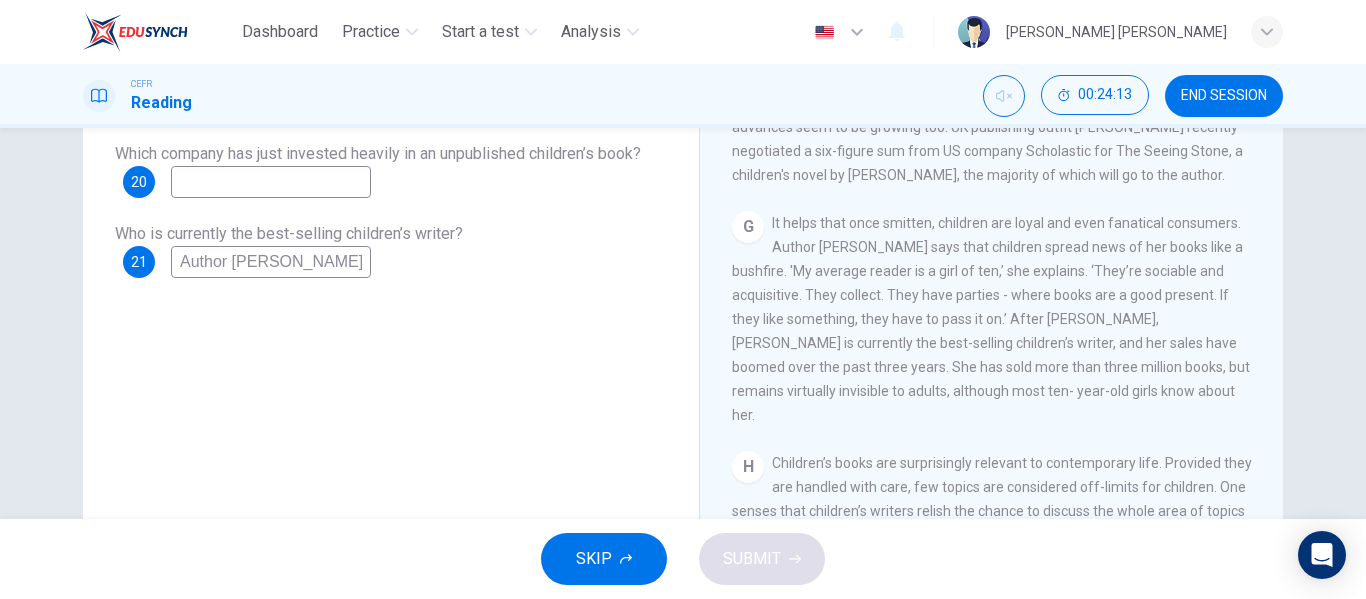 type on "Author [PERSON_NAME]" 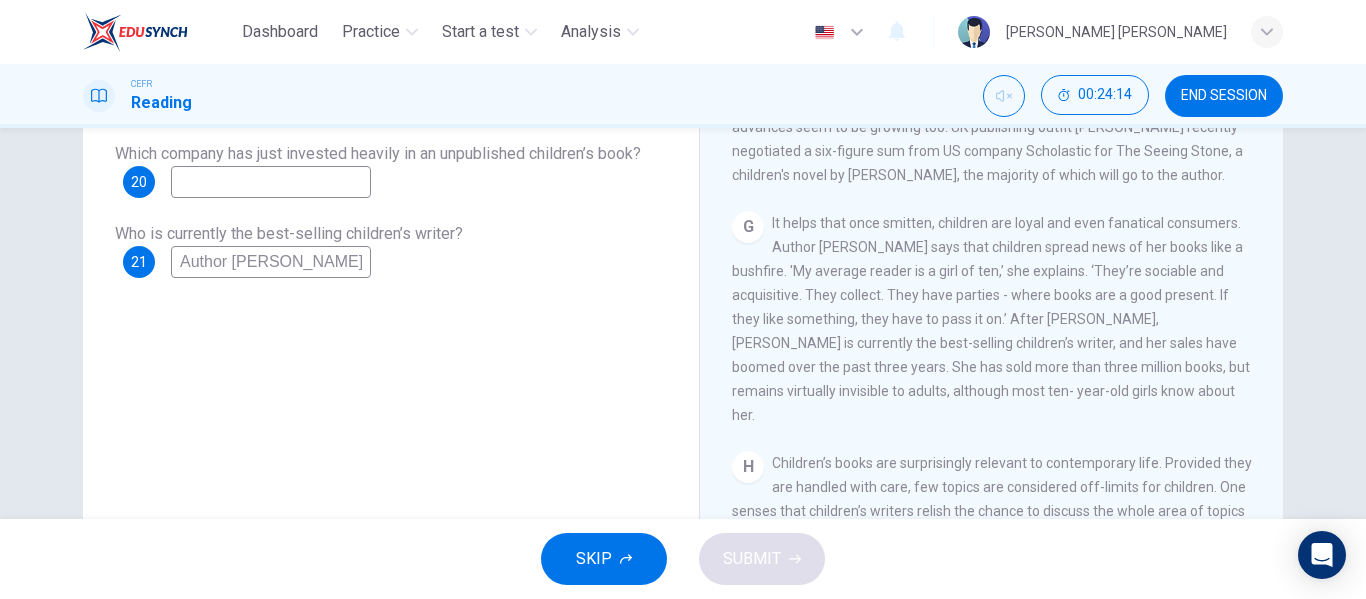 click at bounding box center [271, 182] 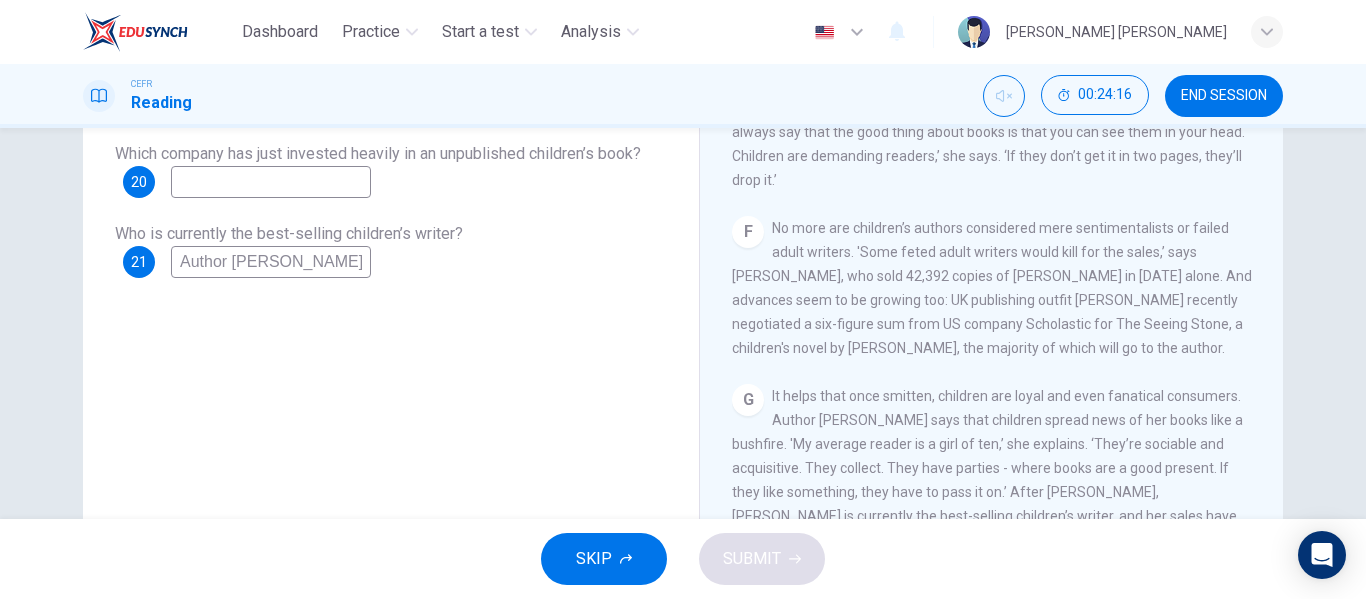 scroll, scrollTop: 1082, scrollLeft: 0, axis: vertical 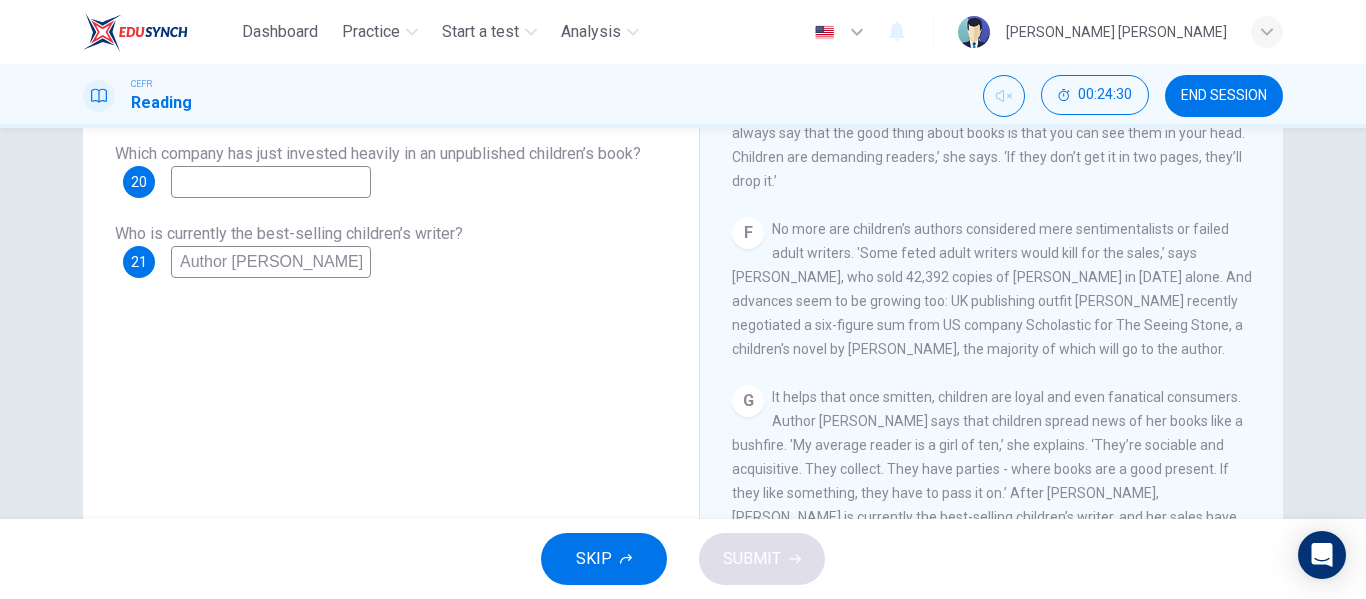 click at bounding box center [271, 182] 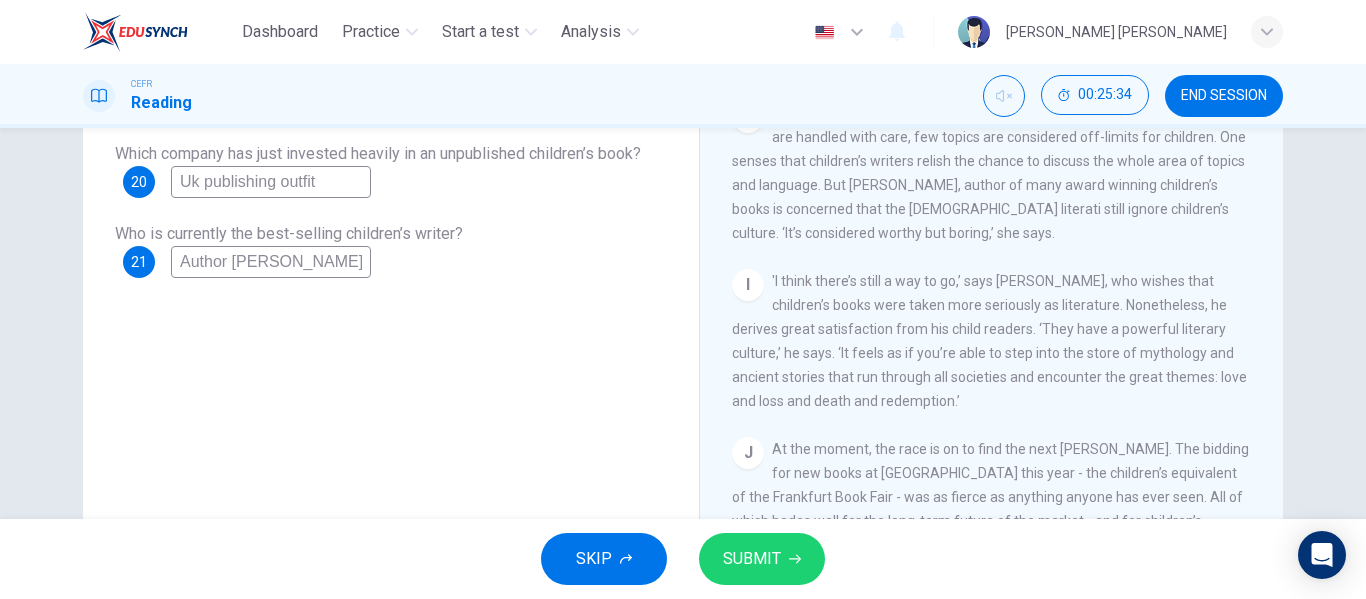 scroll, scrollTop: 1679, scrollLeft: 0, axis: vertical 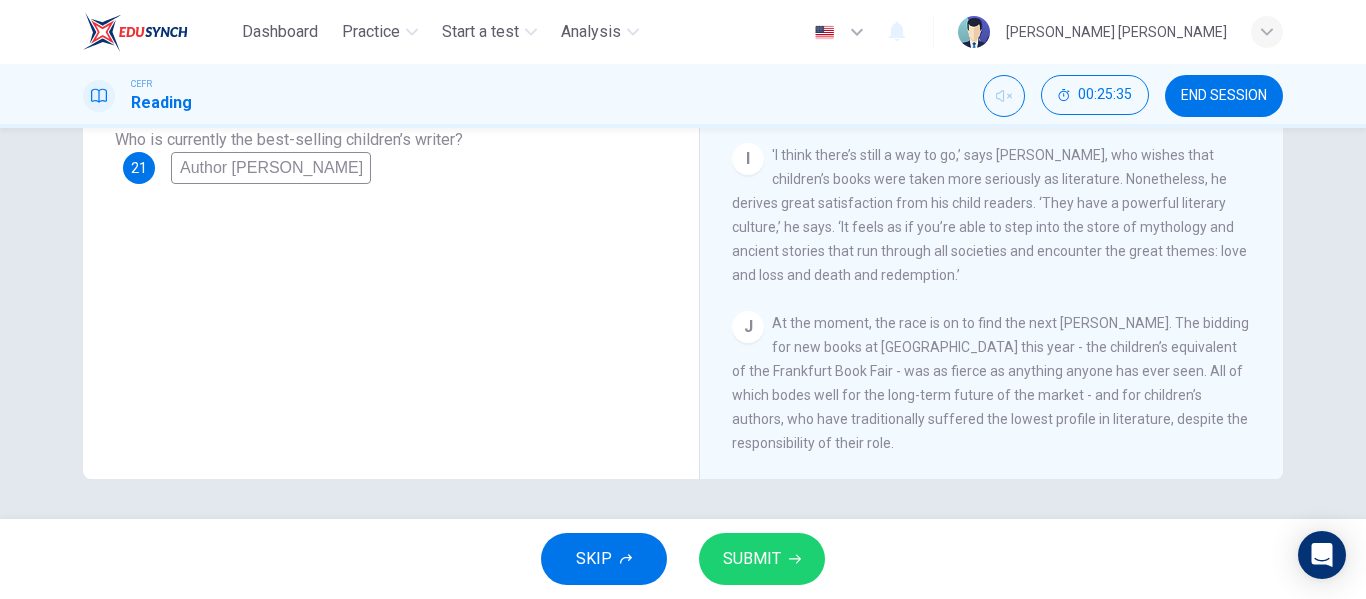 type on "Uk publishing outfit" 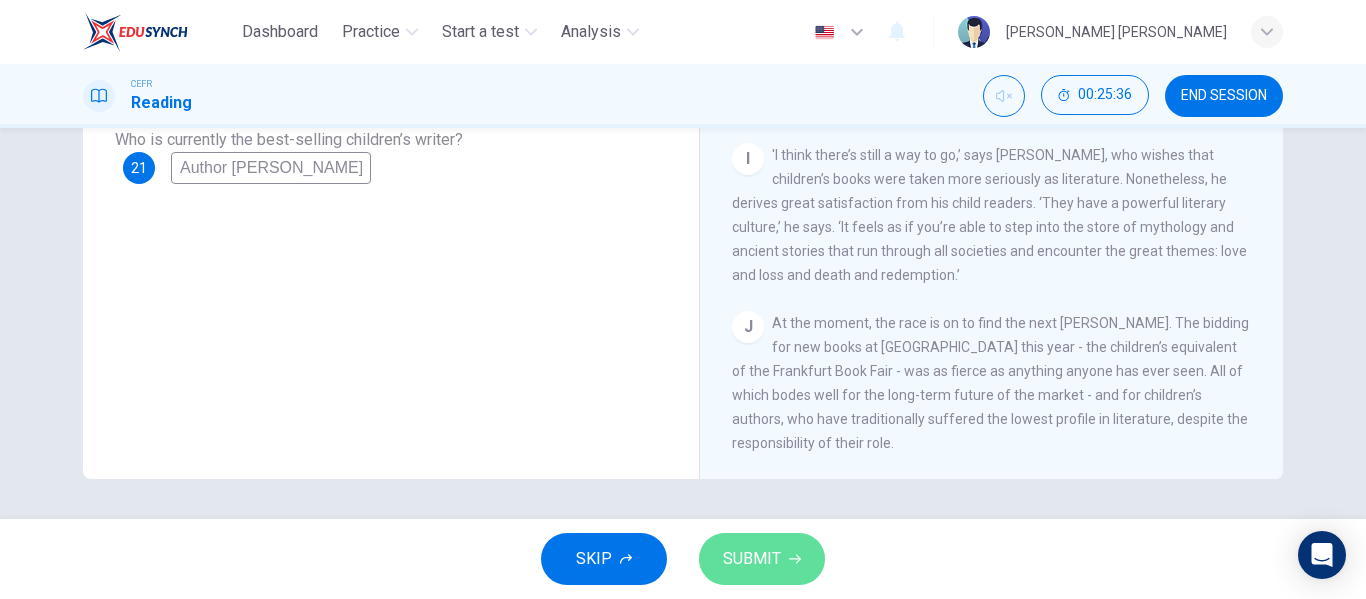 click on "SUBMIT" at bounding box center (762, 559) 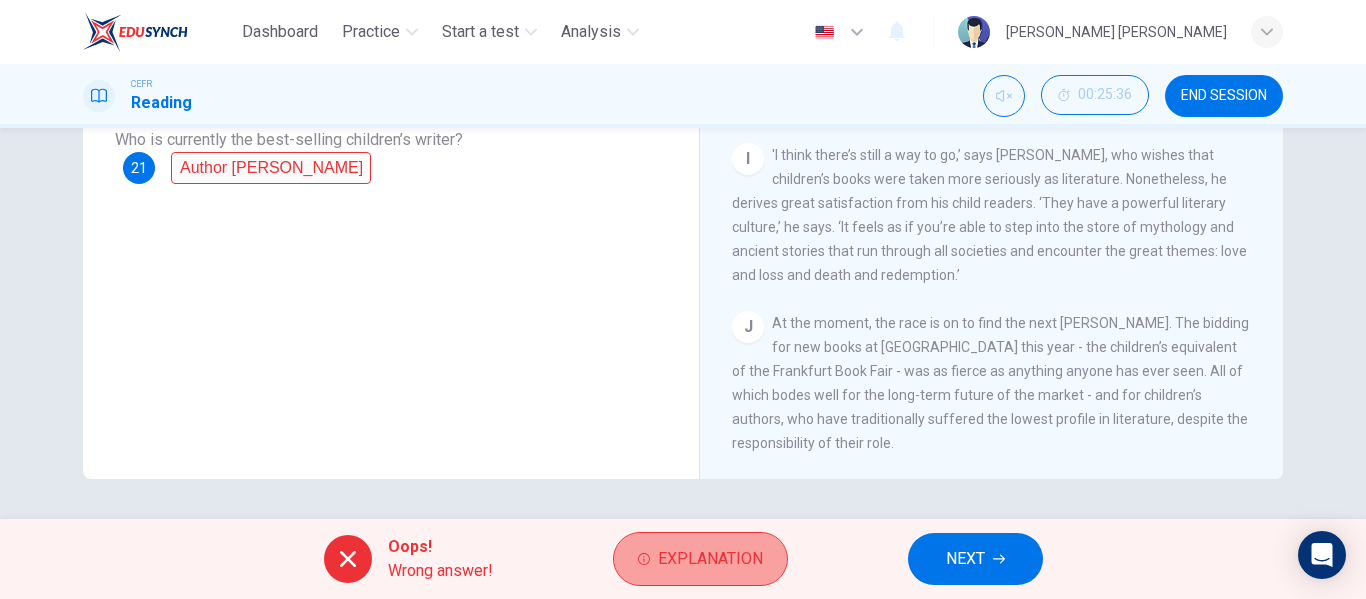 click on "Explanation" at bounding box center [700, 559] 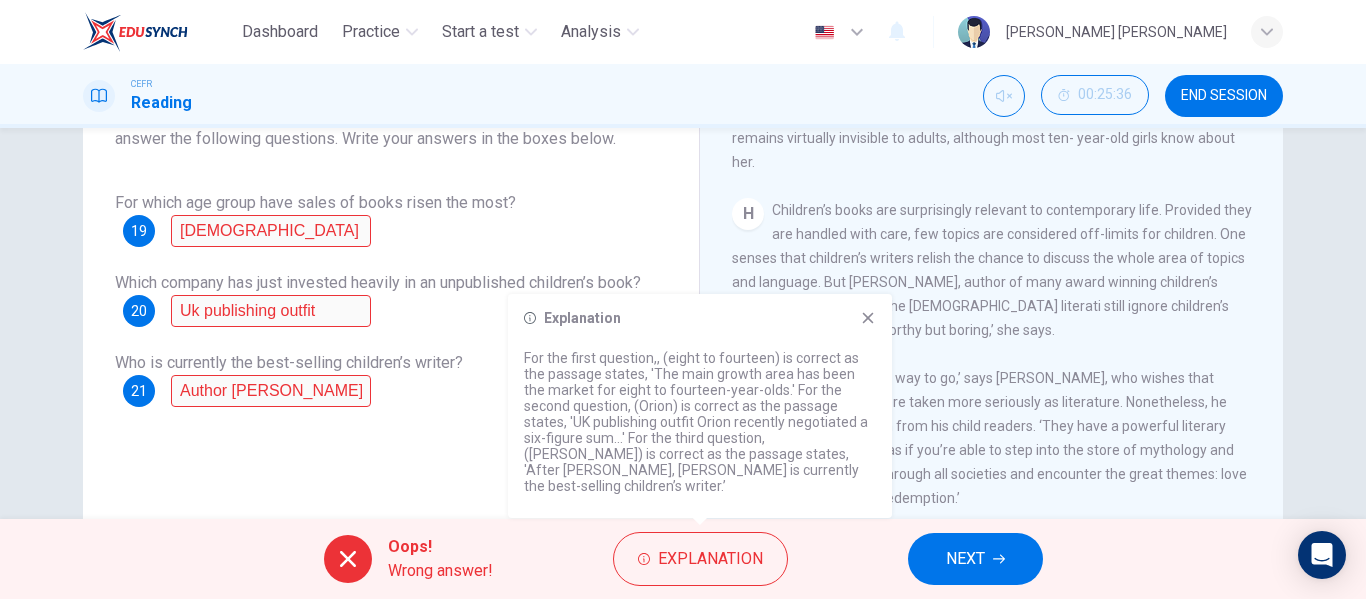 scroll, scrollTop: 131, scrollLeft: 0, axis: vertical 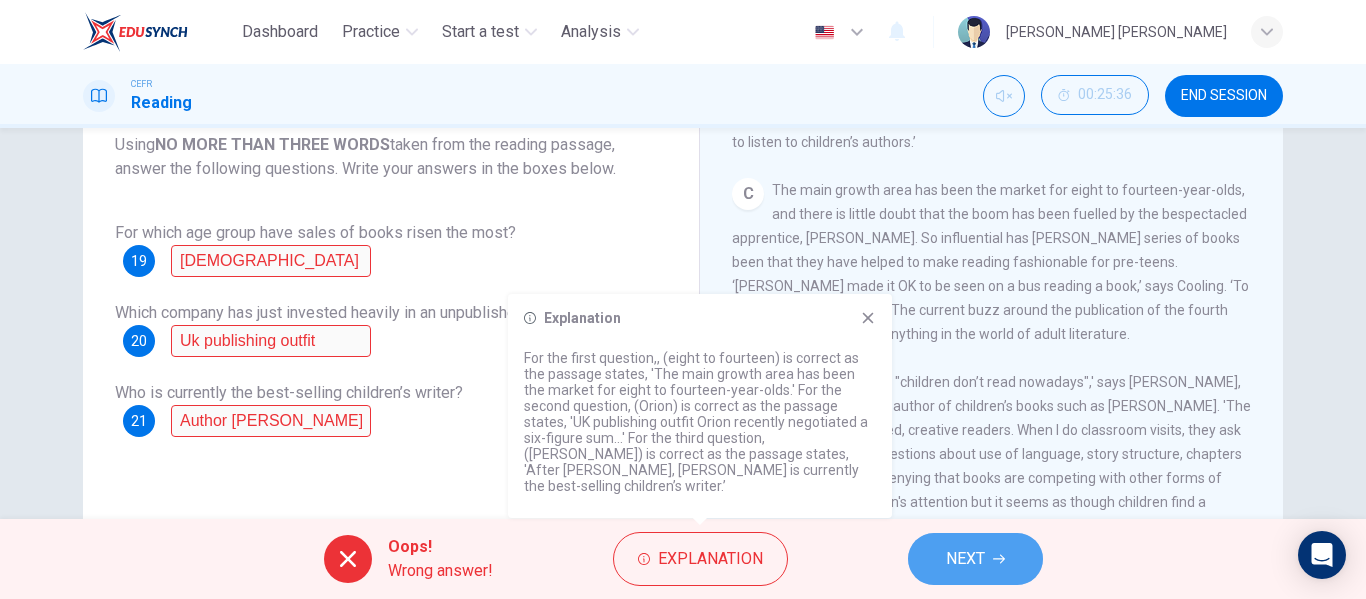 click on "NEXT" at bounding box center (965, 559) 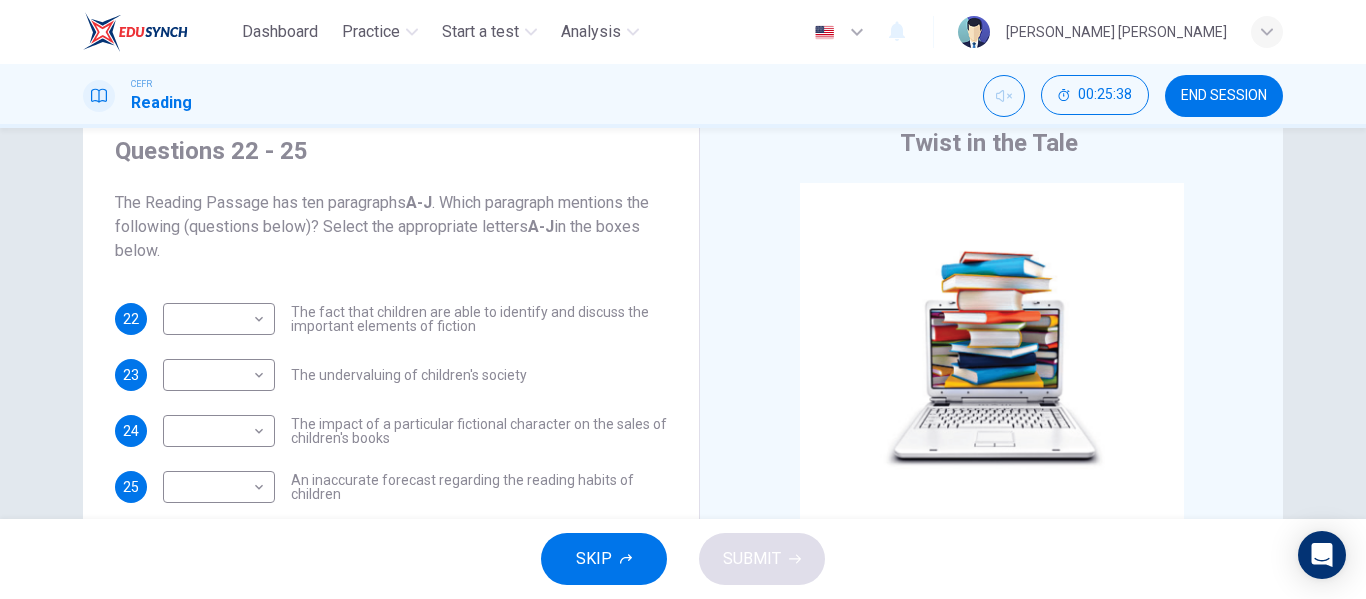 scroll, scrollTop: 74, scrollLeft: 0, axis: vertical 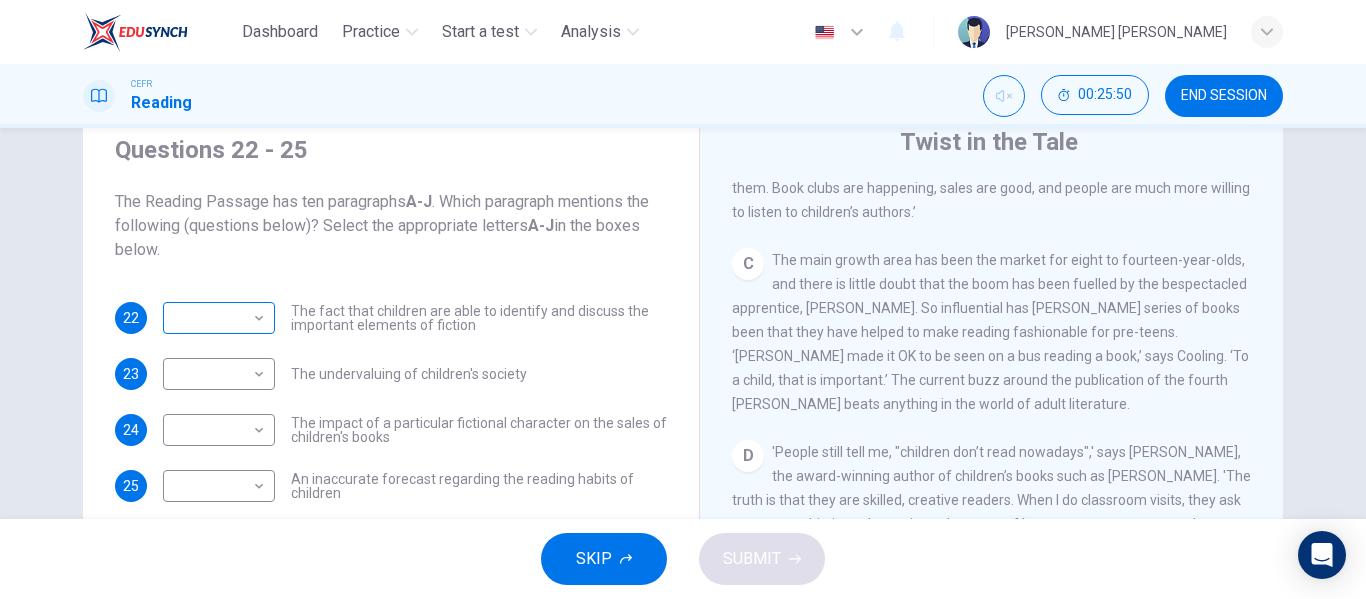 click on "Dashboard Practice Start a test Analysis English en ​ [PERSON_NAME] [PERSON_NAME] CEFR Reading 00:25:50 END SESSION Questions 22 - 25 The Reading Passage has ten paragraphs  A-J .
Which paragraph mentions the following (questions below)?
Select the appropriate letters  A-J  in the boxes below. 22 ​ ​ The fact that children are able to identify and discuss the important elements of fiction 23 ​ ​ The undervaluing of children's society 24 ​ ​ The impact of a particular fictional character on the sales of children's books 25 ​ ​ An inaccurate forecast regarding the reading habits of children Twist in the Tale CLICK TO ZOOM Click to Zoom A B C D E F G H I J SKIP SUBMIT EduSynch - Online Language Proficiency Testing
Dashboard Practice Start a test Analysis Notifications © Copyright  2025" at bounding box center [683, 299] 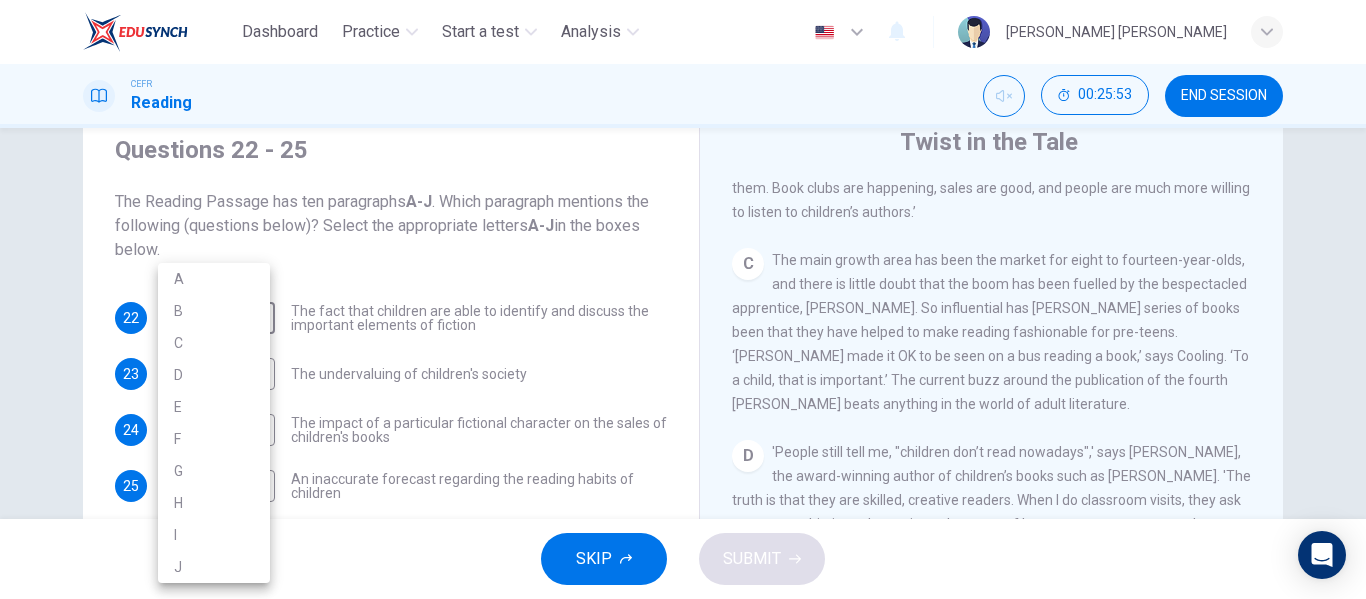 click at bounding box center [683, 299] 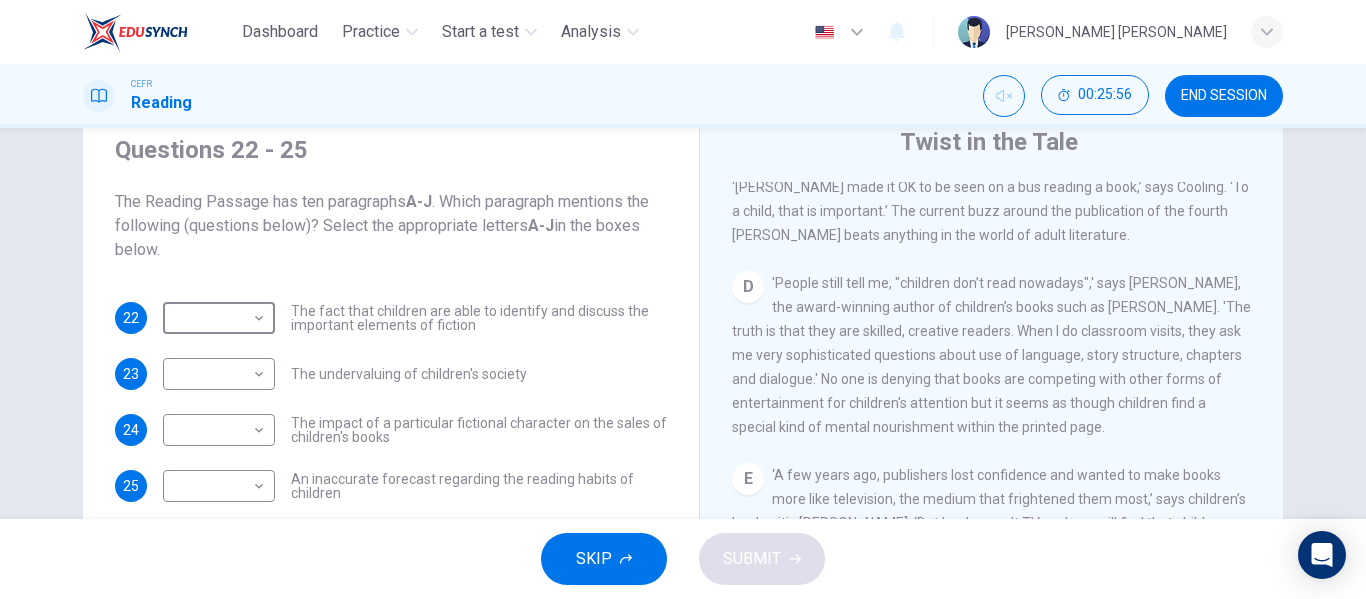 scroll, scrollTop: 888, scrollLeft: 0, axis: vertical 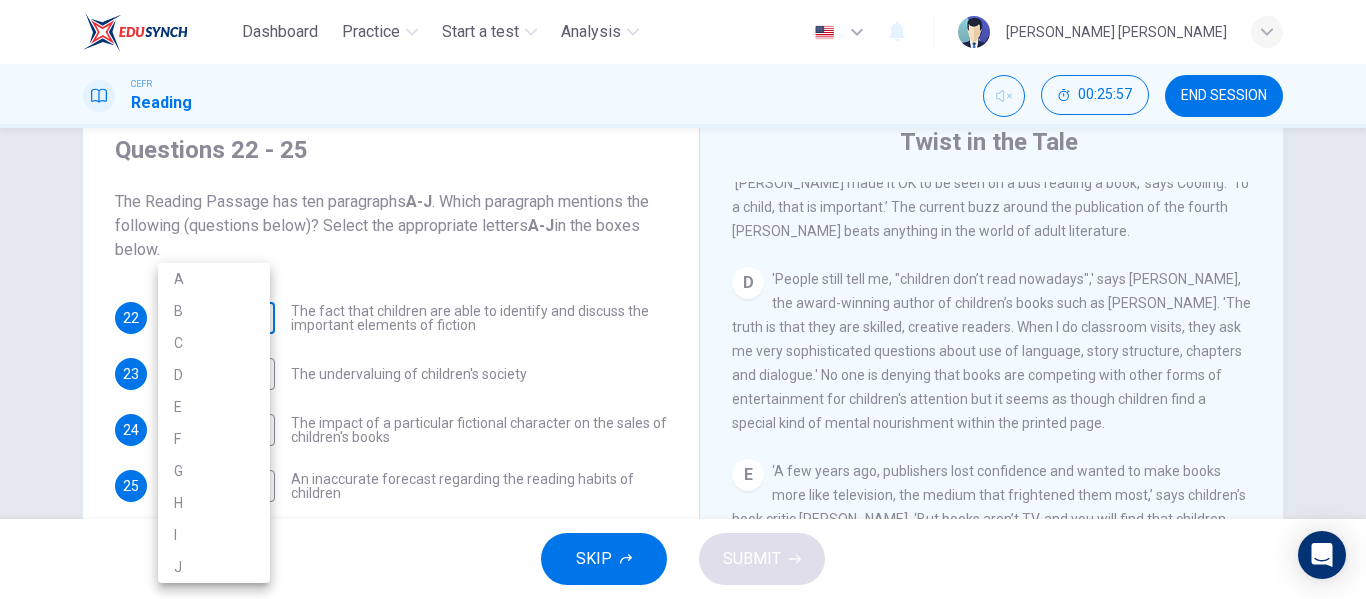 click on "Dashboard Practice Start a test Analysis English en ​ [PERSON_NAME] [PERSON_NAME] CEFR Reading 00:25:57 END SESSION Questions 22 - 25 The Reading Passage has ten paragraphs  A-J .
Which paragraph mentions the following (questions below)?
Select the appropriate letters  A-J  in the boxes below. 22 ​ ​ The fact that children are able to identify and discuss the important elements of fiction 23 ​ ​ The undervaluing of children's society 24 ​ ​ The impact of a particular fictional character on the sales of children's books 25 ​ ​ An inaccurate forecast regarding the reading habits of children Twist in the Tale CLICK TO ZOOM Click to Zoom A B C D E F G H I J SKIP SUBMIT EduSynch - Online Language Proficiency Testing
Dashboard Practice Start a test Analysis Notifications © Copyright  2025 A B C D E F G H I J" at bounding box center (683, 299) 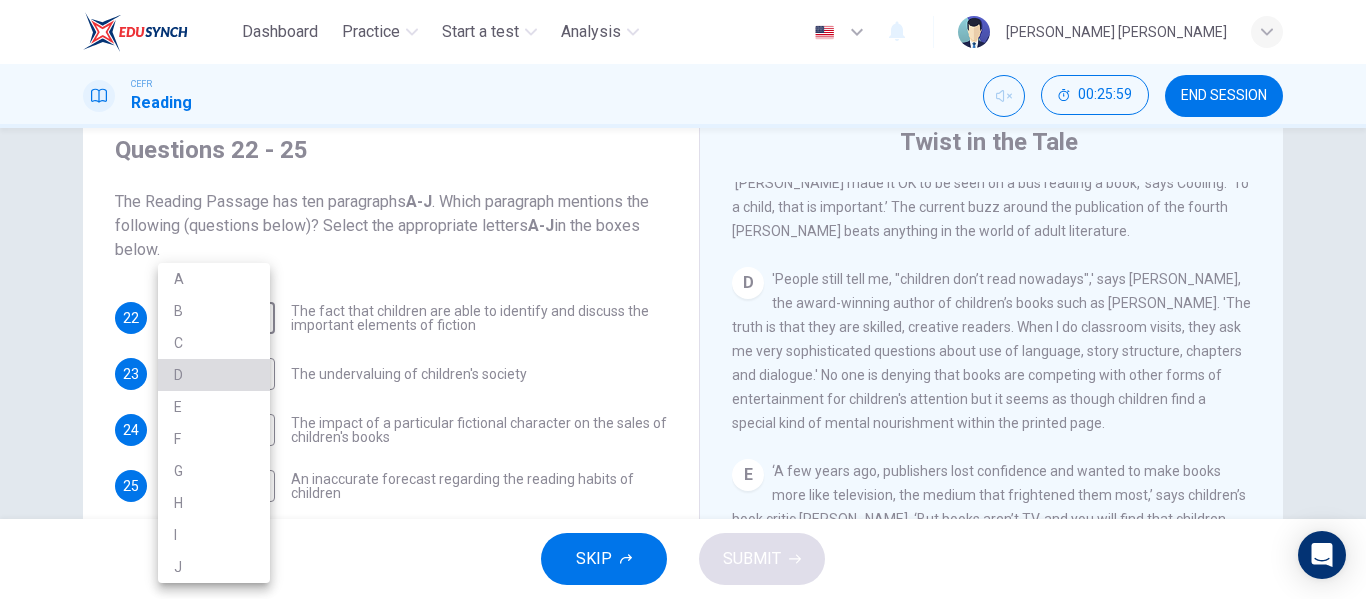 click on "D" at bounding box center [214, 375] 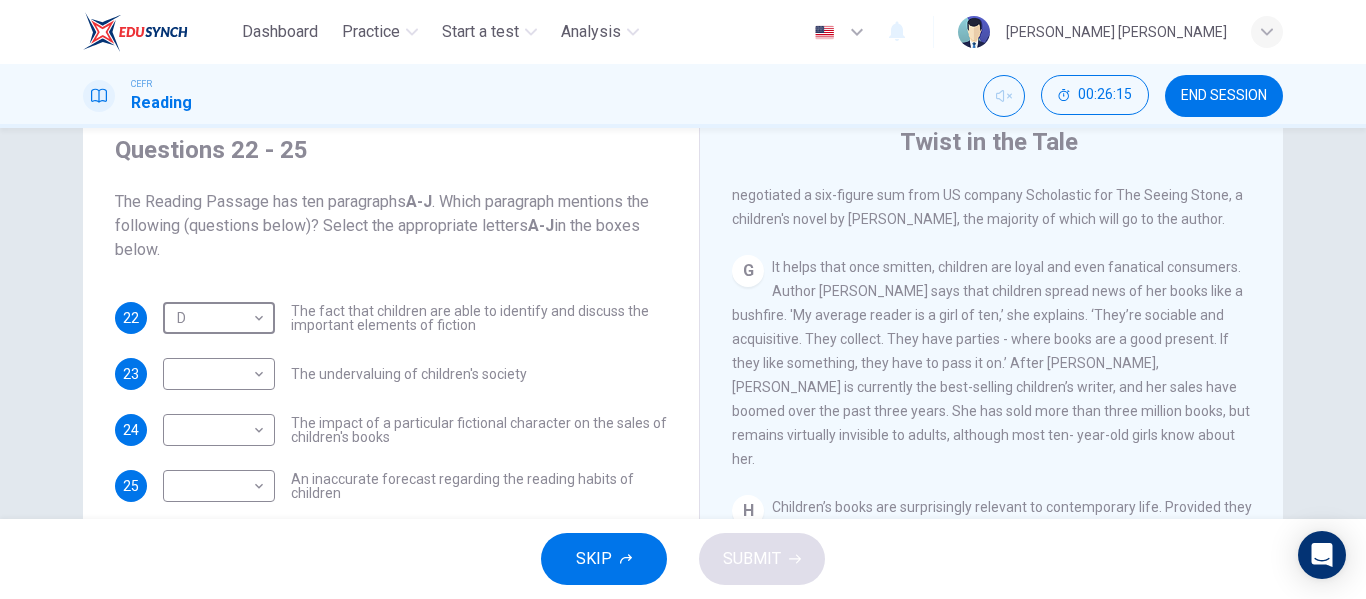 scroll, scrollTop: 1430, scrollLeft: 0, axis: vertical 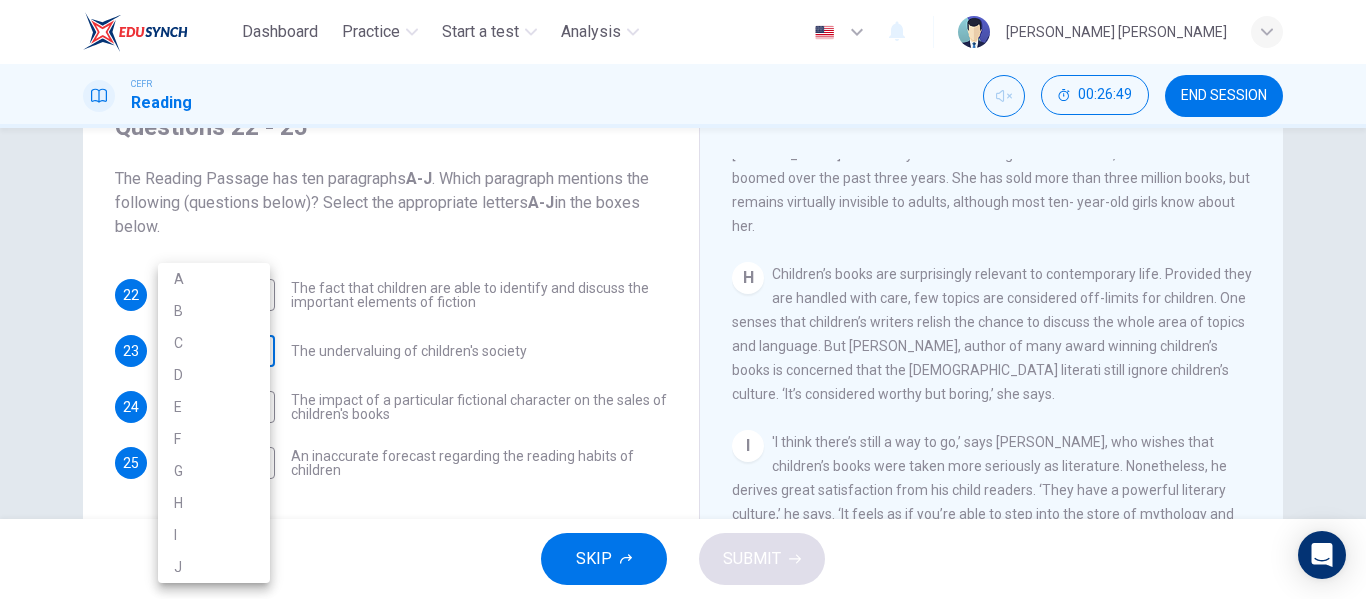 click on "Dashboard Practice Start a test Analysis English en ​ [PERSON_NAME] [PERSON_NAME] CEFR Reading 00:26:49 END SESSION Questions 22 - 25 The Reading Passage has ten paragraphs  A-J .
Which paragraph mentions the following (questions below)?
Select the appropriate letters  A-J  in the boxes below. 22 D D ​ The fact that children are able to identify and discuss the important elements of fiction 23 ​ ​ The undervaluing of children's society 24 ​ ​ The impact of a particular fictional character on the sales of children's books 25 ​ ​ An inaccurate forecast regarding the reading habits of children Twist in the Tale CLICK TO ZOOM Click to Zoom A B C D E F G H I J SKIP SUBMIT EduSynch - Online Language Proficiency Testing
Dashboard Practice Start a test Analysis Notifications © Copyright  2025 A B C D E F G H I J" at bounding box center (683, 299) 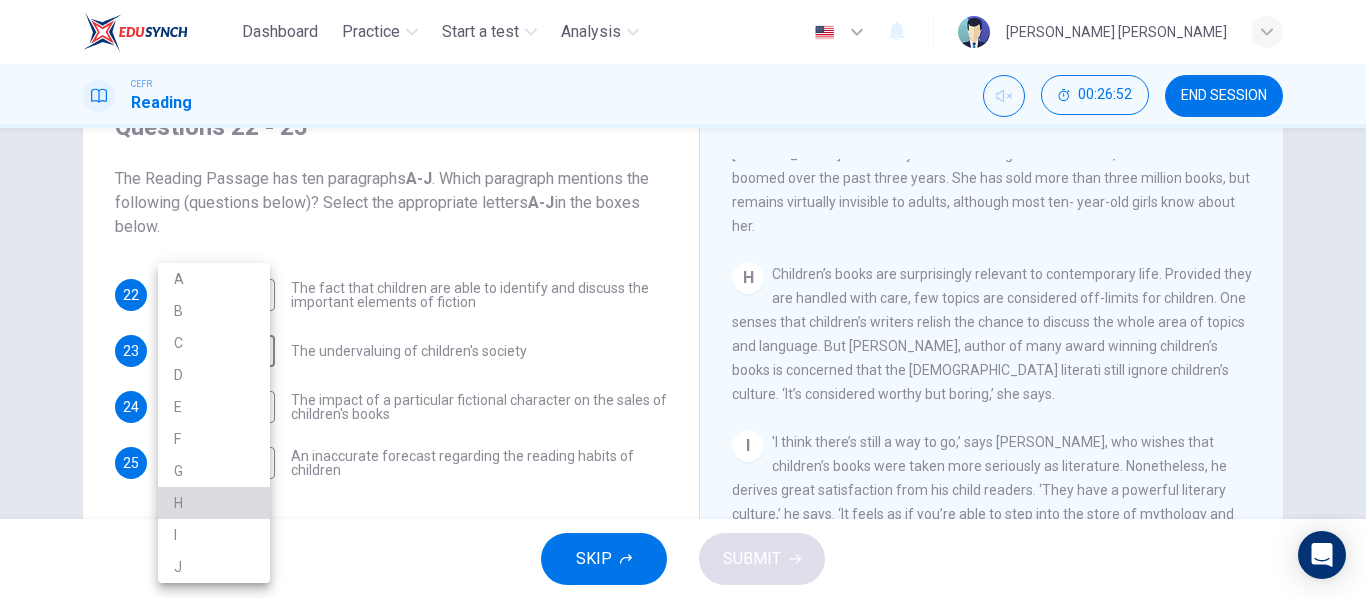 click on "H" at bounding box center (214, 503) 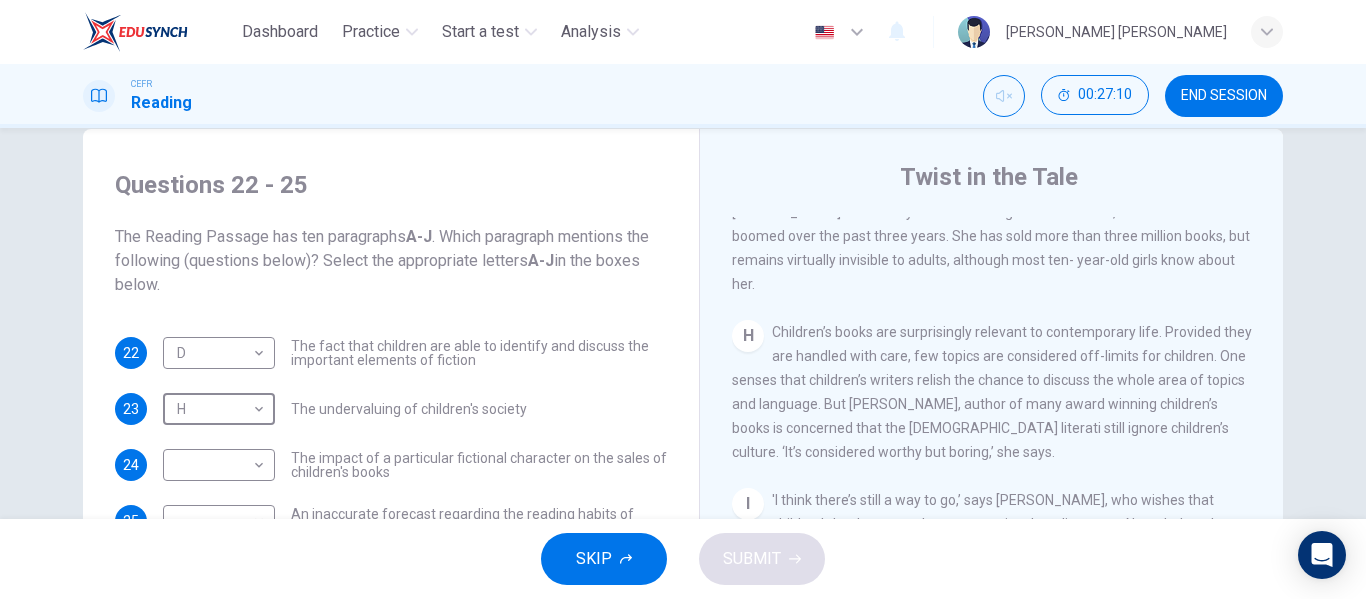 scroll, scrollTop: 38, scrollLeft: 0, axis: vertical 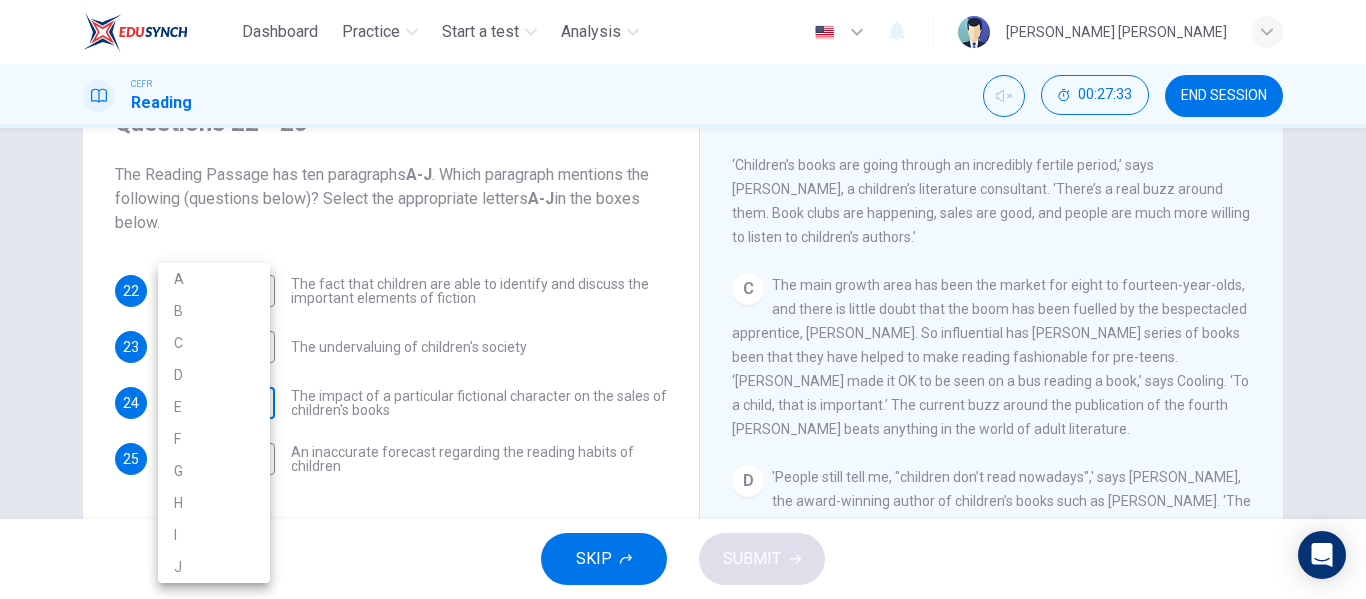 click on "Dashboard Practice Start a test Analysis English en ​ [PERSON_NAME] [PERSON_NAME] CEFR Reading 00:27:33 END SESSION Questions 22 - 25 The Reading Passage has ten paragraphs  A-J .
Which paragraph mentions the following (questions below)?
Select the appropriate letters  A-J  in the boxes below. 22 D D ​ The fact that children are able to identify and discuss the important elements of fiction 23 H H ​ The undervaluing of children's society 24 ​ ​ The impact of a particular fictional character on the sales of children's books 25 ​ ​ An inaccurate forecast regarding the reading habits of children Twist in the Tale CLICK TO ZOOM Click to Zoom A B C D E F G H I J SKIP SUBMIT EduSynch - Online Language Proficiency Testing
Dashboard Practice Start a test Analysis Notifications © Copyright  2025 A B C D E F G H I J" at bounding box center (683, 299) 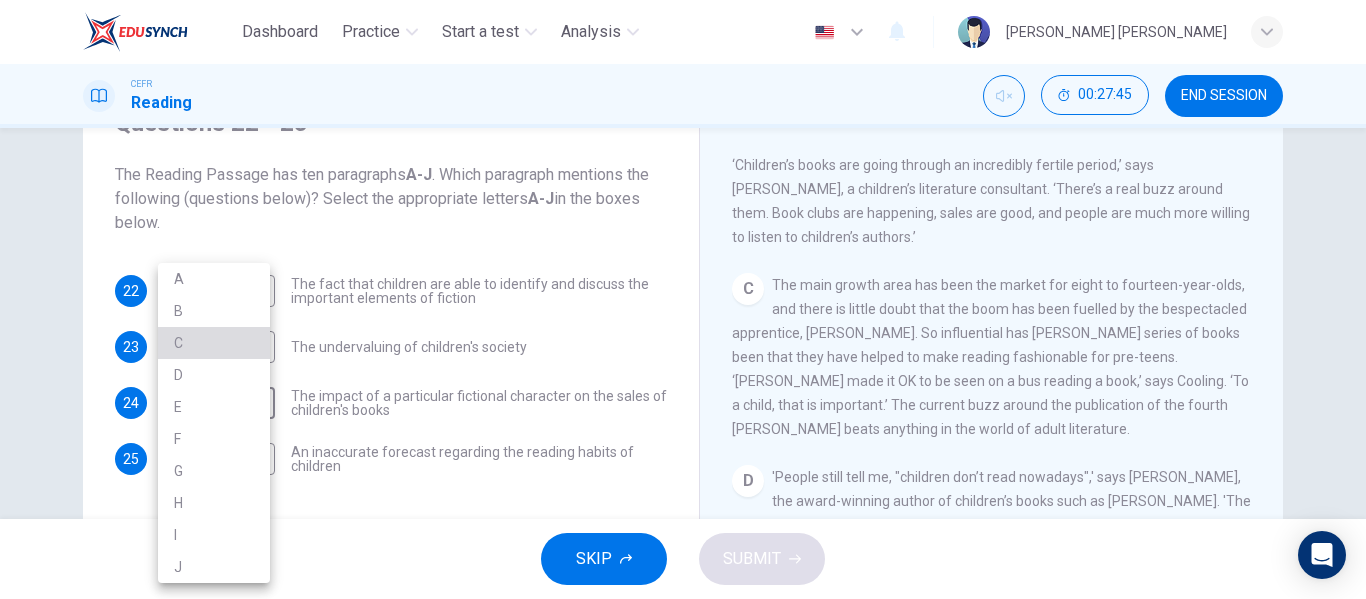 click on "C" at bounding box center (214, 343) 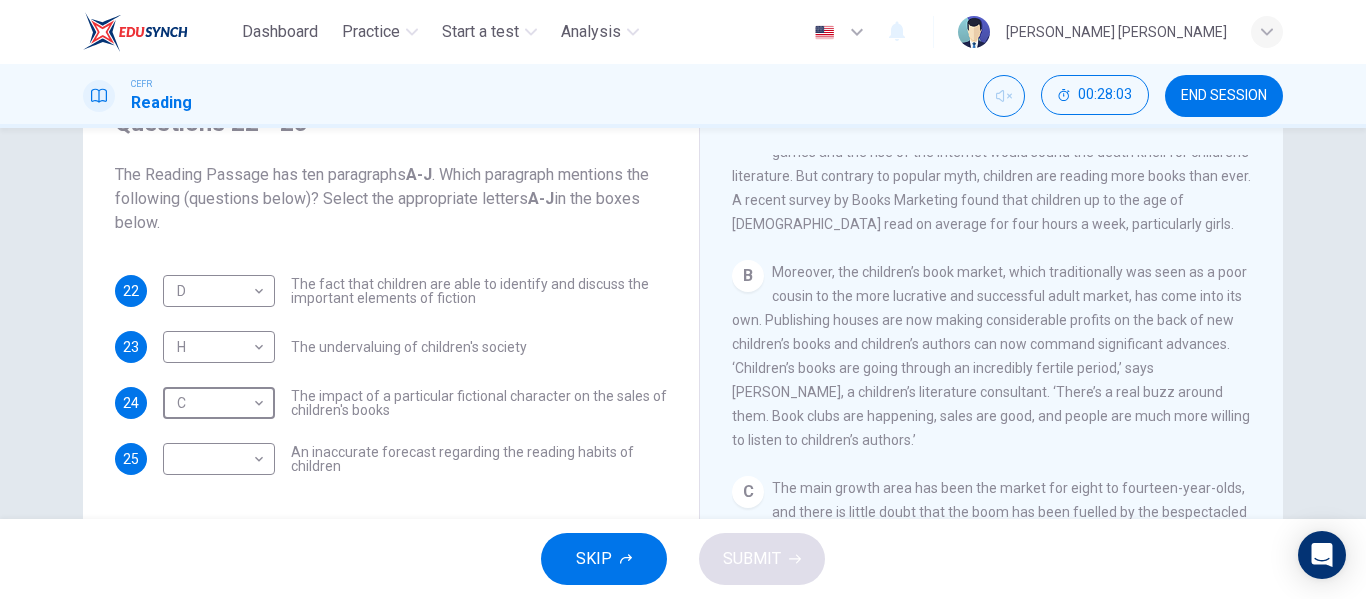 scroll, scrollTop: 458, scrollLeft: 0, axis: vertical 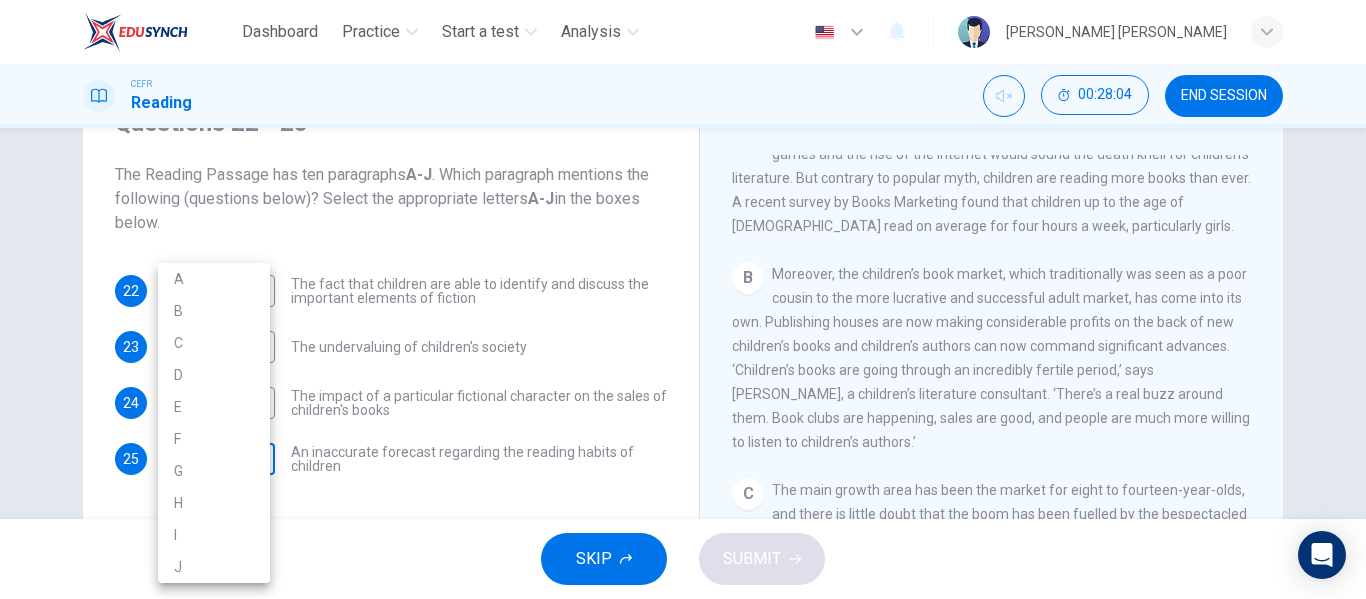 click on "Dashboard Practice Start a test Analysis English en ​ [PERSON_NAME] [PERSON_NAME] CEFR Reading 00:28:04 END SESSION Questions 22 - 25 The Reading Passage has ten paragraphs  A-J .
Which paragraph mentions the following (questions below)?
Select the appropriate letters  A-J  in the boxes below. 22 D D ​ The fact that children are able to identify and discuss the important elements of fiction 23 H H ​ The undervaluing of children's society 24 C C ​ The impact of a particular fictional character on the sales of children's books 25 ​ ​ An inaccurate forecast regarding the reading habits of children Twist in the Tale CLICK TO ZOOM Click to Zoom A B C D E F G H I J SKIP SUBMIT EduSynch - Online Language Proficiency Testing
Dashboard Practice Start a test Analysis Notifications © Copyright  2025 A B C D E F G H I J" at bounding box center (683, 299) 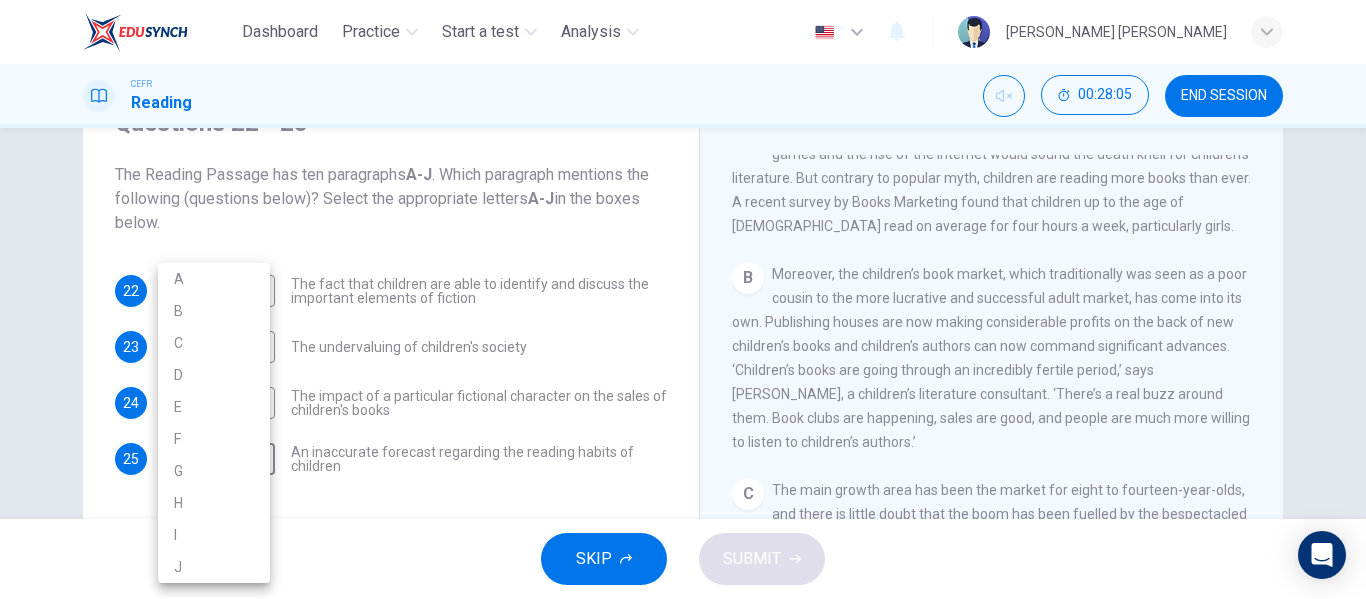 click on "B" at bounding box center (214, 311) 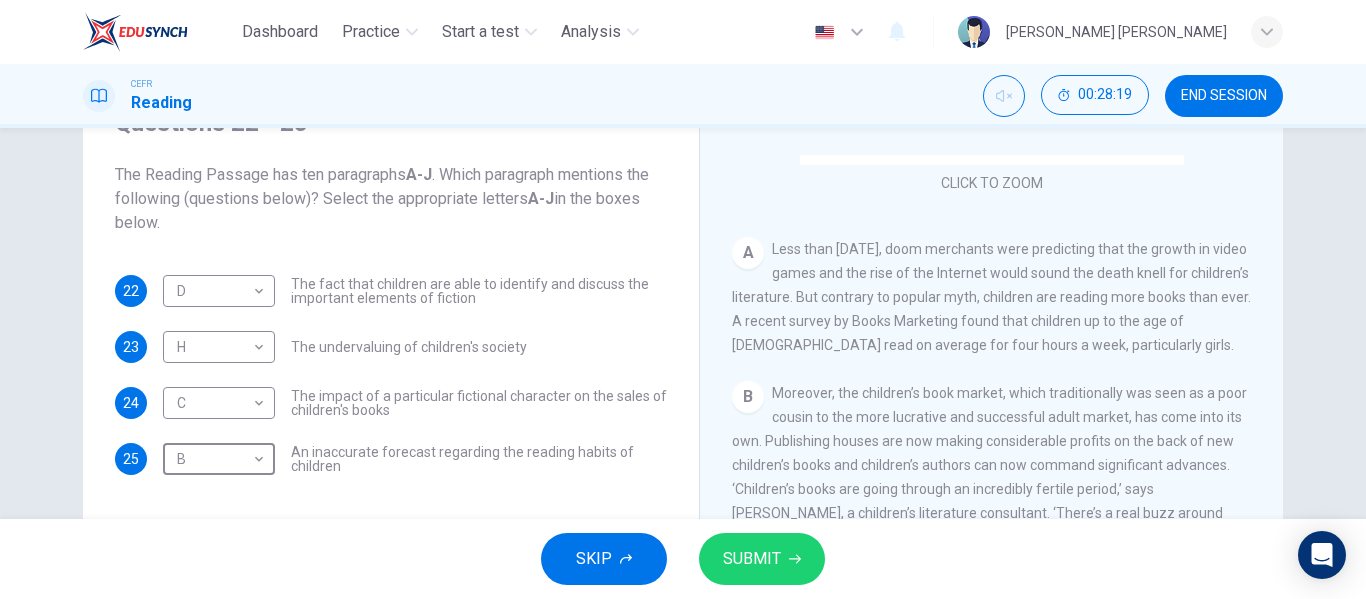 scroll, scrollTop: 338, scrollLeft: 0, axis: vertical 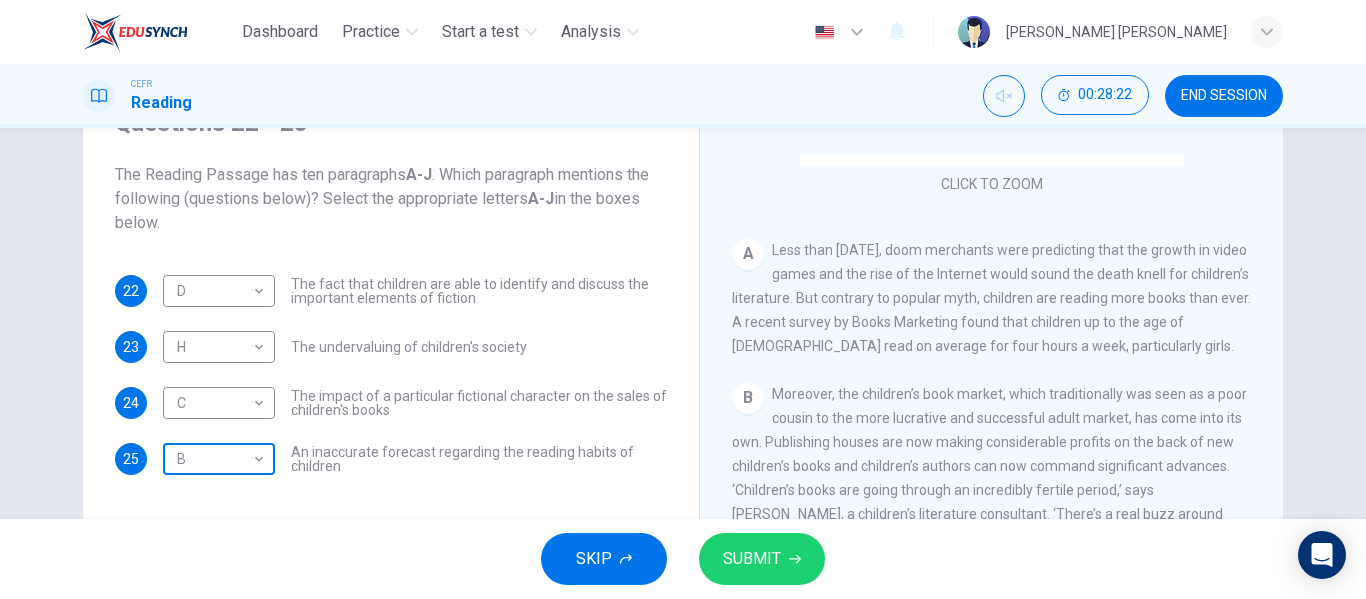 click on "Dashboard Practice Start a test Analysis English en ​ [PERSON_NAME] [PERSON_NAME] CEFR Reading 00:28:22 END SESSION Questions 22 - 25 The Reading Passage has ten paragraphs  A-J .
Which paragraph mentions the following (questions below)?
Select the appropriate letters  A-J  in the boxes below. 22 D D ​ The fact that children are able to identify and discuss the important elements of fiction 23 H H ​ The undervaluing of children's society 24 C C ​ The impact of a particular fictional character on the sales of children's books 25 B B ​ An inaccurate forecast regarding the reading habits of children Twist in the Tale CLICK TO ZOOM Click to Zoom A B C D E F G H I J SKIP SUBMIT EduSynch - Online Language Proficiency Testing
Dashboard Practice Start a test Analysis Notifications © Copyright  2025" at bounding box center [683, 299] 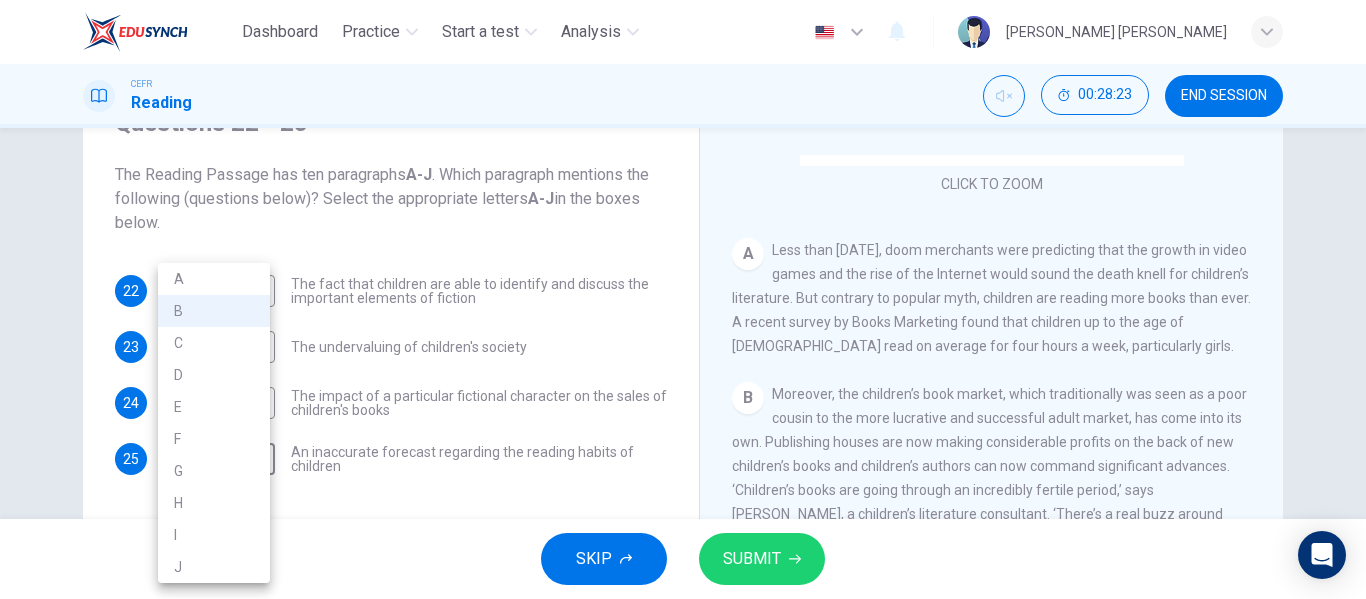 click on "A" at bounding box center [214, 279] 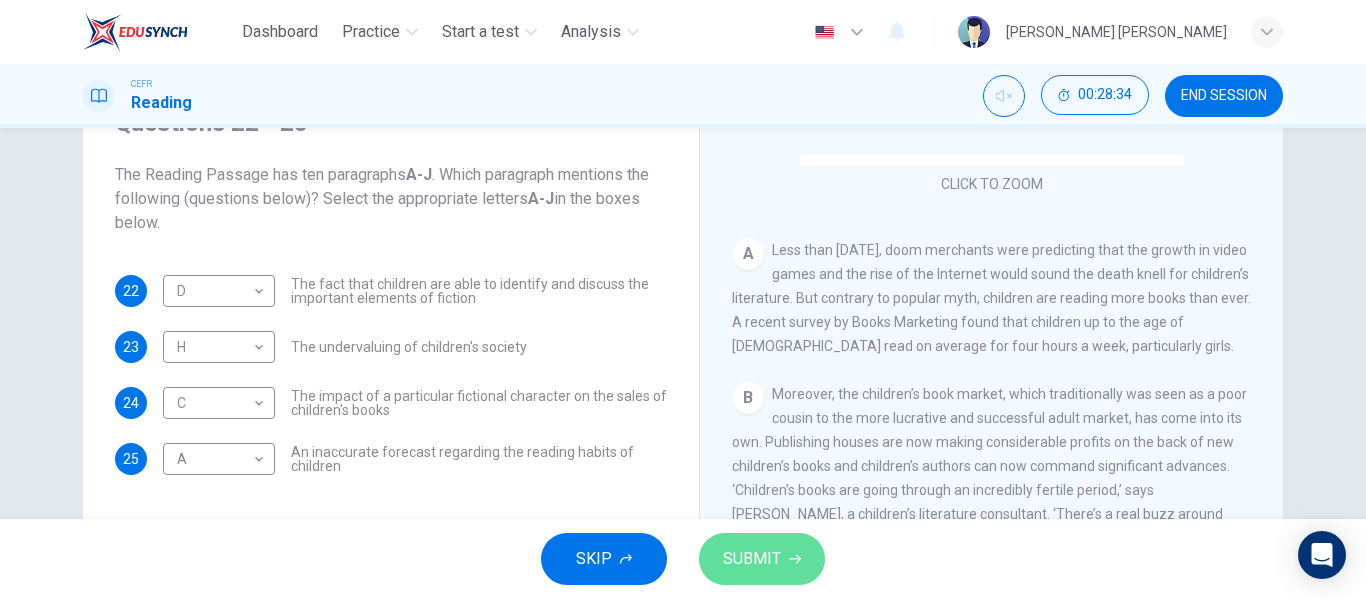 click on "SUBMIT" at bounding box center [762, 559] 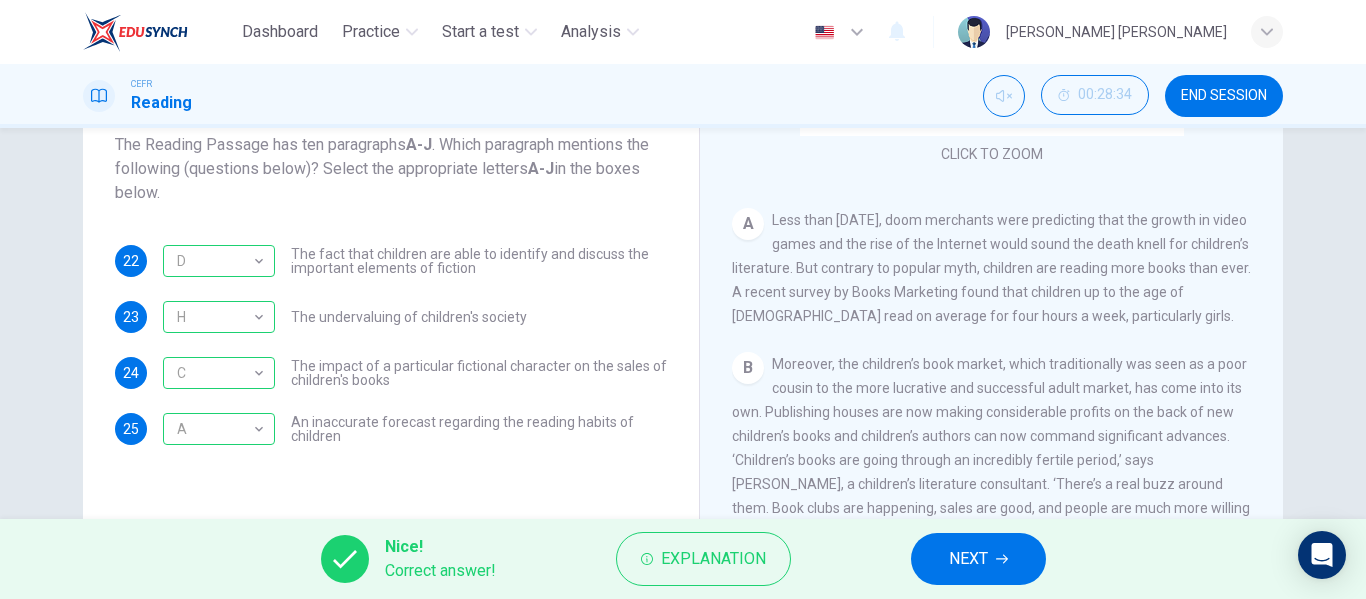 scroll, scrollTop: 126, scrollLeft: 0, axis: vertical 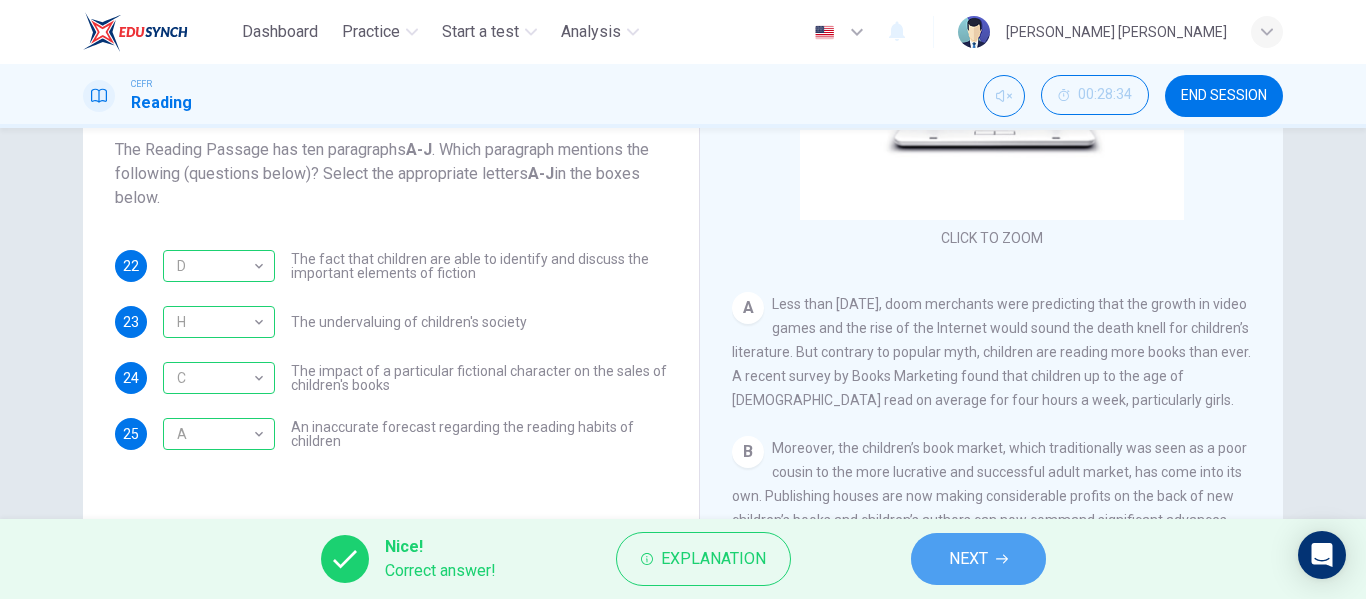 click on "NEXT" at bounding box center (968, 559) 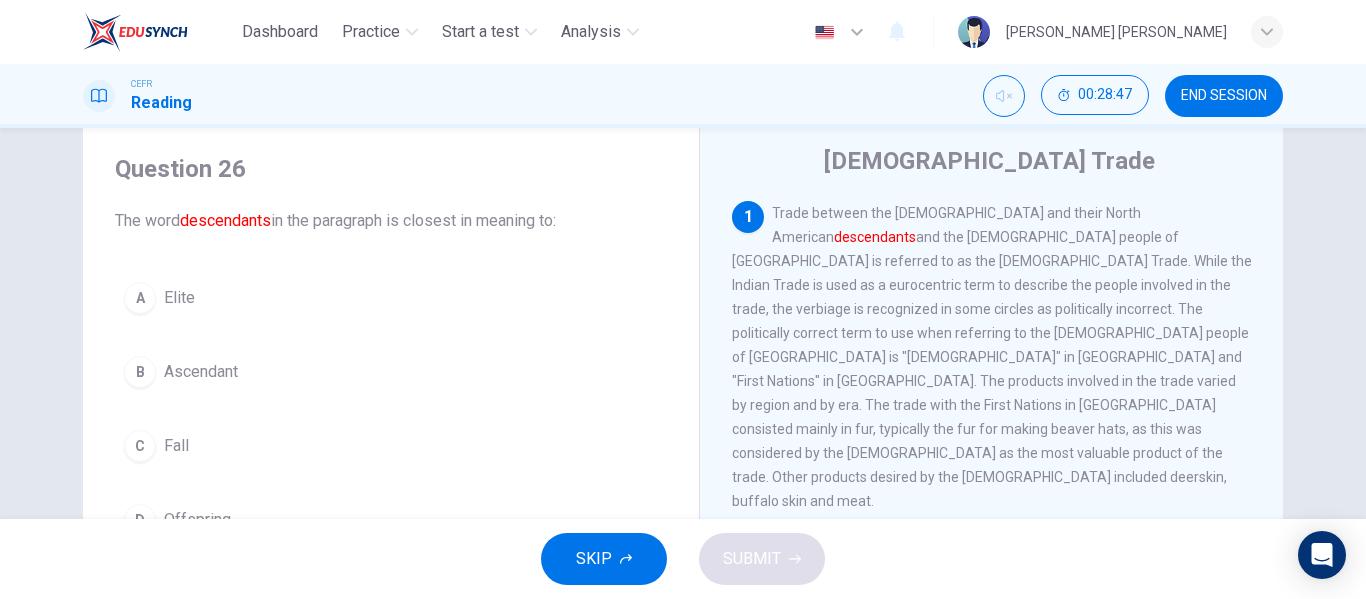 scroll, scrollTop: 56, scrollLeft: 0, axis: vertical 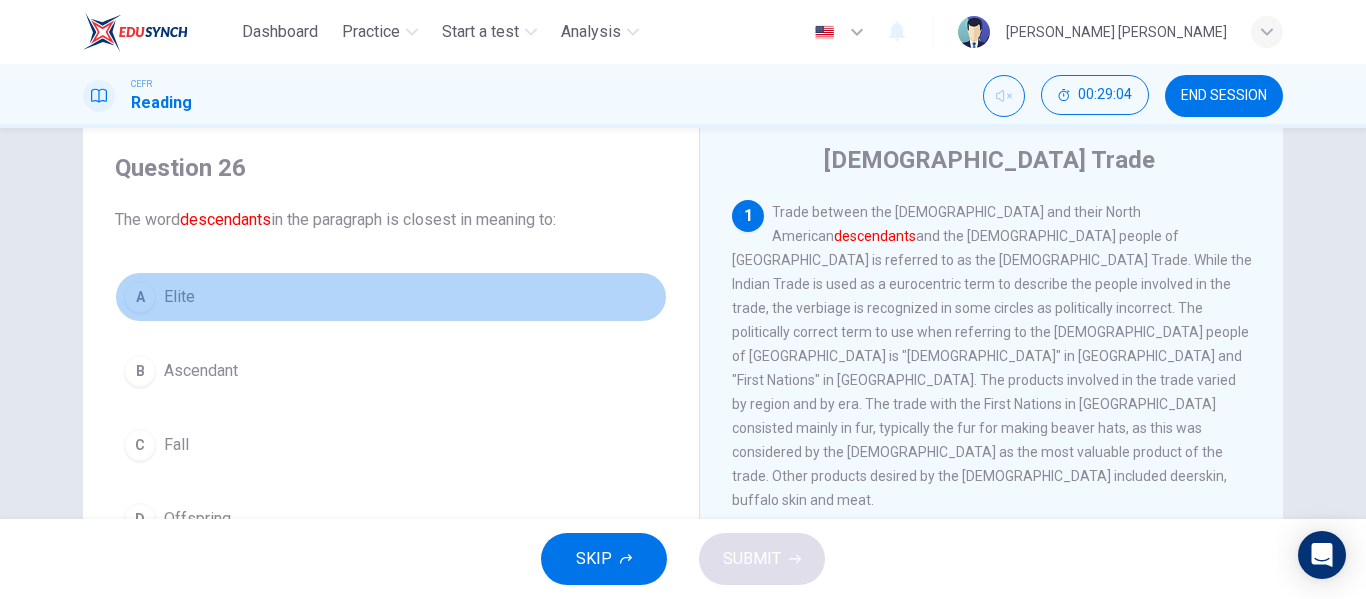 click on "A Elite" at bounding box center (391, 297) 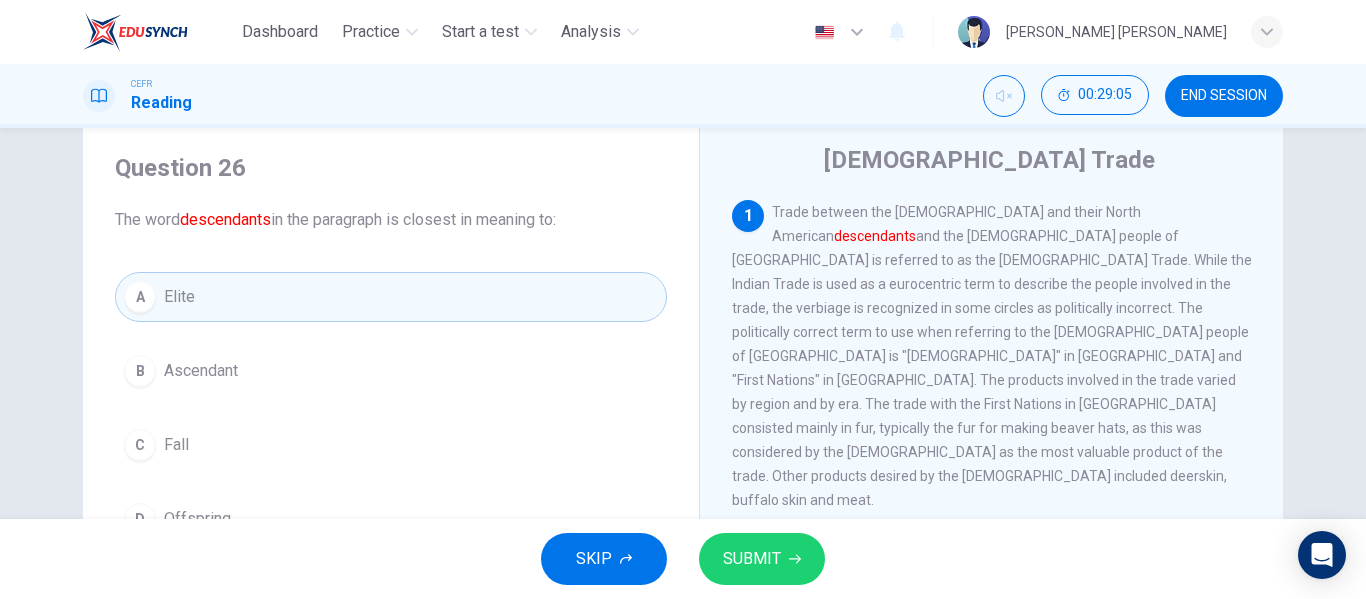 click on "SUBMIT" at bounding box center (762, 559) 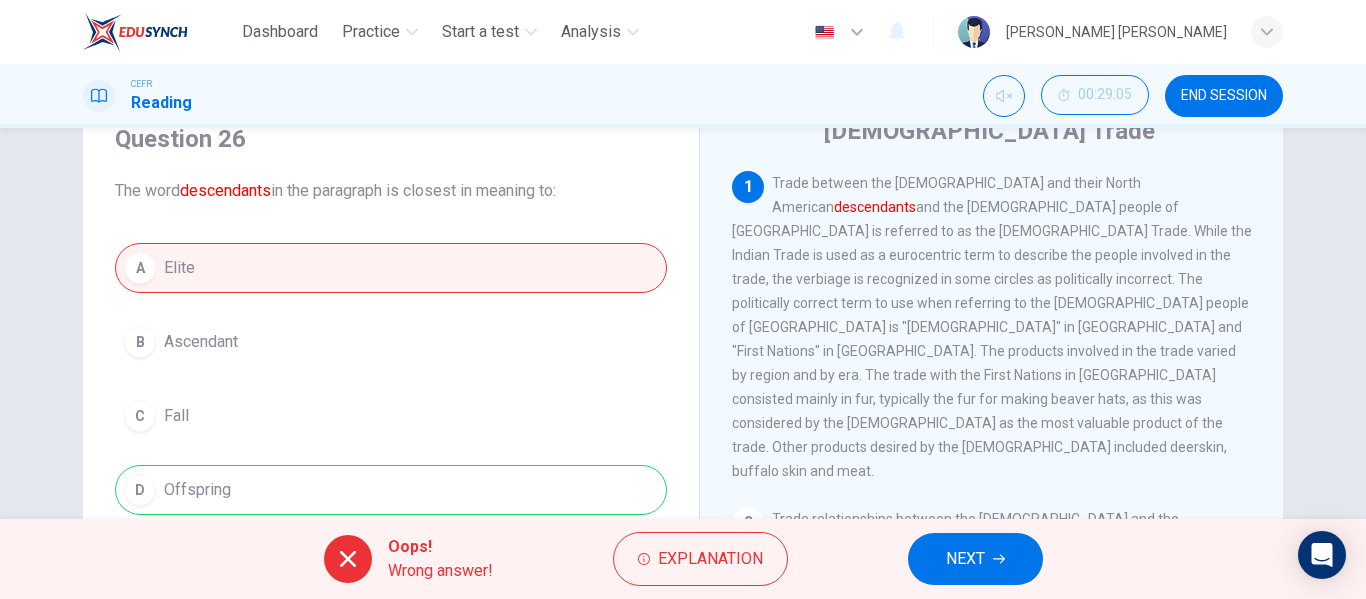 scroll, scrollTop: 83, scrollLeft: 0, axis: vertical 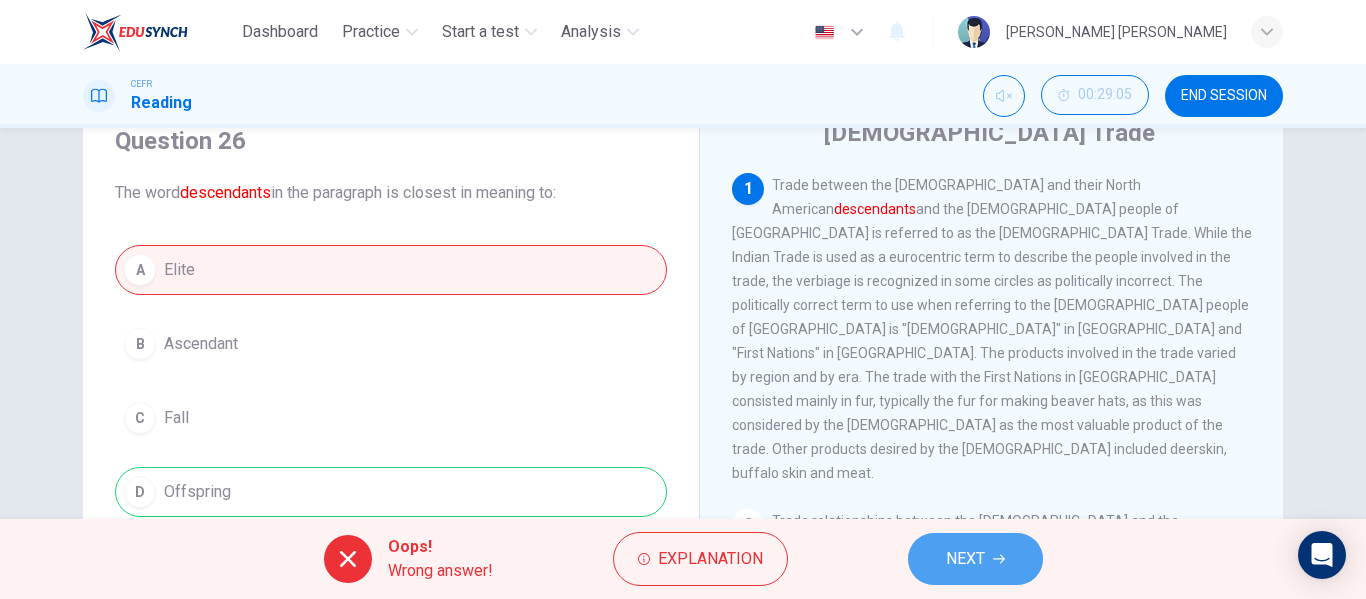 click on "NEXT" at bounding box center [965, 559] 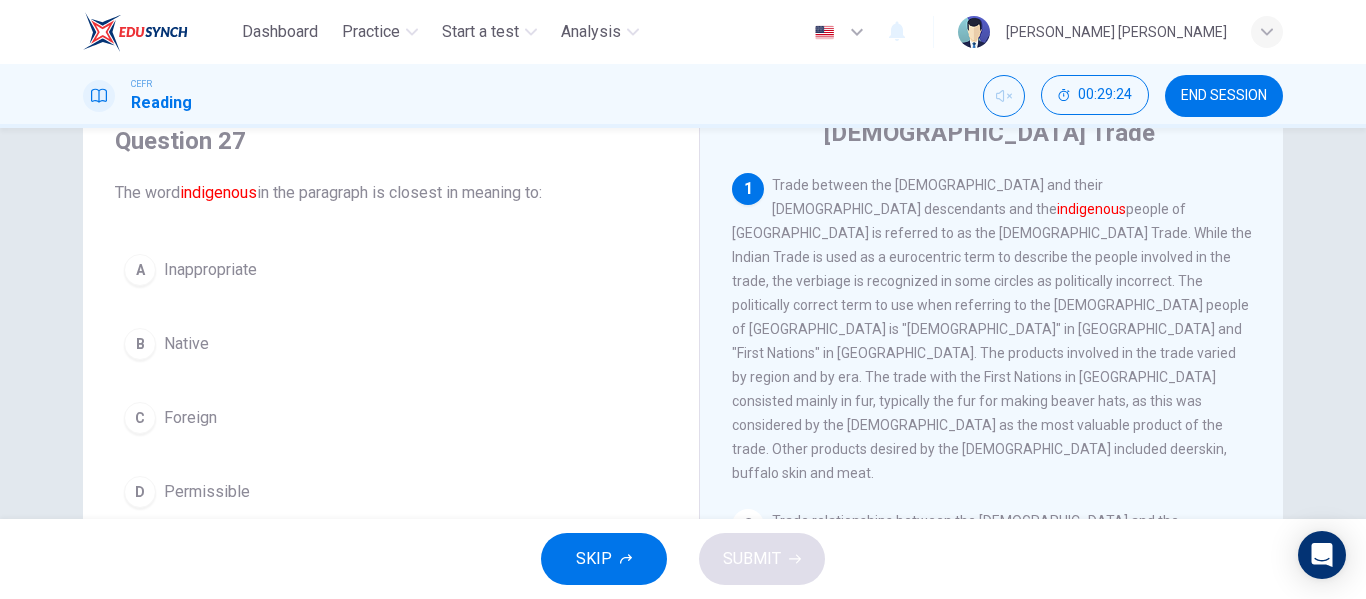 click on "B" at bounding box center [140, 344] 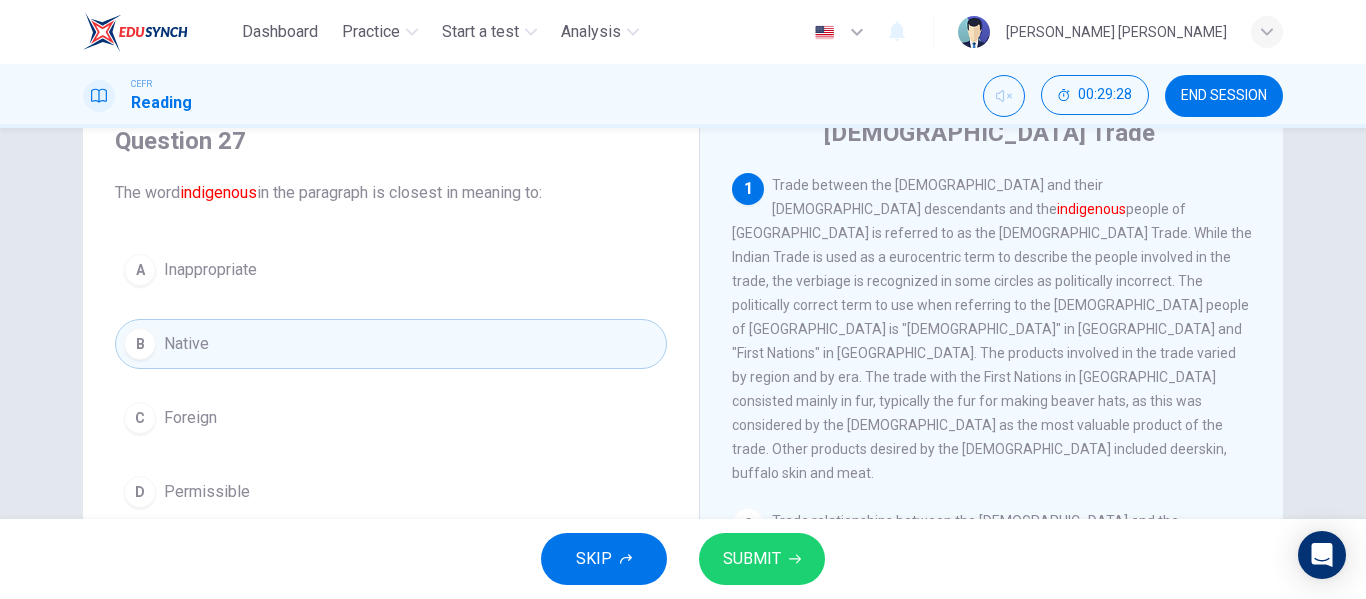 click 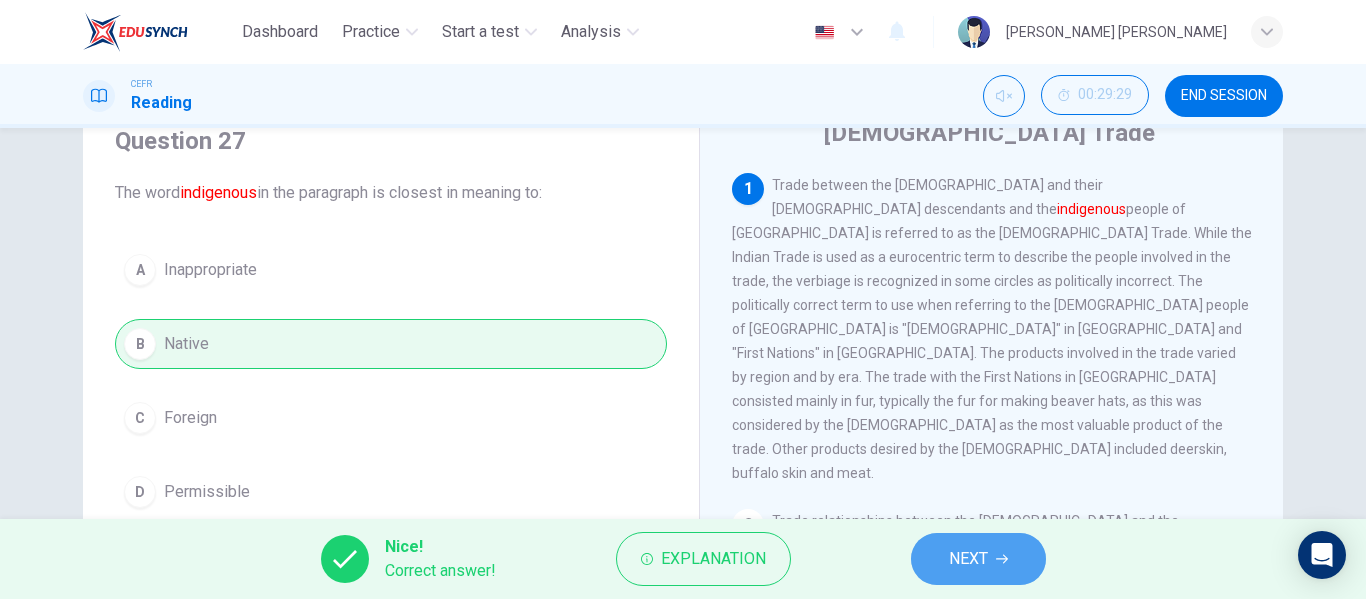 click on "NEXT" at bounding box center [978, 559] 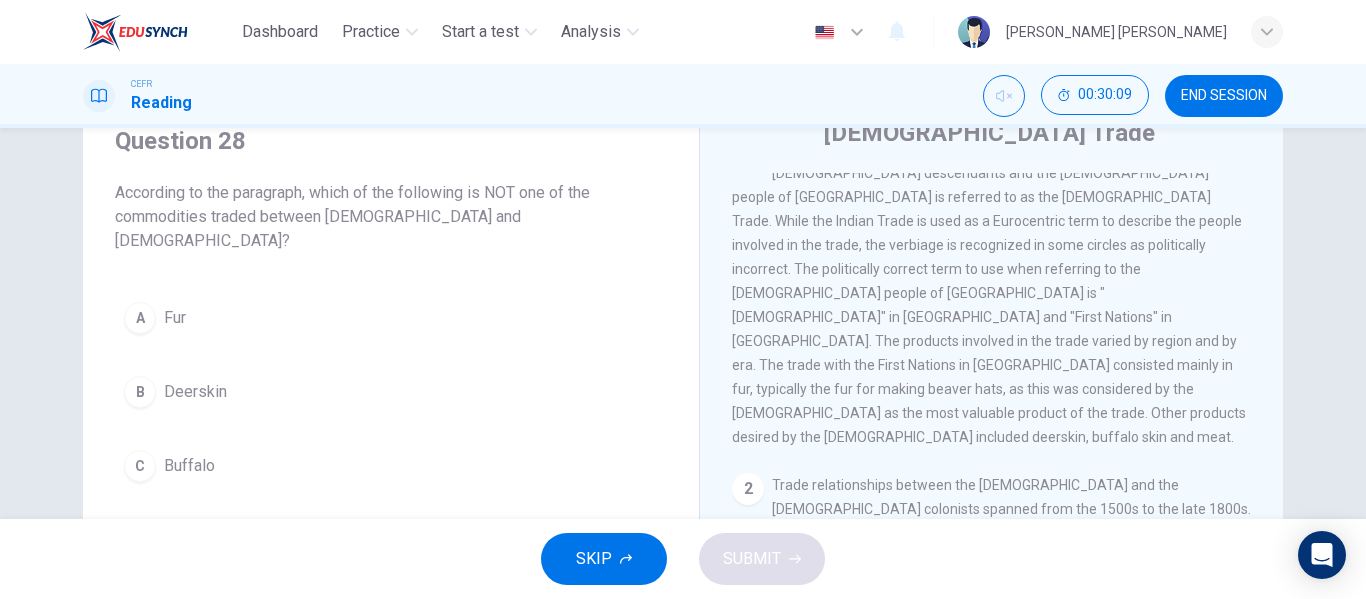 scroll, scrollTop: 38, scrollLeft: 0, axis: vertical 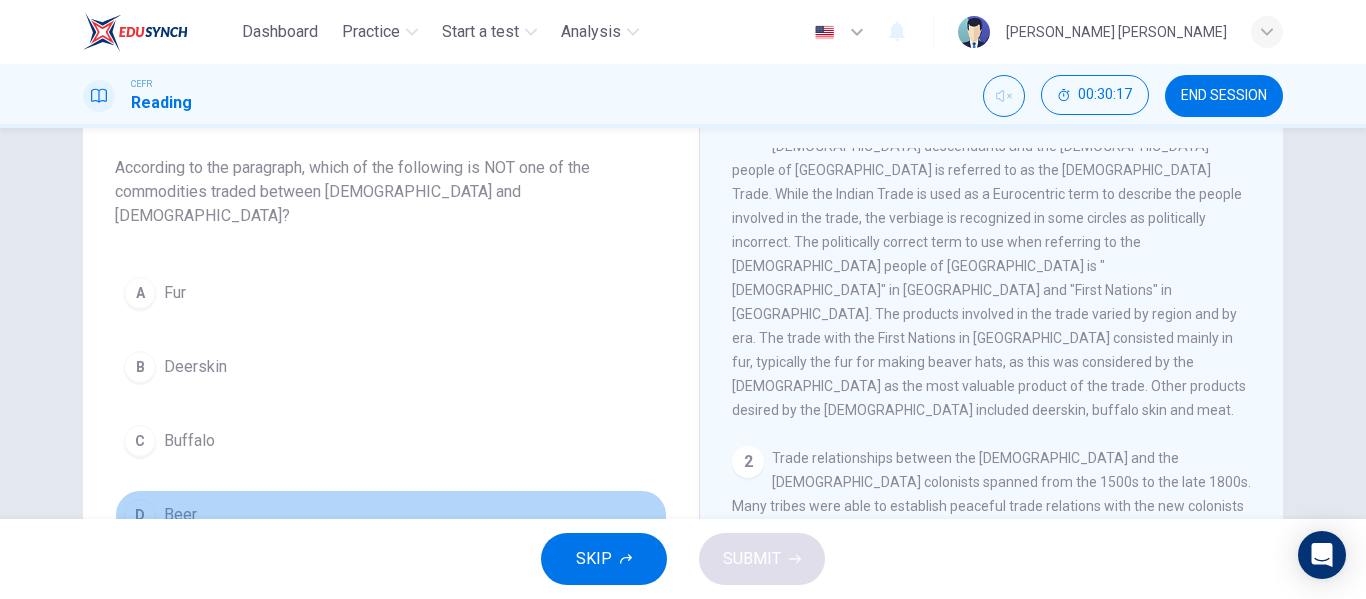 click on "D Beer" at bounding box center [391, 515] 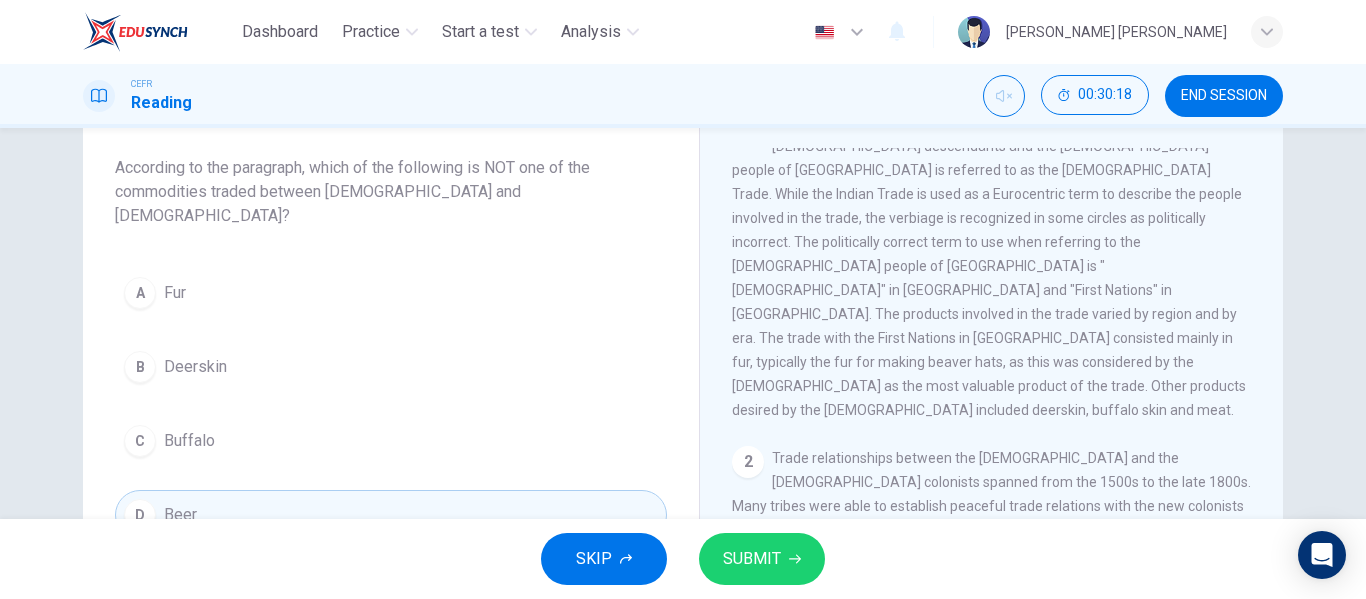 click on "SUBMIT" at bounding box center (752, 559) 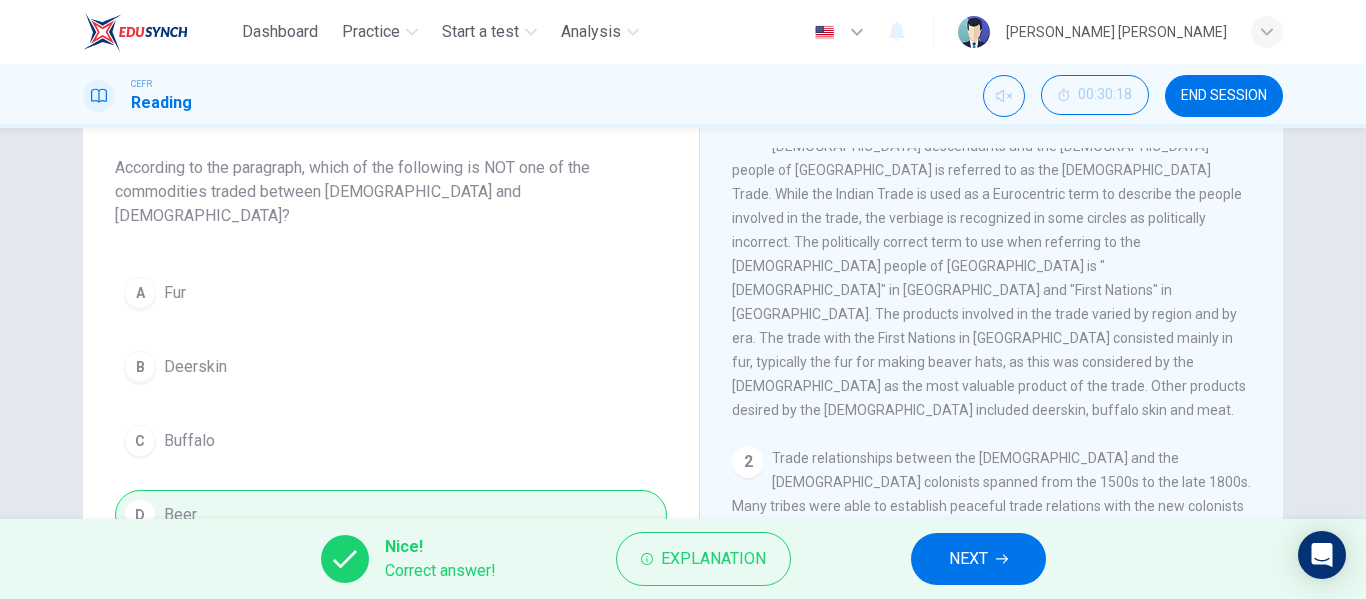scroll, scrollTop: 25, scrollLeft: 0, axis: vertical 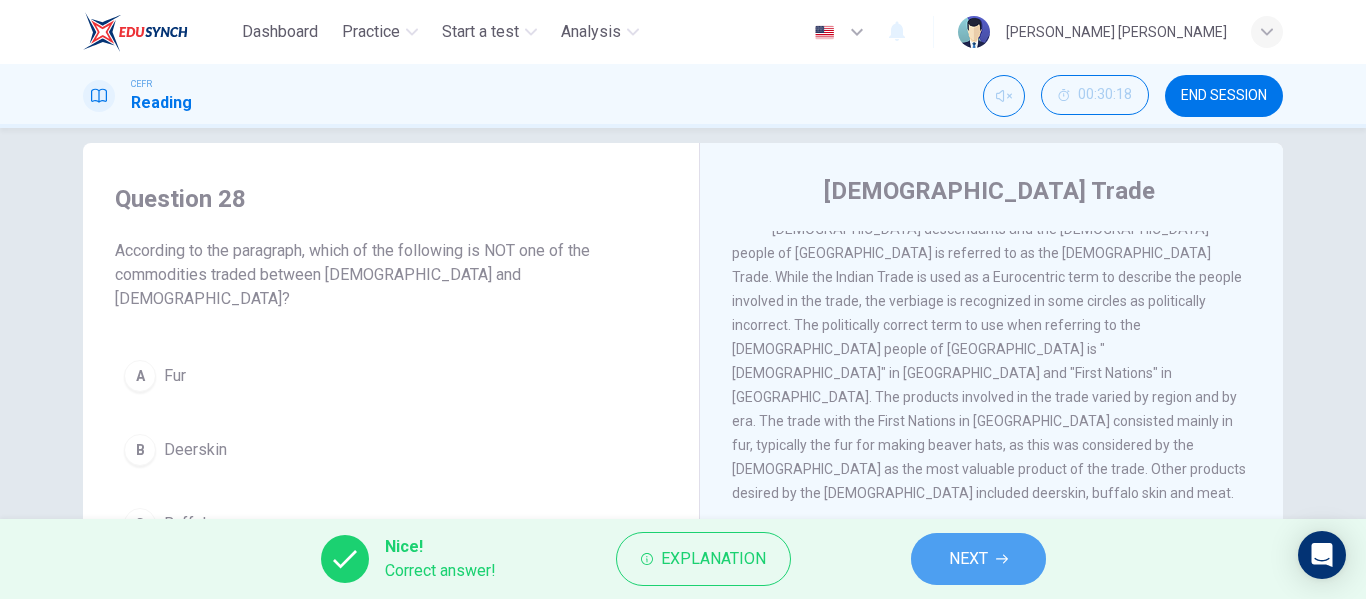 click on "NEXT" at bounding box center [978, 559] 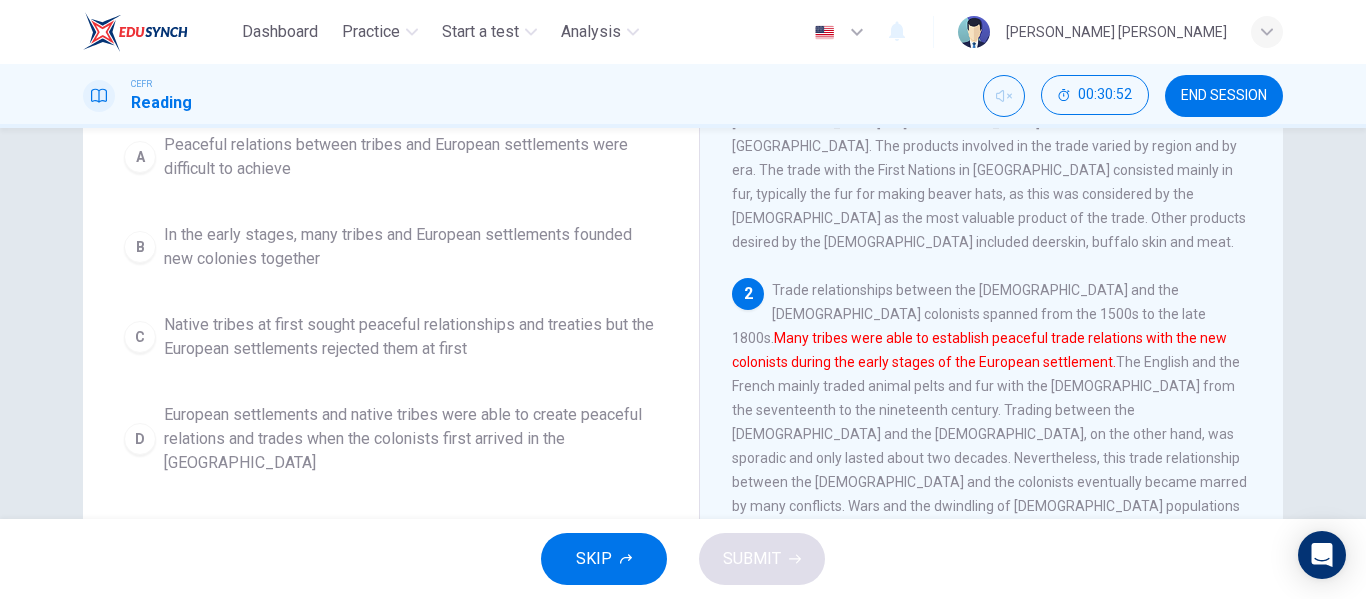 scroll, scrollTop: 277, scrollLeft: 0, axis: vertical 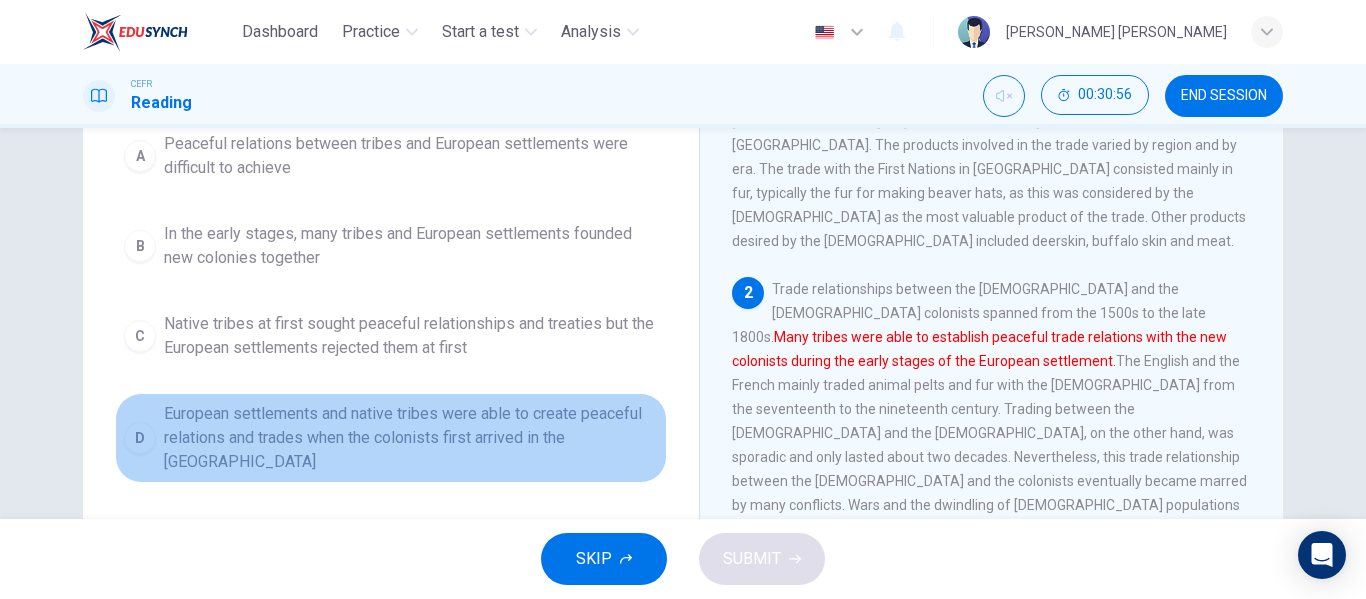click on "European settlements and native tribes were able to create peaceful relations and trades when the colonists first arrived in the [GEOGRAPHIC_DATA]" at bounding box center [411, 438] 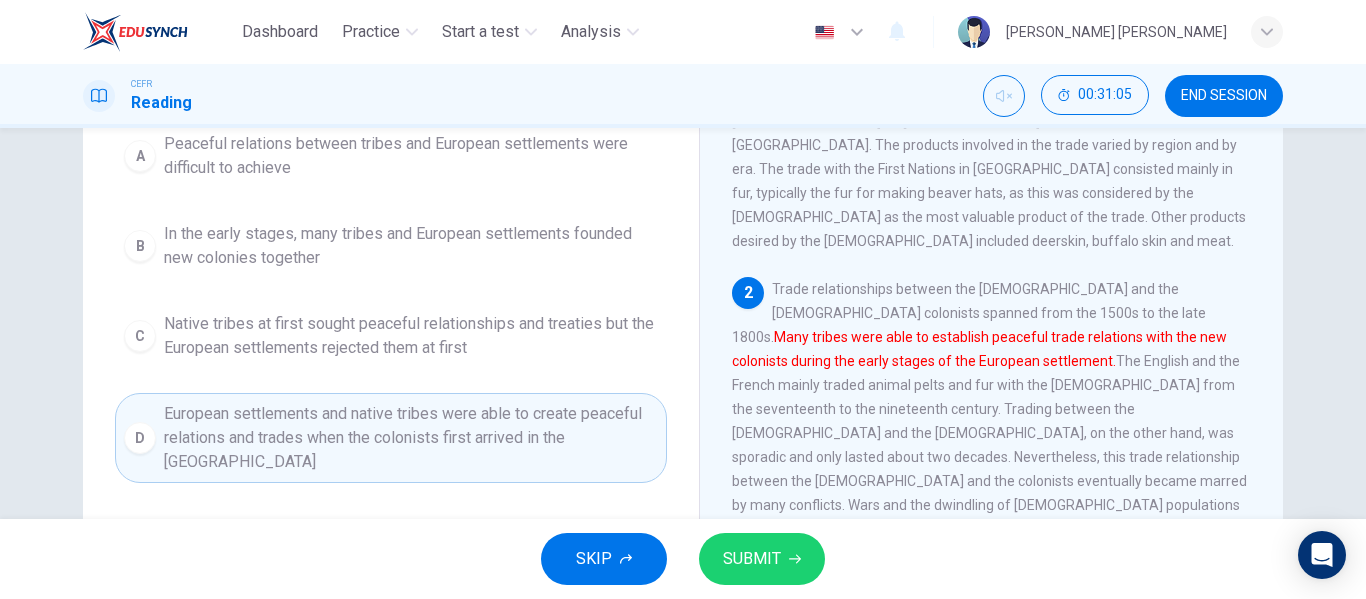 click 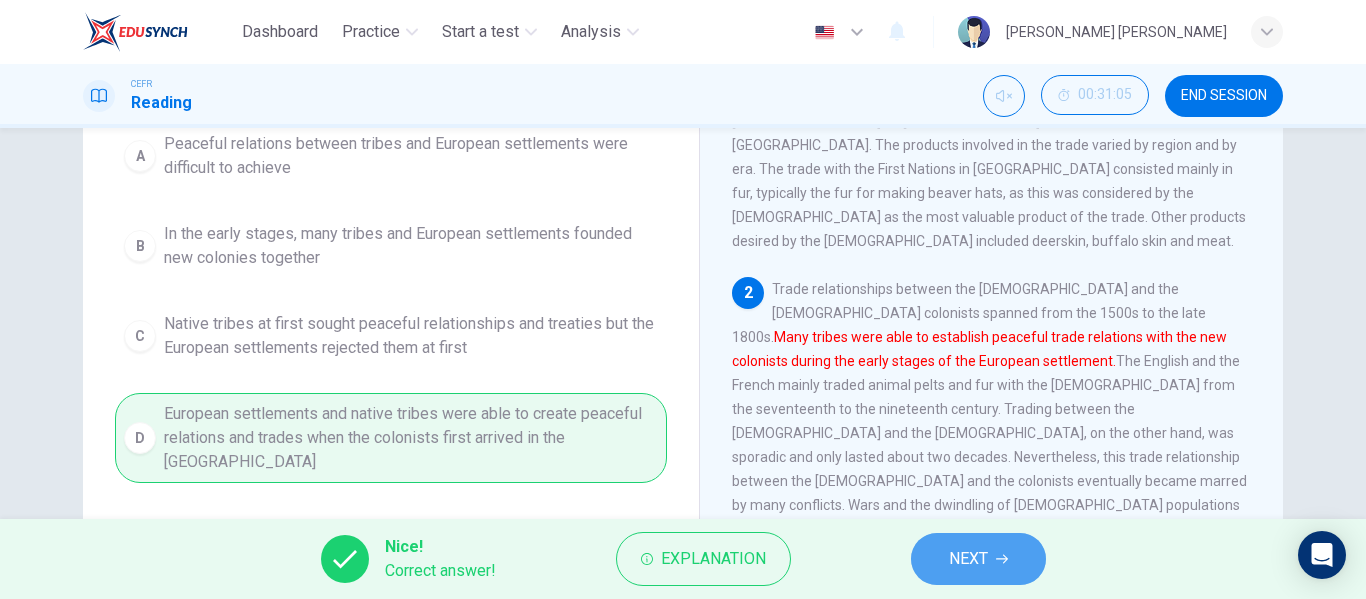 click on "NEXT" at bounding box center [968, 559] 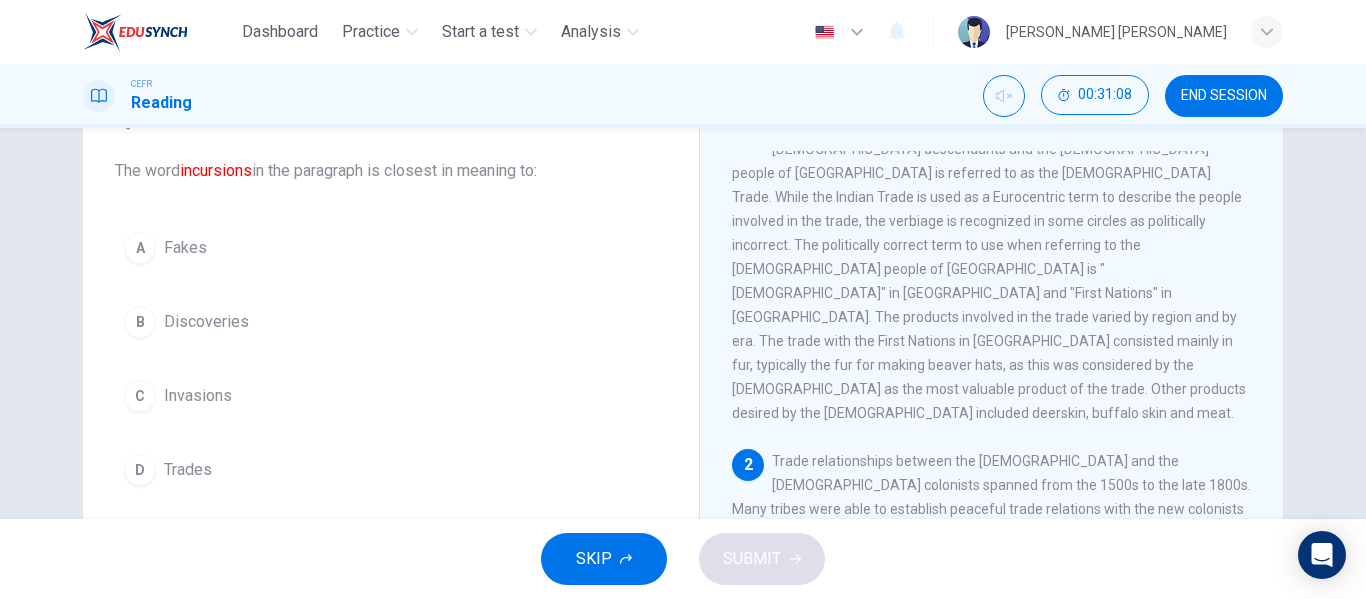 scroll, scrollTop: 104, scrollLeft: 0, axis: vertical 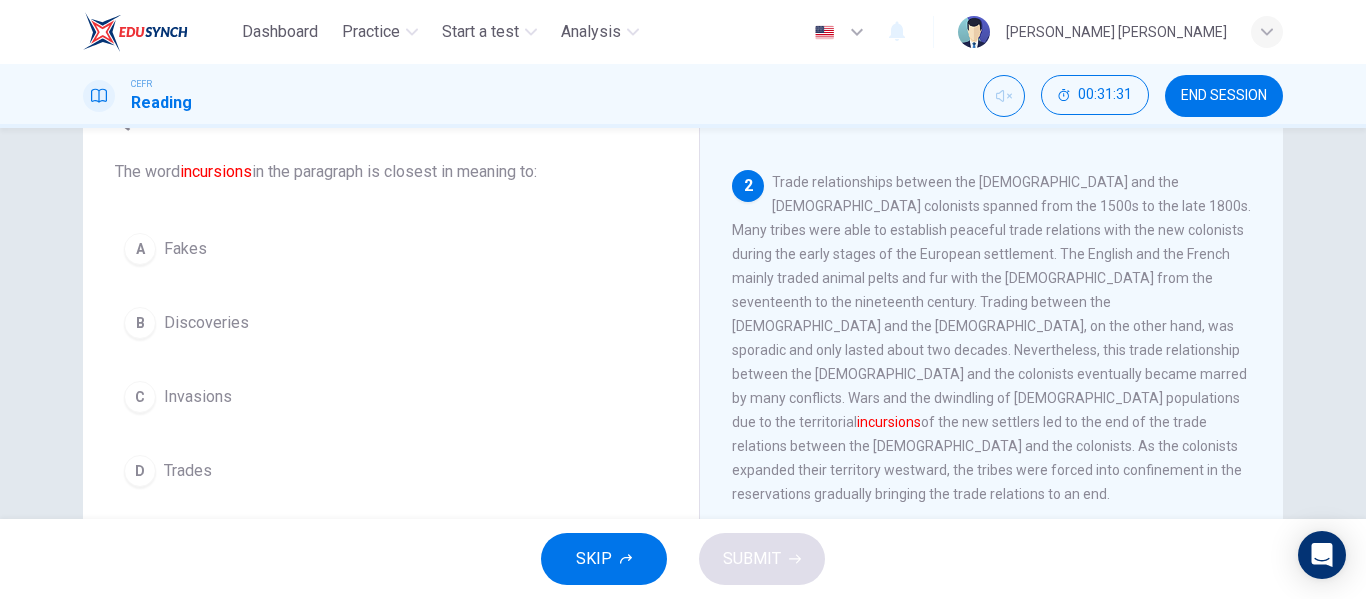 click on "C" at bounding box center (140, 397) 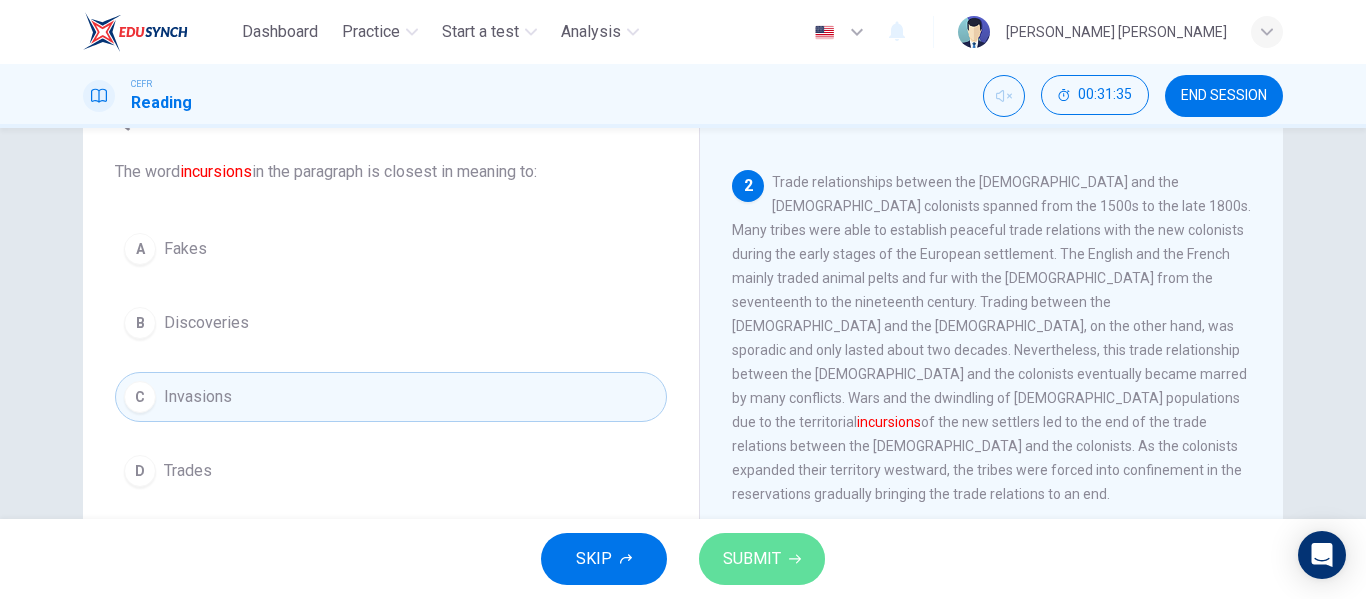 click on "SUBMIT" at bounding box center (752, 559) 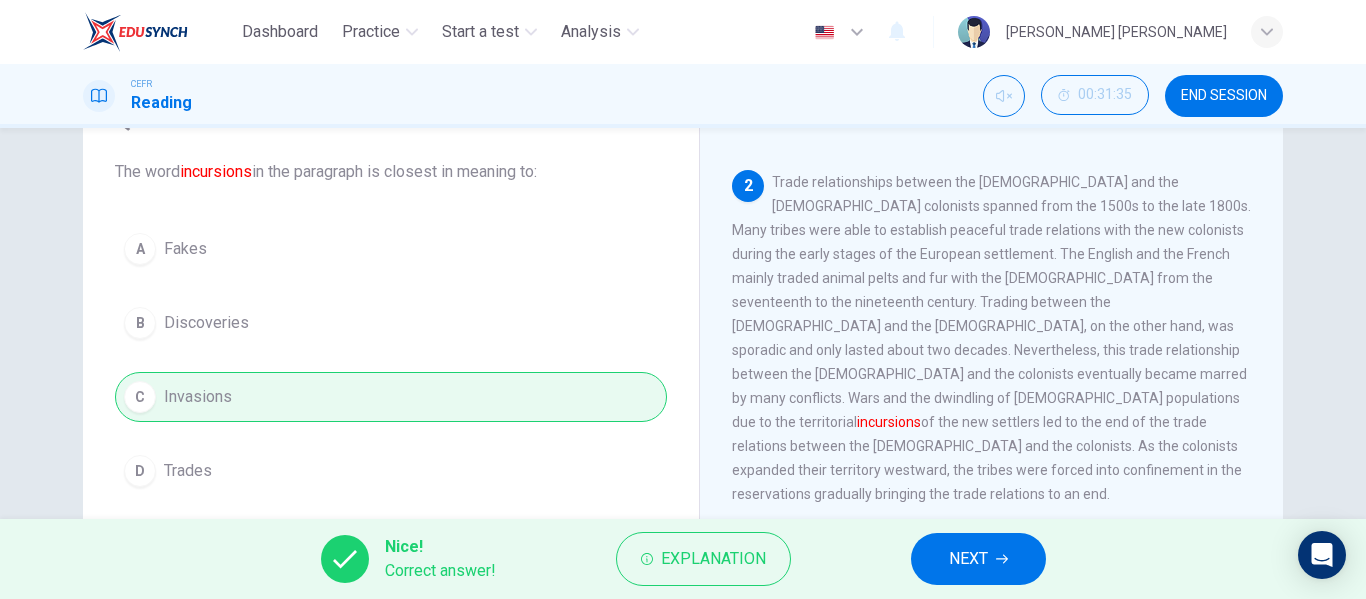 click on "NEXT" at bounding box center (968, 559) 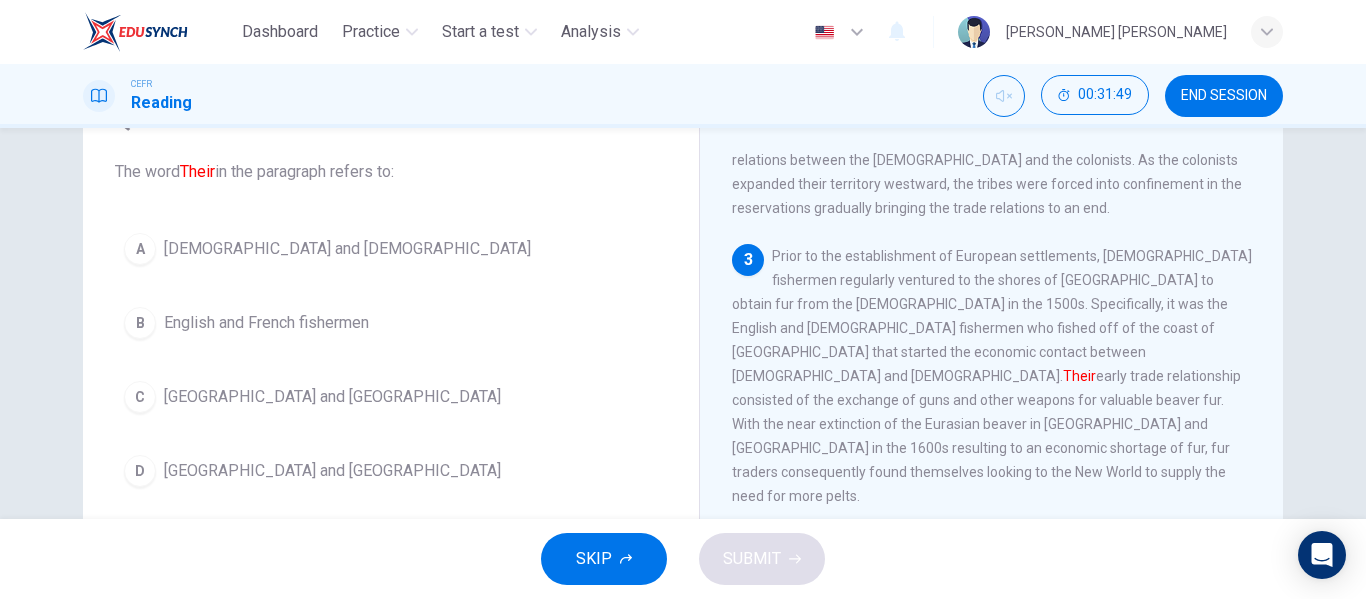 scroll, scrollTop: 605, scrollLeft: 0, axis: vertical 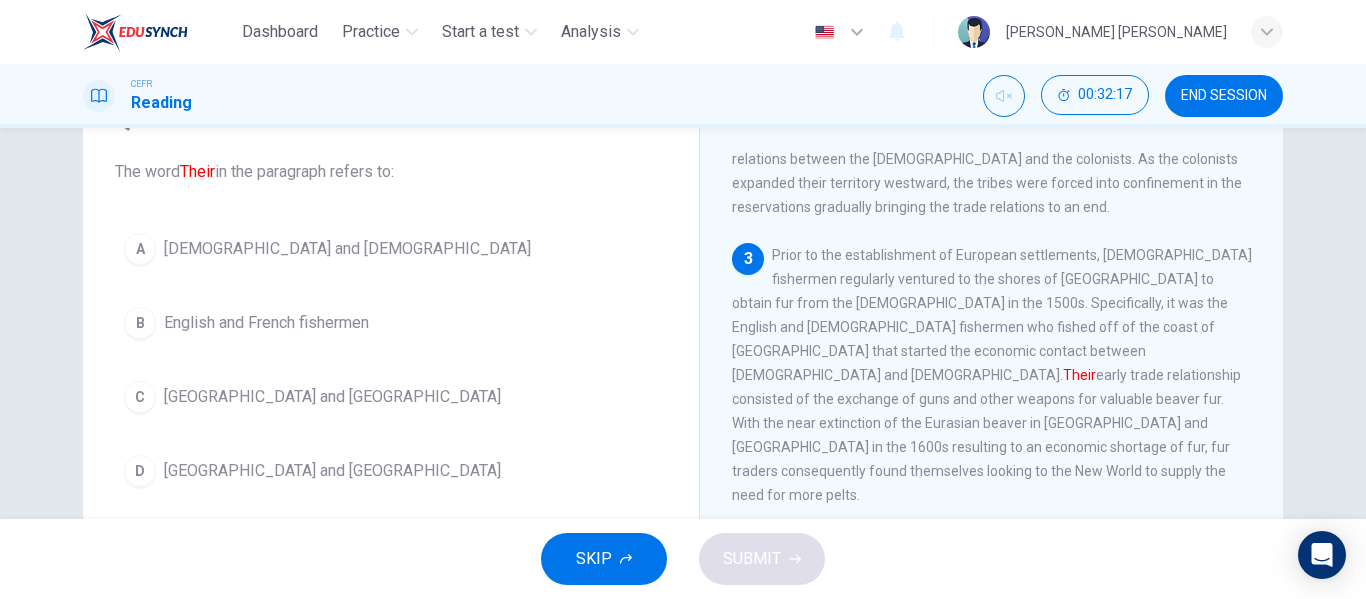 click on "English and French fishermen" at bounding box center (266, 323) 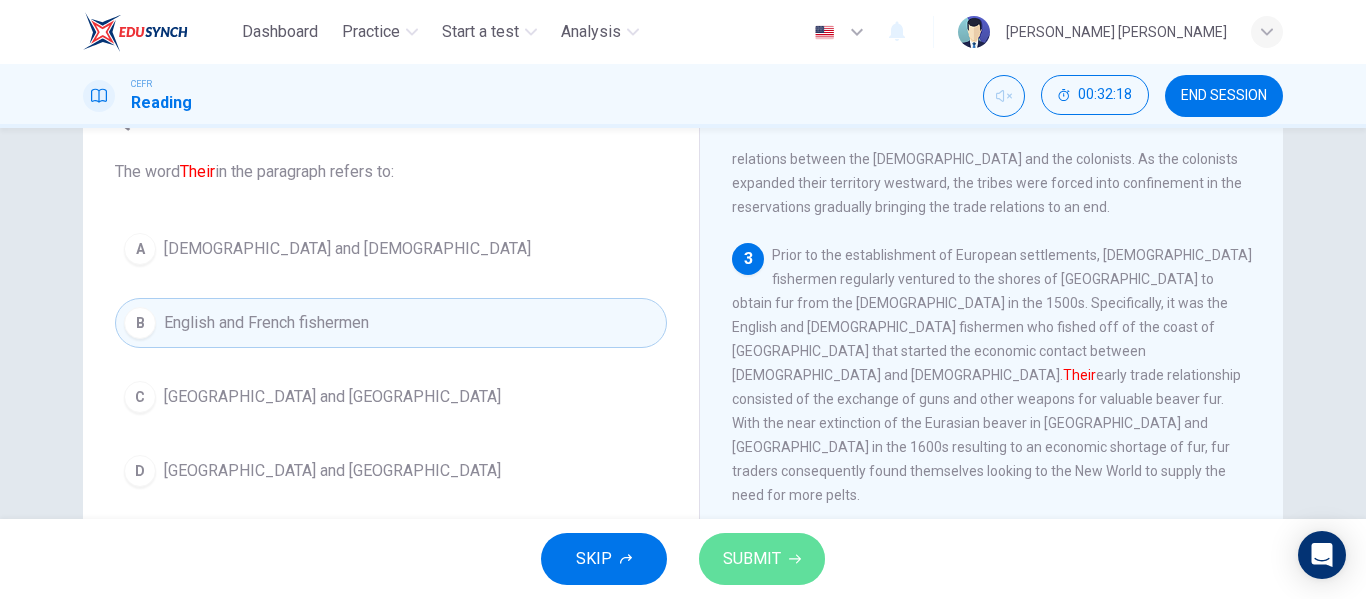 click on "SUBMIT" at bounding box center [762, 559] 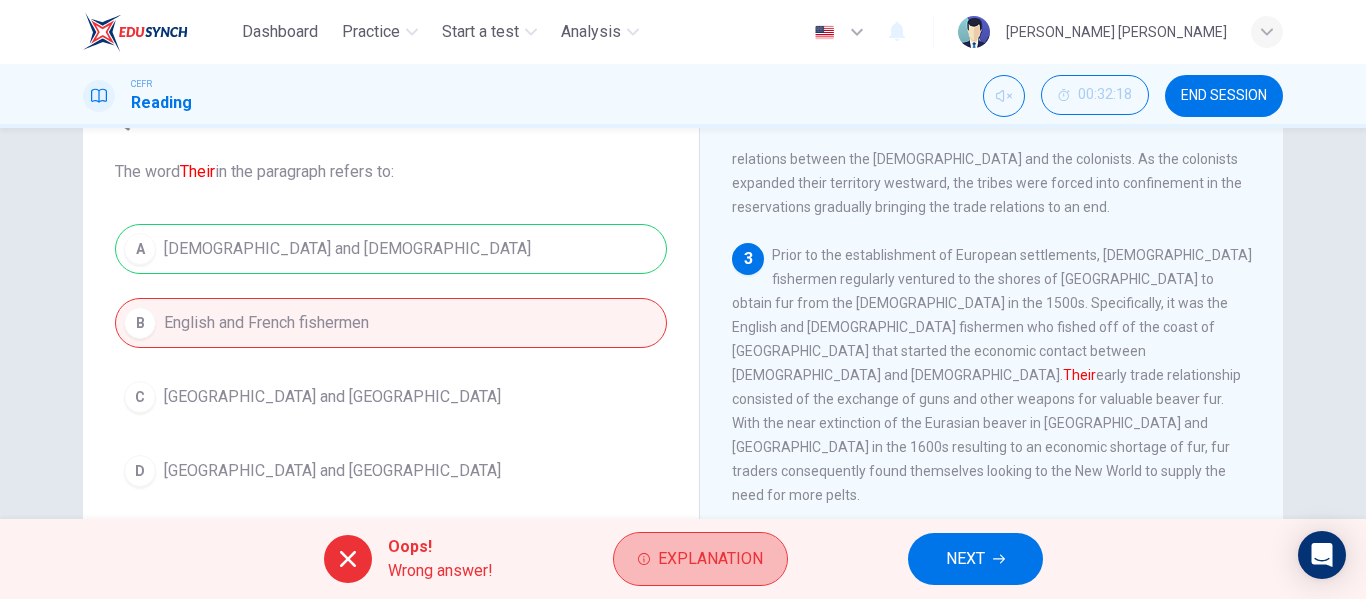 click on "Explanation" at bounding box center [700, 559] 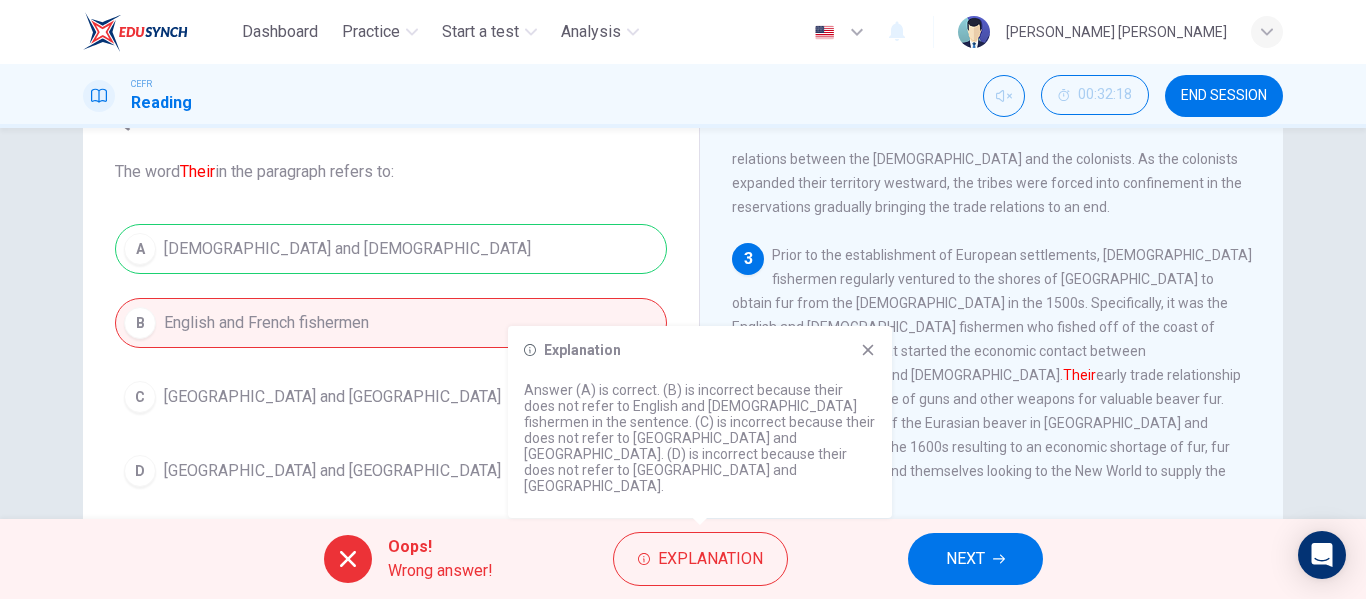 click on "Explanation Answer (A) is correct. (B) is incorrect because their does not refer to English and [DEMOGRAPHIC_DATA] fishermen in the sentence. (C) is incorrect because their does not refer to [GEOGRAPHIC_DATA] and [GEOGRAPHIC_DATA]. (D) is incorrect because their does not refer to [GEOGRAPHIC_DATA] and [GEOGRAPHIC_DATA]." at bounding box center [700, 422] 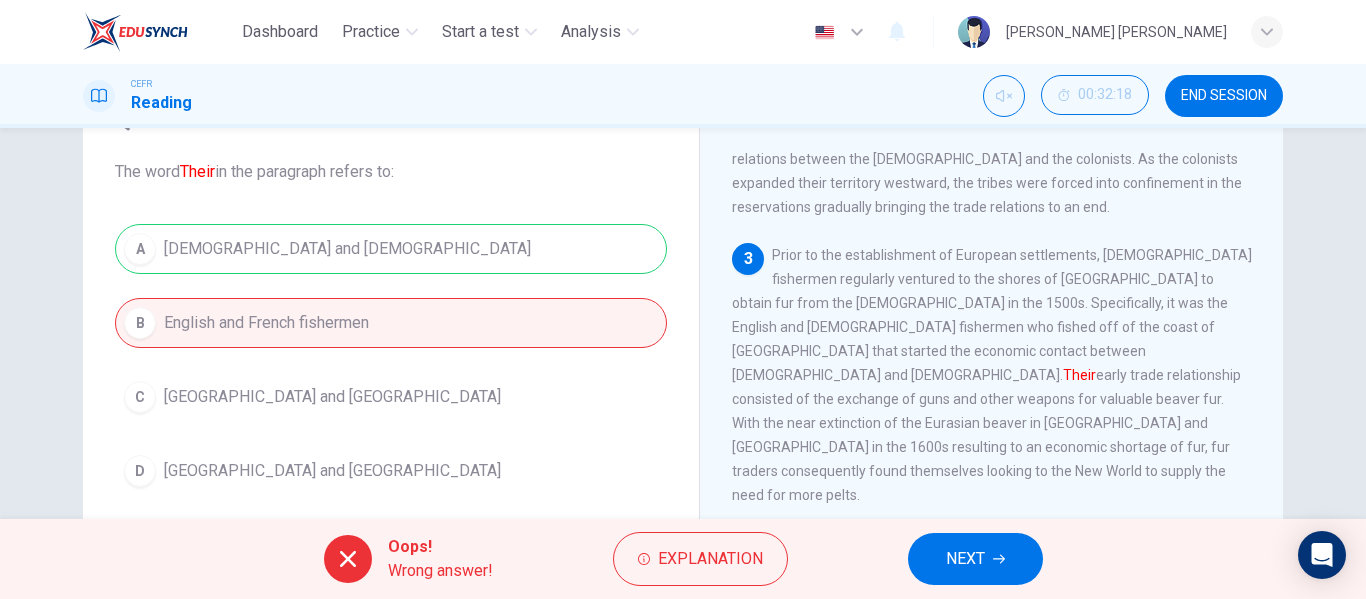 click on "Oops! Wrong answer! Explanation NEXT" at bounding box center [683, 559] 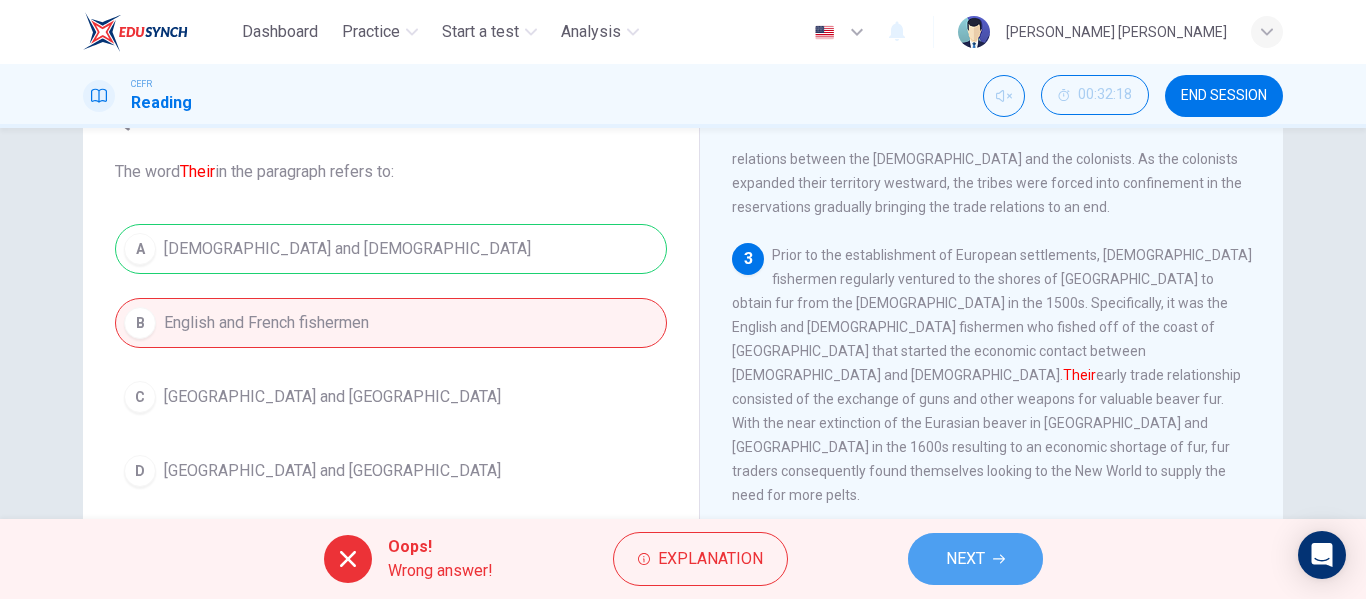 click on "NEXT" at bounding box center (965, 559) 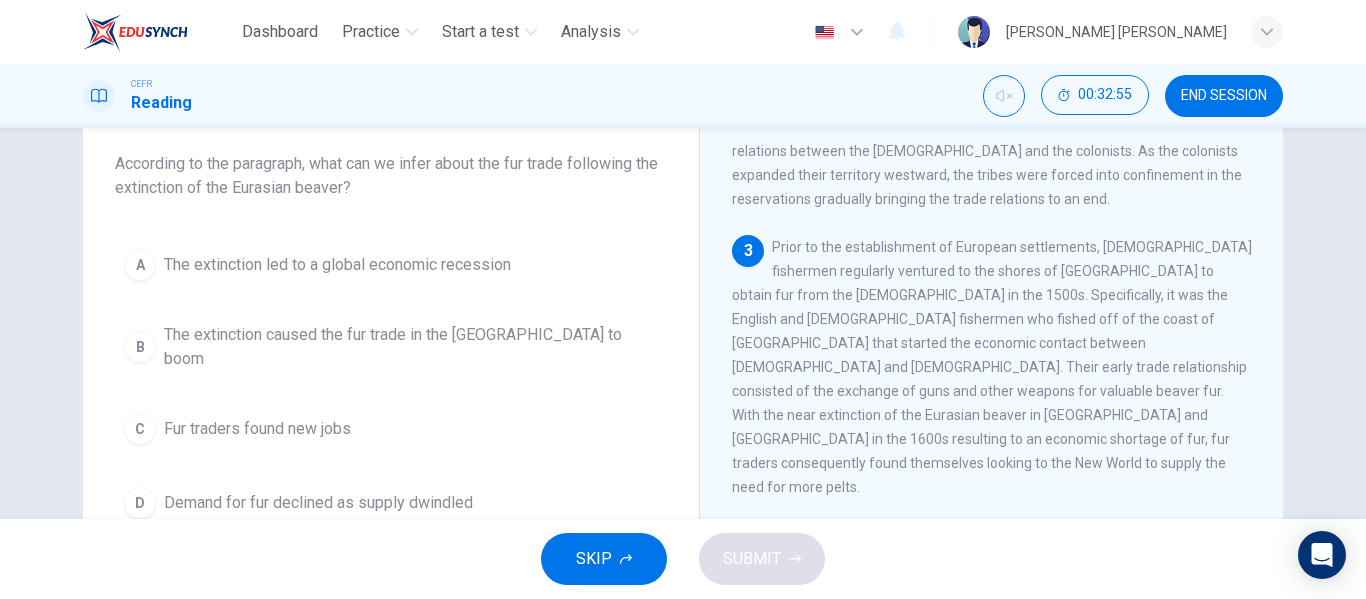 scroll, scrollTop: 112, scrollLeft: 0, axis: vertical 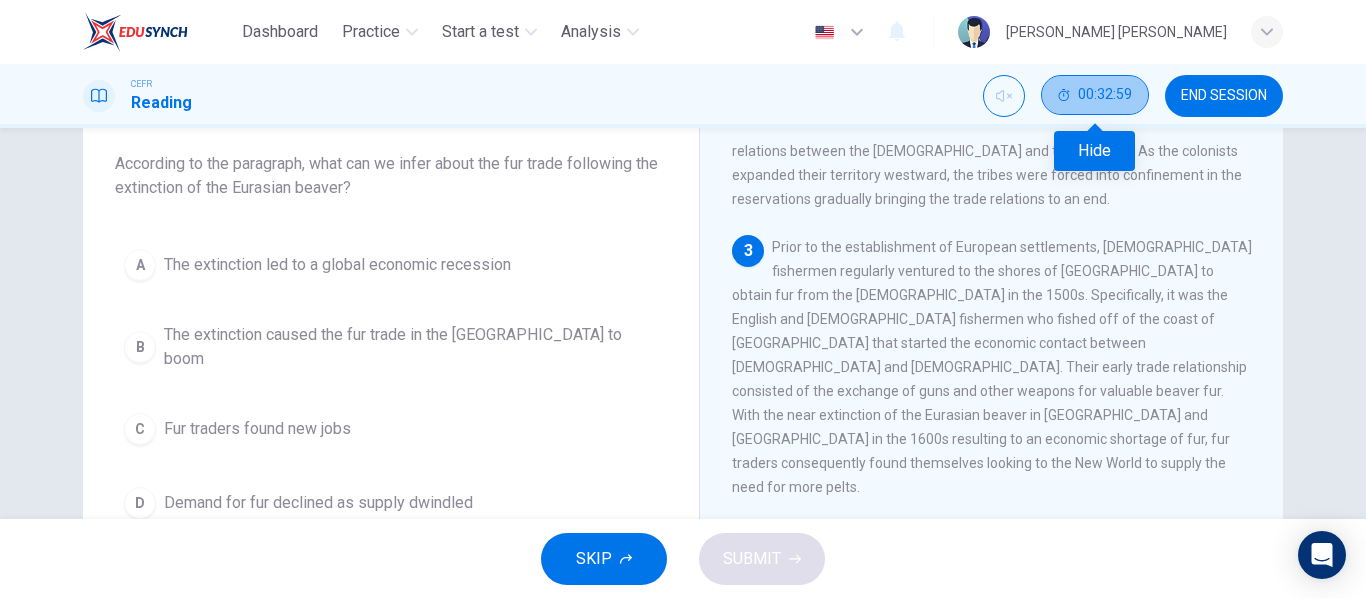 click on "00:32:59" at bounding box center (1095, 95) 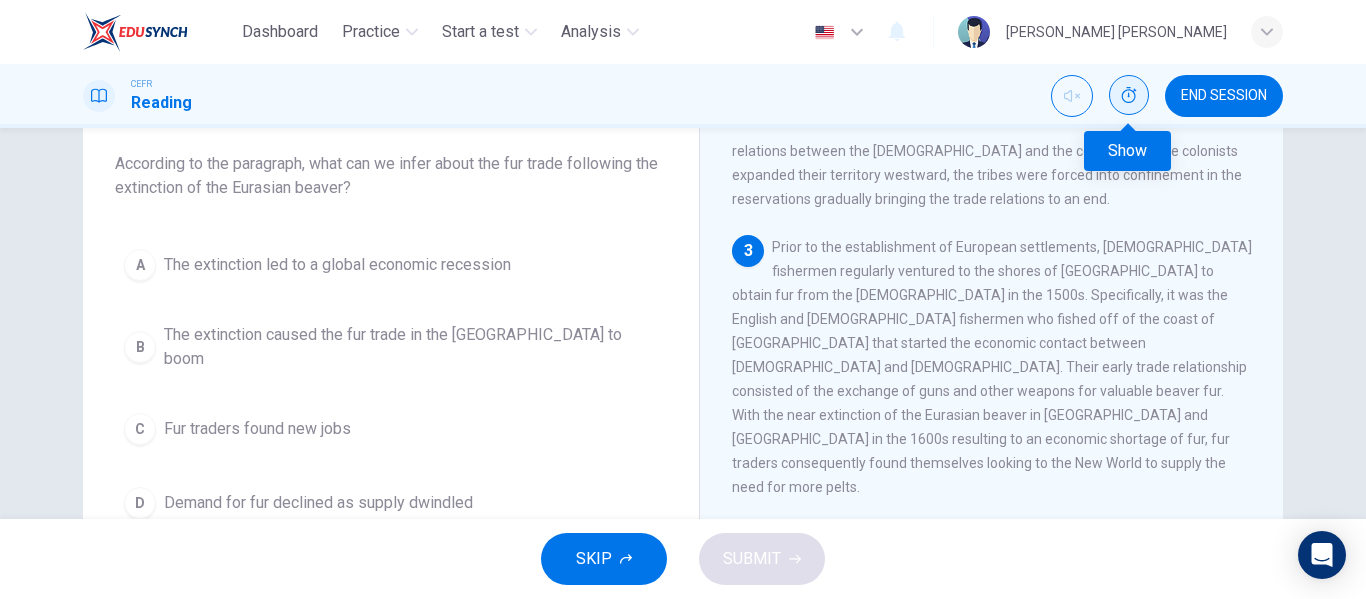 click at bounding box center [1129, 95] 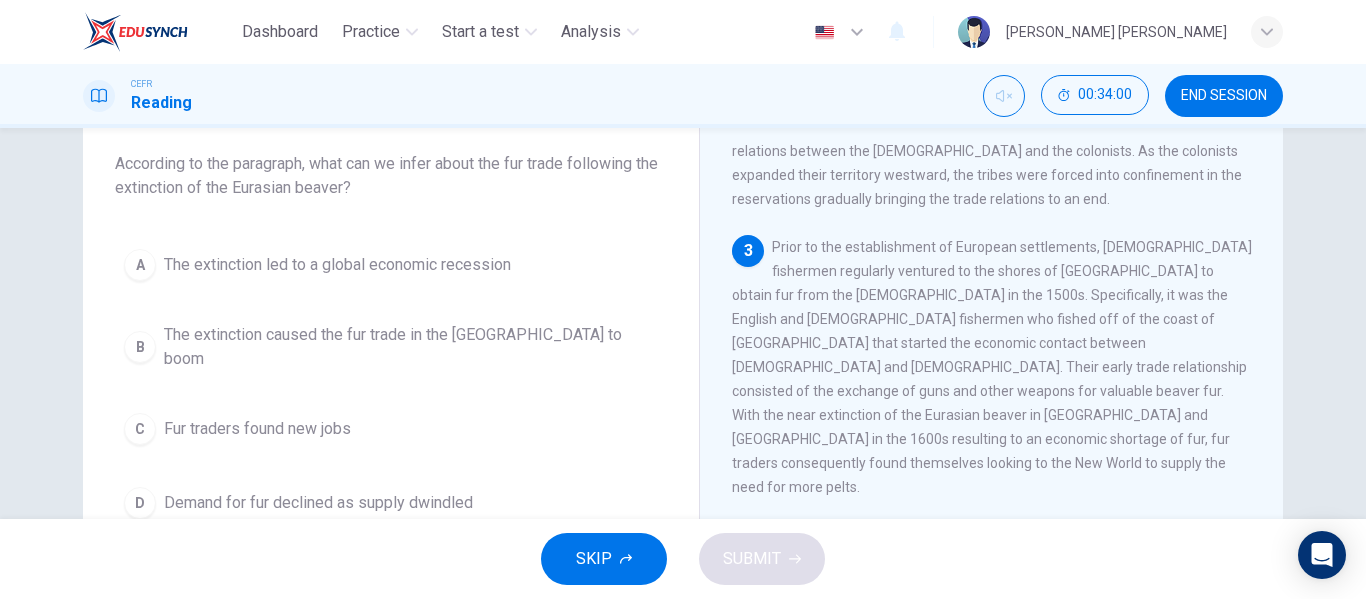click on "A The extinction led to a global economic recession" at bounding box center [391, 265] 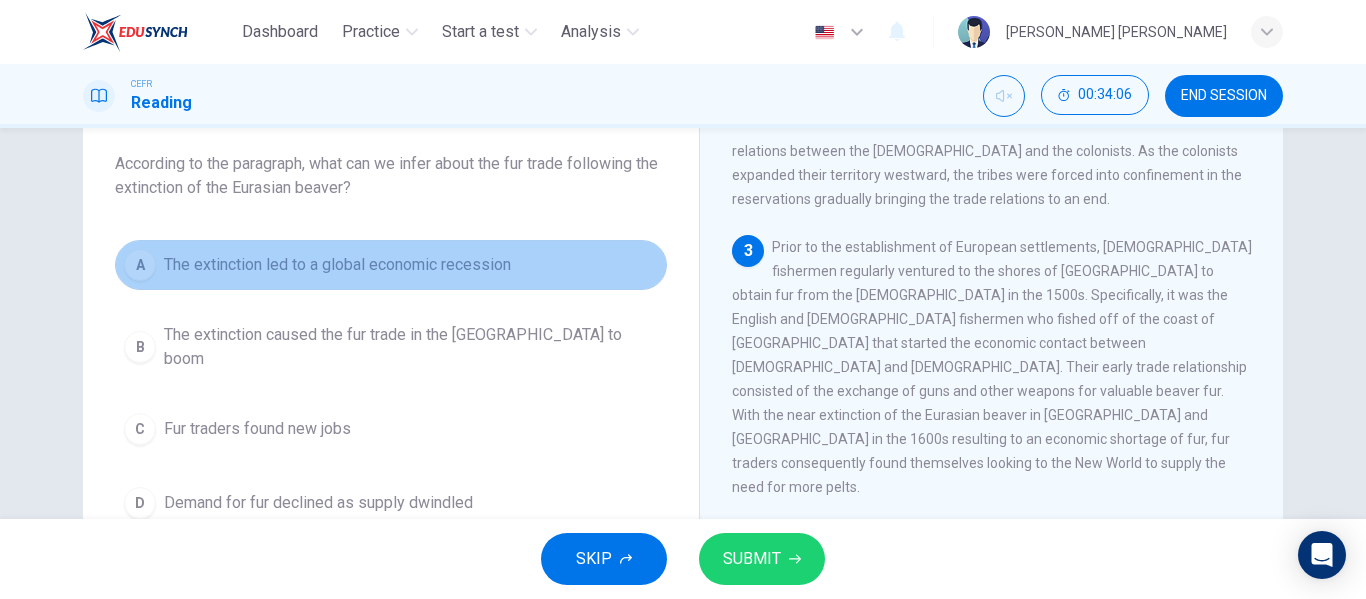 click on "The extinction led to a global economic recession" at bounding box center (337, 265) 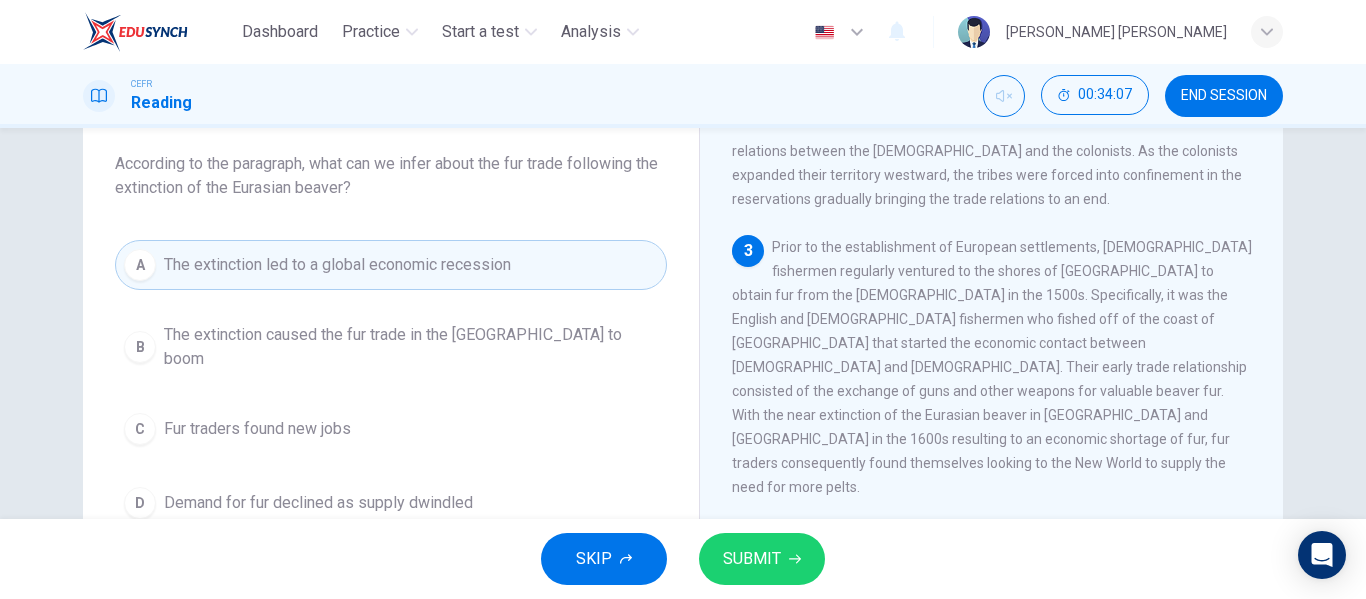 click on "SUBMIT" at bounding box center (752, 559) 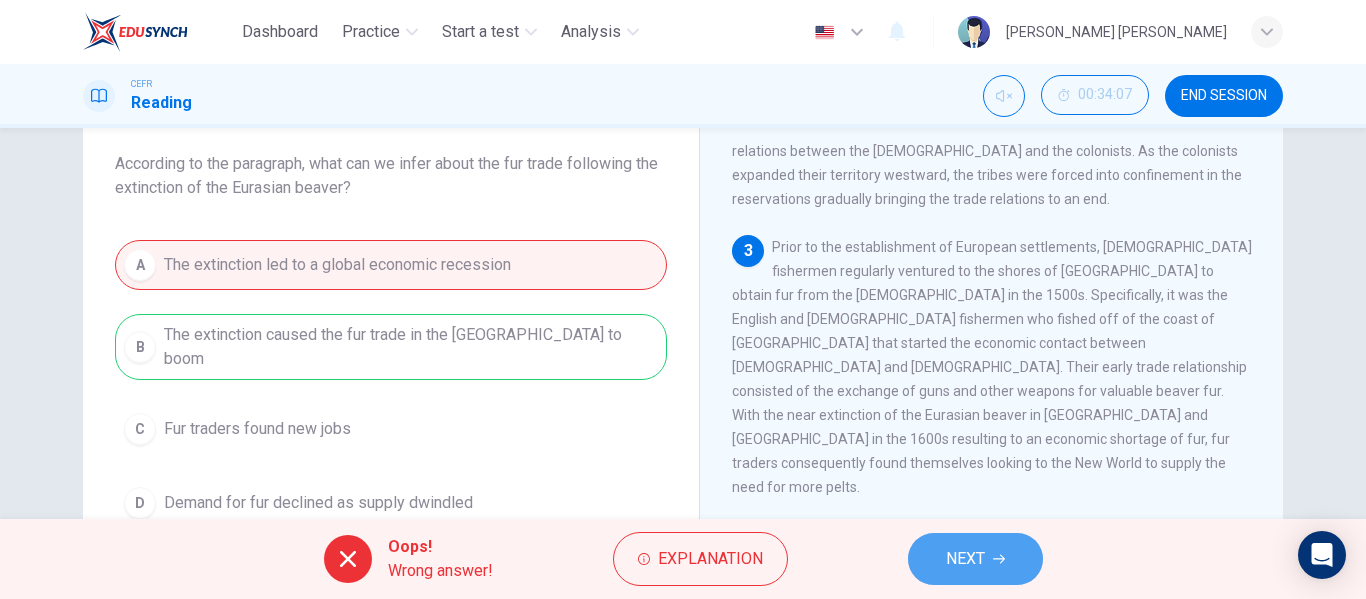 click on "NEXT" at bounding box center (965, 559) 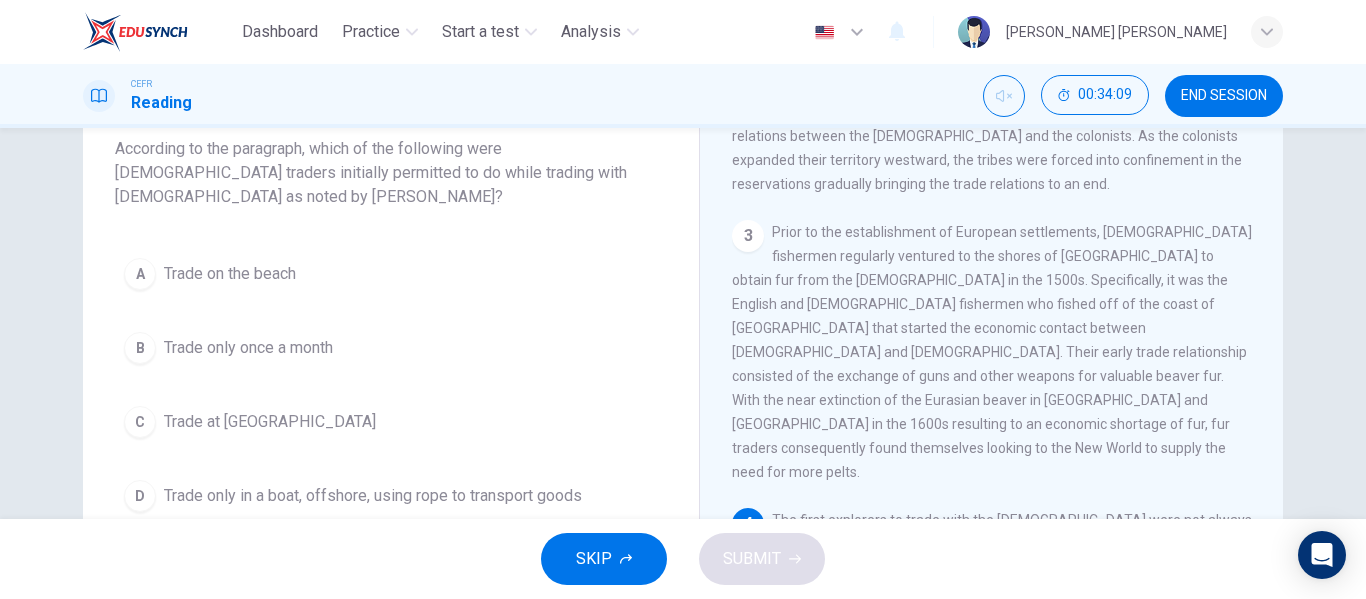 scroll, scrollTop: 149, scrollLeft: 0, axis: vertical 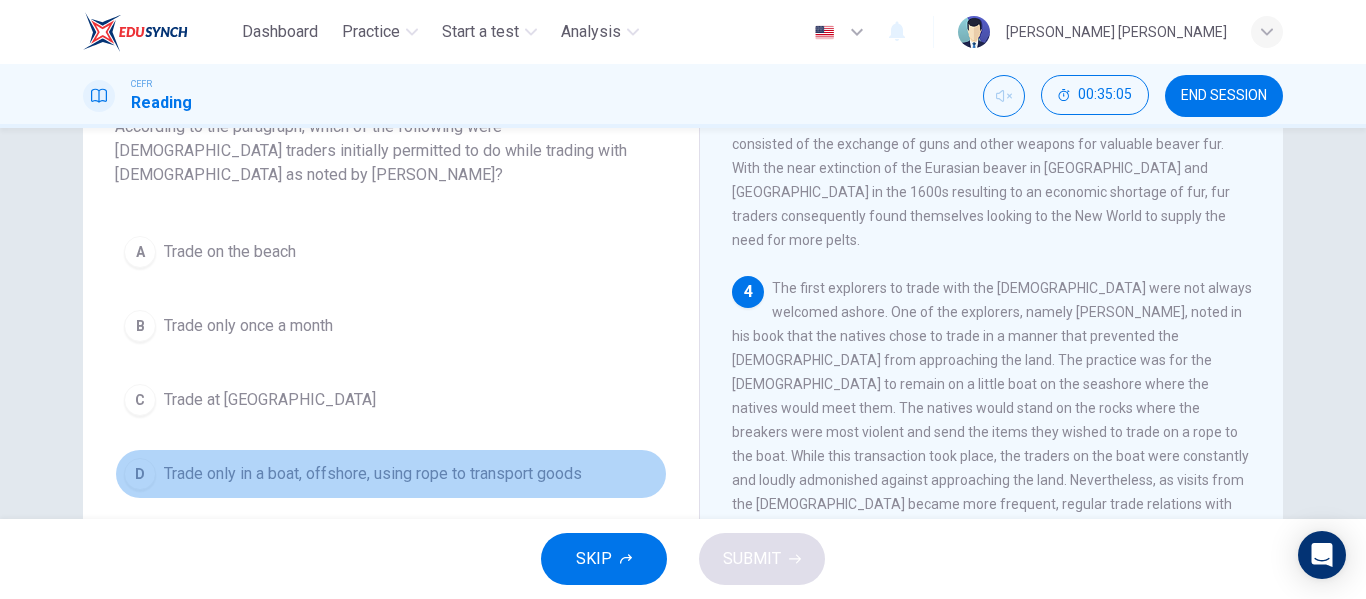 click on "Trade only in a boat, offshore, using rope to transport goods" at bounding box center [373, 474] 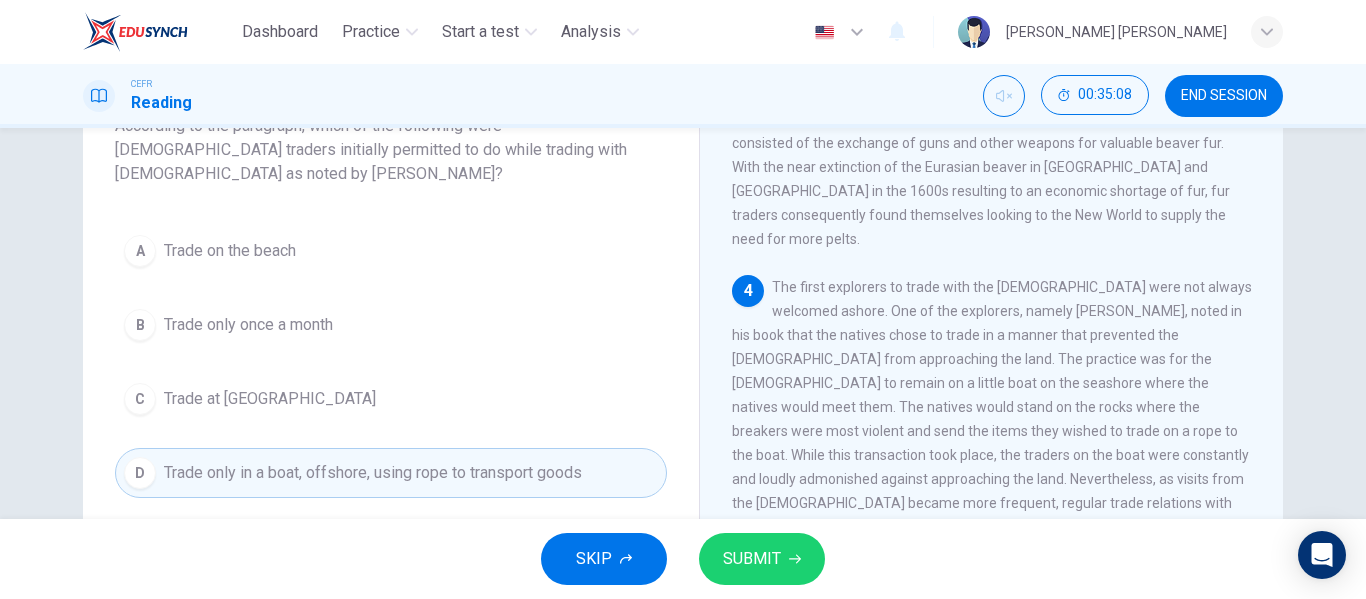 scroll, scrollTop: 148, scrollLeft: 0, axis: vertical 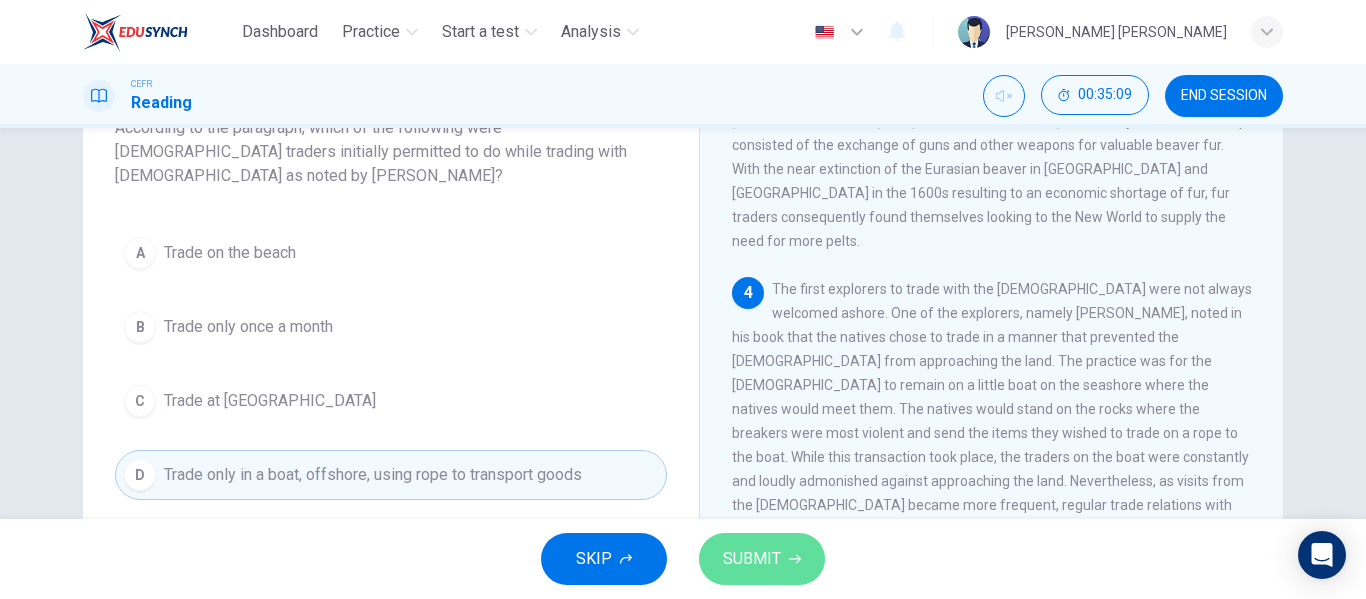 click on "SUBMIT" at bounding box center [762, 559] 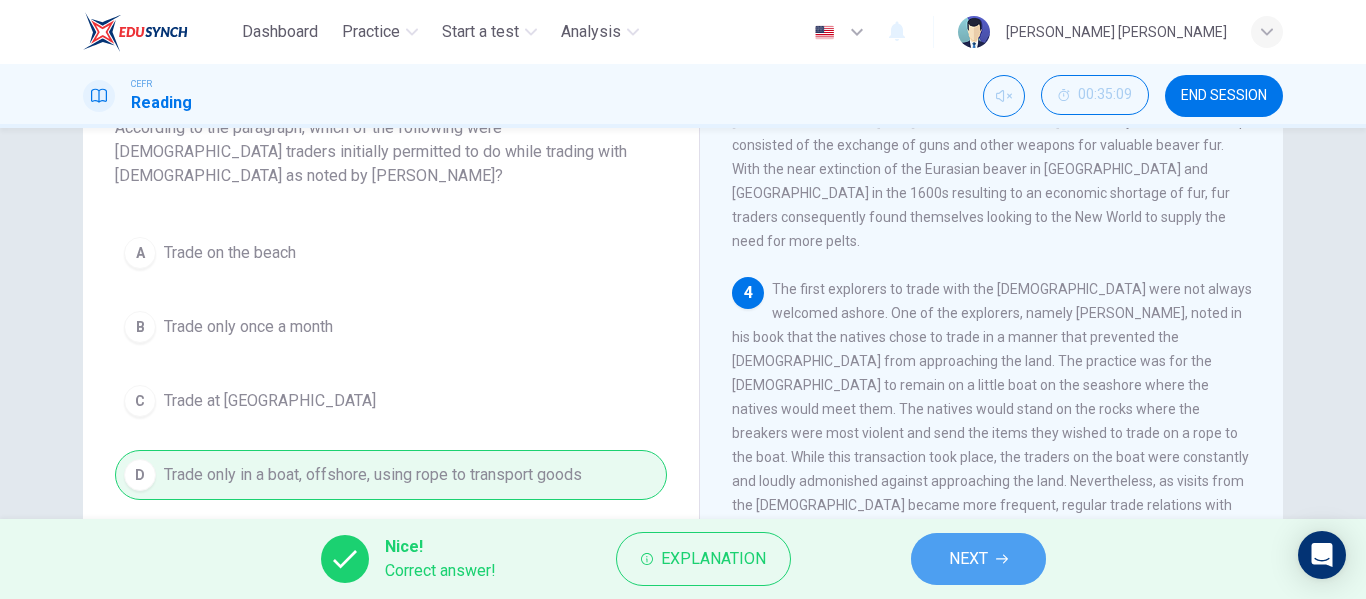click on "NEXT" at bounding box center (968, 559) 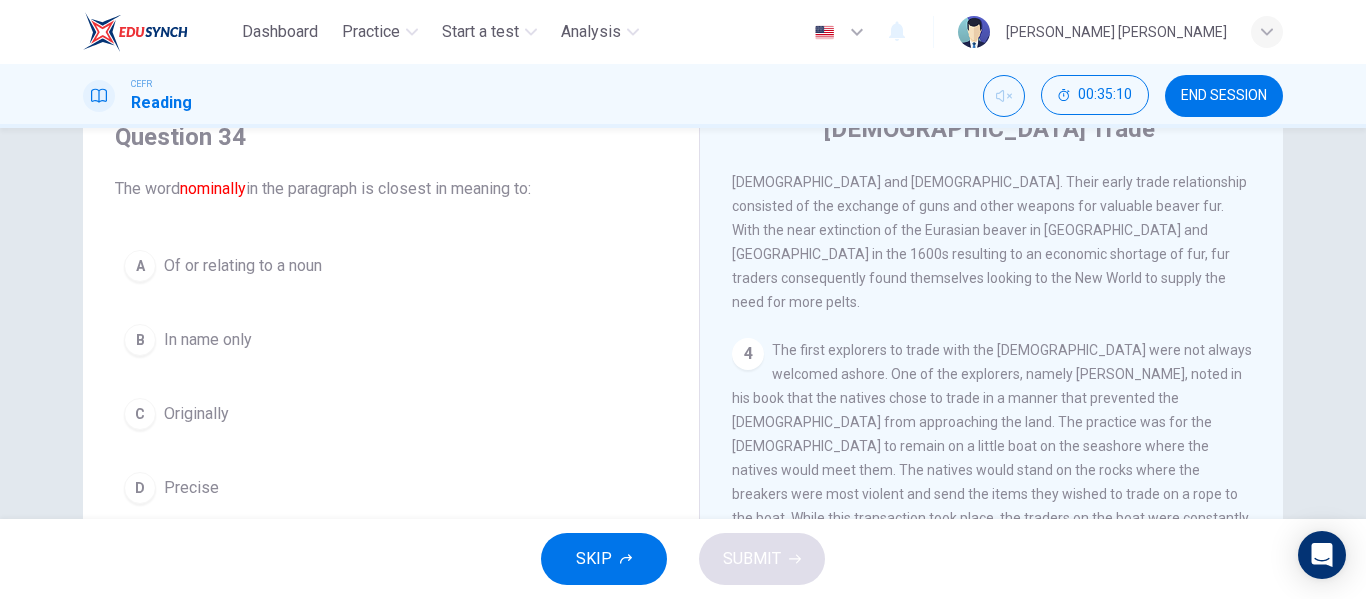 scroll, scrollTop: 114, scrollLeft: 0, axis: vertical 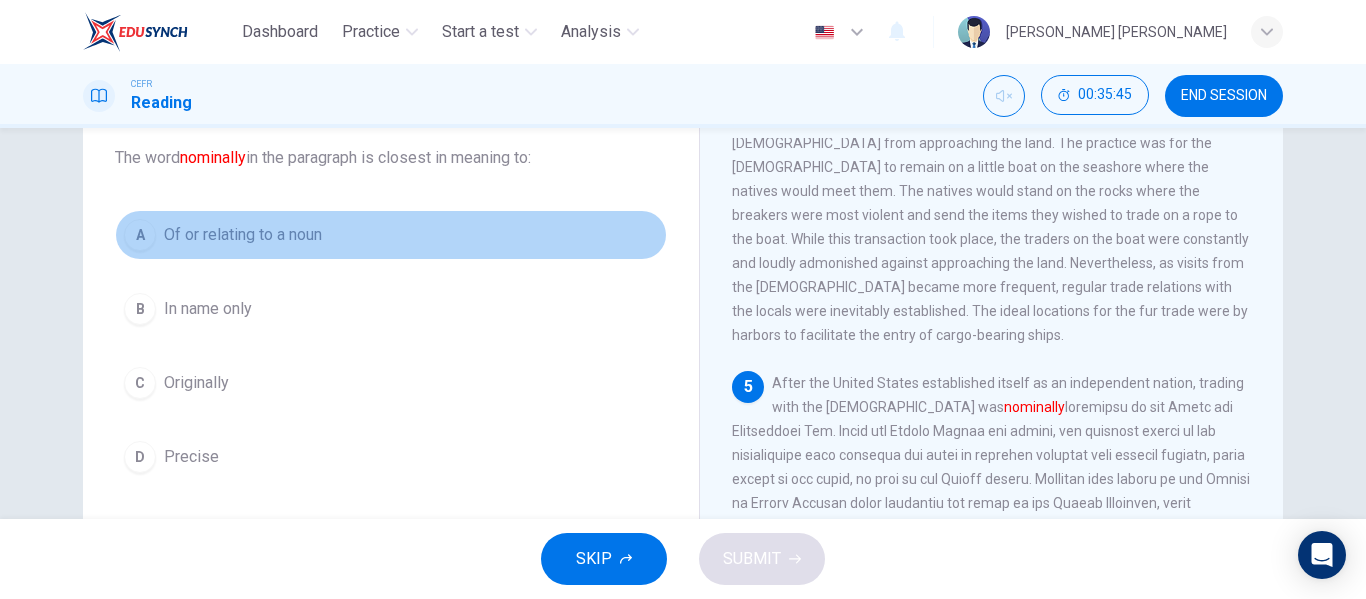 click on "A  Of or relating to a noun" at bounding box center [391, 235] 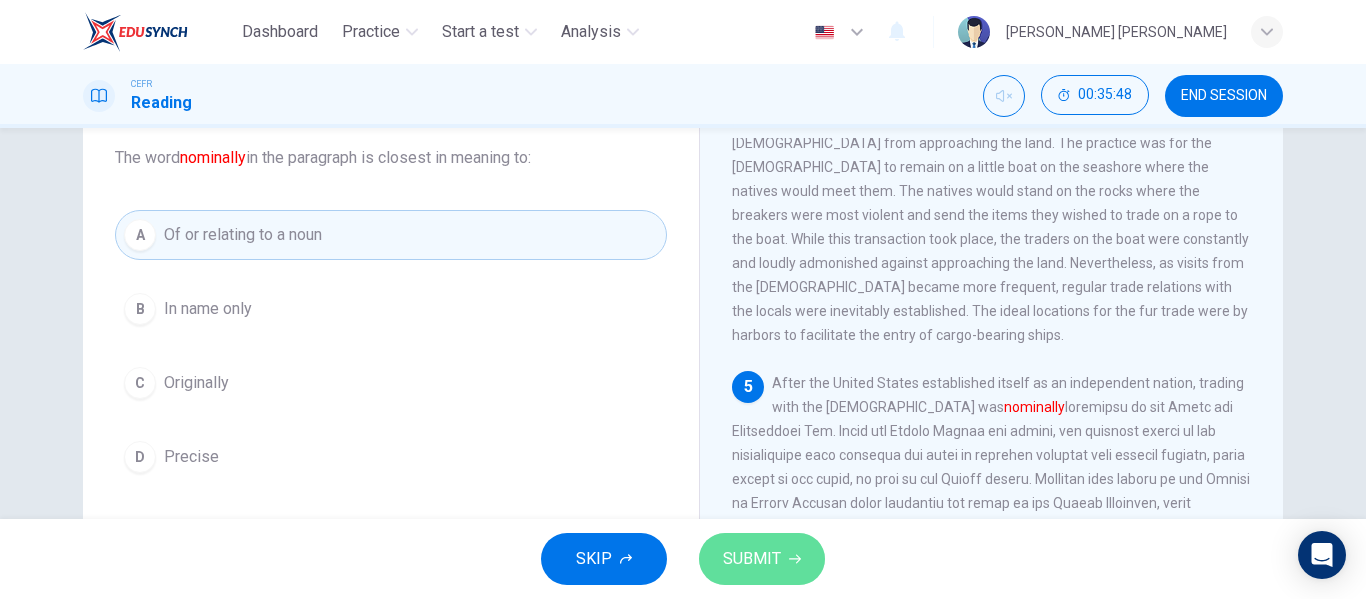 click on "SUBMIT" at bounding box center (762, 559) 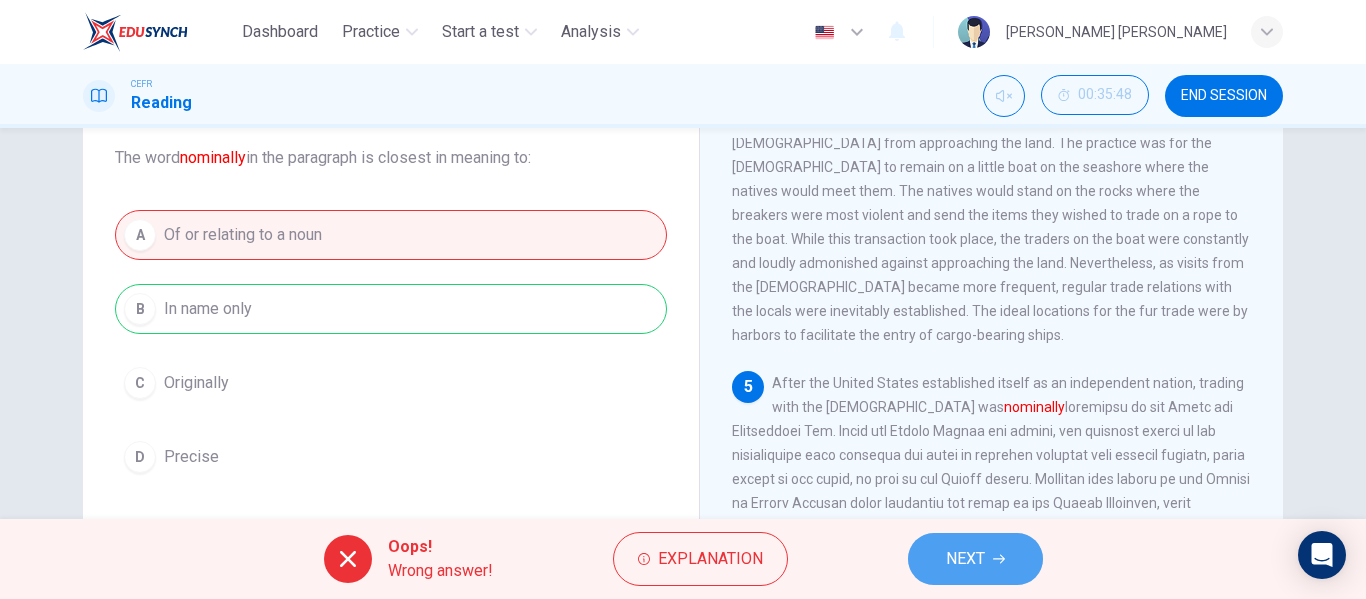 click on "NEXT" at bounding box center (975, 559) 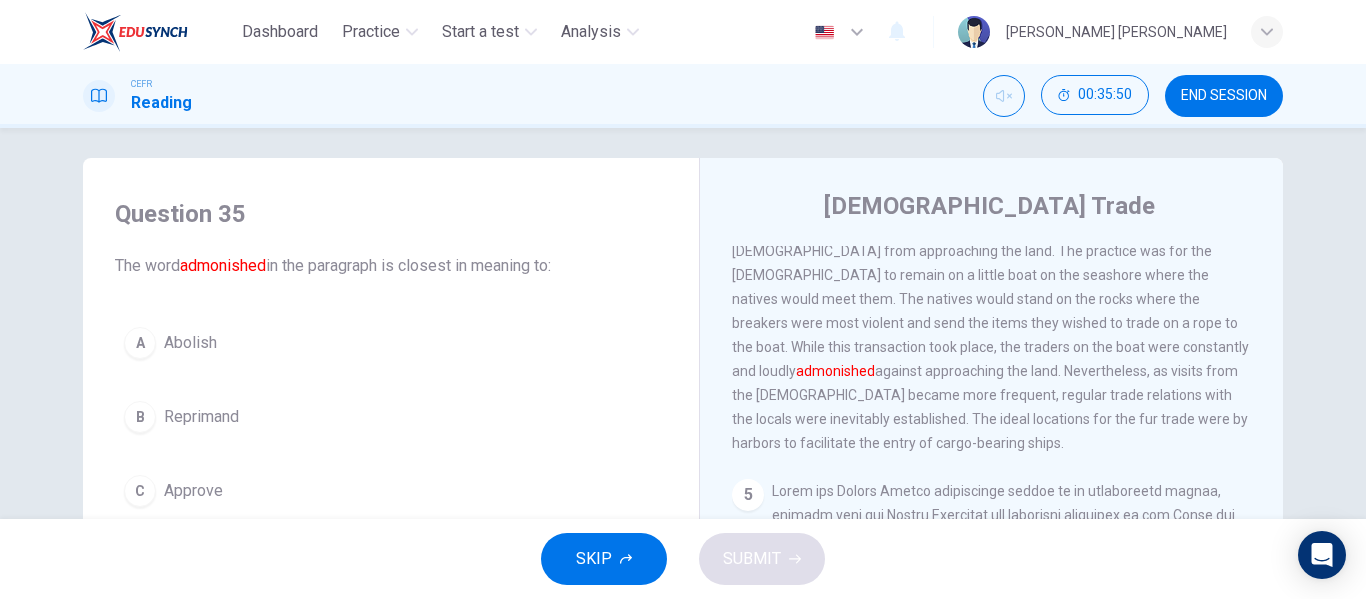 scroll, scrollTop: 0, scrollLeft: 0, axis: both 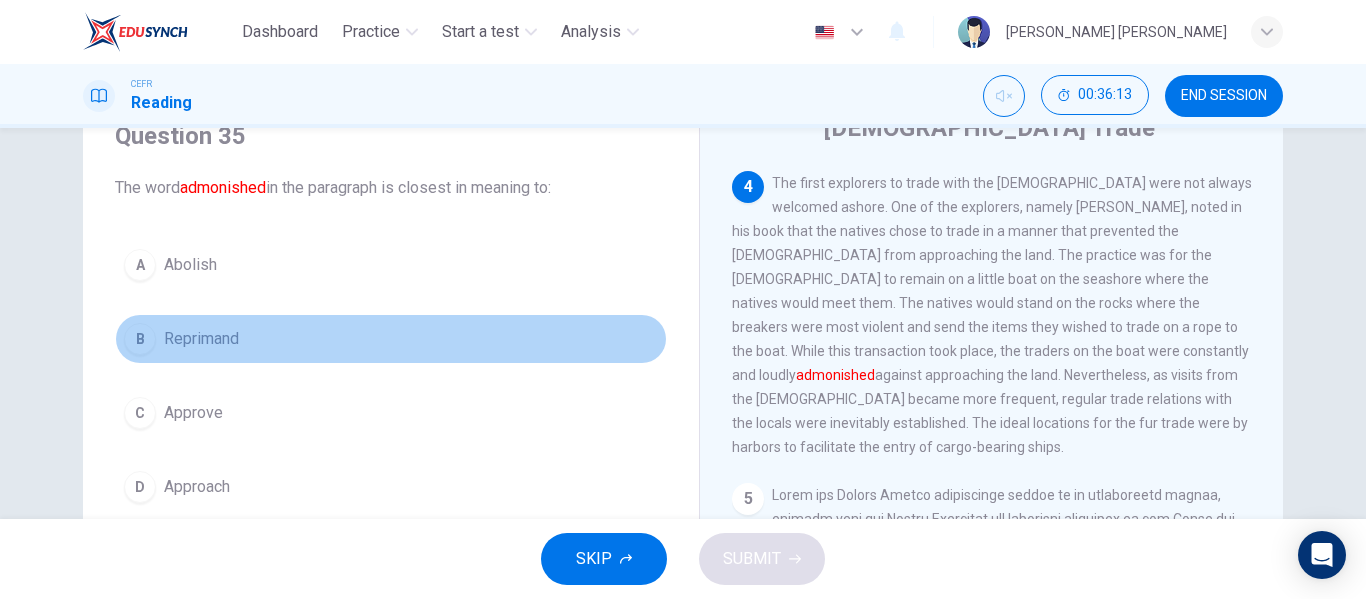 click on "Reprimand" at bounding box center (201, 339) 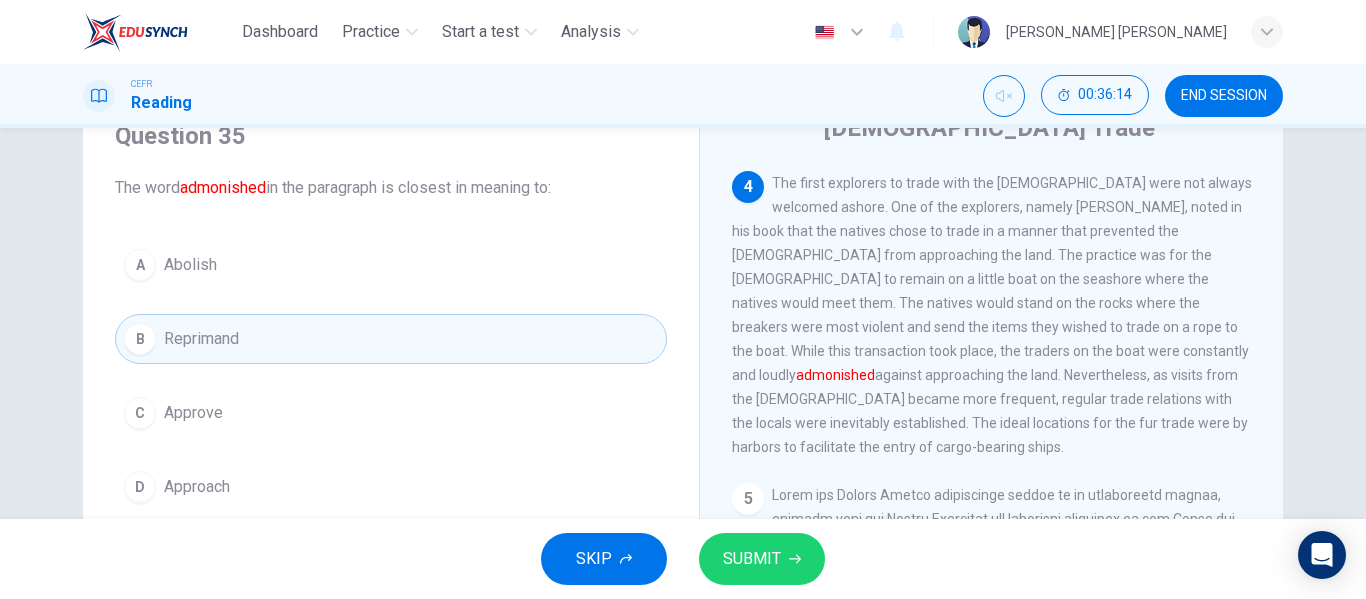 click on "SUBMIT" at bounding box center (752, 559) 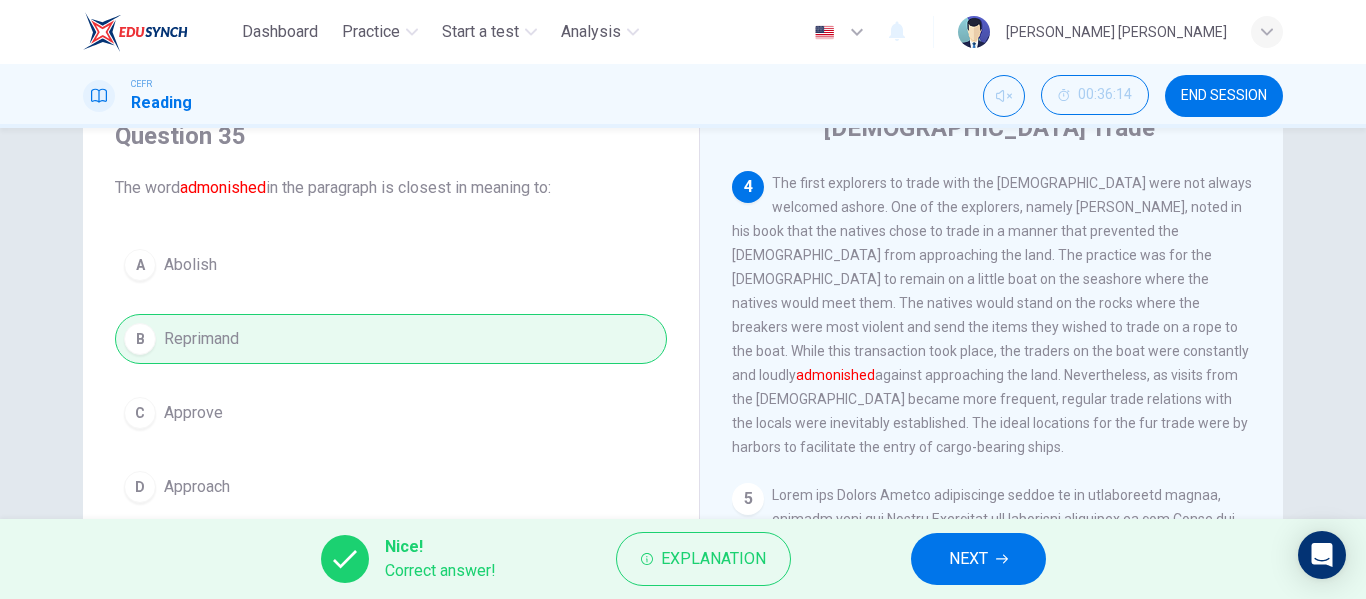 click on "NEXT" at bounding box center [968, 559] 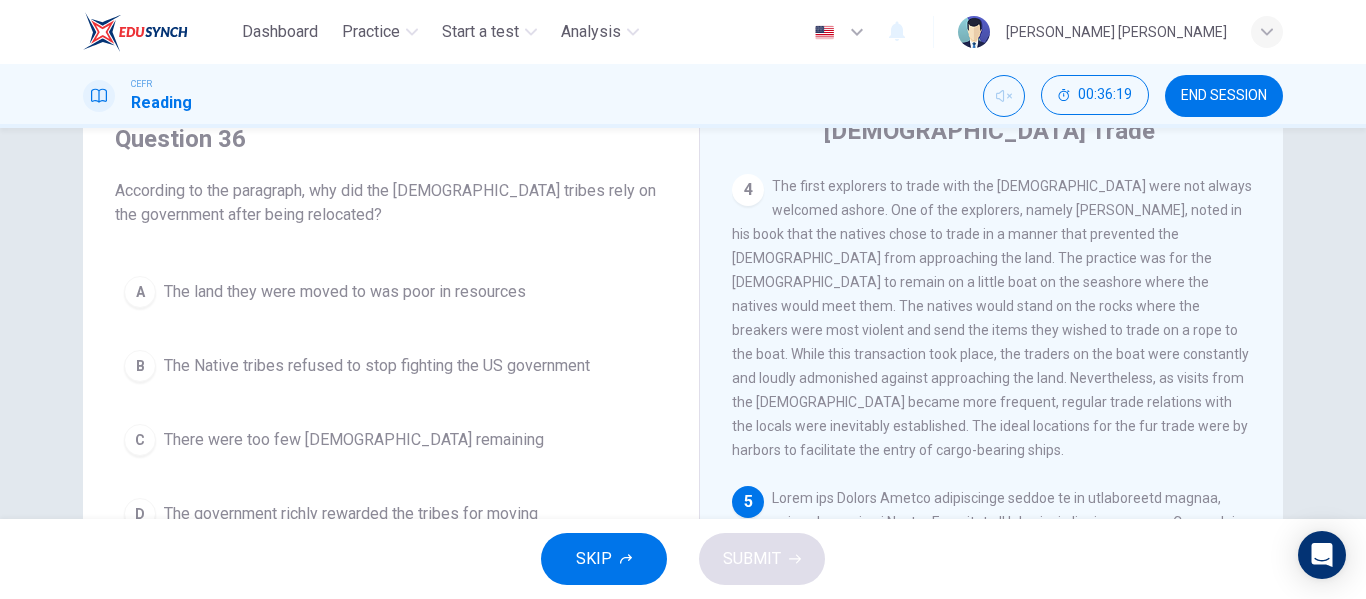 scroll, scrollTop: 84, scrollLeft: 0, axis: vertical 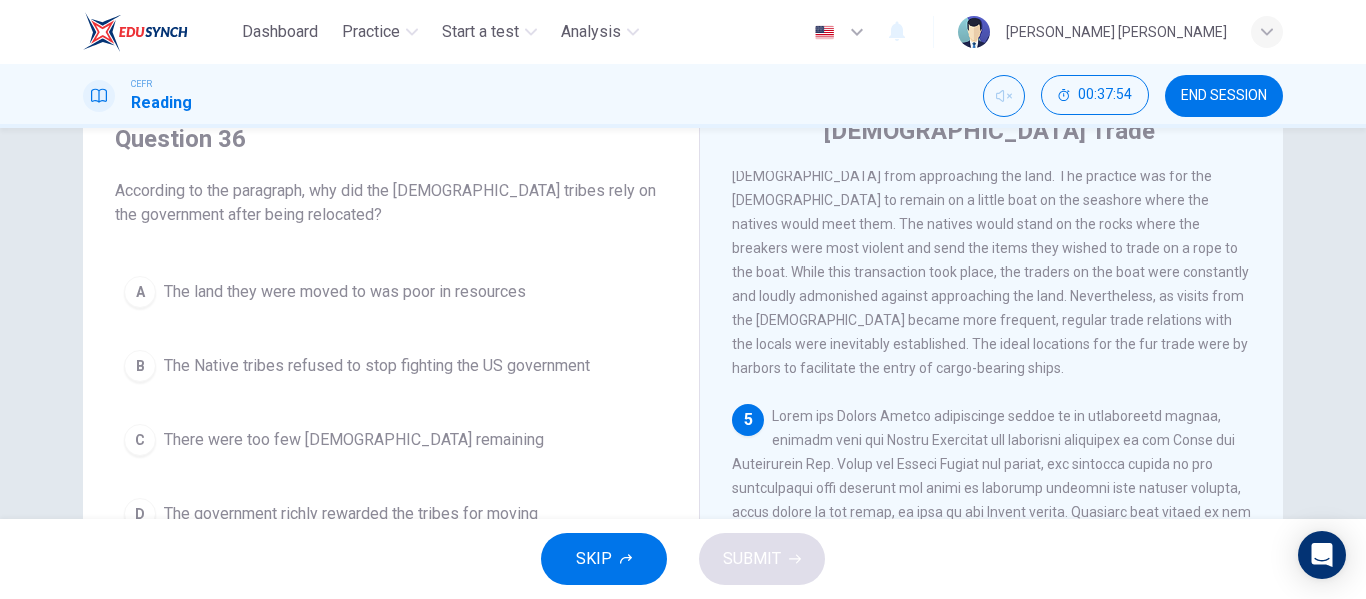click on "The Native tribes refused to stop fighting the US government" at bounding box center [377, 366] 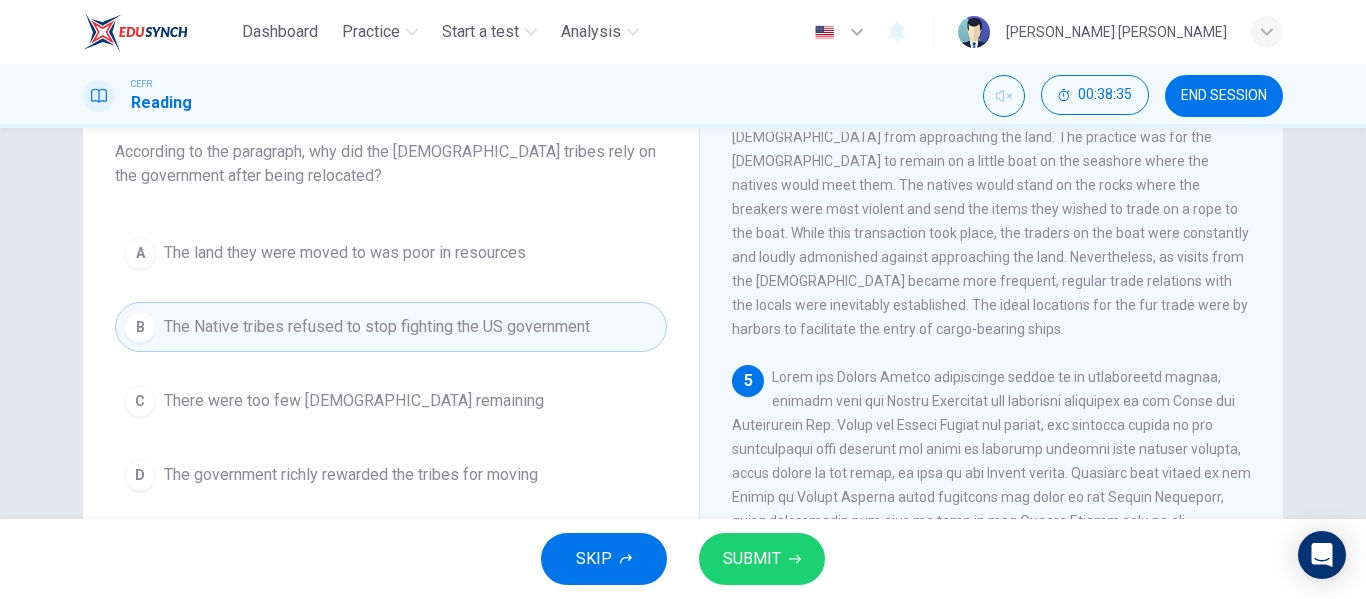 scroll, scrollTop: 123, scrollLeft: 0, axis: vertical 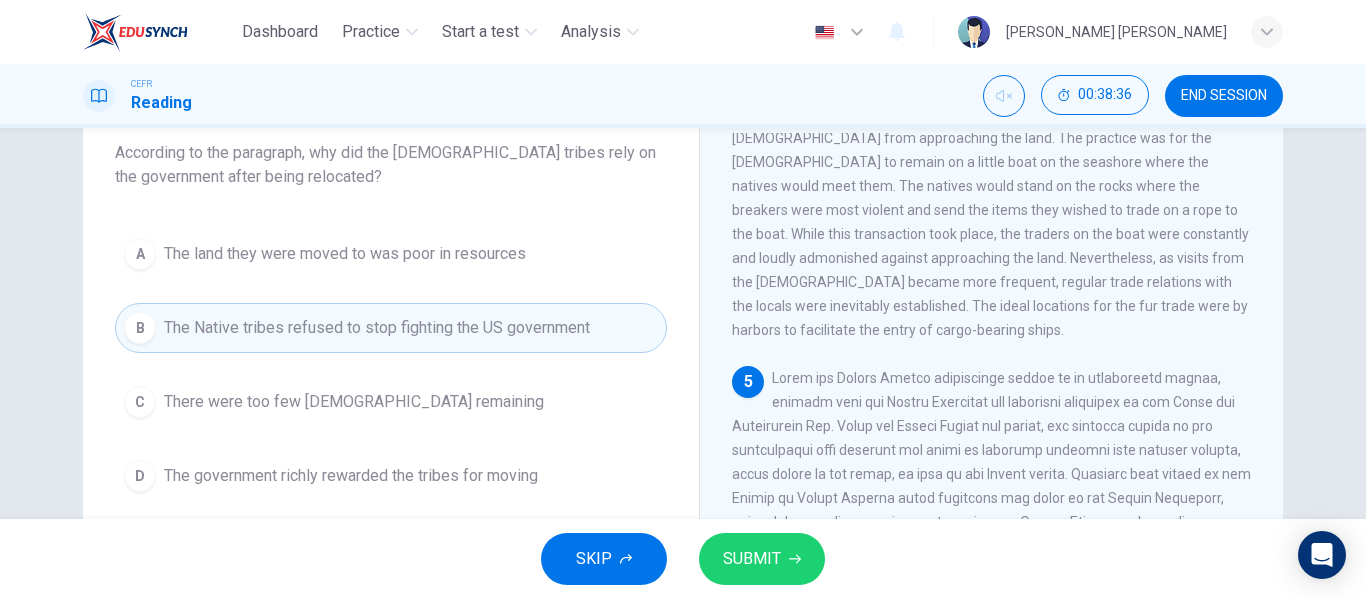 click on "A The land they were moved to was poor in resources B The Native tribes refused to stop fighting the US government C There were too few [DEMOGRAPHIC_DATA] remaining D The government richly rewarded the tribes for moving" at bounding box center (391, 365) 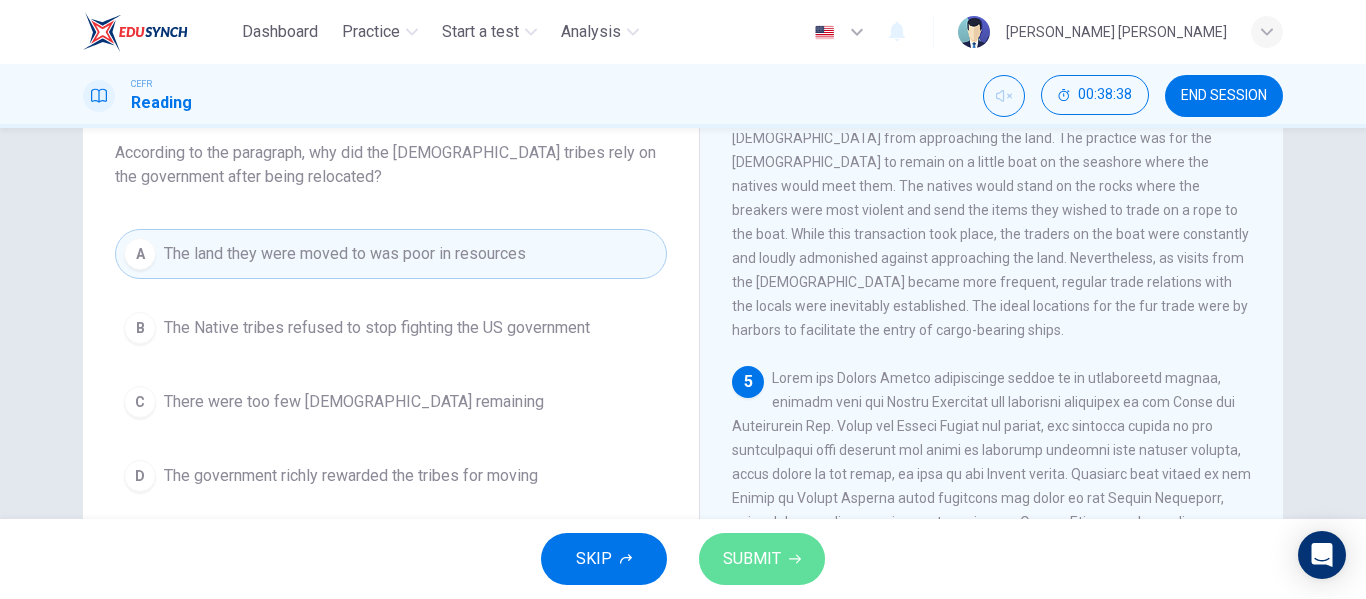 click on "SUBMIT" at bounding box center (752, 559) 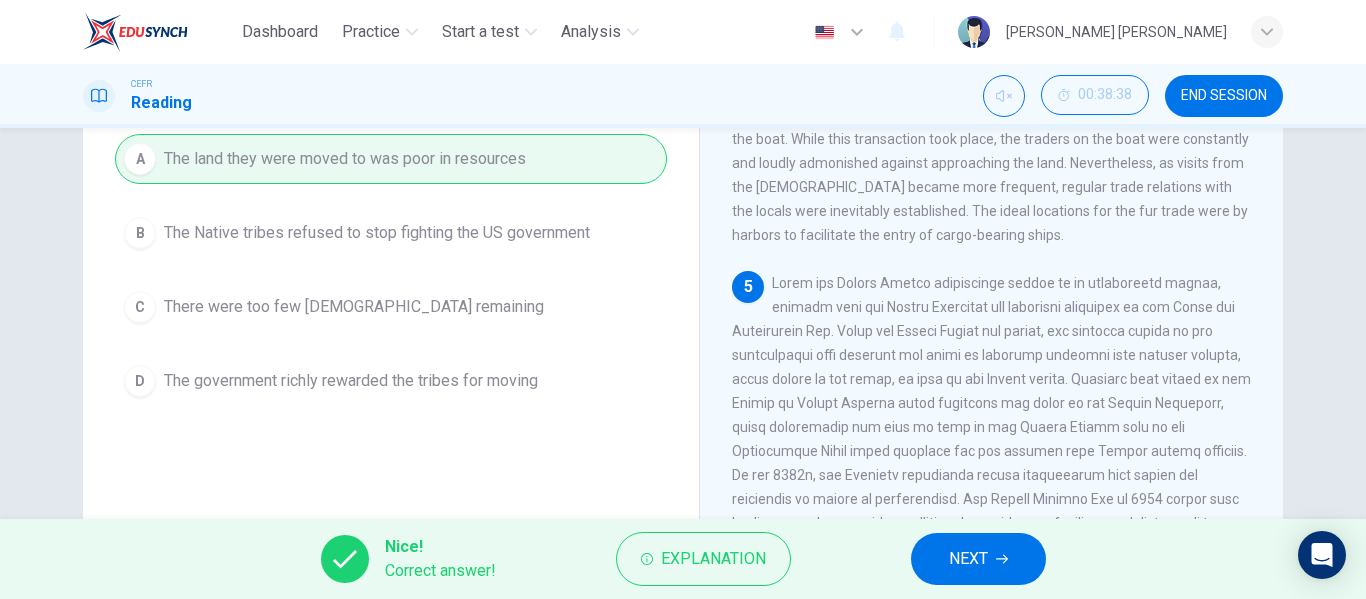 scroll, scrollTop: 384, scrollLeft: 0, axis: vertical 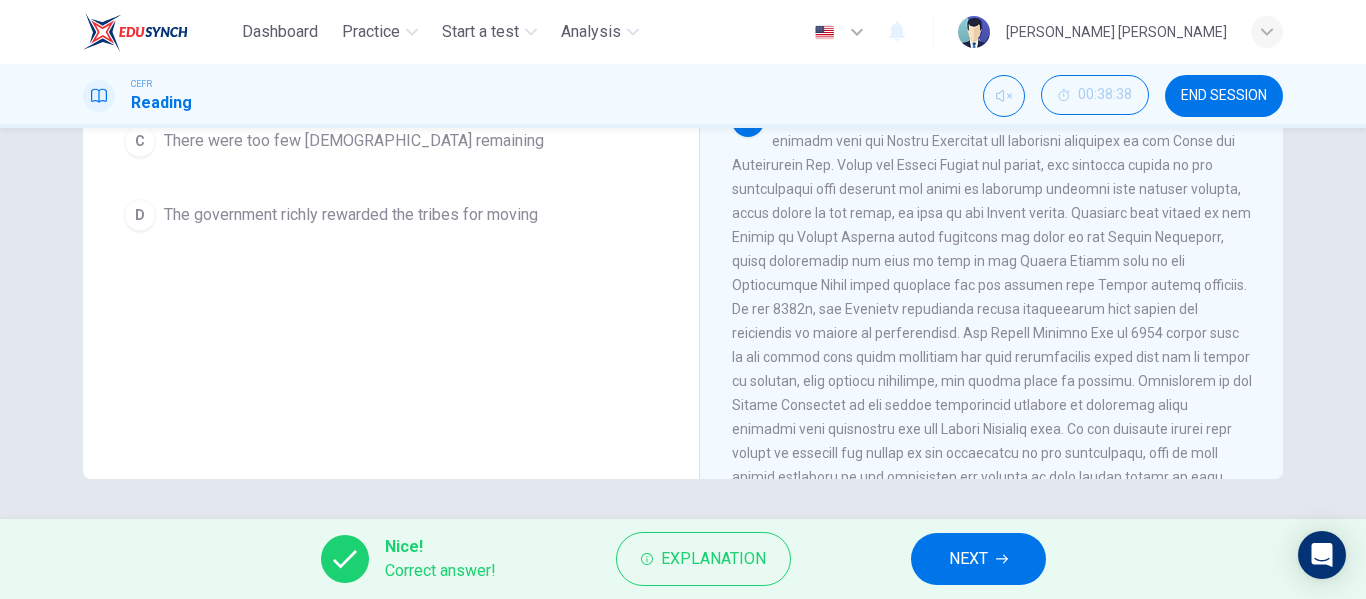 click on "NEXT" at bounding box center (968, 559) 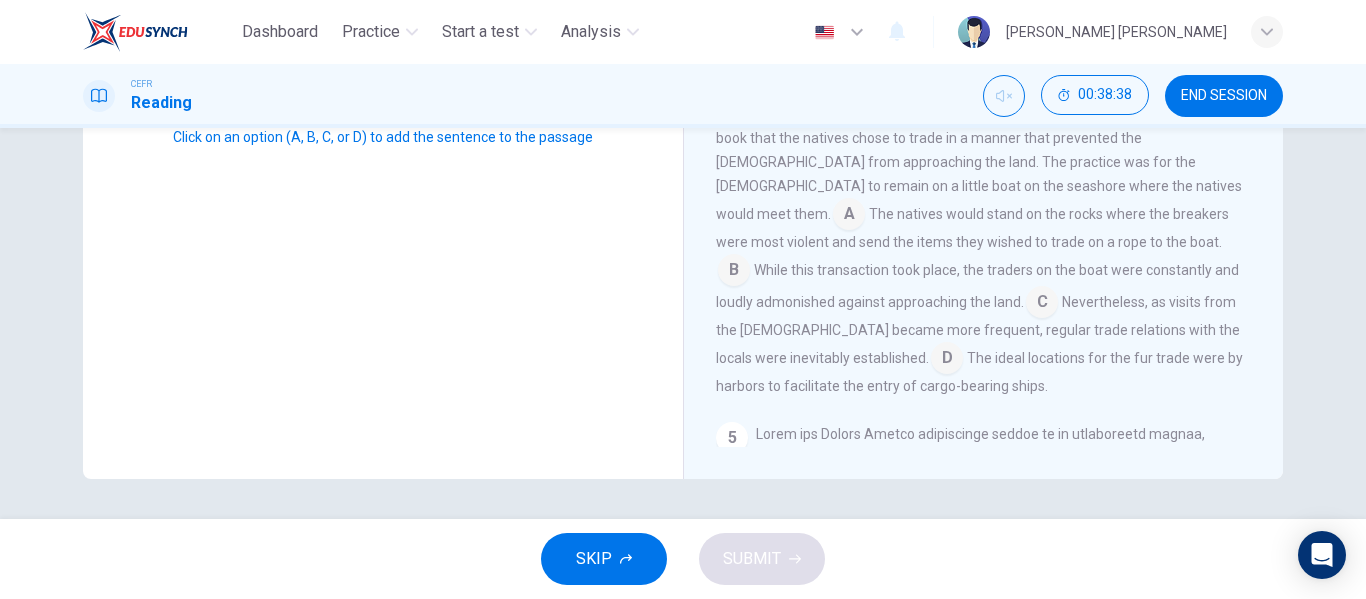 scroll, scrollTop: 817, scrollLeft: 0, axis: vertical 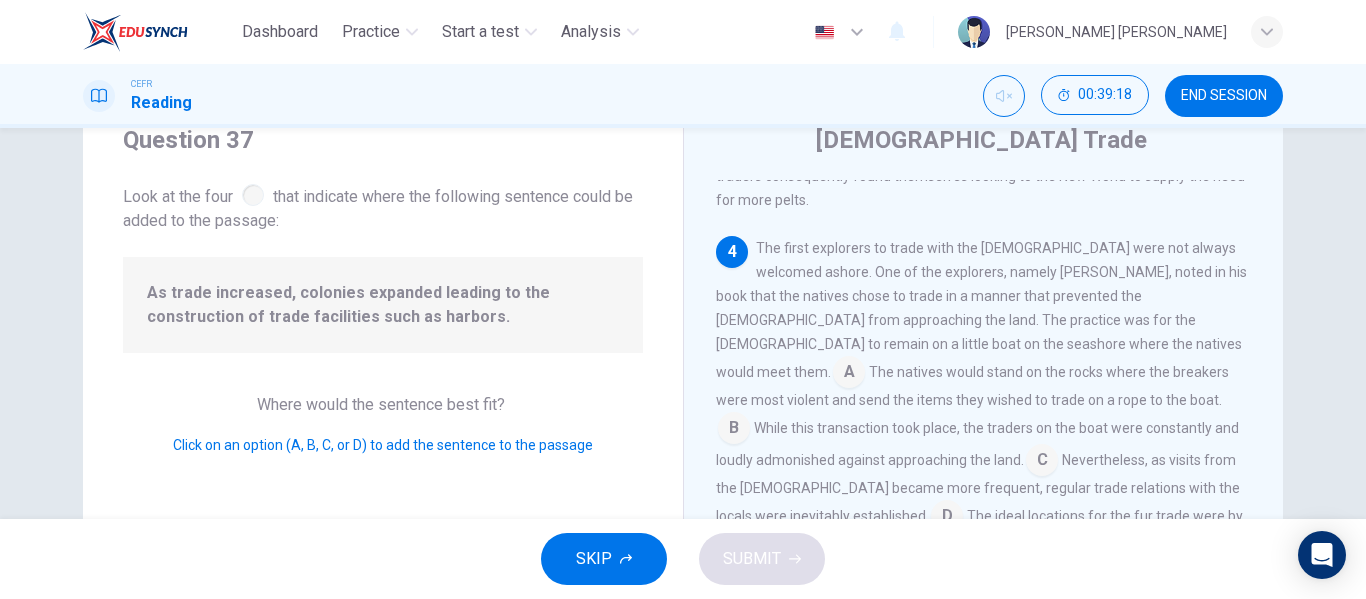 click at bounding box center [947, 518] 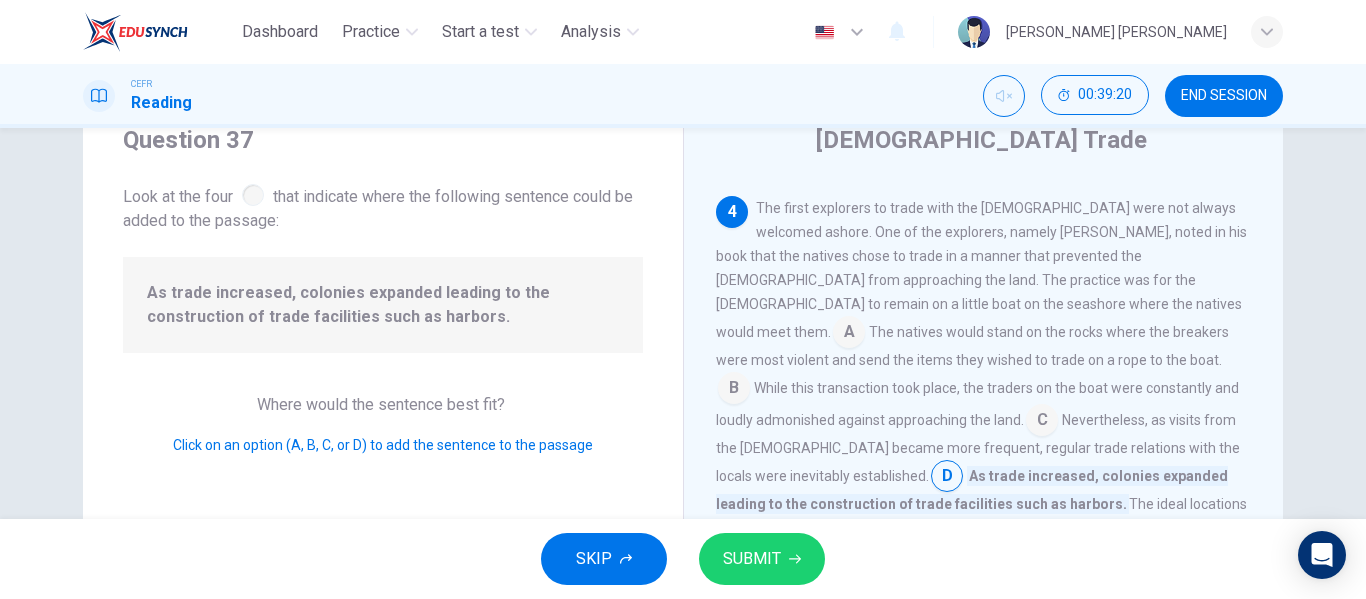 scroll, scrollTop: 945, scrollLeft: 0, axis: vertical 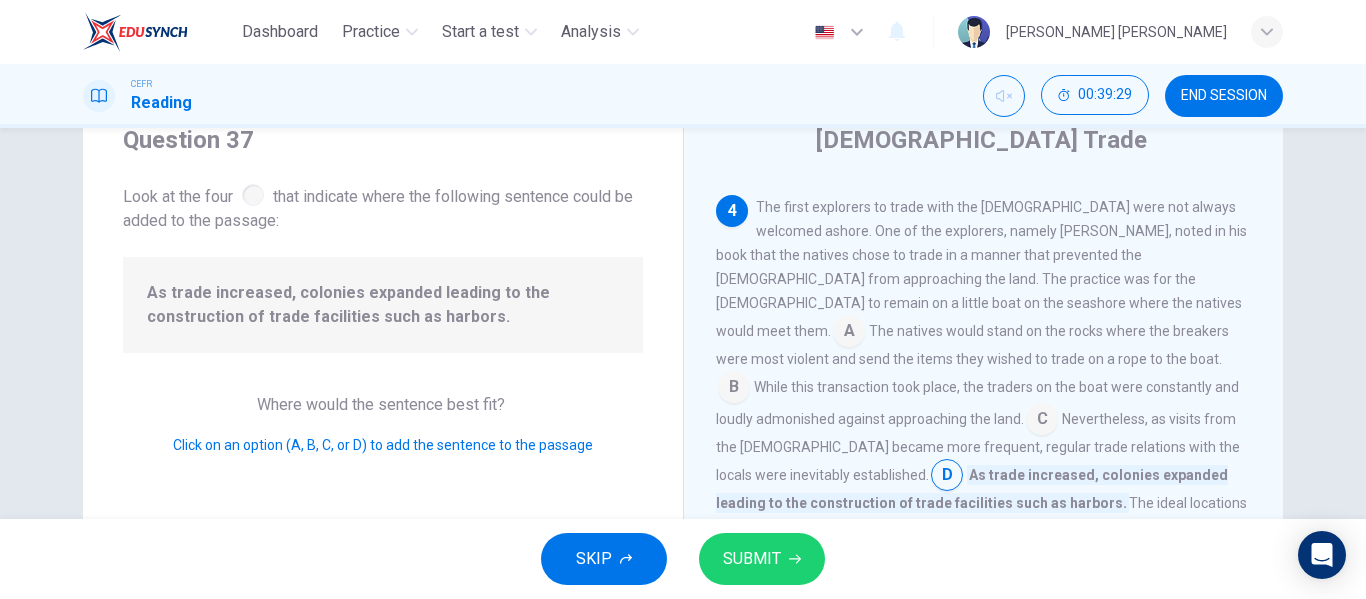 click on "SUBMIT" at bounding box center (762, 559) 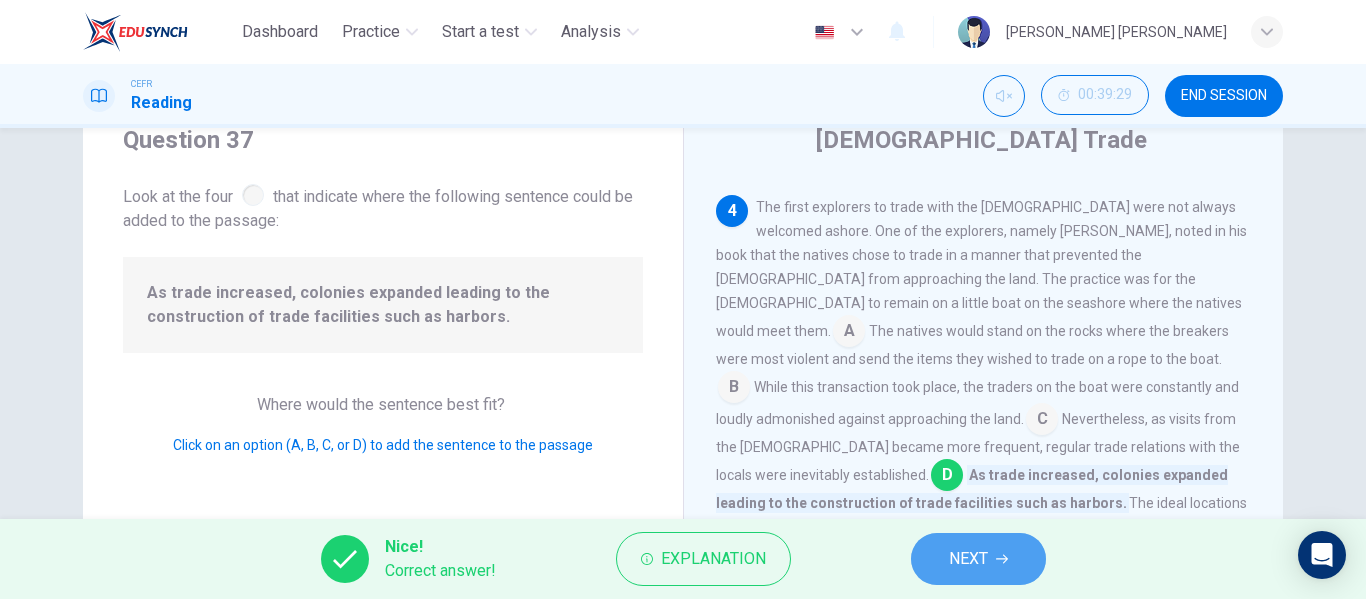 click on "NEXT" at bounding box center (968, 559) 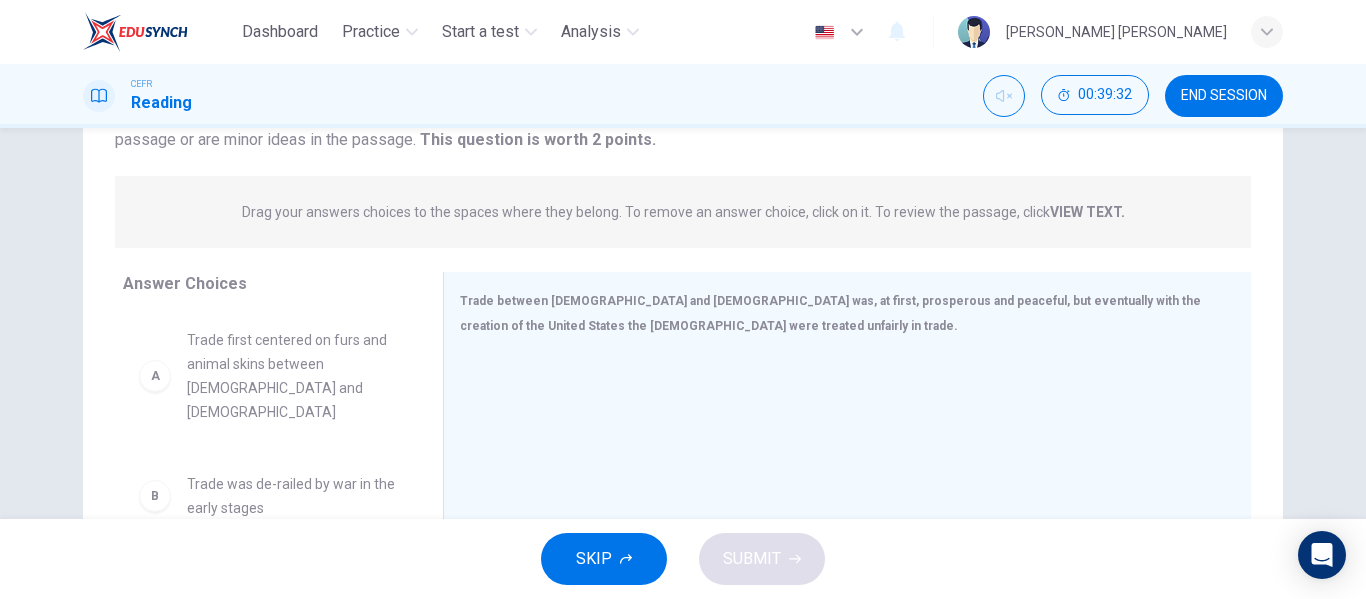 scroll, scrollTop: 201, scrollLeft: 0, axis: vertical 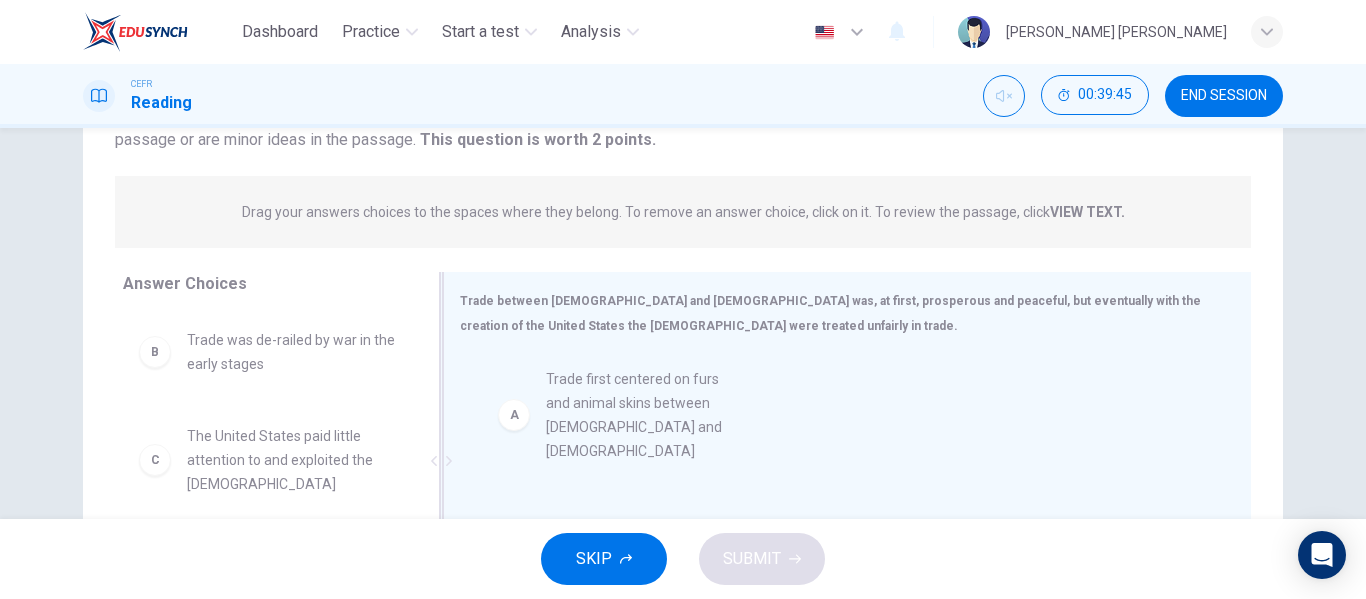 drag, startPoint x: 265, startPoint y: 397, endPoint x: 654, endPoint y: 436, distance: 390.95013 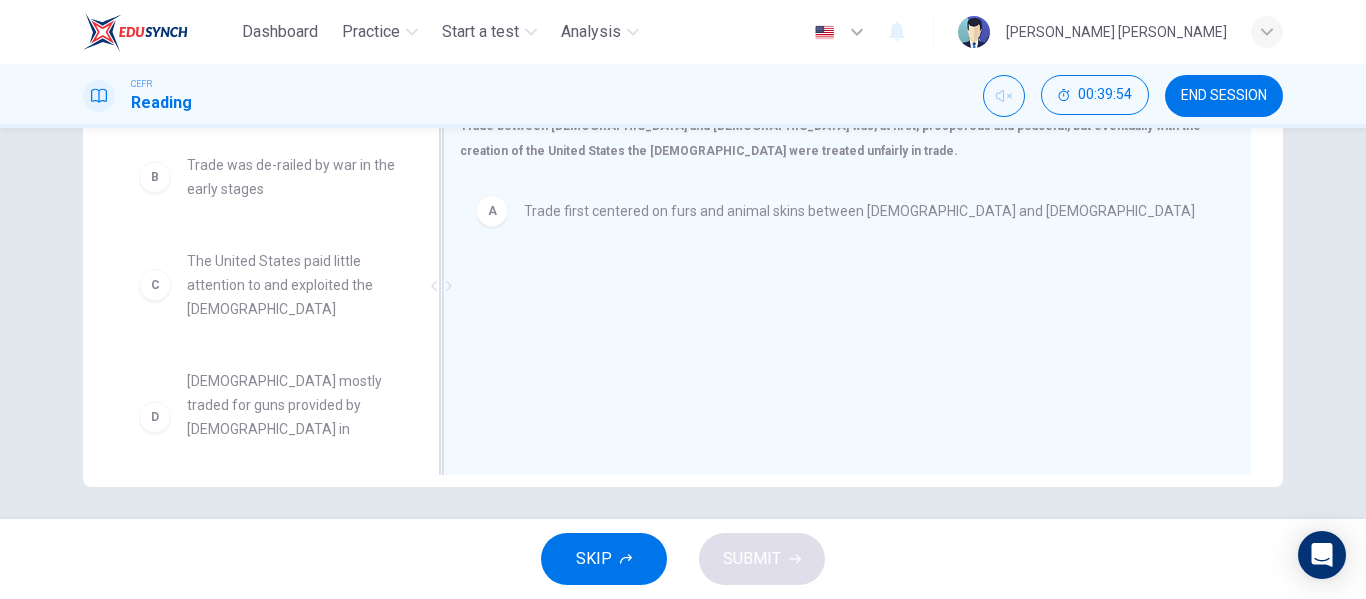 scroll, scrollTop: 377, scrollLeft: 0, axis: vertical 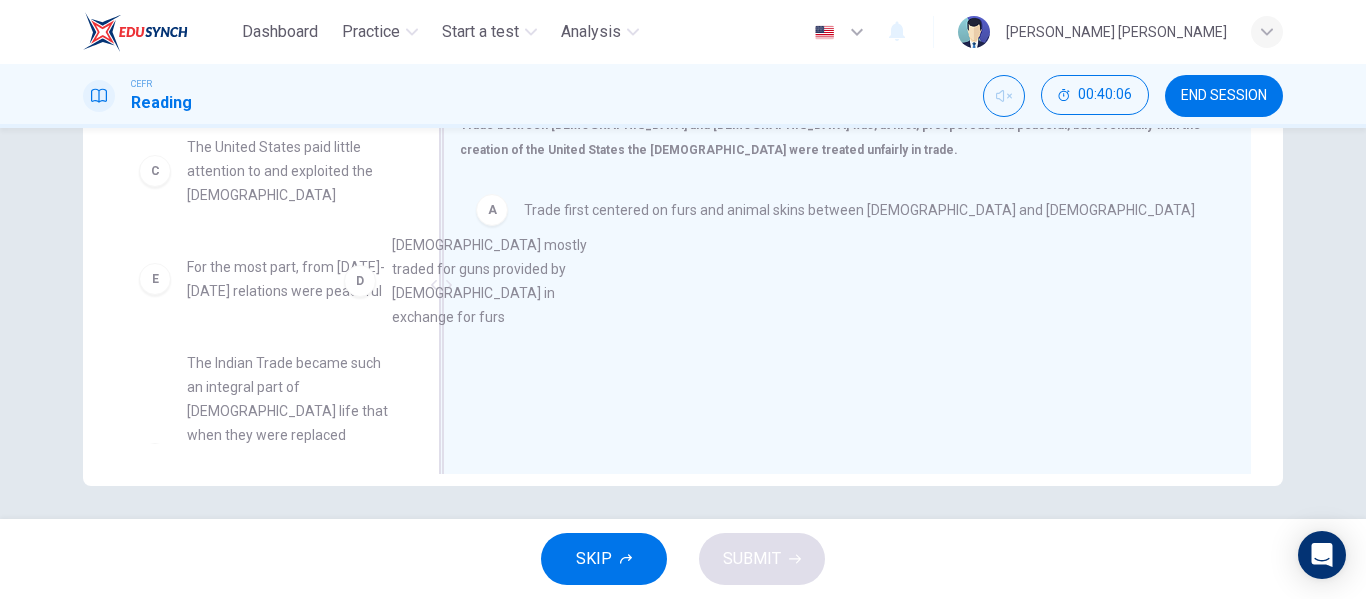 drag, startPoint x: 275, startPoint y: 283, endPoint x: 641, endPoint y: 282, distance: 366.00137 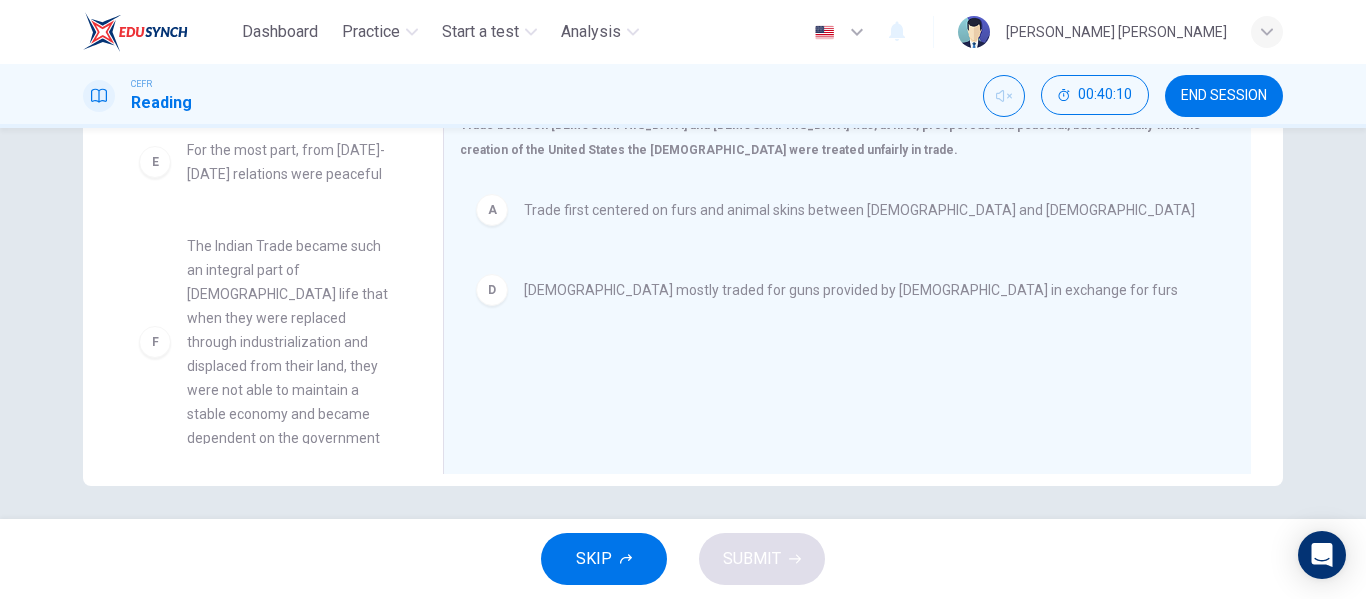 scroll, scrollTop: 252, scrollLeft: 0, axis: vertical 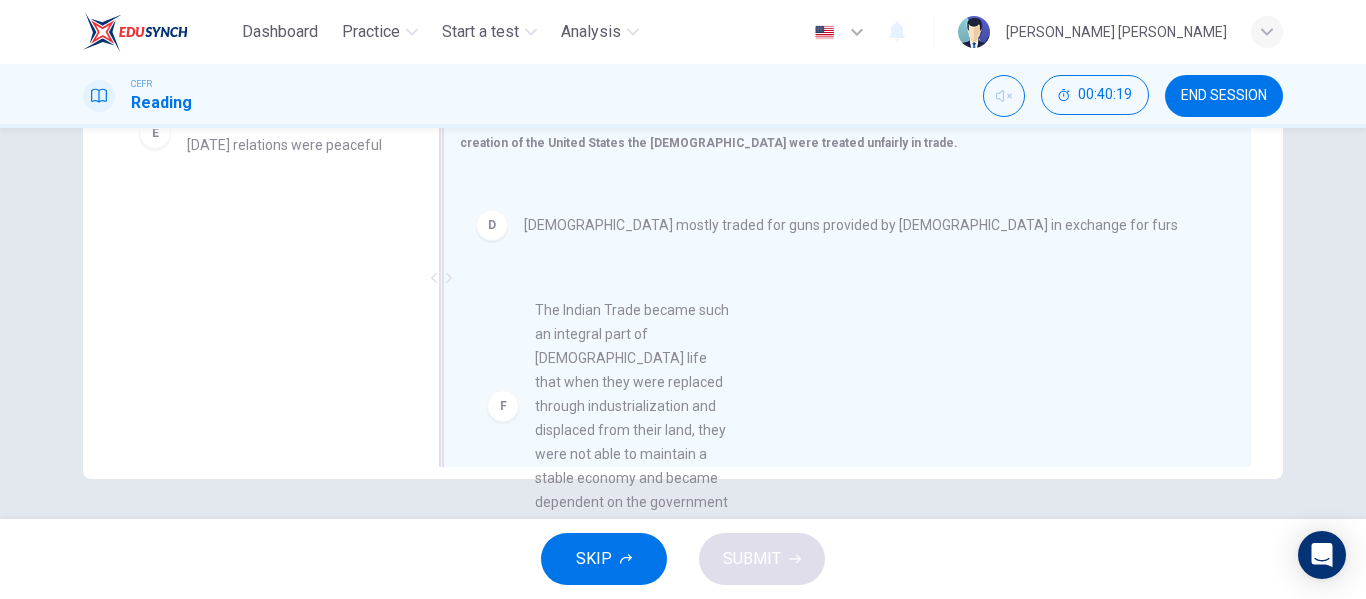 drag, startPoint x: 237, startPoint y: 303, endPoint x: 605, endPoint y: 391, distance: 378.3755 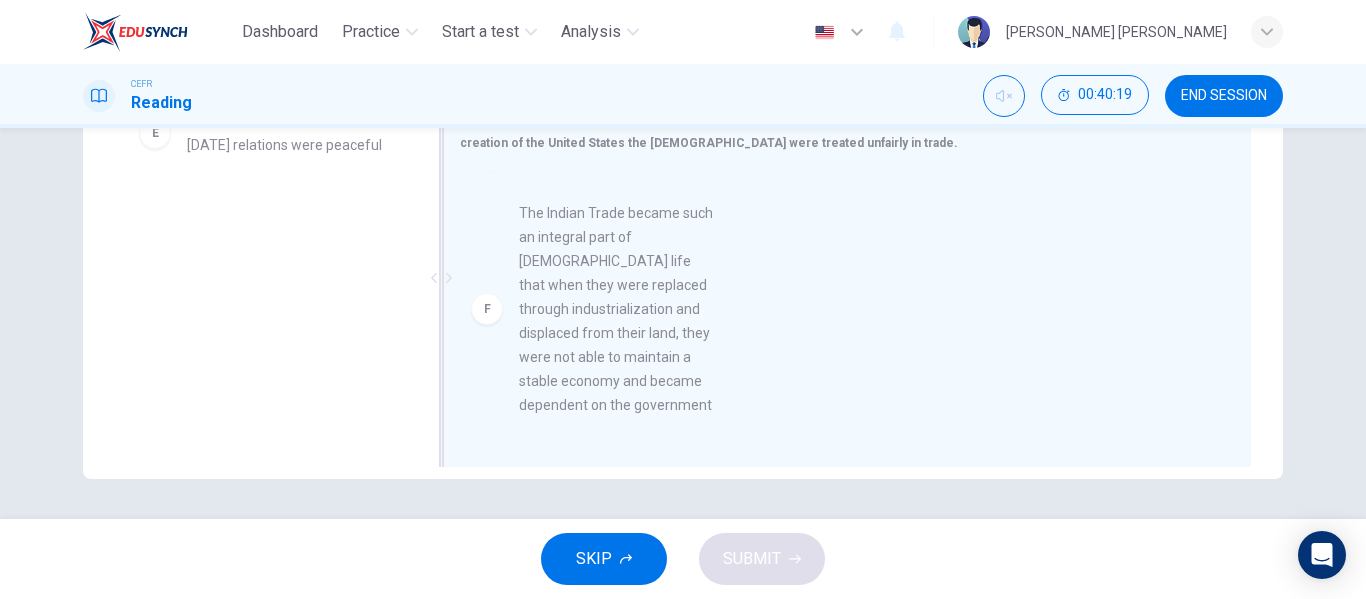scroll, scrollTop: 0, scrollLeft: 0, axis: both 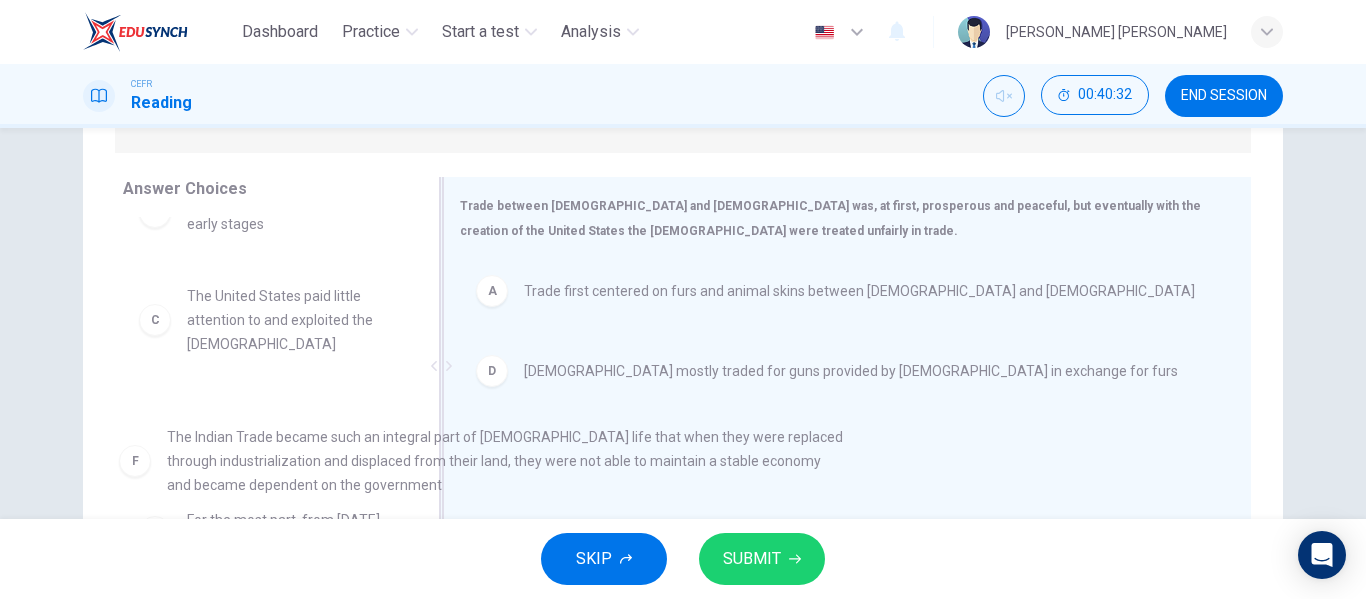 drag, startPoint x: 567, startPoint y: 494, endPoint x: 200, endPoint y: 483, distance: 367.16483 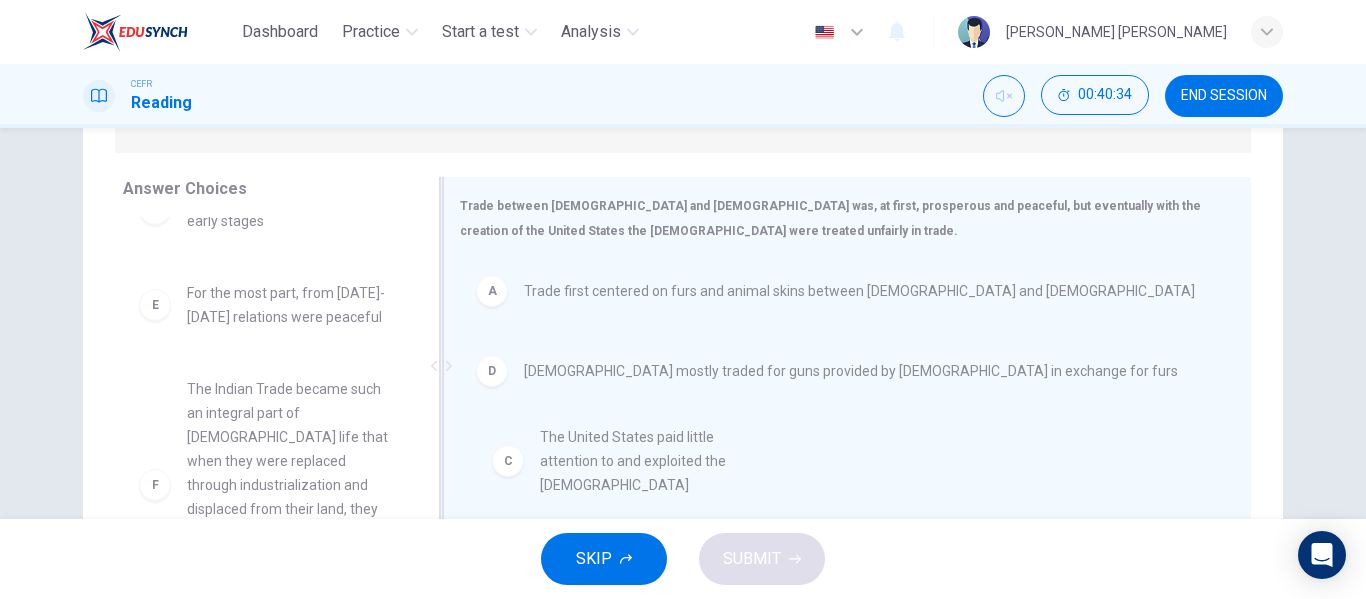 drag, startPoint x: 212, startPoint y: 322, endPoint x: 598, endPoint y: 473, distance: 414.484 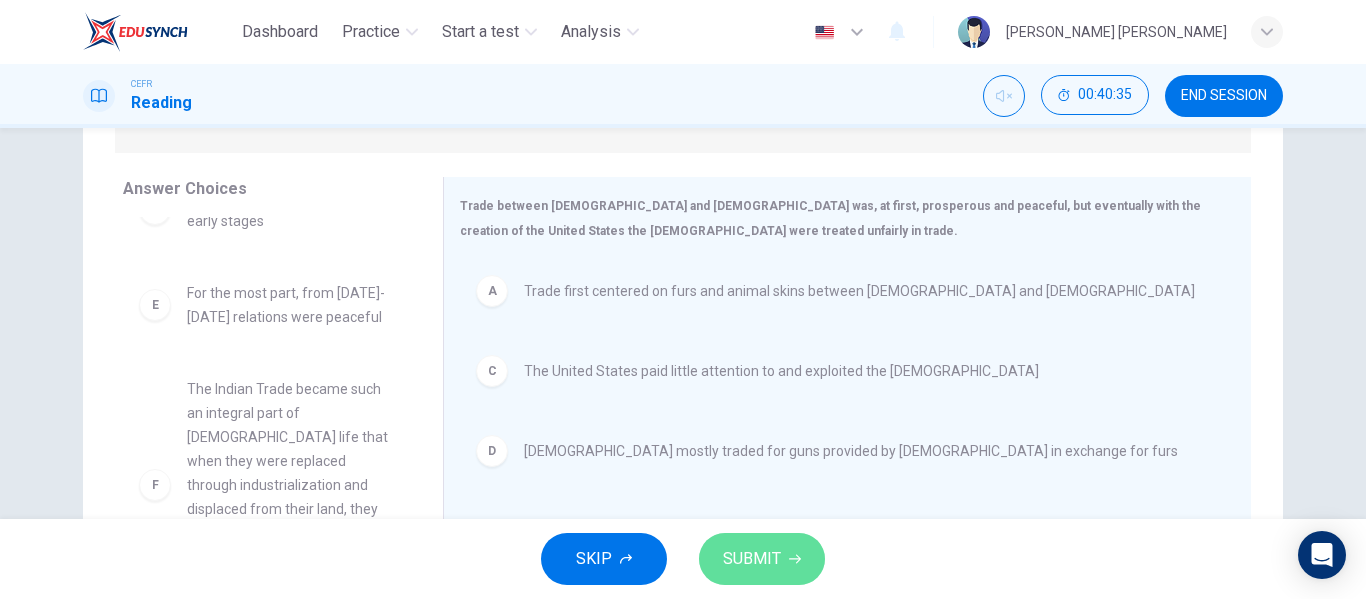 click on "SUBMIT" at bounding box center [762, 559] 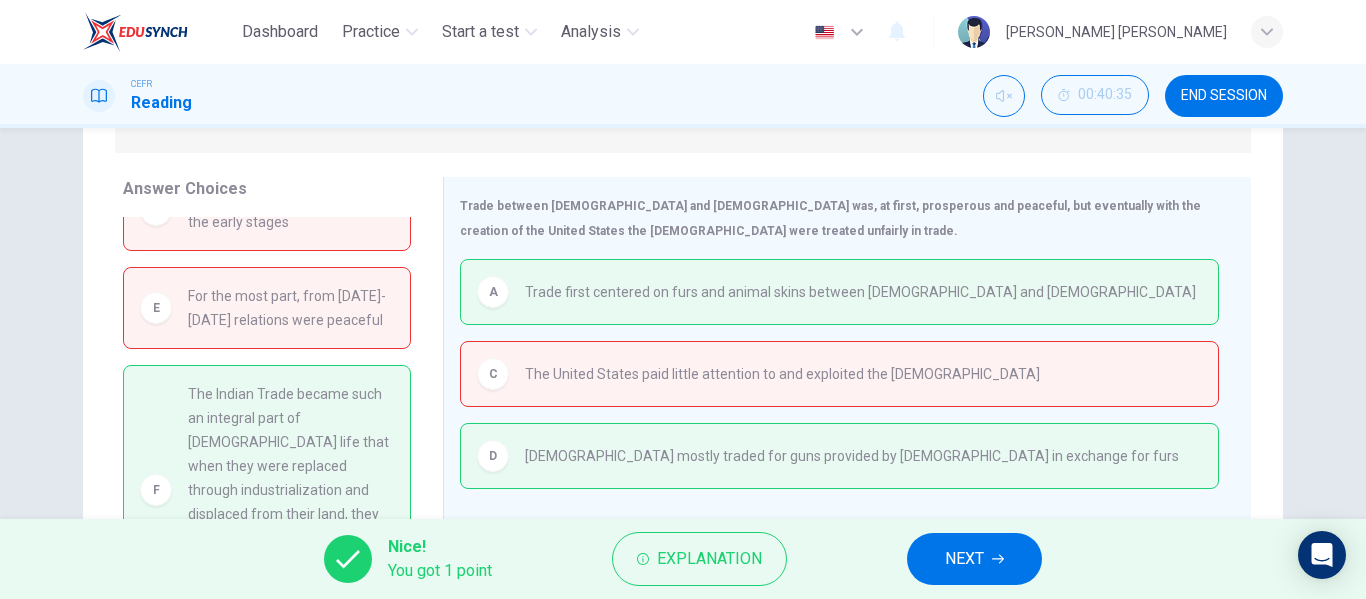 scroll, scrollTop: 138, scrollLeft: 0, axis: vertical 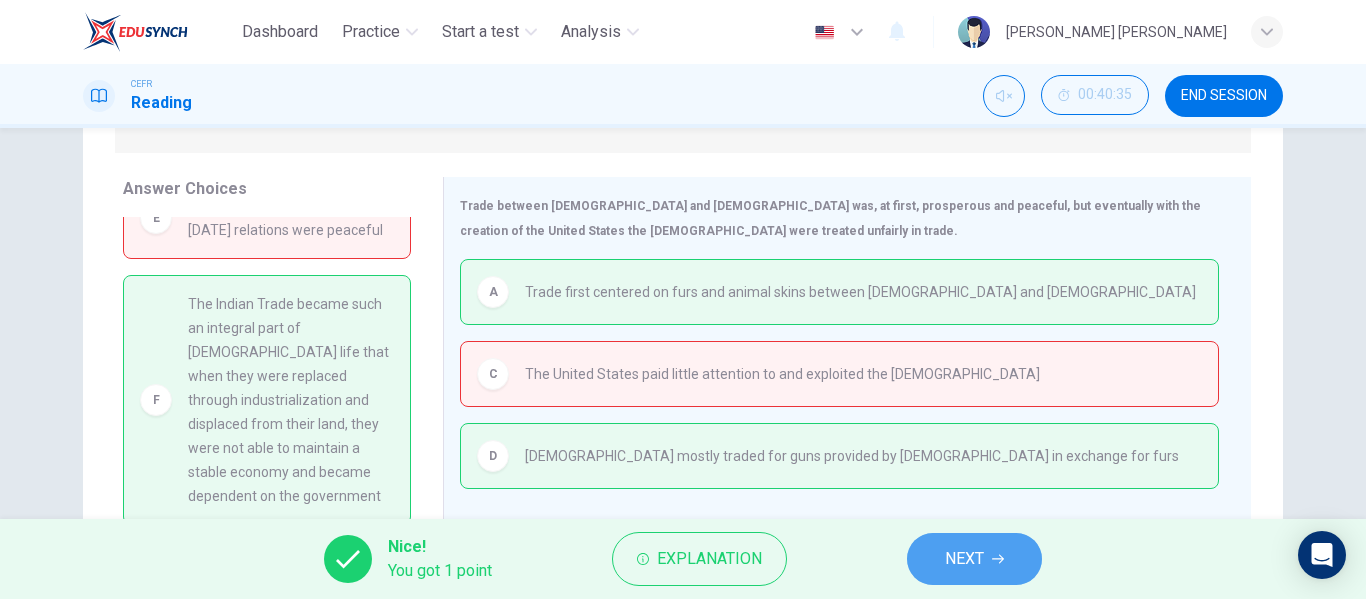 click on "NEXT" at bounding box center [964, 559] 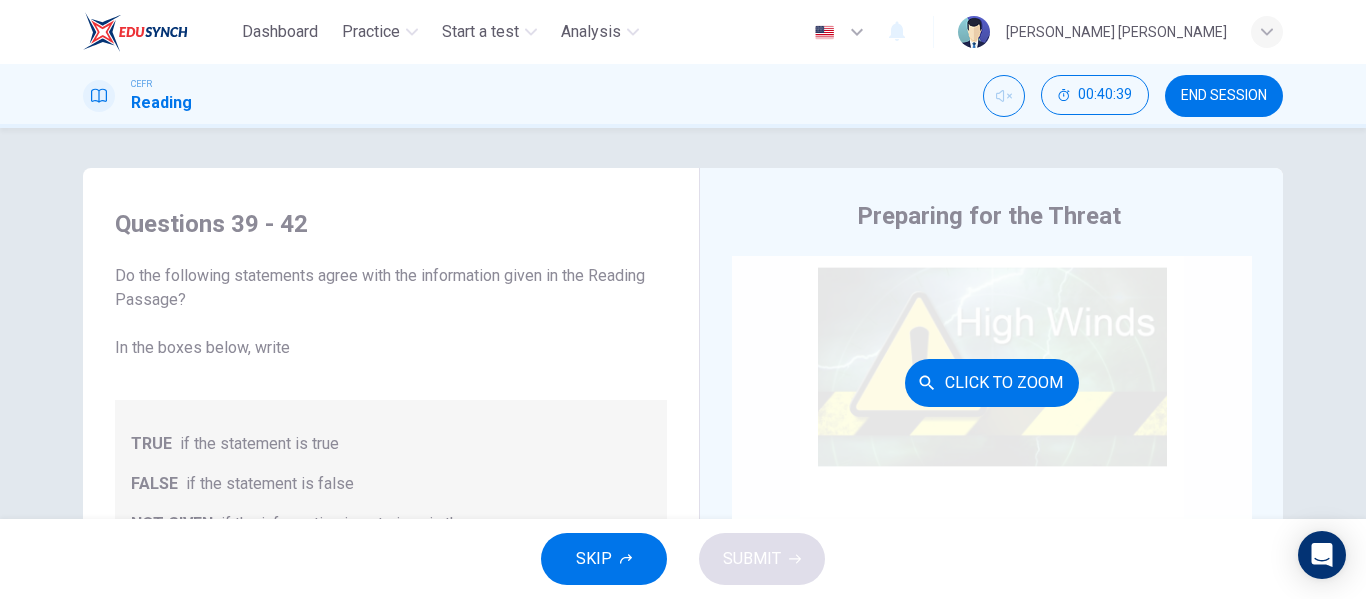 scroll, scrollTop: 63, scrollLeft: 0, axis: vertical 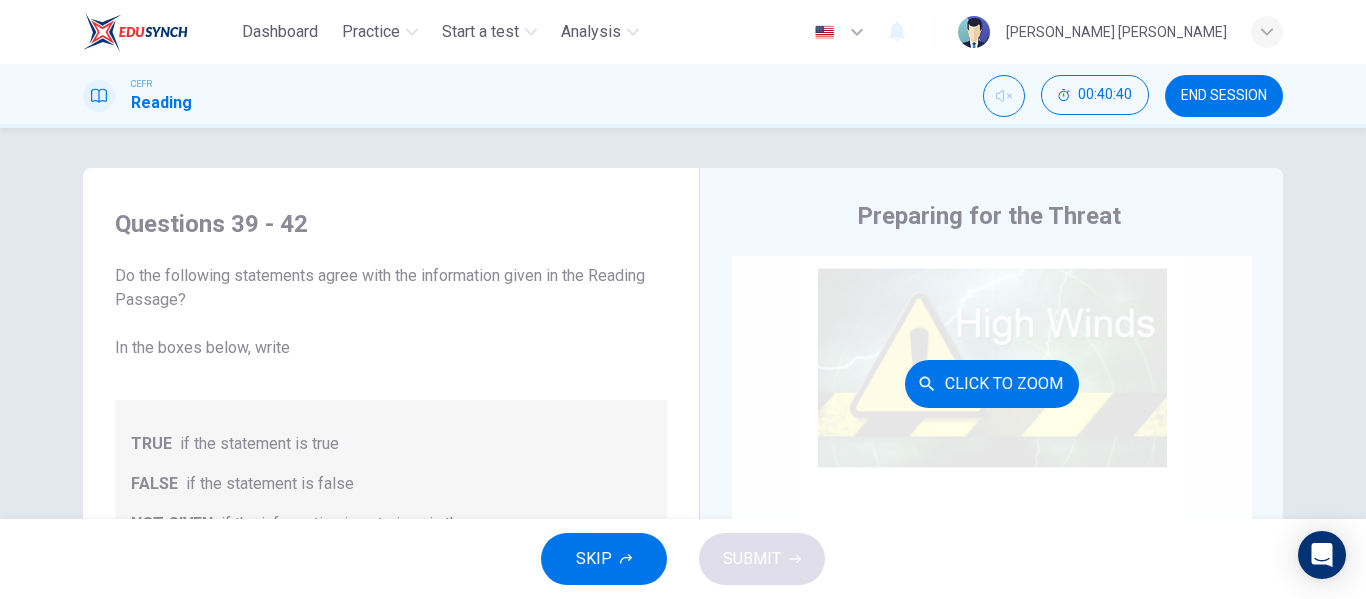 click on "Click to Zoom" at bounding box center [992, 383] 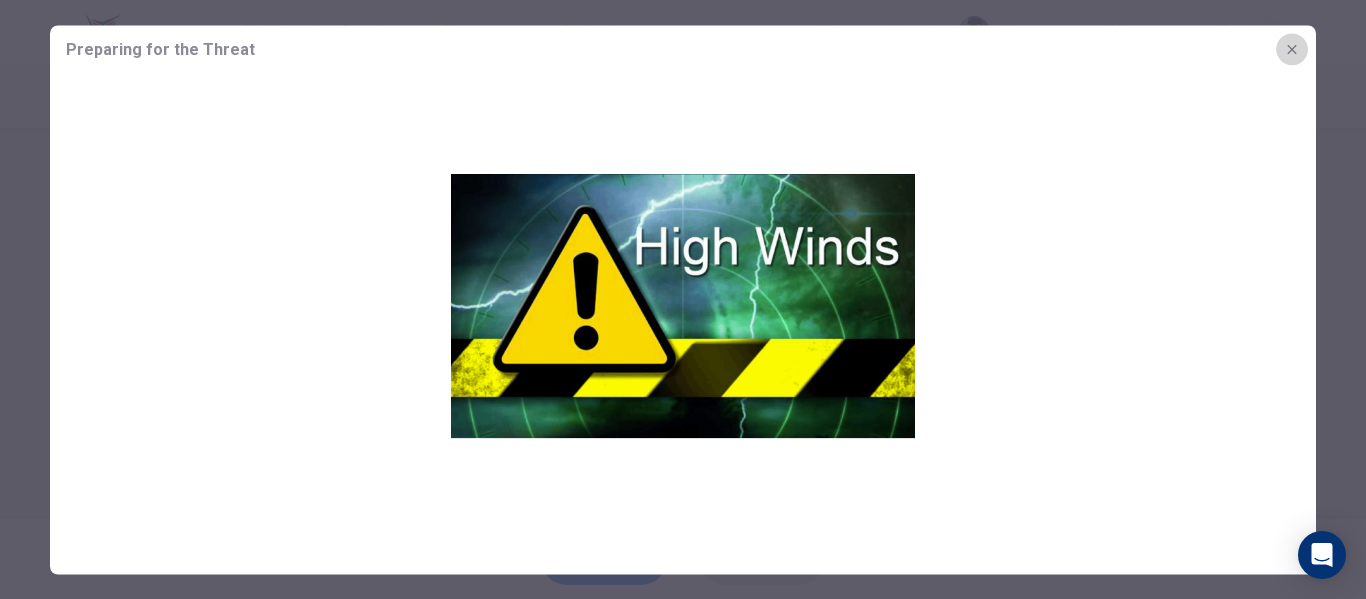 click 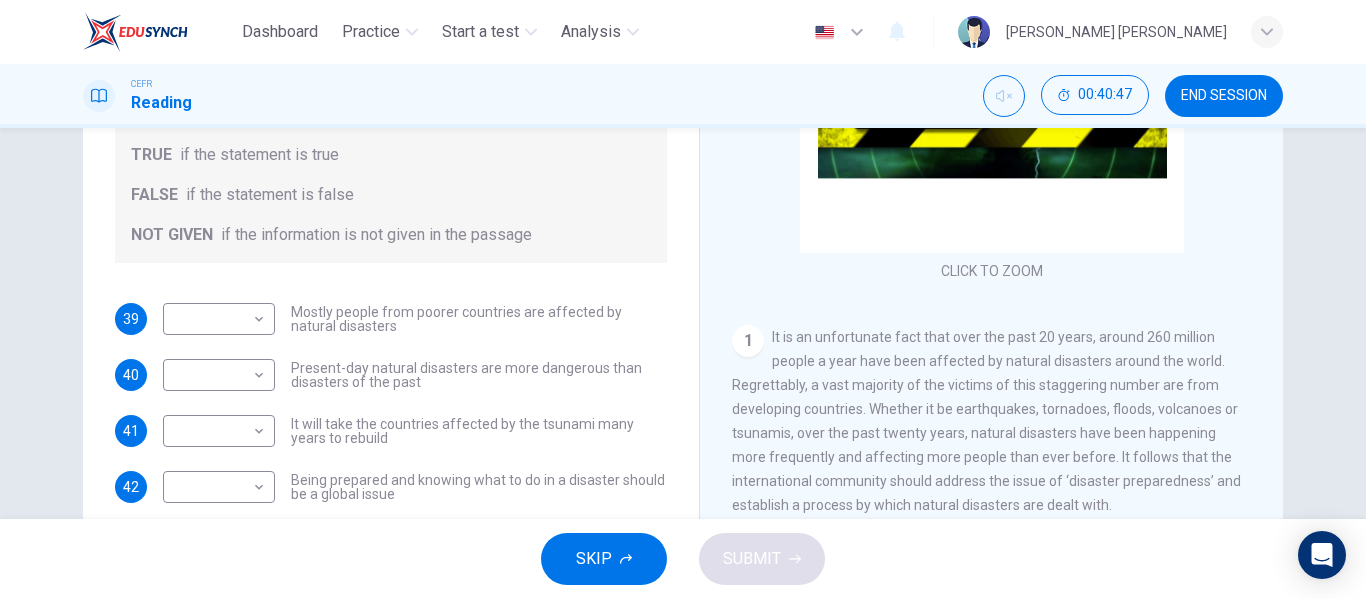 scroll, scrollTop: 306, scrollLeft: 0, axis: vertical 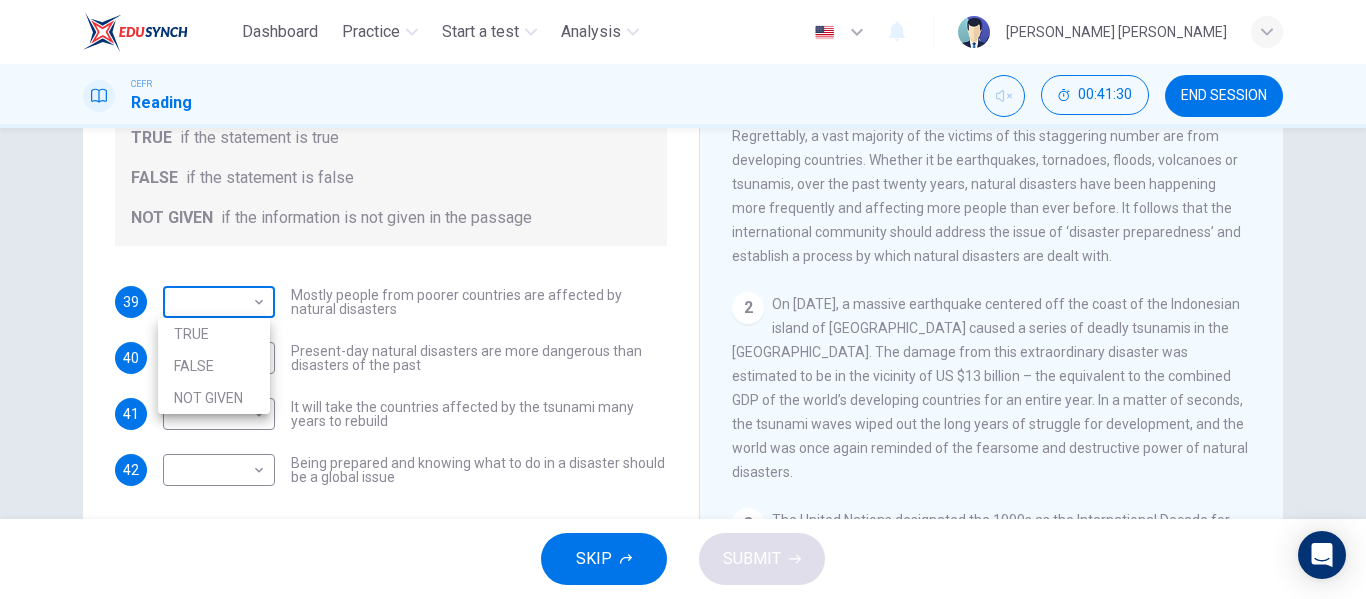 click on "Dashboard Practice Start a test Analysis English en ​ [PERSON_NAME] [PERSON_NAME] CEFR Reading 00:41:30 END SESSION Questions 39 - 42 Do the following statements agree with the information given in the Reading Passage?
In the boxes below, write TRUE if the statement is true FALSE if the statement is false NOT GIVEN if the information is not given in the passage 39 ​ ​ Mostly people from poorer countries are affected by natural disasters 40 ​ ​ Present-day natural disasters are more dangerous than disasters of the past 41 ​ ​ It will take the countries affected by the tsunami many years to rebuild 42 ​ ​ Being prepared and knowing what to do in a disaster should be a global issue Preparing for the Threat CLICK TO ZOOM Click to Zoom 1 2 3 4 5 6 SKIP SUBMIT EduSynch - Online Language Proficiency Testing
Dashboard Practice Start a test Analysis Notifications © Copyright  2025 TRUE FALSE NOT GIVEN" at bounding box center (683, 299) 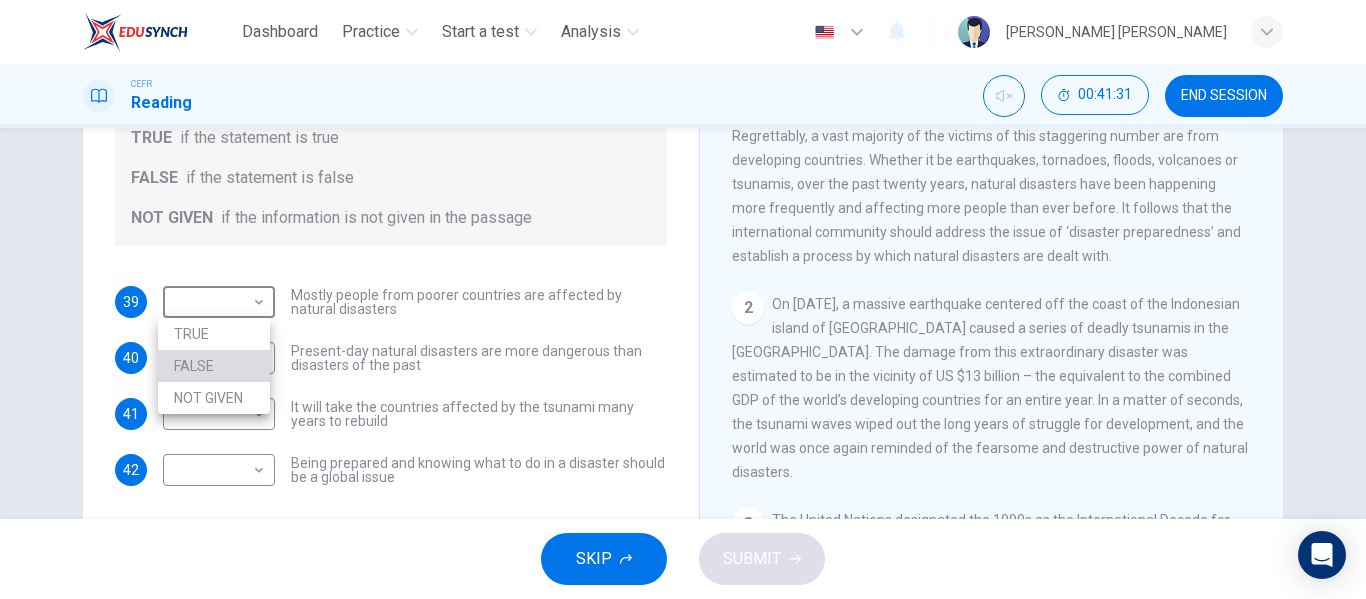 click on "FALSE" at bounding box center (214, 366) 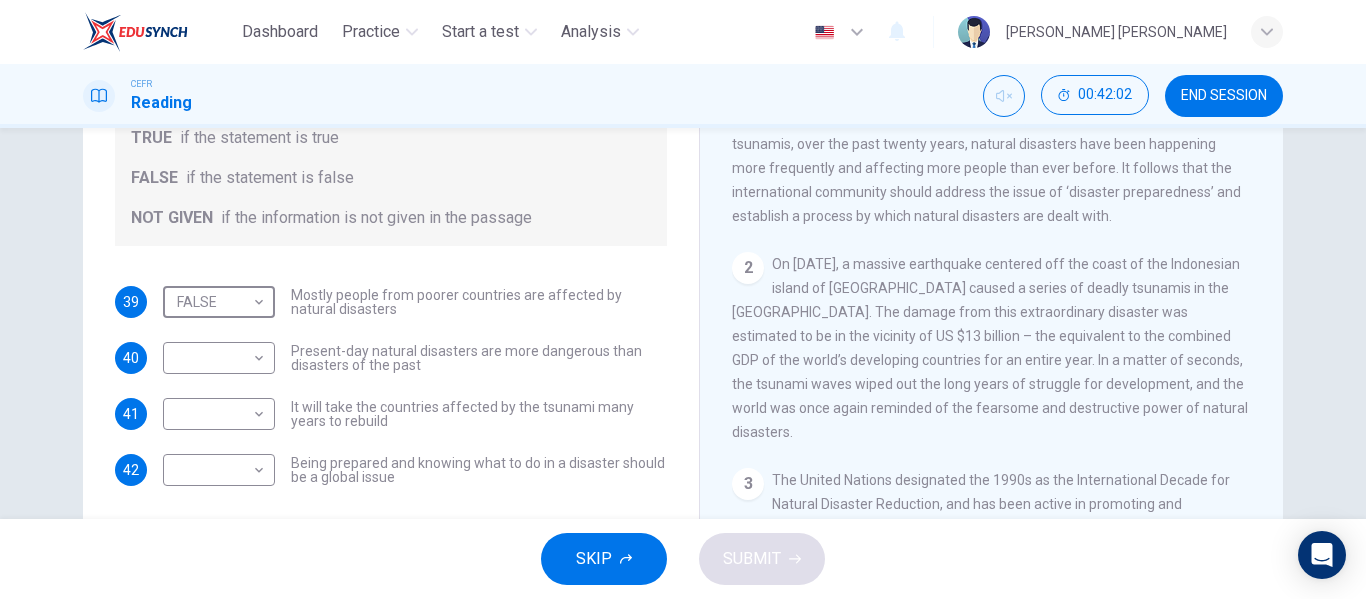 scroll, scrollTop: 335, scrollLeft: 0, axis: vertical 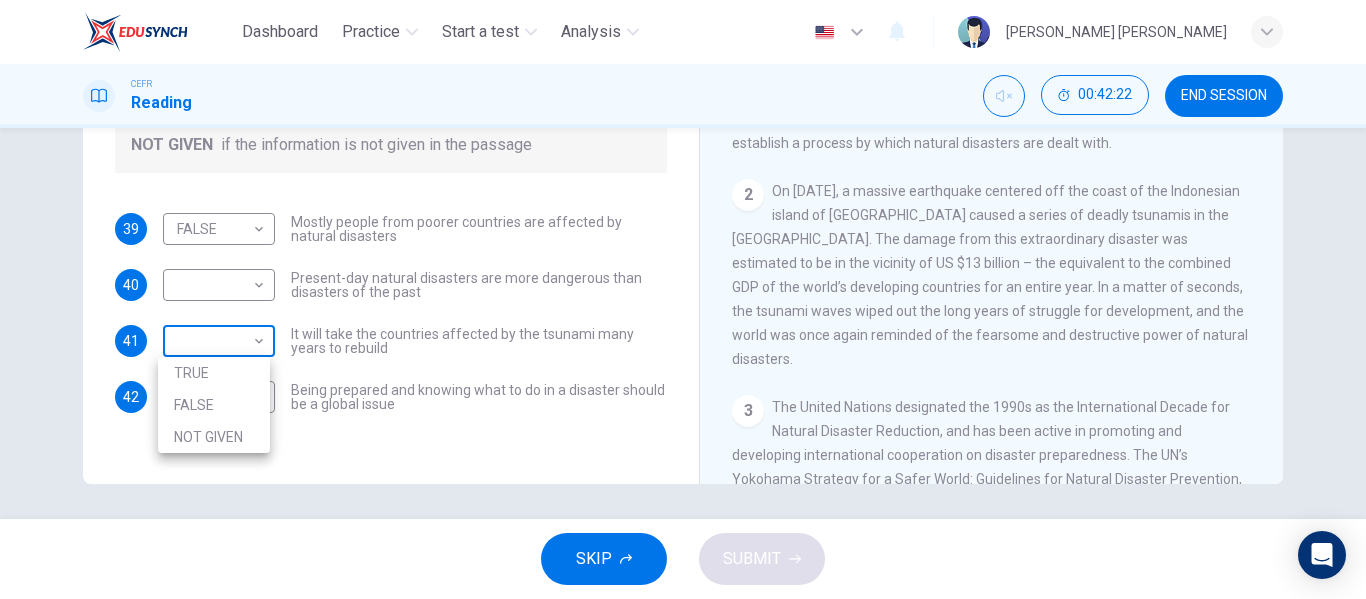 click on "Dashboard Practice Start a test Analysis English en ​ [PERSON_NAME] [PERSON_NAME] CEFR Reading 00:42:22 END SESSION Questions 39 - 42 Do the following statements agree with the information given in the Reading Passage?
In the boxes below, write TRUE if the statement is true FALSE if the statement is false NOT GIVEN if the information is not given in the passage 39 FALSE FALSE ​ Mostly people from poorer countries are affected by natural disasters 40 ​ ​ Present-day natural disasters are more dangerous than disasters of the past 41 ​ ​ It will take the countries affected by the tsunami many years to rebuild 42 ​ ​ Being prepared and knowing what to do in a disaster should be a global issue Preparing for the Threat CLICK TO ZOOM Click to Zoom 1 2 3 4 5 6 SKIP SUBMIT EduSynch - Online Language Proficiency Testing
Dashboard Practice Start a test Analysis Notifications © Copyright  2025 TRUE FALSE NOT GIVEN" at bounding box center (683, 299) 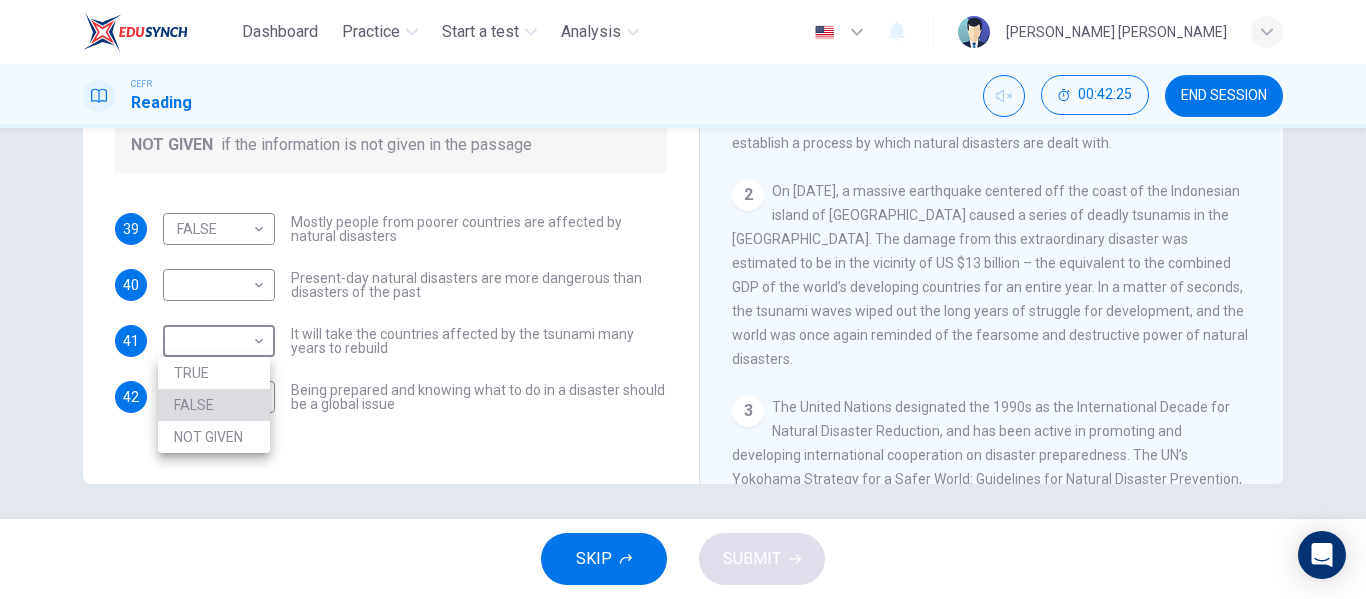 click on "FALSE" at bounding box center [214, 405] 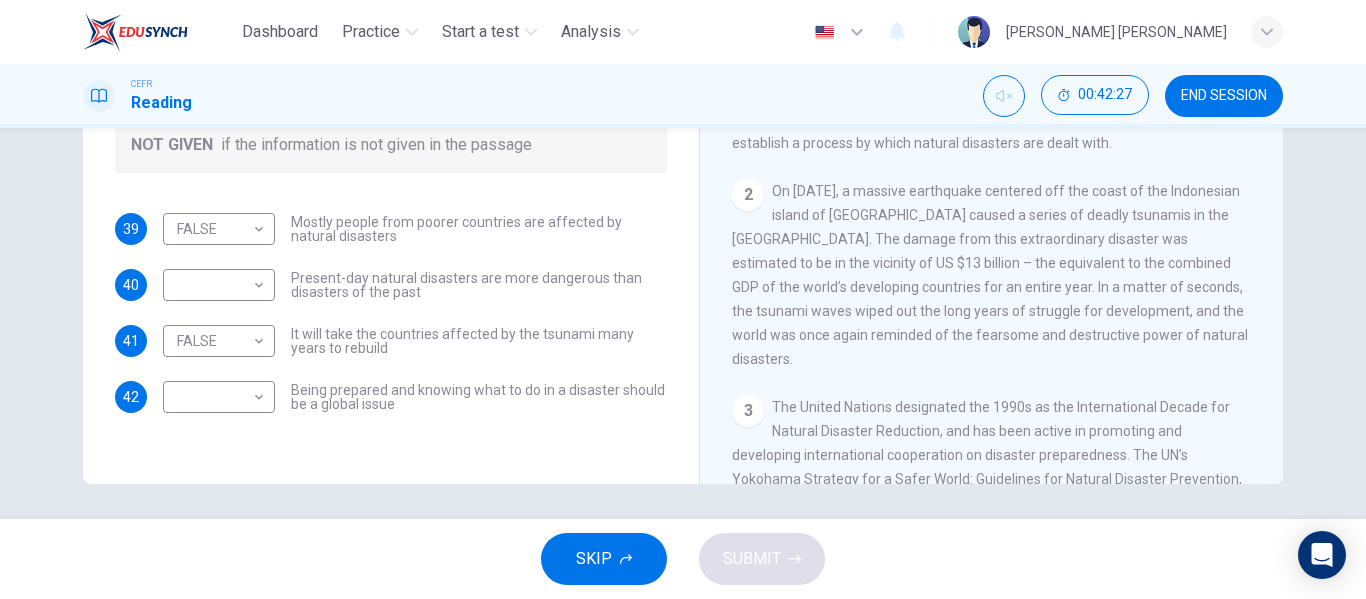 click on "41 FALSE FALSE ​ It will take the countries affected by the tsunami many years to rebuild" at bounding box center (391, 341) 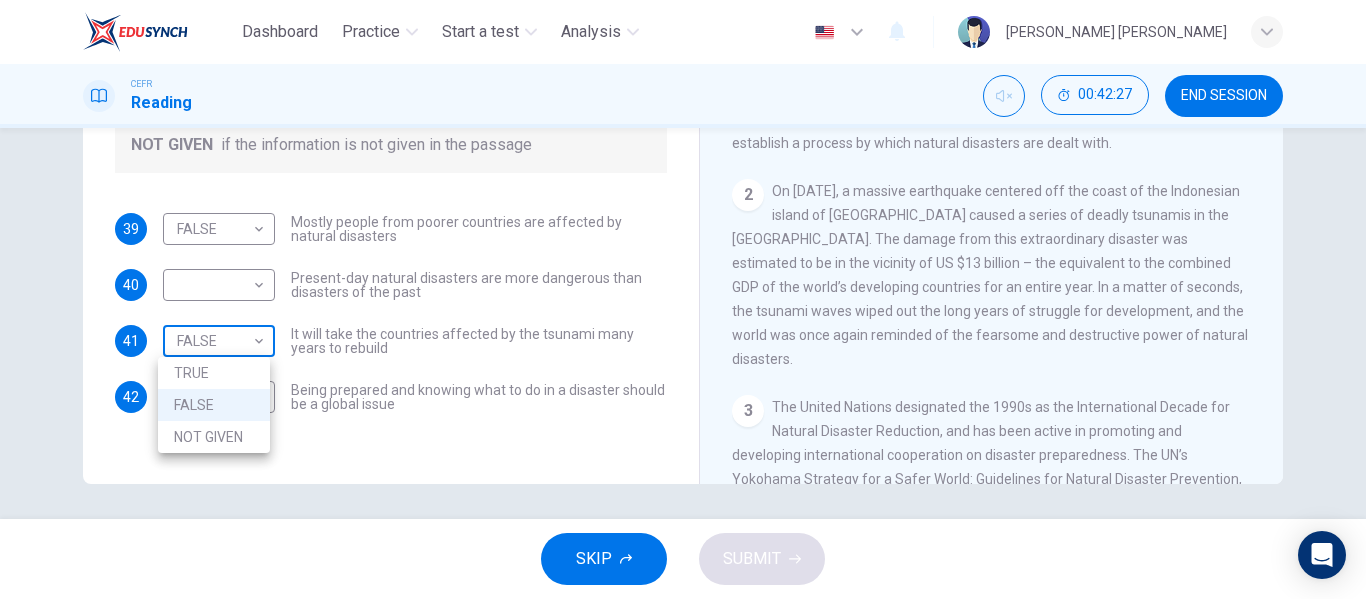 click on "Dashboard Practice Start a test Analysis English en ​ [PERSON_NAME] [PERSON_NAME] CEFR Reading 00:42:27 END SESSION Questions 39 - 42 Do the following statements agree with the information given in the Reading Passage?
In the boxes below, write TRUE if the statement is true FALSE if the statement is false NOT GIVEN if the information is not given in the passage 39 FALSE FALSE ​ Mostly people from poorer countries are affected by natural disasters 40 ​ ​ Present-day natural disasters are more dangerous than disasters of the past 41 FALSE FALSE ​ It will take the countries affected by the tsunami many years to rebuild 42 ​ ​ Being prepared and knowing what to do in a disaster should be a global issue Preparing for the Threat CLICK TO ZOOM Click to Zoom 1 2 3 4 5 6 SKIP SUBMIT EduSynch - Online Language Proficiency Testing
Dashboard Practice Start a test Analysis Notifications © Copyright  2025 TRUE FALSE NOT GIVEN" at bounding box center (683, 299) 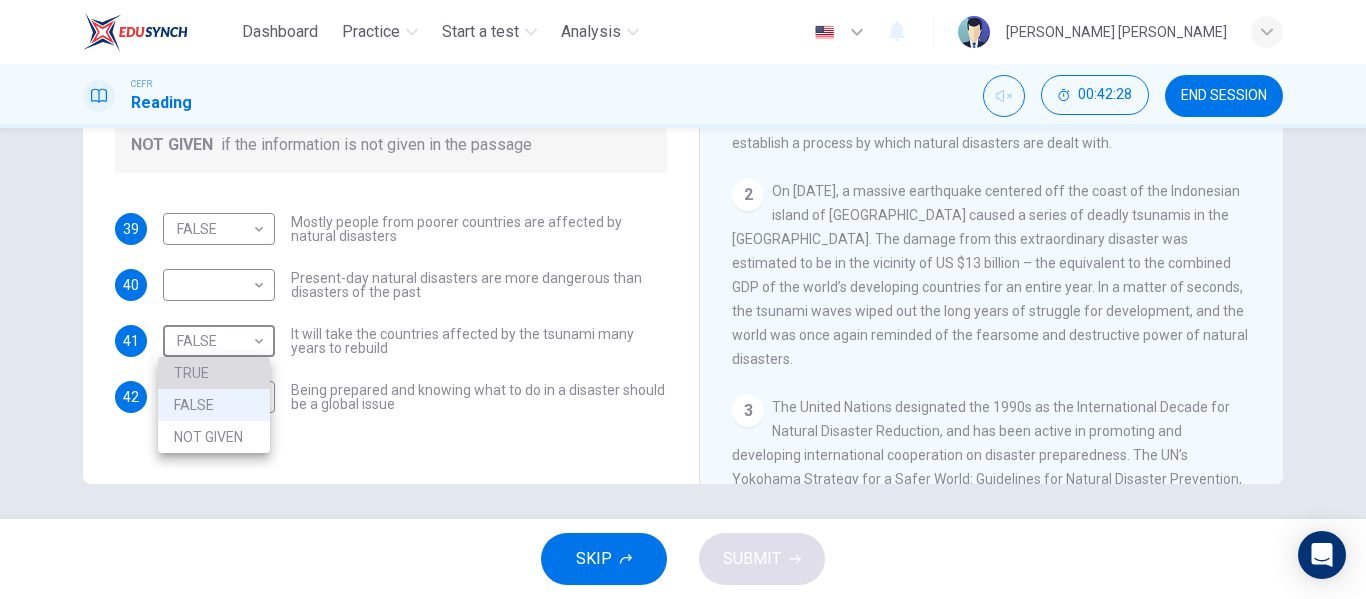 click on "TRUE" at bounding box center (214, 373) 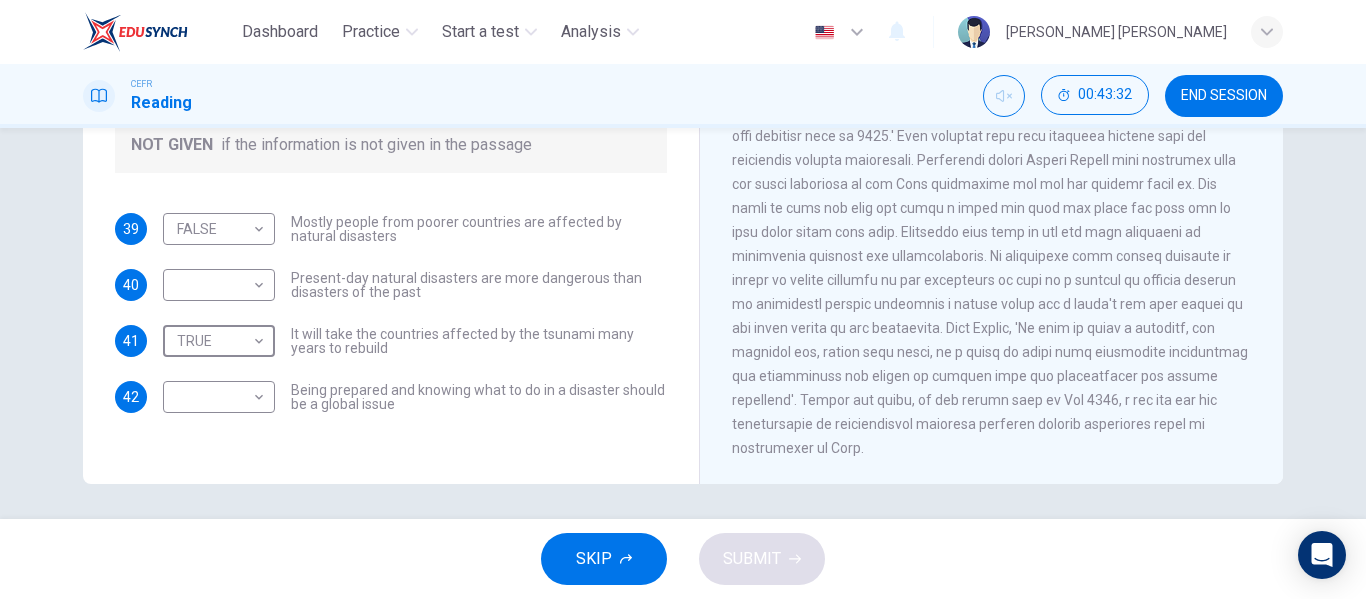 scroll, scrollTop: 1733, scrollLeft: 0, axis: vertical 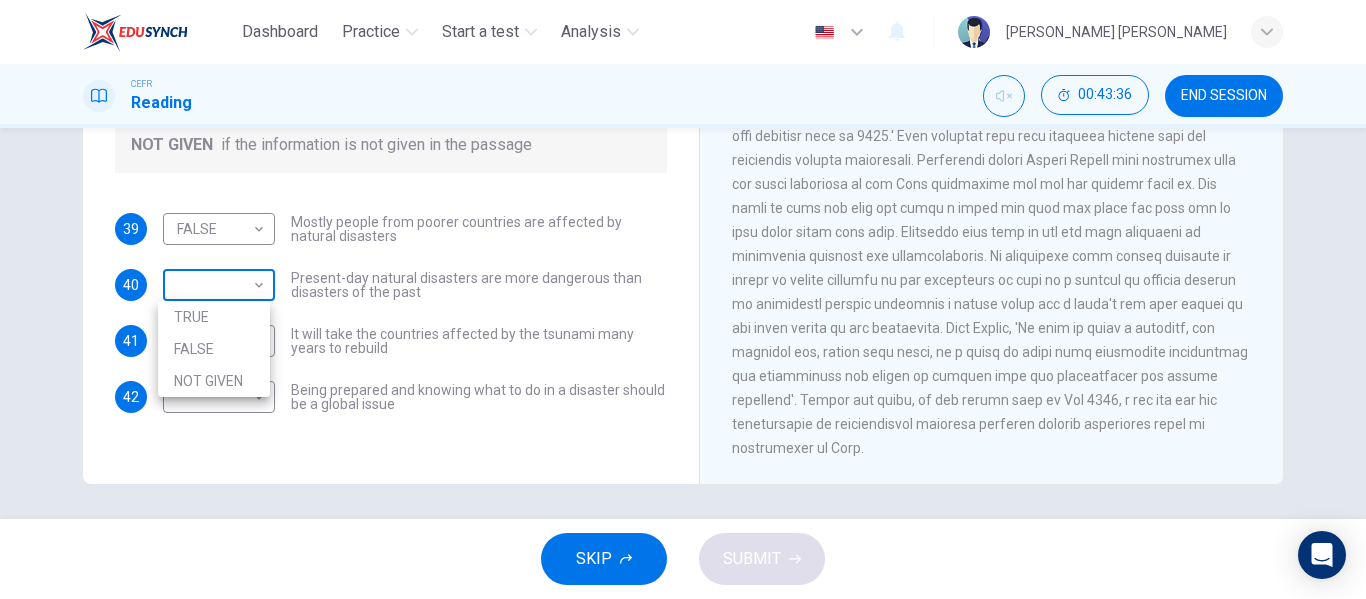 click on "Dashboard Practice Start a test Analysis English en ​ [PERSON_NAME] [PERSON_NAME] CEFR Reading 00:43:36 END SESSION Questions 39 - 42 Do the following statements agree with the information given in the Reading Passage?
In the boxes below, write TRUE if the statement is true FALSE if the statement is false NOT GIVEN if the information is not given in the passage 39 FALSE FALSE ​ Mostly people from poorer countries are affected by natural disasters 40 ​ ​ Present-day natural disasters are more dangerous than disasters of the past 41 TRUE TRUE ​ It will take the countries affected by the tsunami many years to rebuild 42 ​ ​ Being prepared and knowing what to do in a disaster should be a global issue Preparing for the Threat CLICK TO ZOOM Click to Zoom 1 2 3 4 5 6 SKIP SUBMIT EduSynch - Online Language Proficiency Testing
Dashboard Practice Start a test Analysis Notifications © Copyright  2025 TRUE FALSE NOT GIVEN" at bounding box center (683, 299) 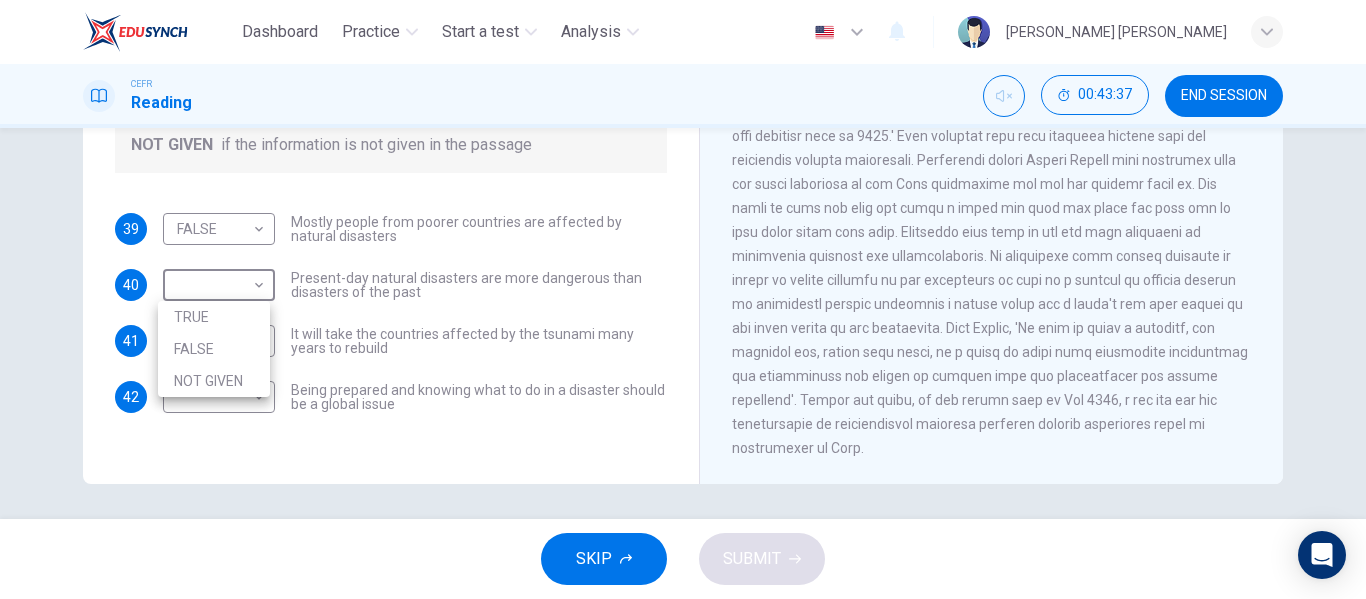 click on "NOT GIVEN" at bounding box center (214, 381) 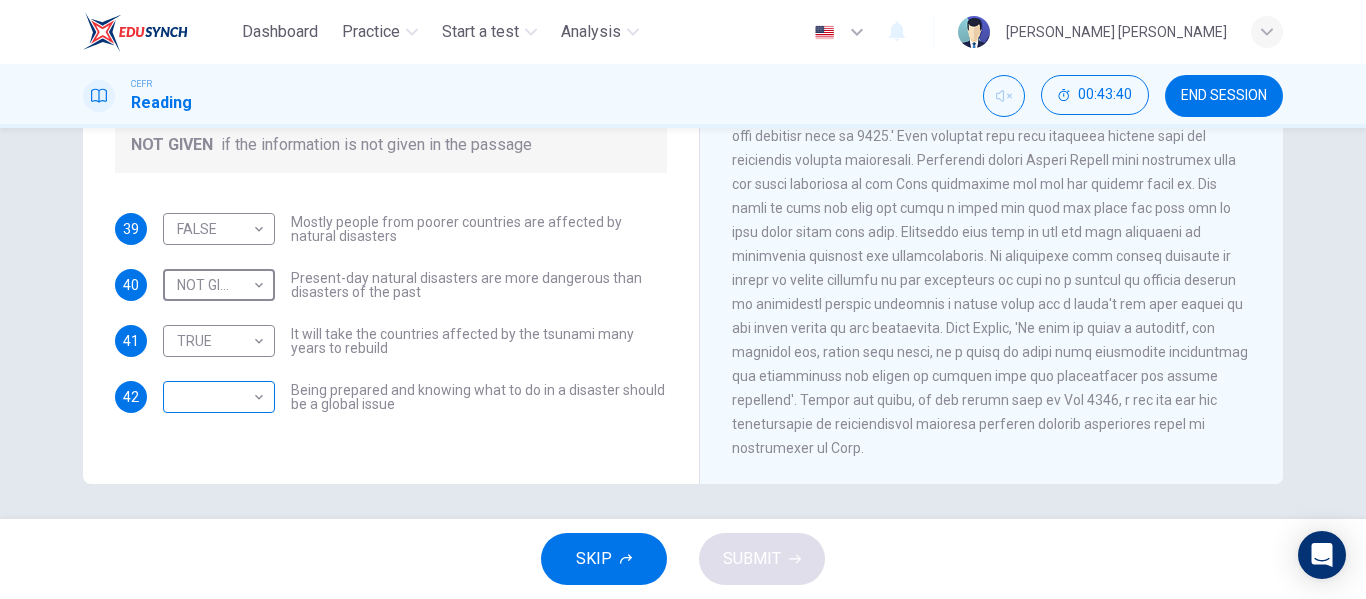 click on "Dashboard Practice Start a test Analysis English en ​ [PERSON_NAME] [PERSON_NAME] CEFR Reading 00:43:40 END SESSION Questions 39 - 42 Do the following statements agree with the information given in the Reading Passage?
In the boxes below, write TRUE if the statement is true FALSE if the statement is false NOT GIVEN if the information is not given in the passage 39 FALSE FALSE ​ Mostly people from poorer countries are affected by natural disasters 40 NOT GIVEN NOT GIVEN ​ Present-day natural disasters are more dangerous than disasters of the past 41 TRUE TRUE ​ It will take the countries affected by the tsunami many years to rebuild 42 ​ ​ Being prepared and knowing what to do in a disaster should be a global issue Preparing for the Threat CLICK TO ZOOM Click to Zoom 1 2 3 4 5 6 SKIP SUBMIT EduSynch - Online Language Proficiency Testing
Dashboard Practice Start a test Analysis Notifications © Copyright  2025" at bounding box center (683, 299) 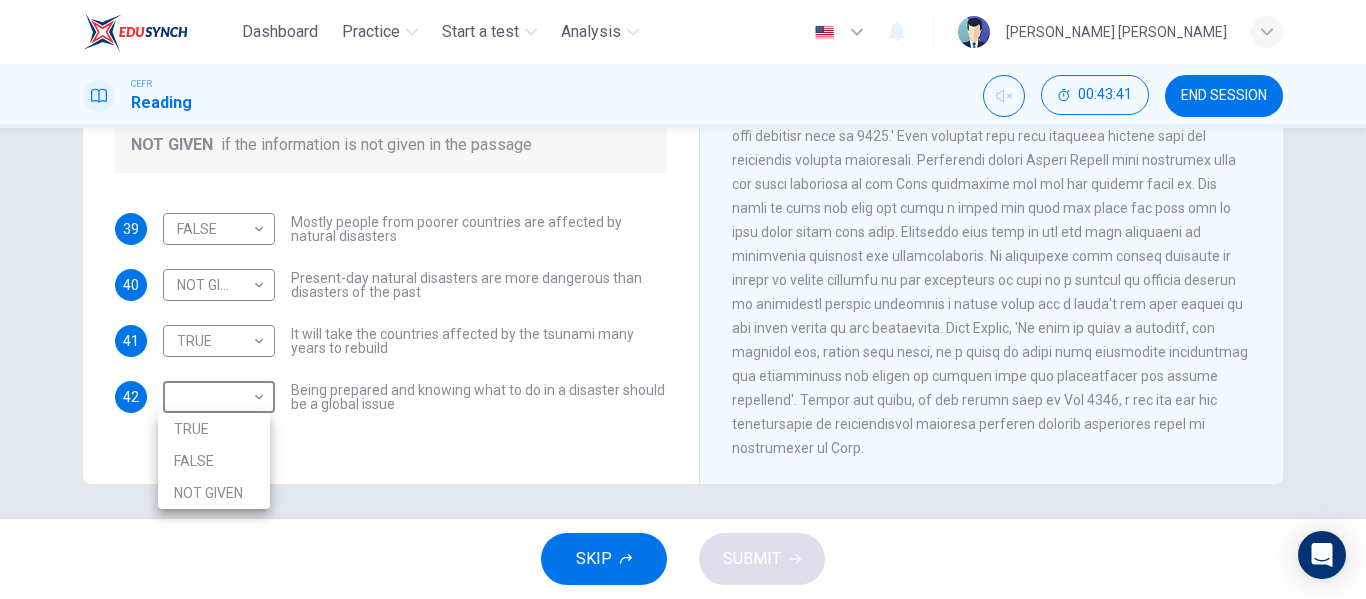 click on "TRUE" at bounding box center [214, 429] 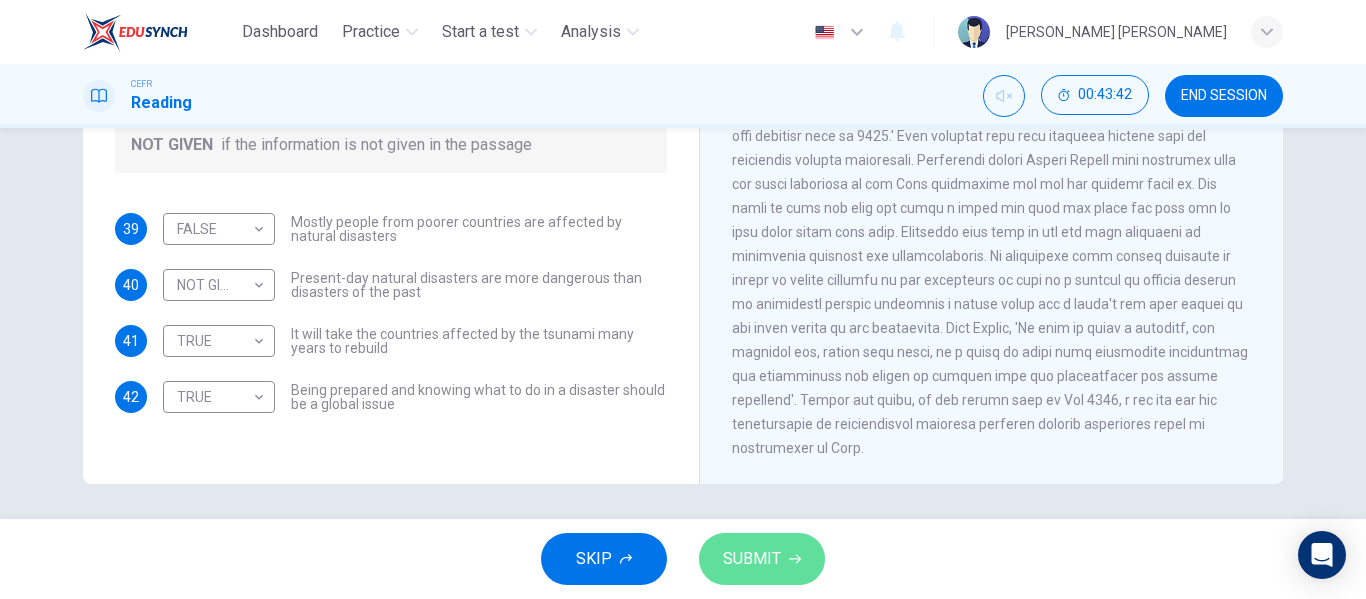 click on "SUBMIT" at bounding box center [752, 559] 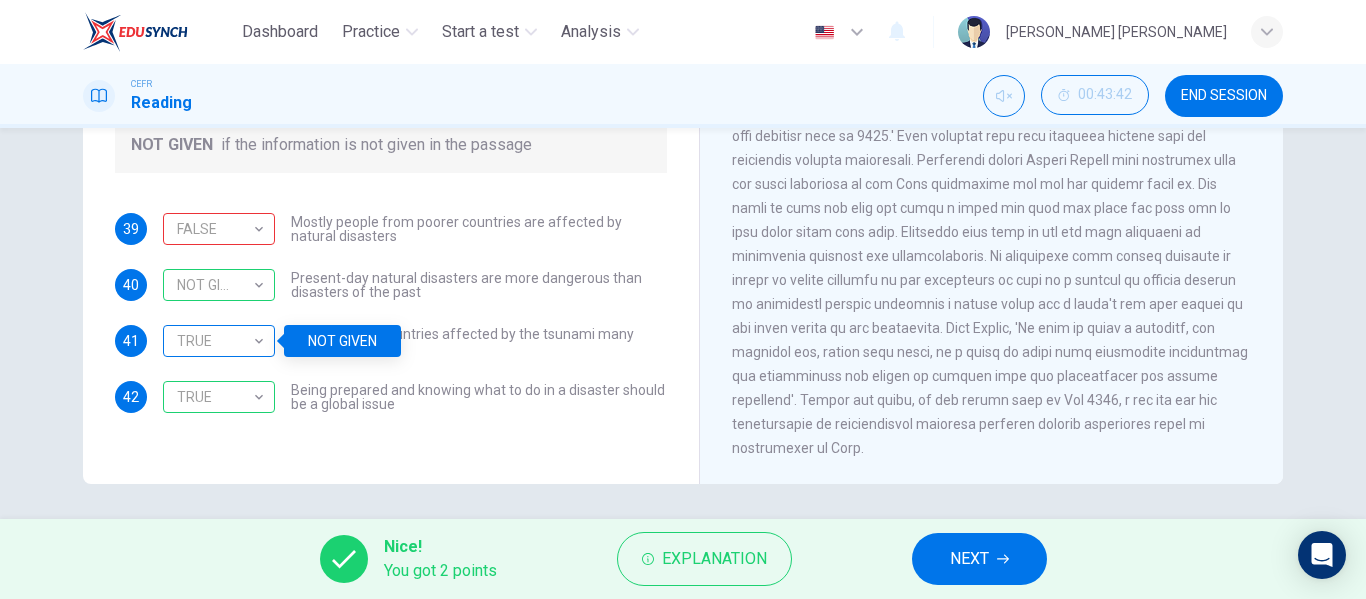 click on "TRUE" at bounding box center (215, 341) 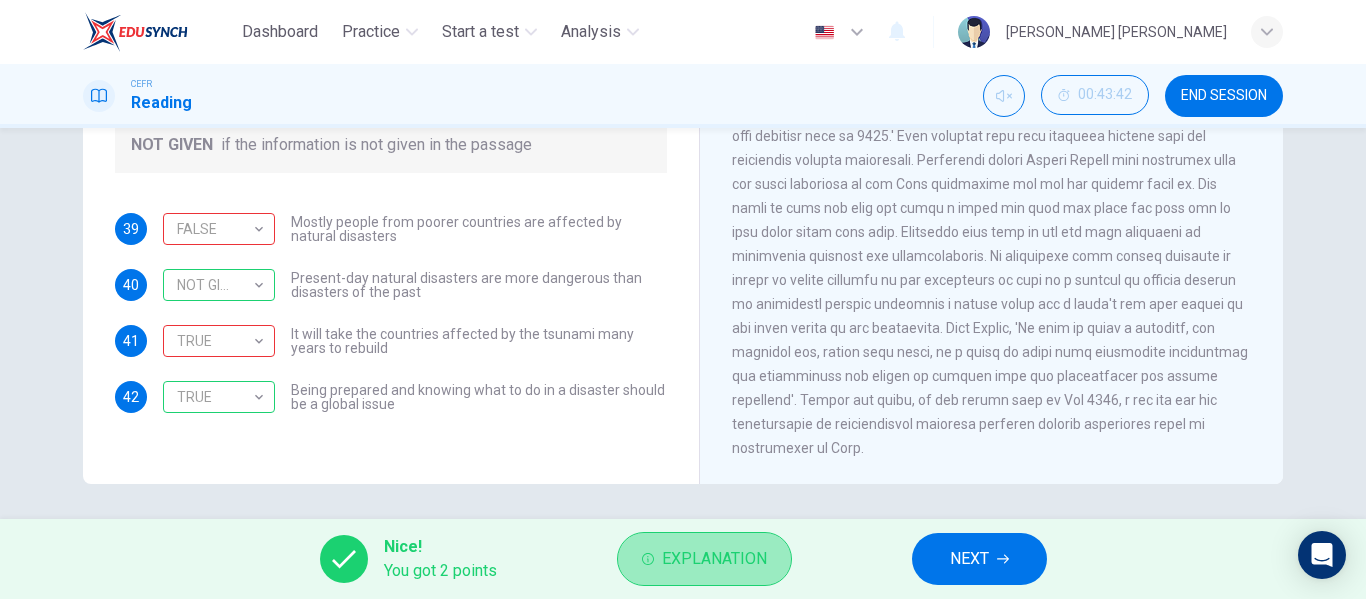 click on "Explanation" at bounding box center (714, 559) 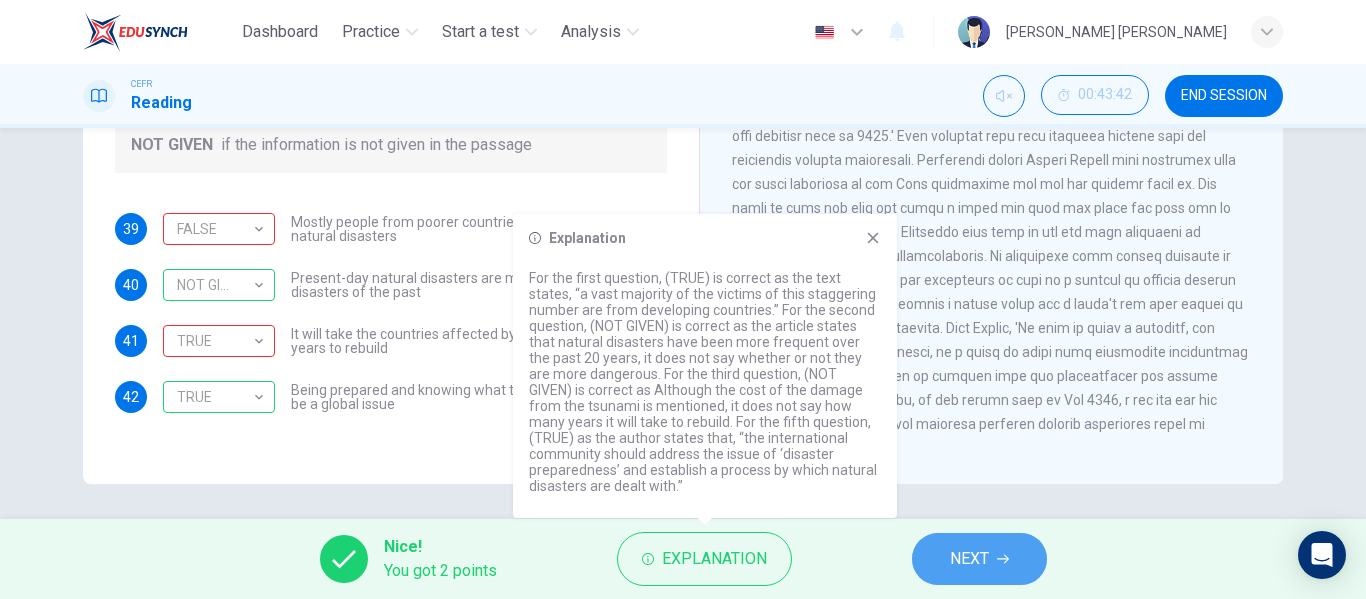 click on "NEXT" at bounding box center (979, 559) 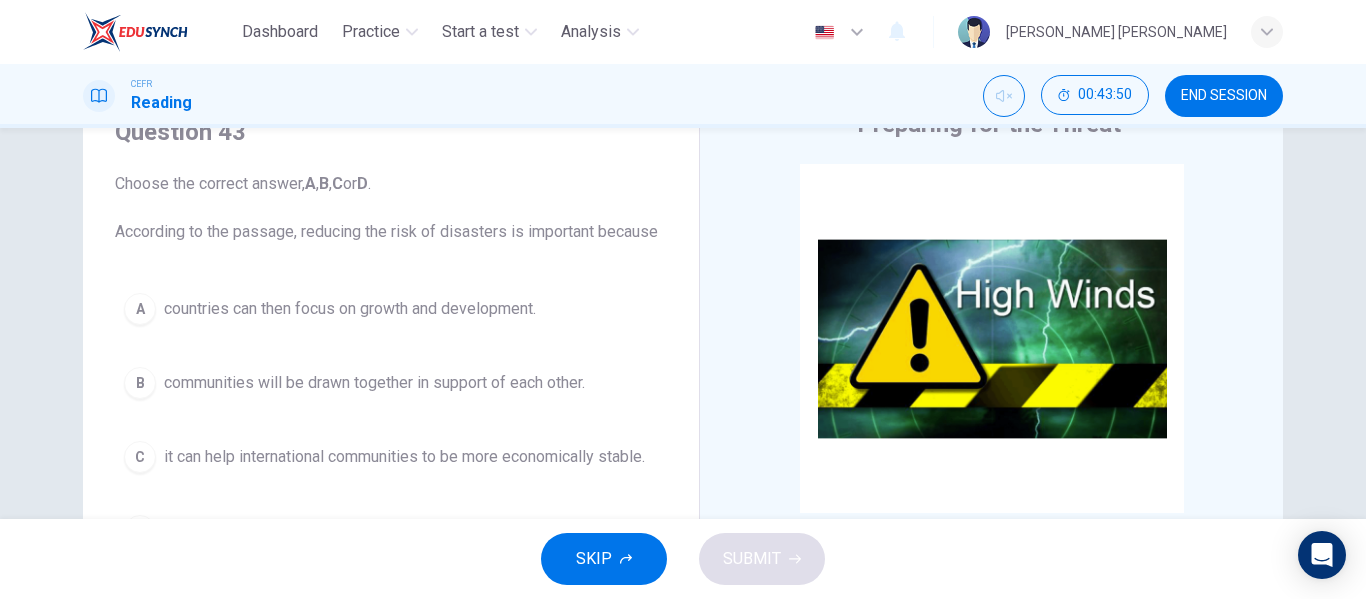 scroll, scrollTop: 91, scrollLeft: 0, axis: vertical 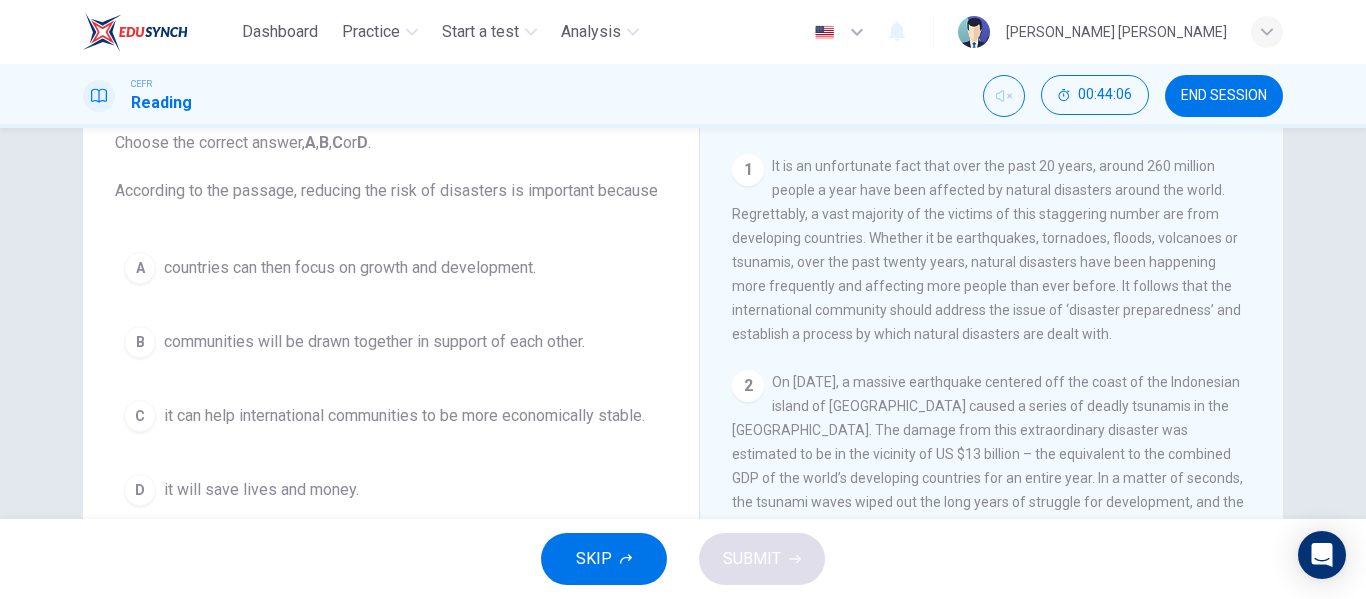 click on "it will save lives and money." at bounding box center [261, 490] 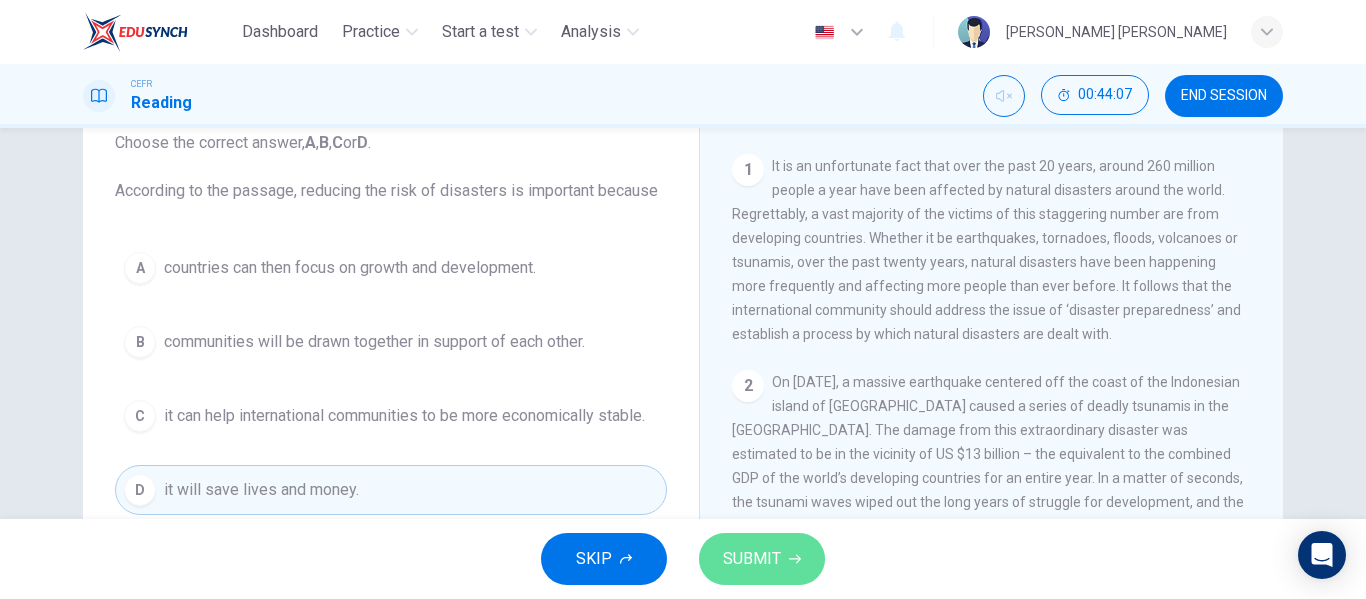 click on "SUBMIT" at bounding box center [762, 559] 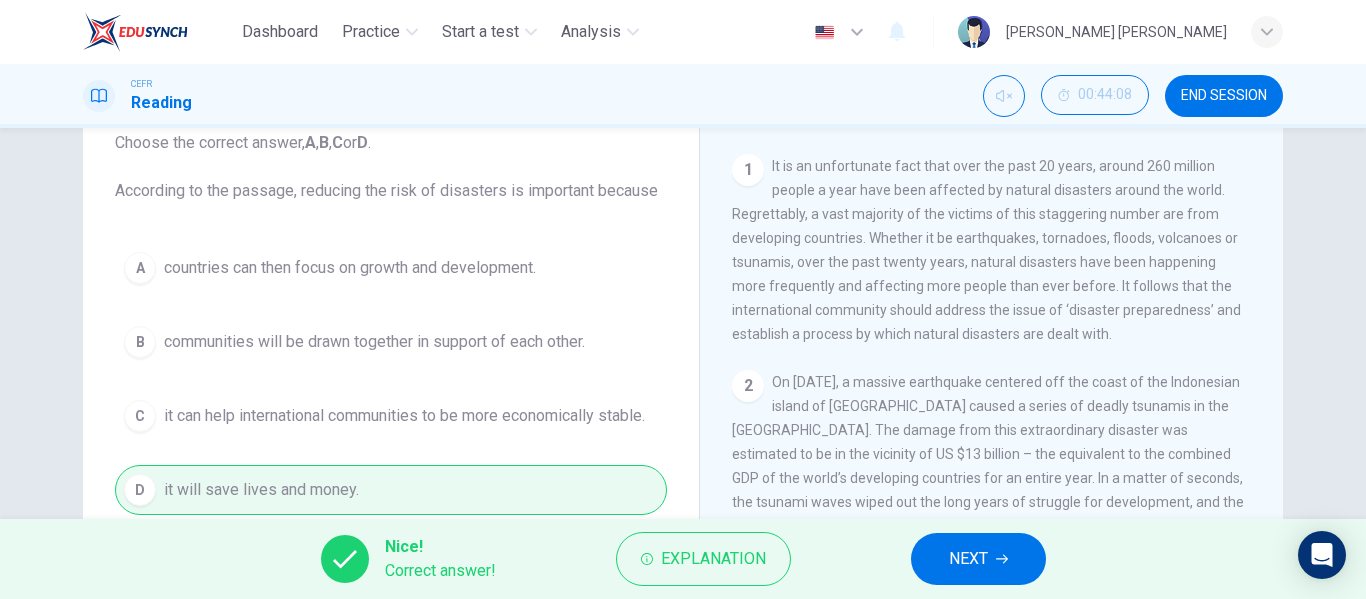 click on "NEXT" at bounding box center [968, 559] 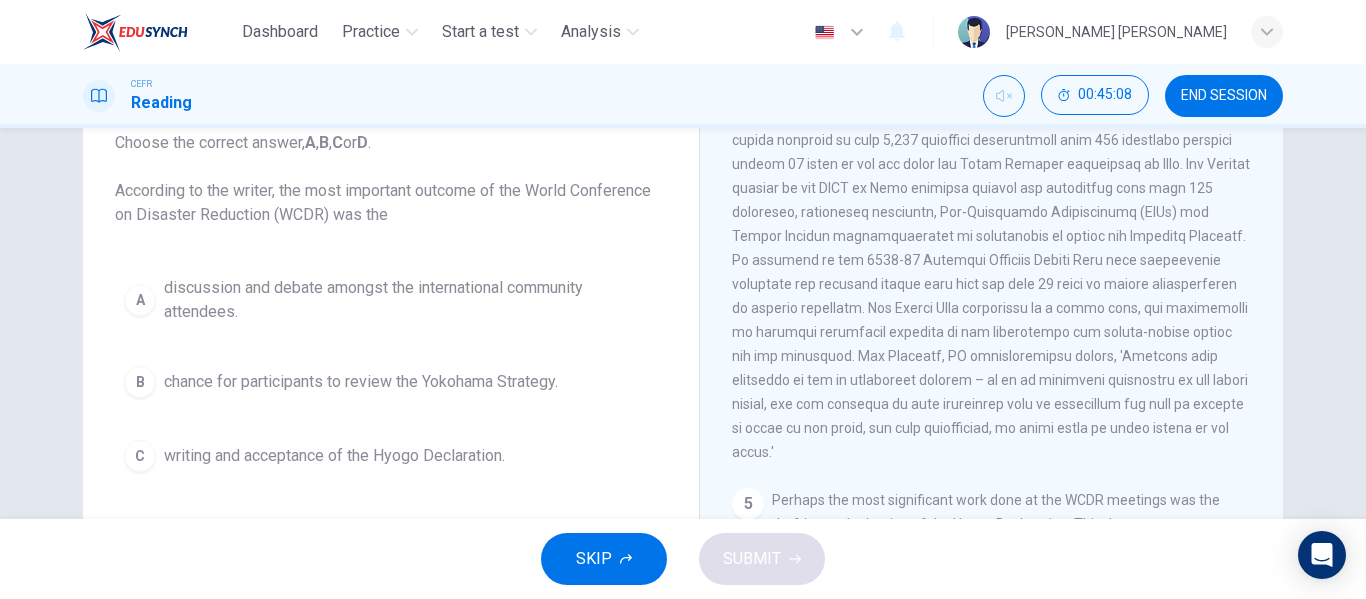 scroll, scrollTop: 1185, scrollLeft: 0, axis: vertical 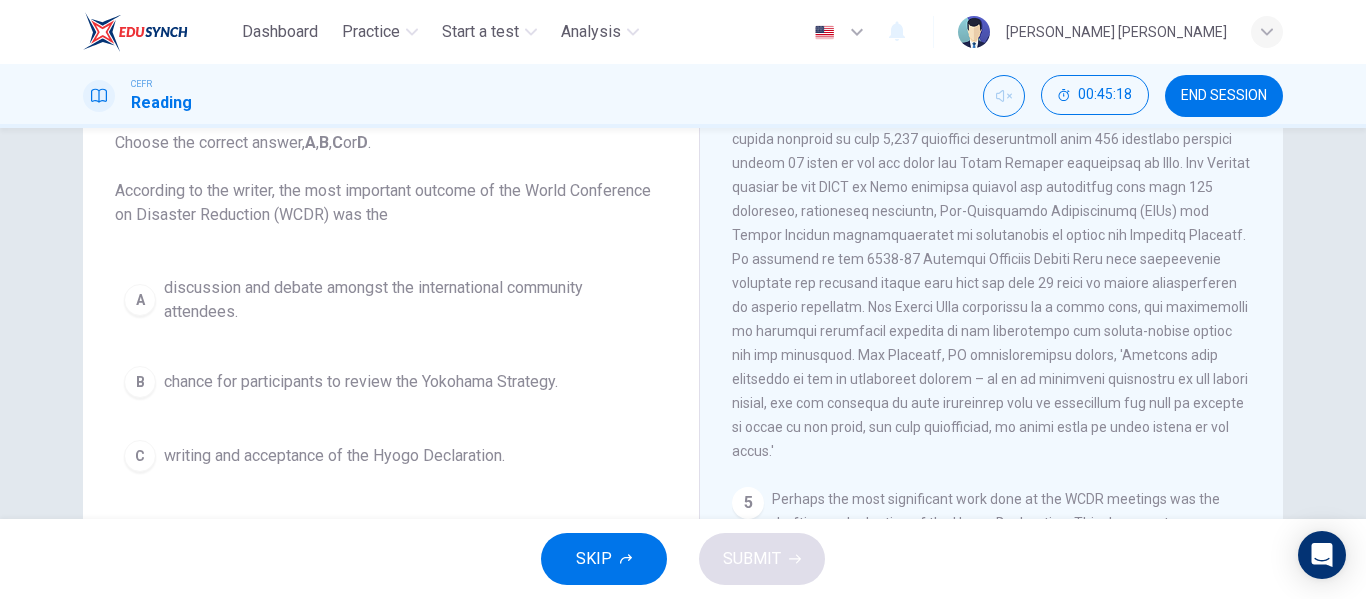 click on "discussion and debate amongst the international community attendees." at bounding box center [411, 300] 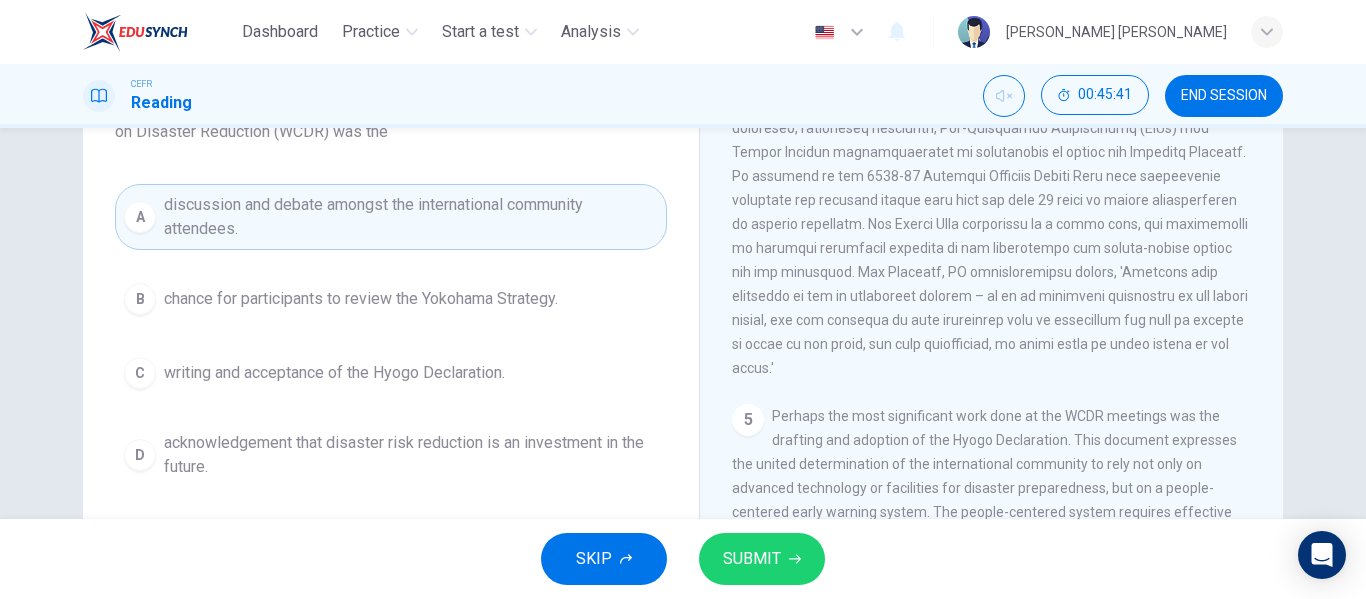 scroll, scrollTop: 217, scrollLeft: 0, axis: vertical 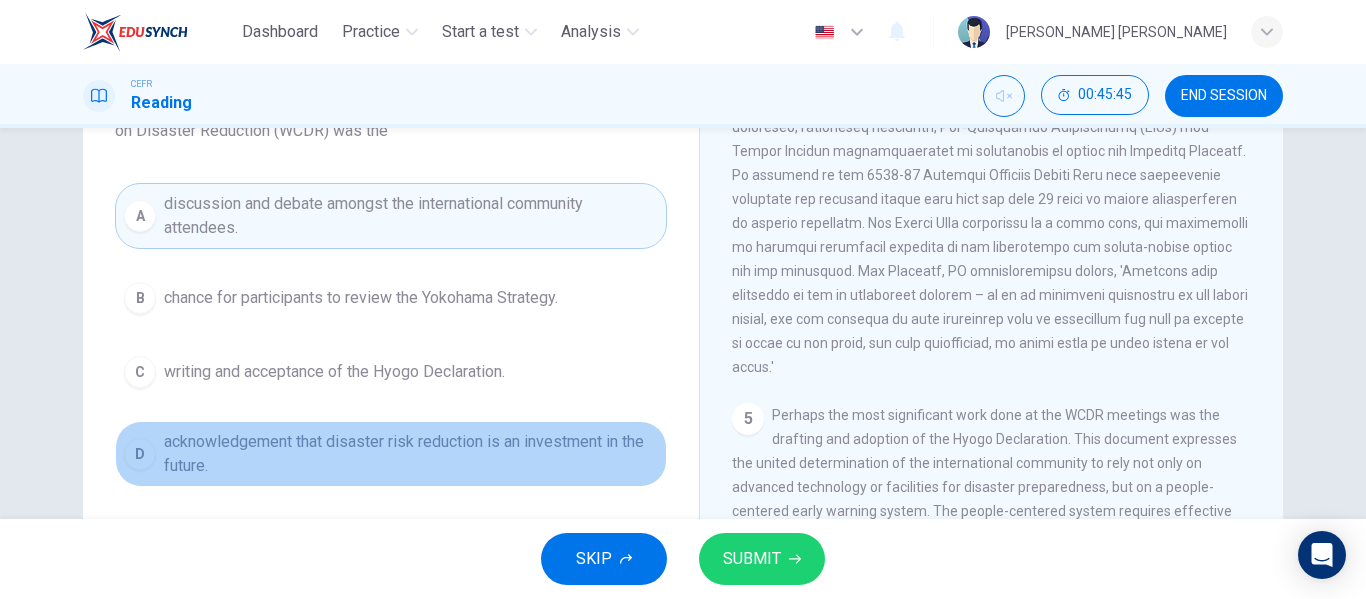 click on "acknowledgement that disaster risk reduction is an investment in the future." at bounding box center [411, 454] 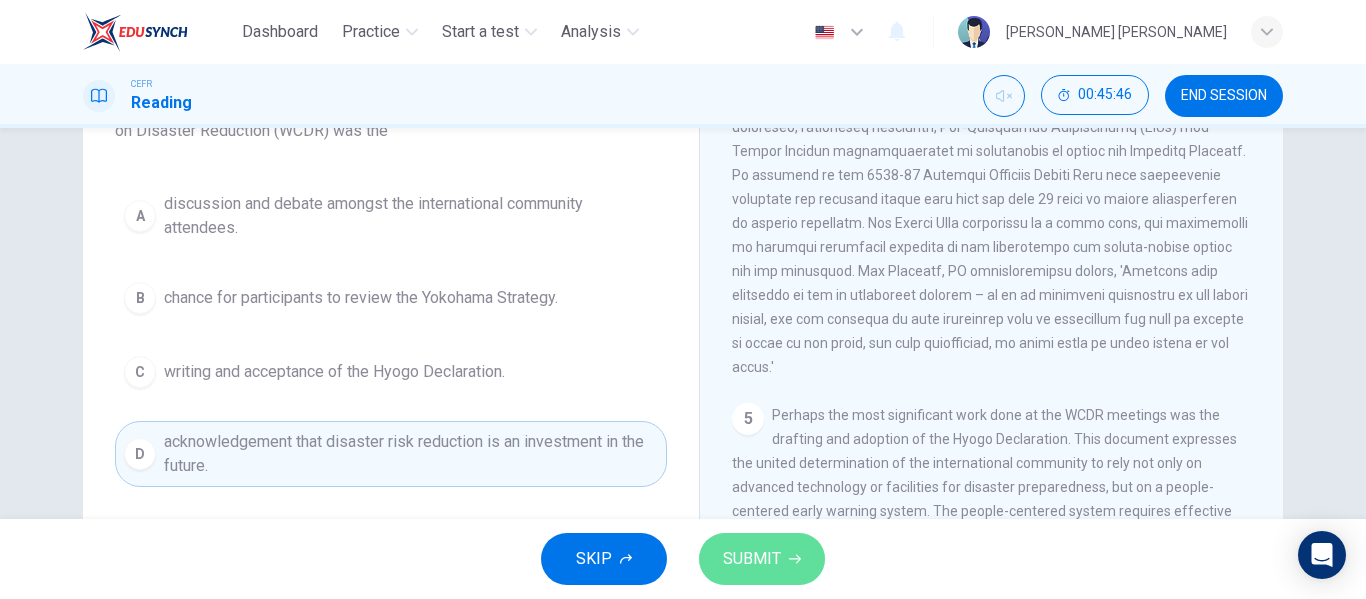 click on "SUBMIT" at bounding box center (752, 559) 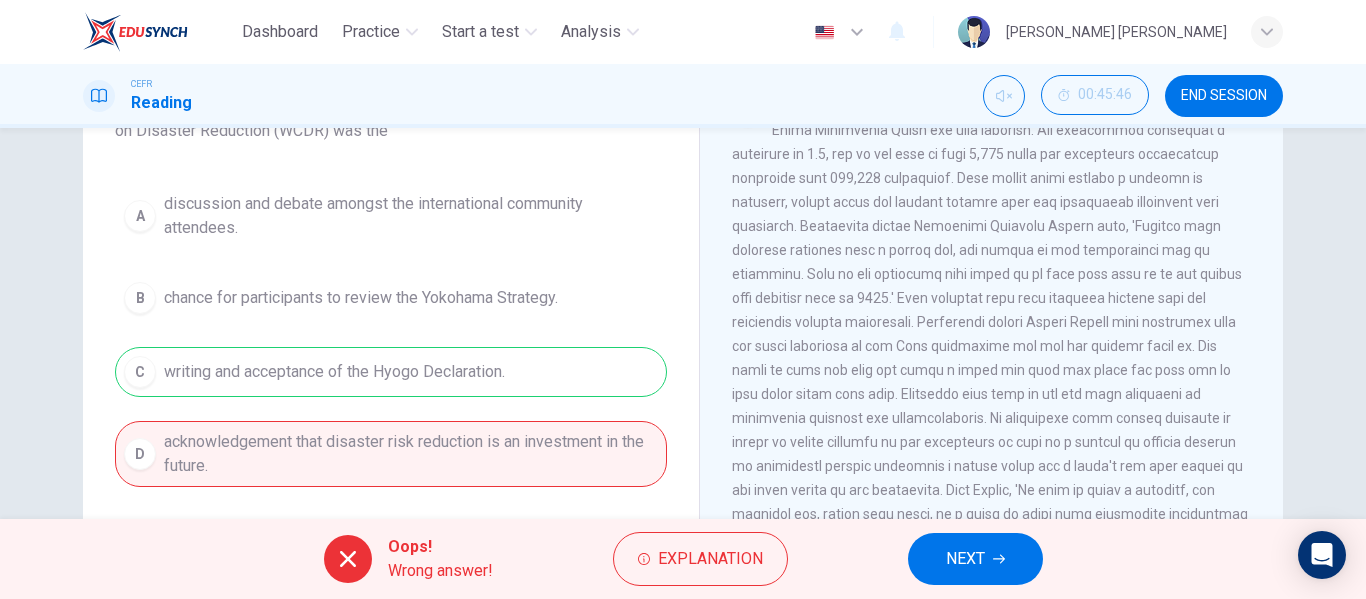 scroll, scrollTop: 1733, scrollLeft: 0, axis: vertical 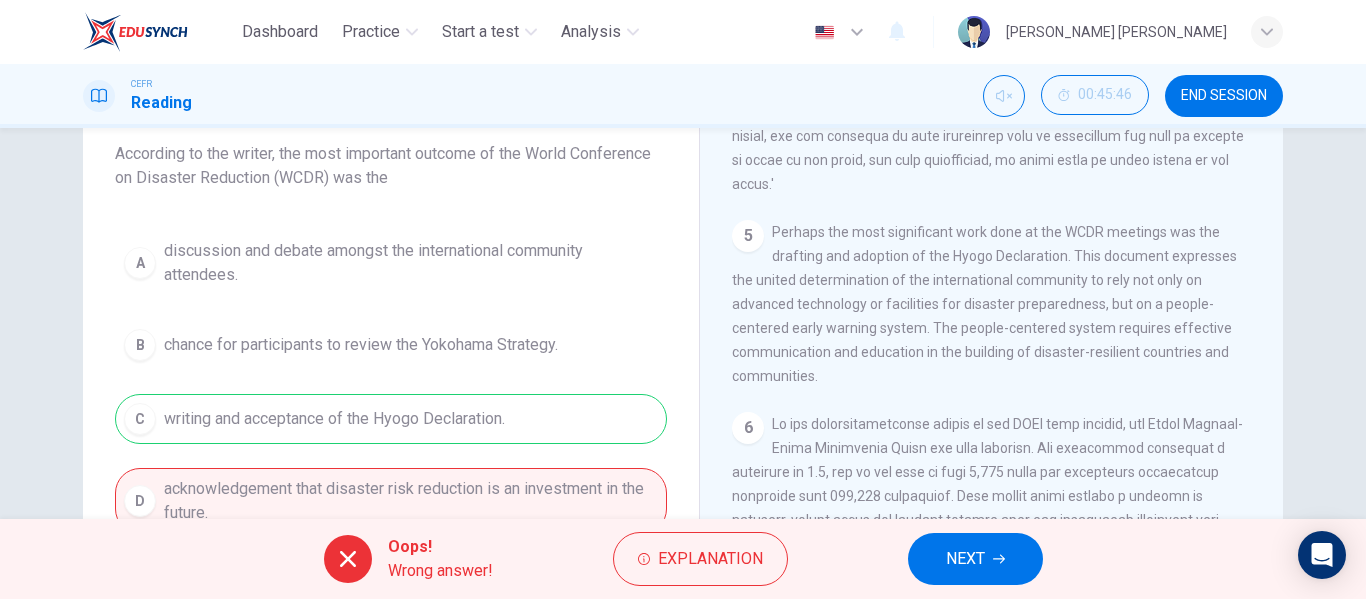 click on "NEXT" at bounding box center [975, 559] 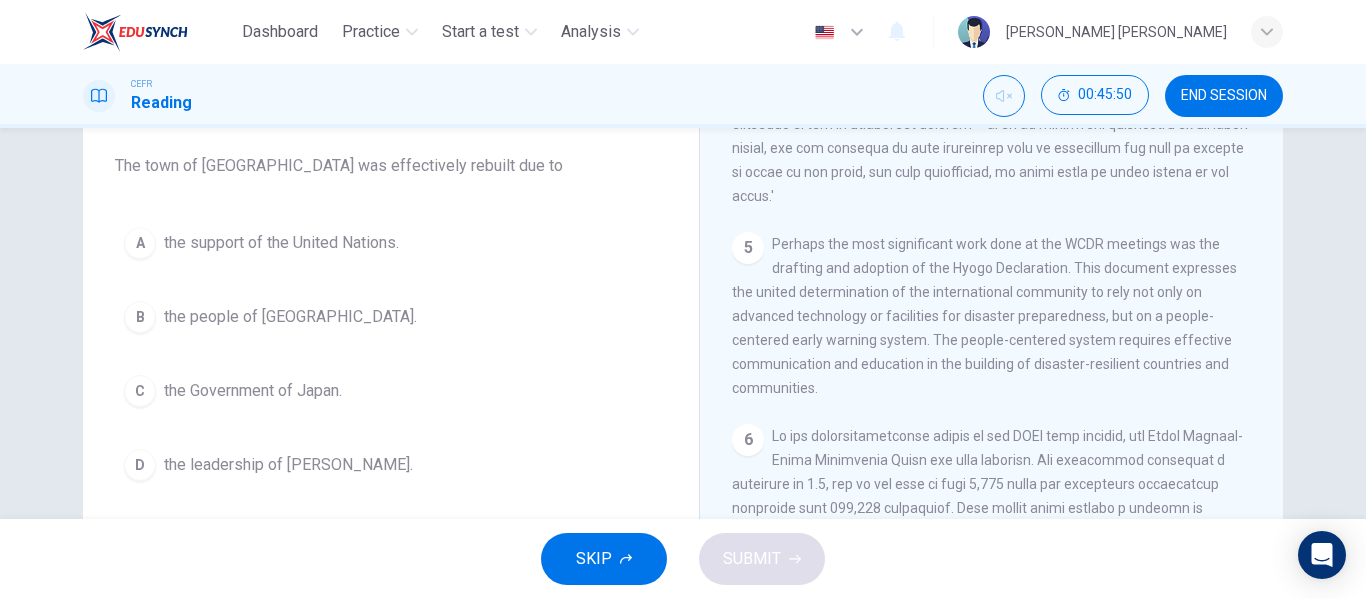 scroll, scrollTop: 159, scrollLeft: 0, axis: vertical 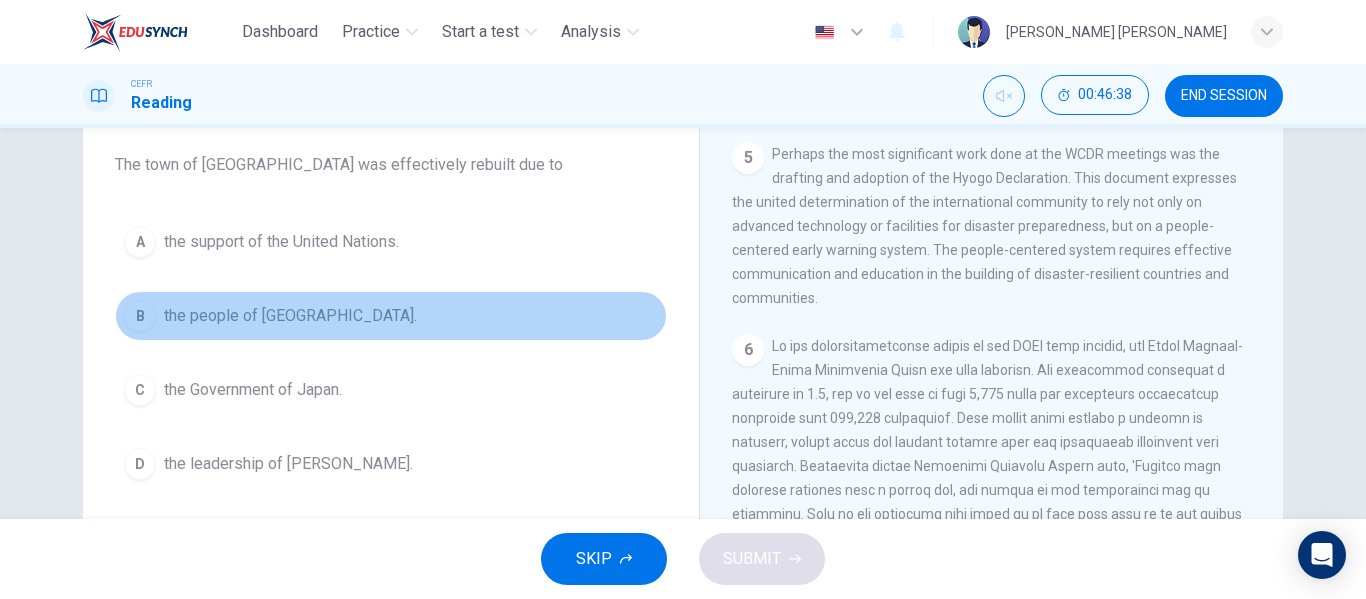 click on "the people of [GEOGRAPHIC_DATA]." at bounding box center (290, 316) 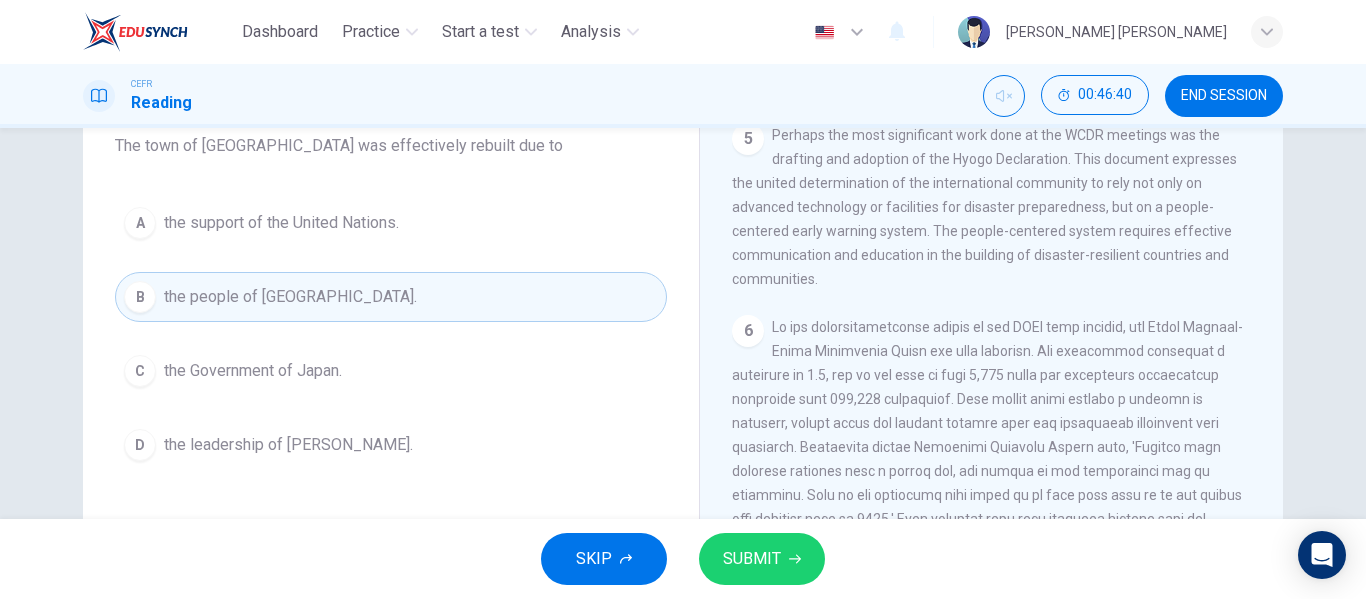 scroll, scrollTop: 179, scrollLeft: 0, axis: vertical 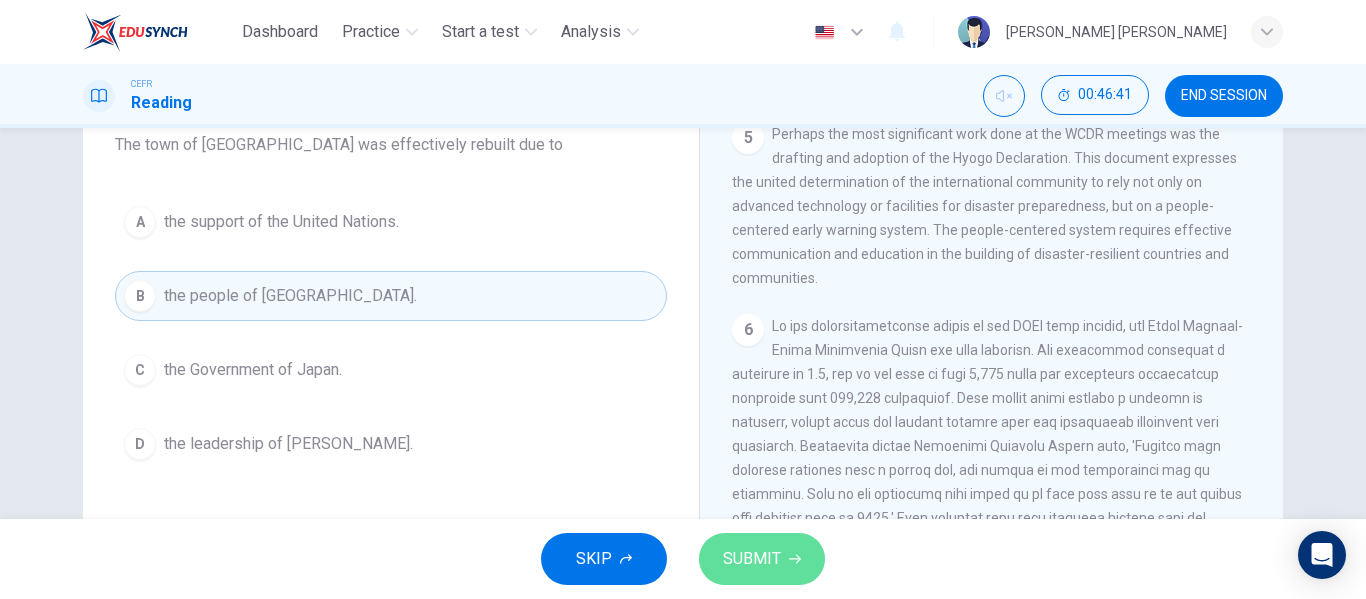 click 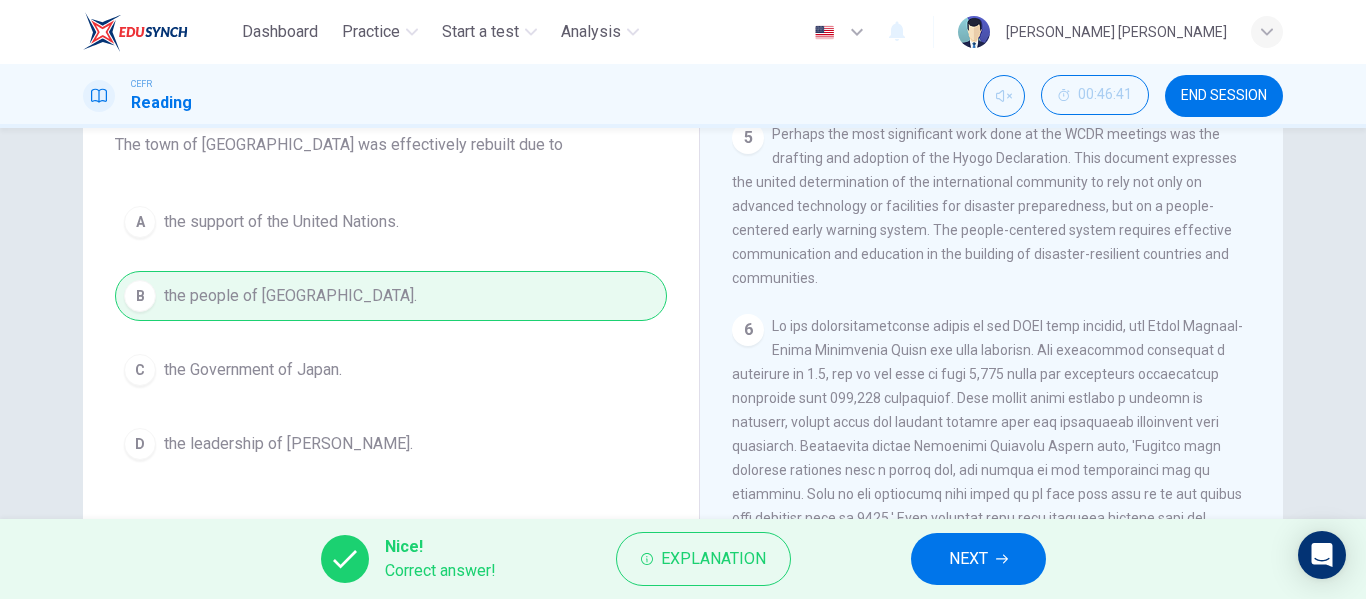 click on "NEXT" at bounding box center (968, 559) 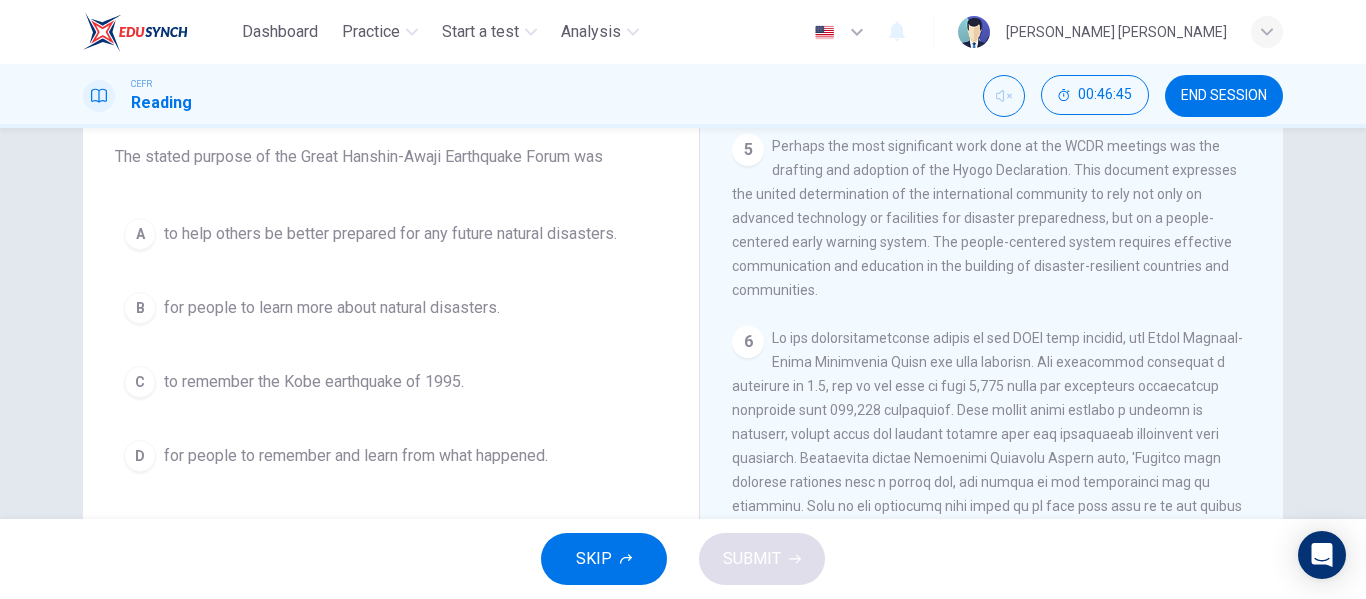 scroll, scrollTop: 166, scrollLeft: 0, axis: vertical 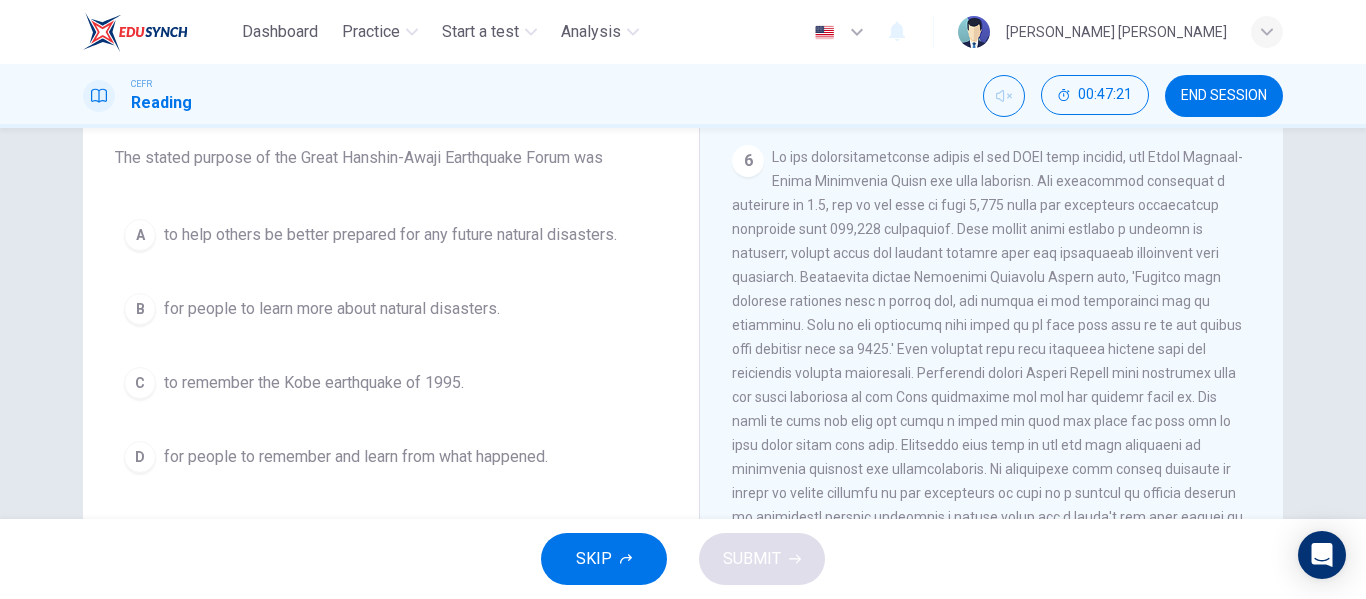 click on "for people to learn more about natural disasters." at bounding box center (332, 309) 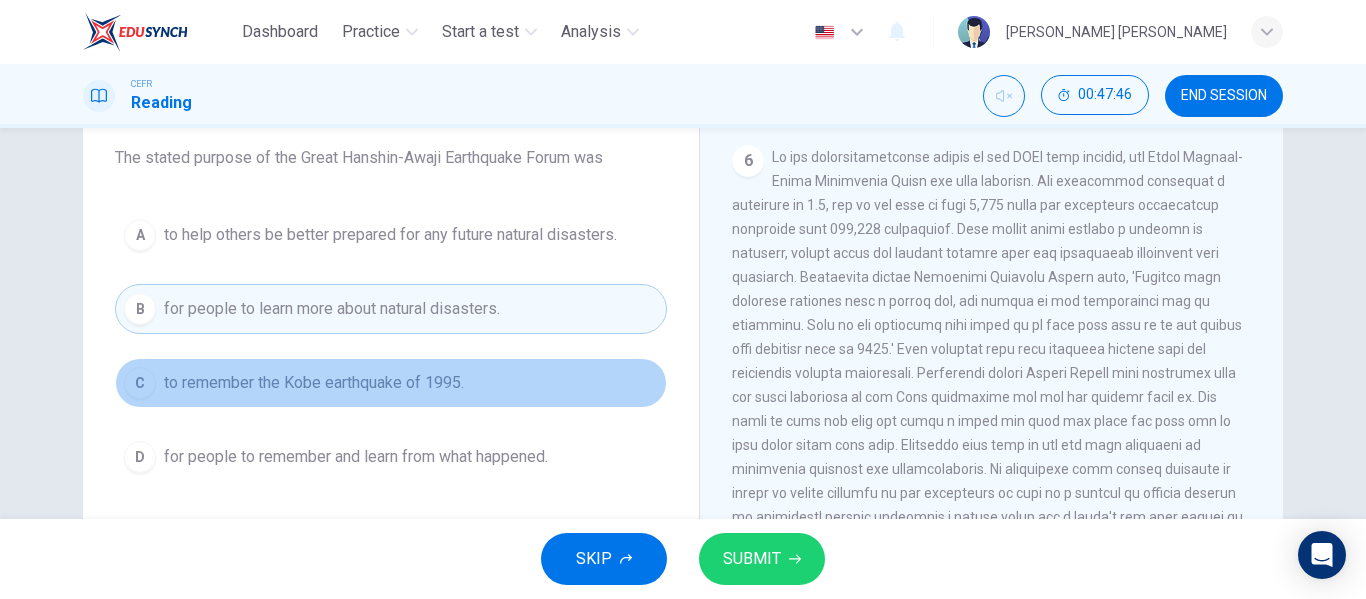 click on "to remember the Kobe earthquake of 1995." at bounding box center [314, 383] 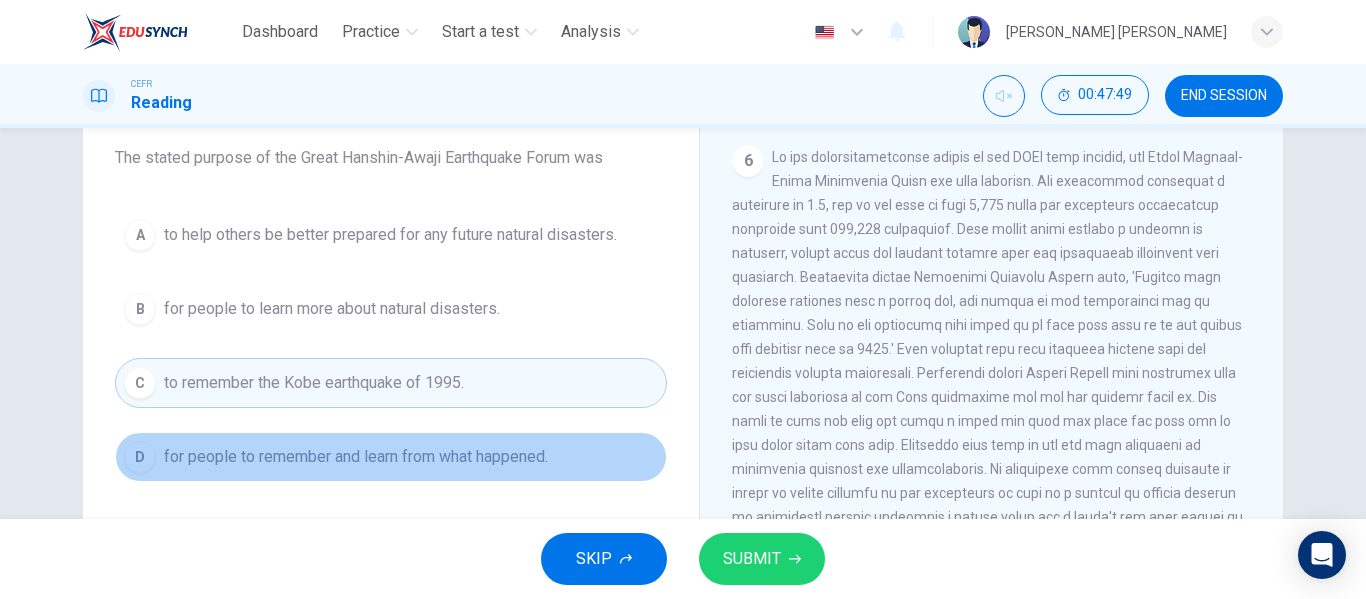 click on "for people to remember and learn from what happened." at bounding box center [356, 457] 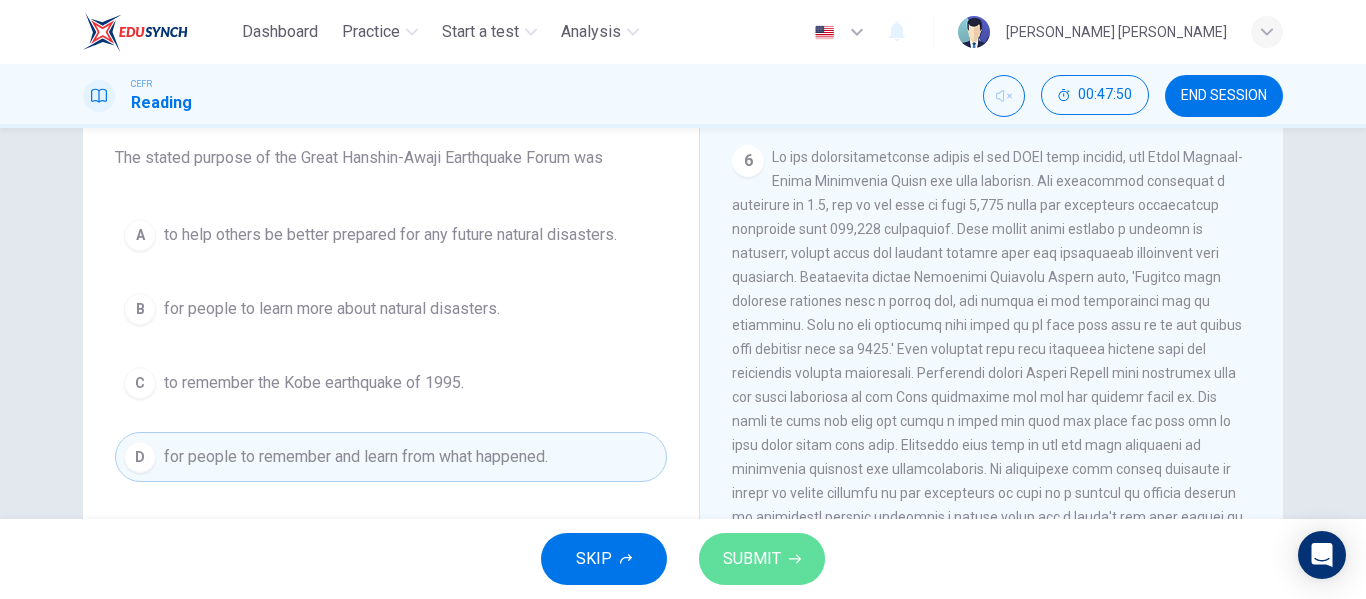 click on "SUBMIT" at bounding box center [752, 559] 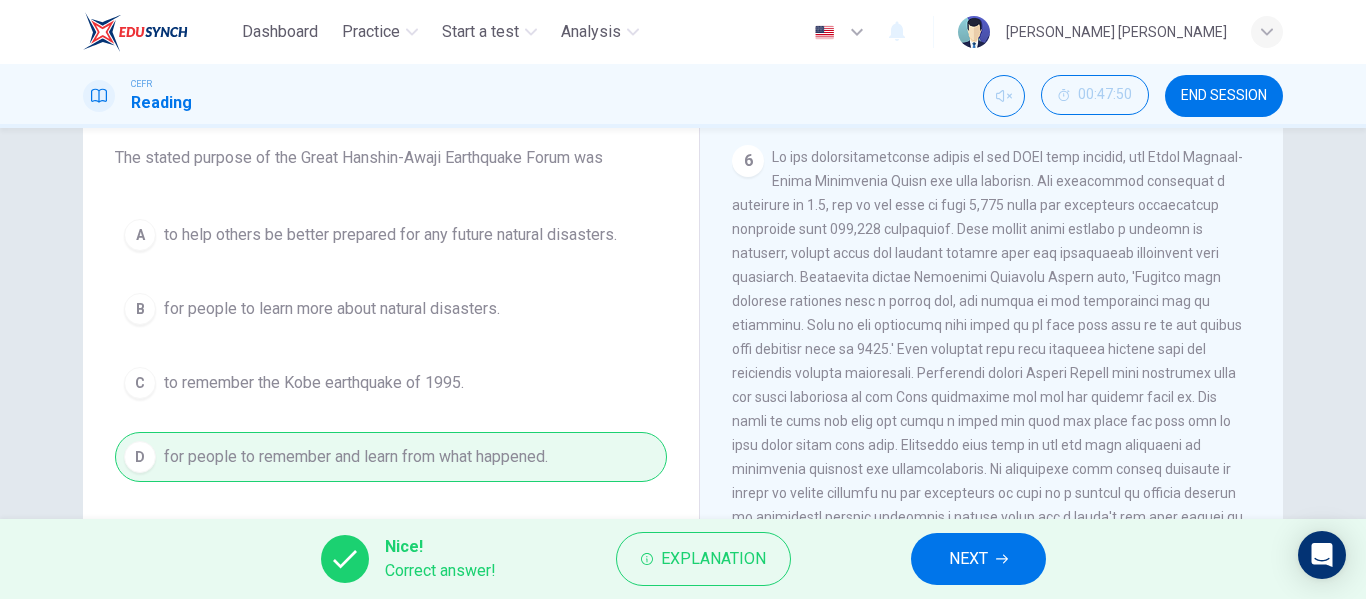 click on "NEXT" at bounding box center (978, 559) 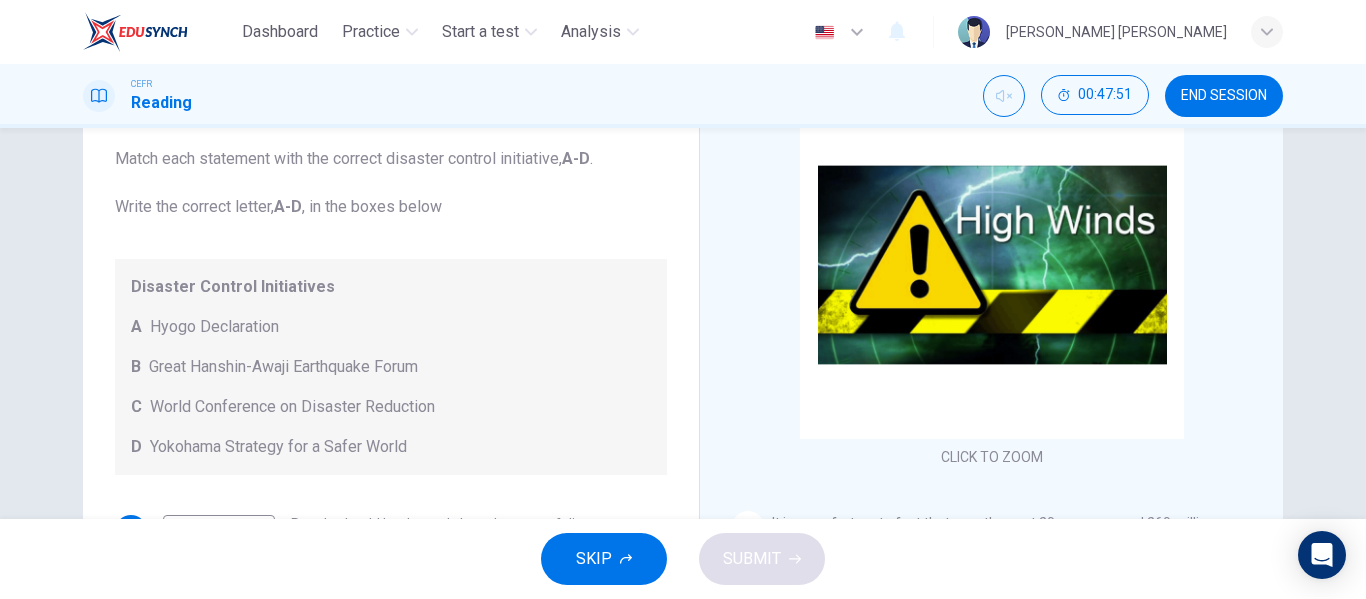 scroll, scrollTop: 0, scrollLeft: 0, axis: both 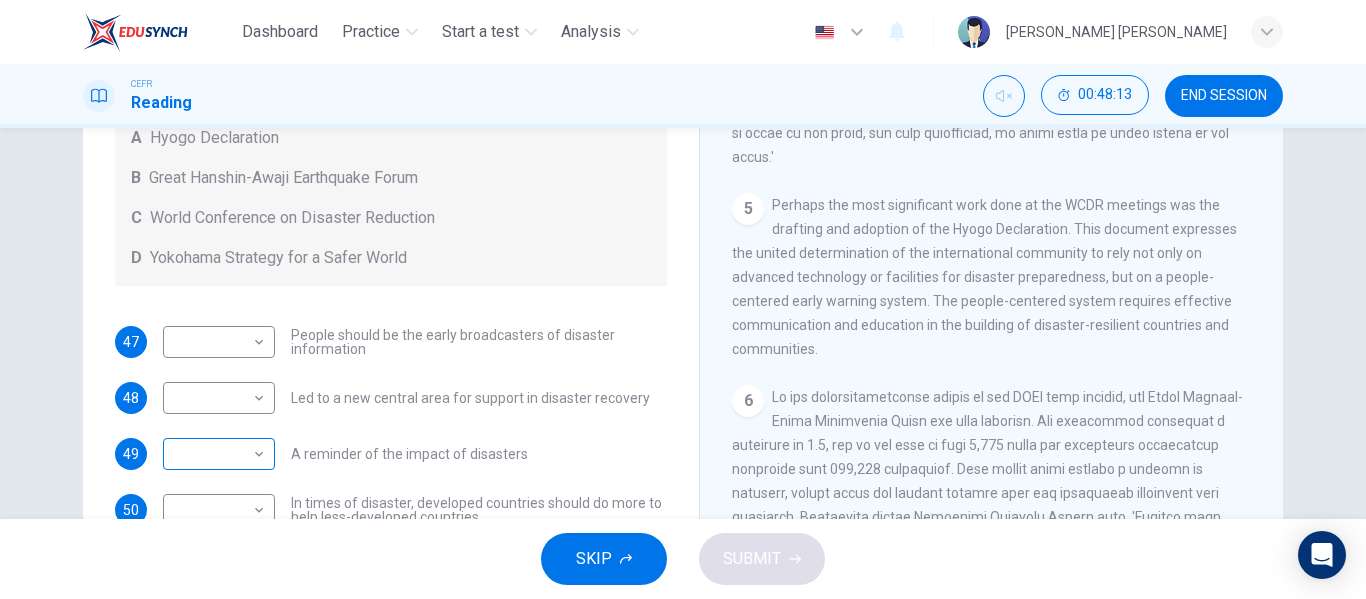 click on "Dashboard Practice Start a test Analysis English en ​ [PERSON_NAME] [PERSON_NAME] CEFR Reading 00:48:13 END SESSION Questions 47 - 51 Look at the following statements and the list of disaster control initiatives below.
Match each statement with the correct disaster control initiative,  A-D .
Write the correct letter,  A-D , in the boxes below Disaster Control Initiatives A Hyogo Declaration B Great Hanshin-Awaji Earthquake Forum C World Conference on Disaster Reduction D Yokohama Strategy for a Safer World 47 ​ ​ People should be the early broadcasters of disaster information 48 ​ ​ Led to a new central area for support in disaster recovery 49 ​ ​ A reminder of the impact of disasters 50 ​ ​ In times of disaster, developed countries should do more to help less-developed countries 51 ​ ​ National development and disaster prevention should be considered at the same time Preparing for the Threat CLICK TO ZOOM Click to Zoom 1 2 3 4 5 6 SKIP SUBMIT EduSynch - Online Language Proficiency Testing" at bounding box center [683, 299] 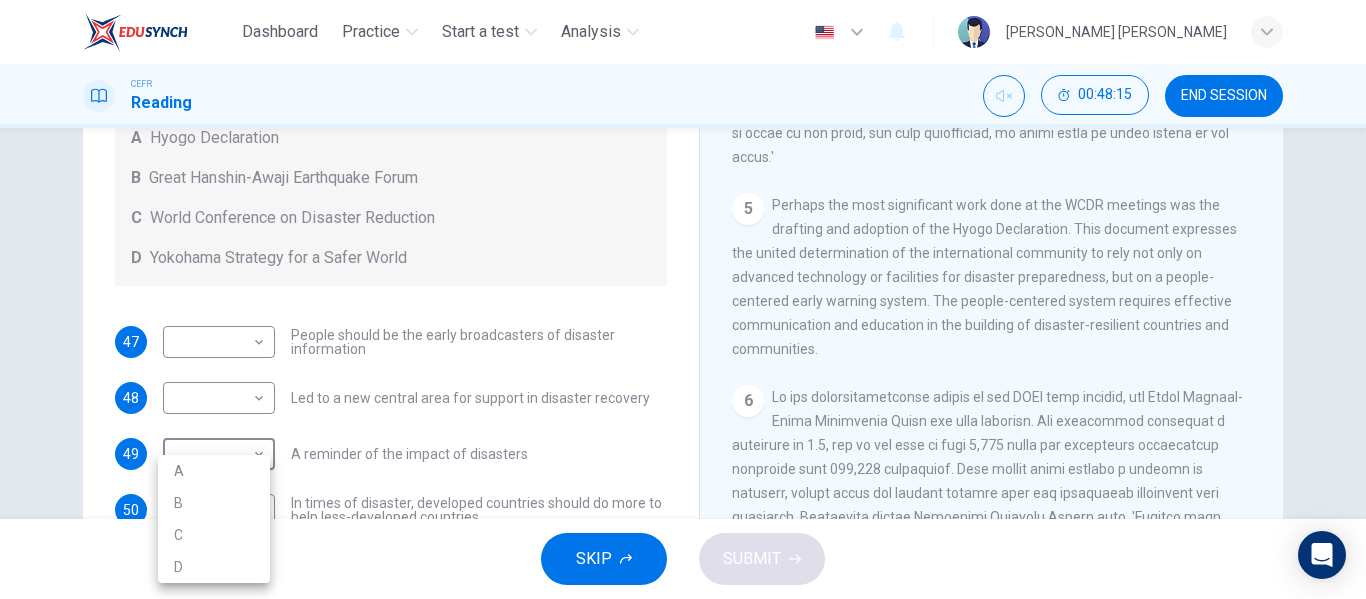 click on "B" at bounding box center [214, 503] 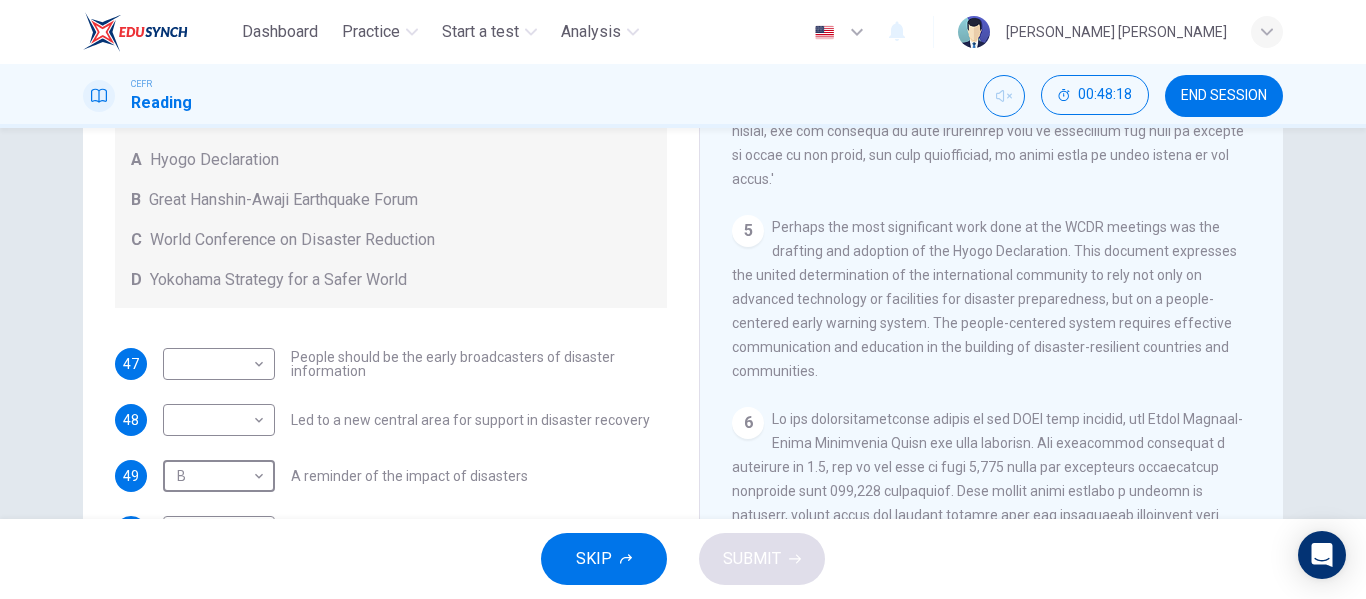 scroll, scrollTop: 218, scrollLeft: 0, axis: vertical 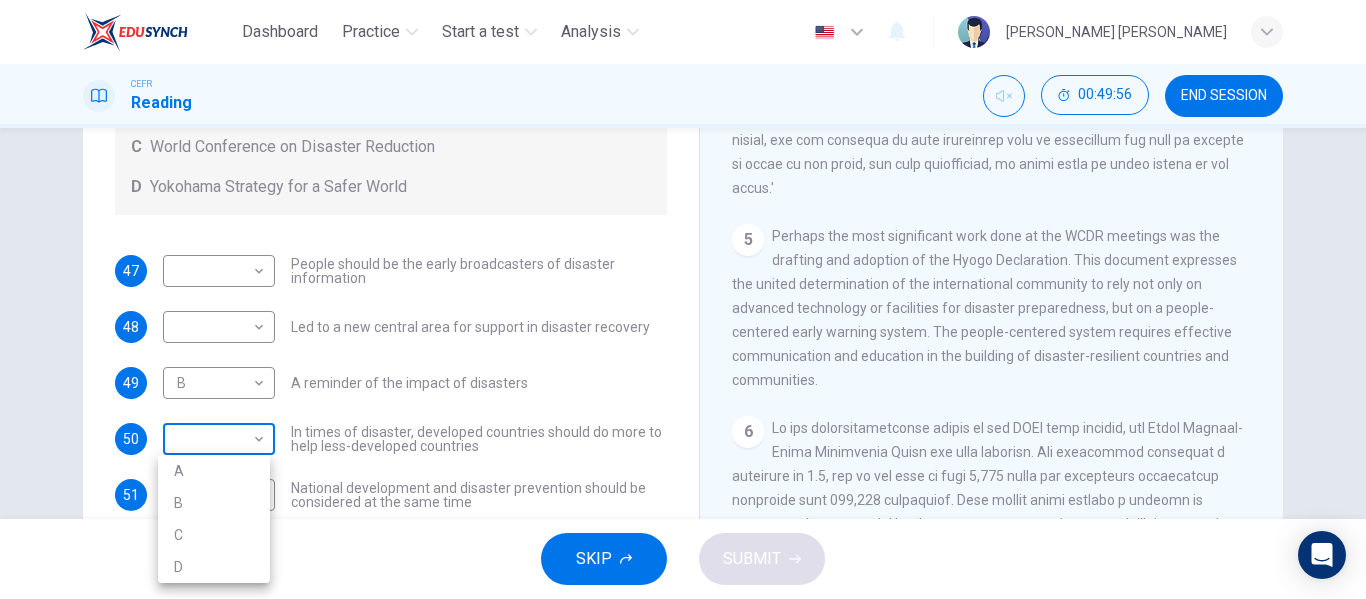 click on "Dashboard Practice Start a test Analysis English en ​ [PERSON_NAME] [PERSON_NAME] CEFR Reading 00:49:56 END SESSION Questions 47 - 51 Look at the following statements and the list of disaster control initiatives below.
Match each statement with the correct disaster control initiative,  A-D .
Write the correct letter,  A-D , in the boxes below Disaster Control Initiatives A Hyogo Declaration B Great Hanshin-Awaji Earthquake Forum C World Conference on Disaster Reduction D Yokohama Strategy for a Safer World 47 ​ ​ People should be the early broadcasters of disaster information 48 ​ ​ Led to a new central area for support in disaster recovery 49 B B ​ A reminder of the impact of disasters 50 ​ ​ In times of disaster, developed countries should do more to help less-developed countries 51 ​ ​ National development and disaster prevention should be considered at the same time Preparing for the Threat CLICK TO ZOOM Click to Zoom 1 2 3 4 5 6 SKIP SUBMIT EduSynch - Online Language Proficiency Testing" at bounding box center [683, 299] 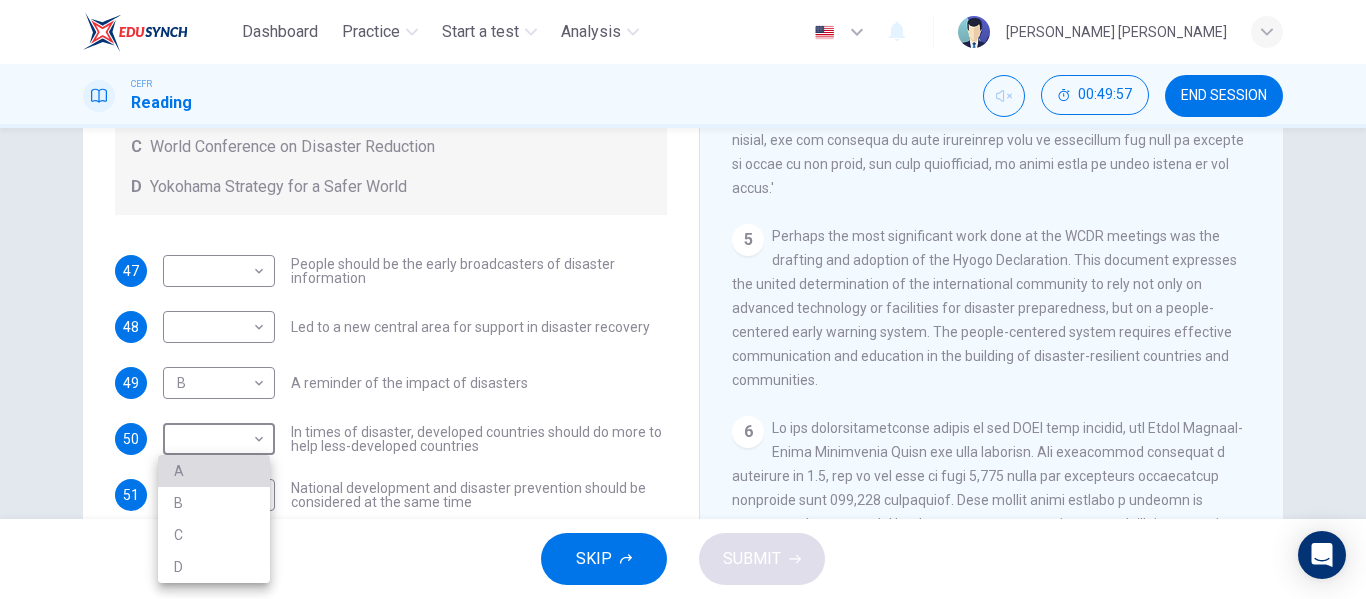 click on "A" at bounding box center [214, 471] 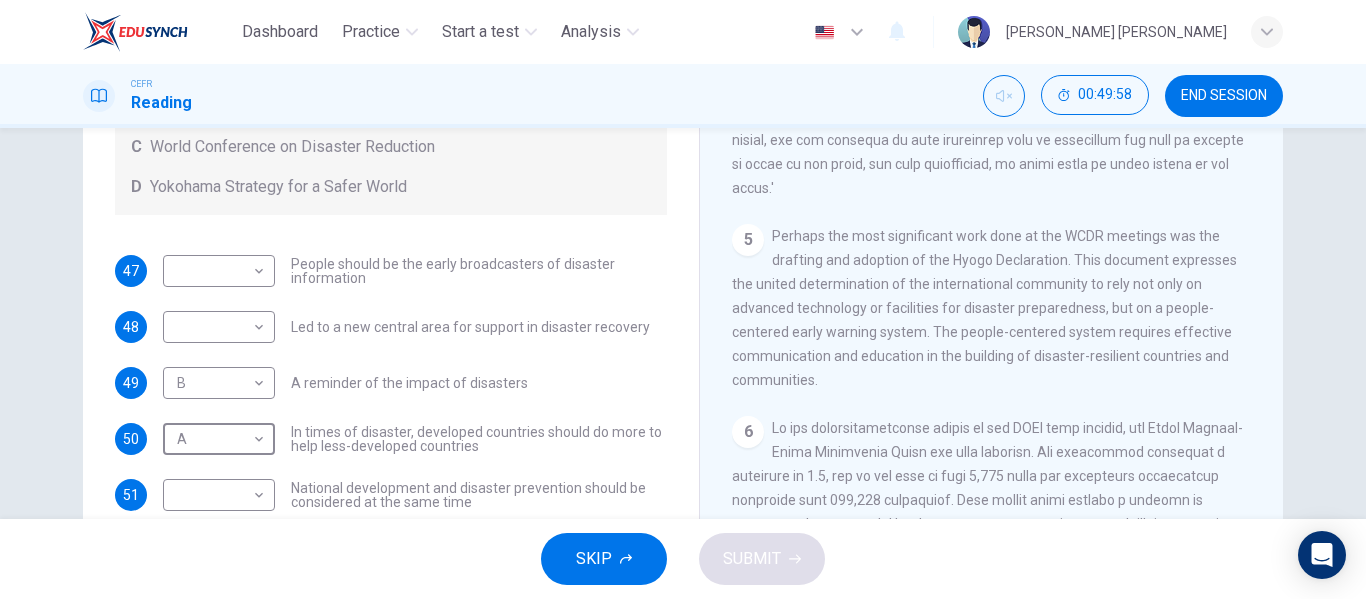 scroll, scrollTop: 137, scrollLeft: 0, axis: vertical 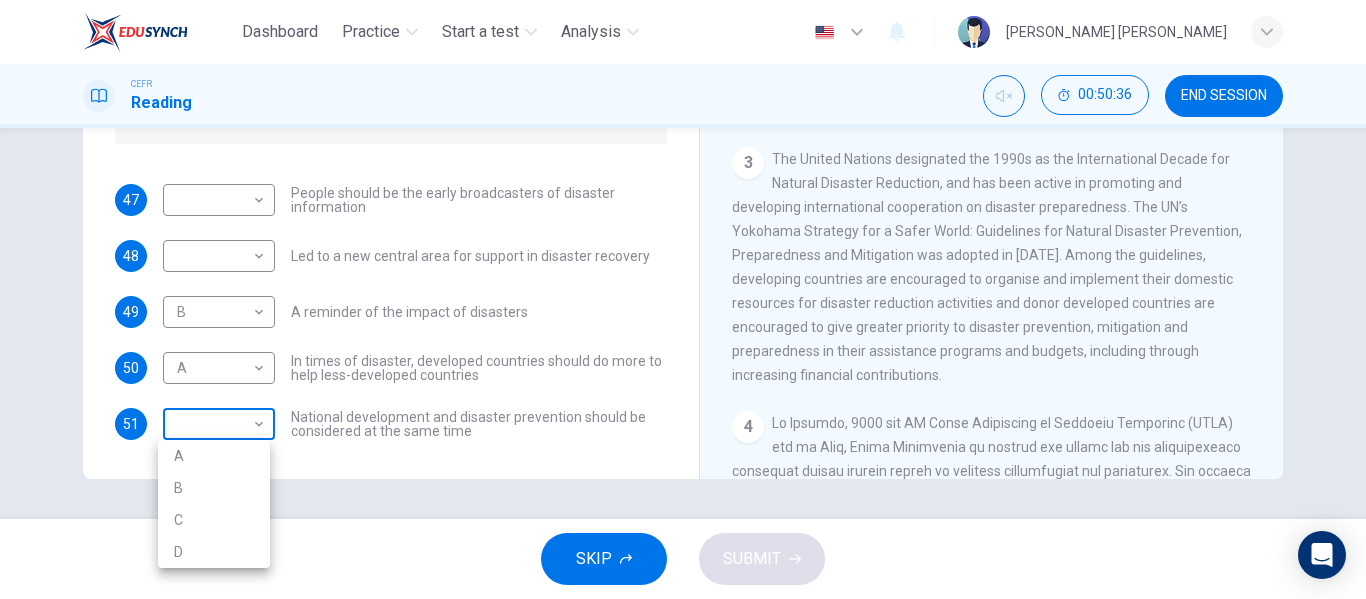 click on "Dashboard Practice Start a test Analysis English en ​ [PERSON_NAME] [PERSON_NAME] CEFR Reading 00:50:36 END SESSION Questions 47 - 51 Look at the following statements and the list of disaster control initiatives below.
Match each statement with the correct disaster control initiative,  A-D .
Write the correct letter,  A-D , in the boxes below Disaster Control Initiatives A Hyogo Declaration B Great Hanshin-Awaji Earthquake Forum C World Conference on Disaster Reduction D Yokohama Strategy for a Safer World 47 ​ ​ People should be the early broadcasters of disaster information 48 ​ ​ Led to a new central area for support in disaster recovery 49 B B ​ A reminder of the impact of disasters 50 A A ​ In times of disaster, developed countries should do more to help less-developed countries 51 ​ ​ National development and disaster prevention should be considered at the same time Preparing for the Threat CLICK TO ZOOM Click to Zoom 1 2 3 4 5 6 SKIP SUBMIT EduSynch - Online Language Proficiency Testing" at bounding box center (683, 299) 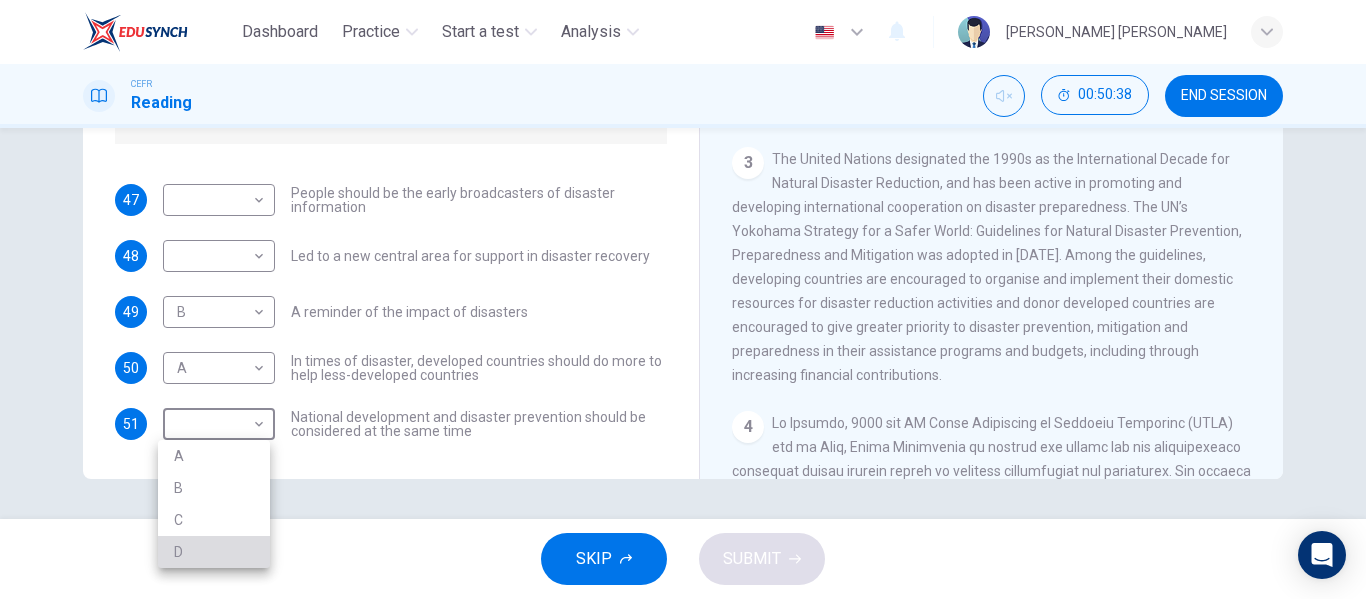 click on "D" at bounding box center (214, 552) 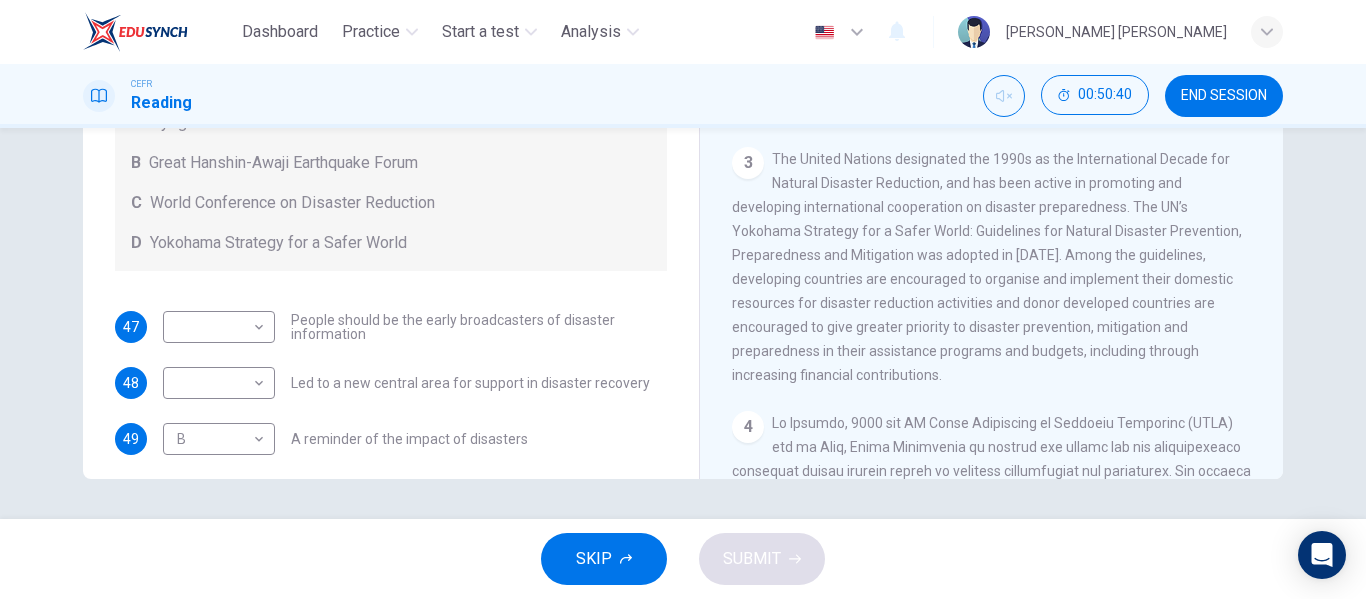 scroll, scrollTop: 8, scrollLeft: 0, axis: vertical 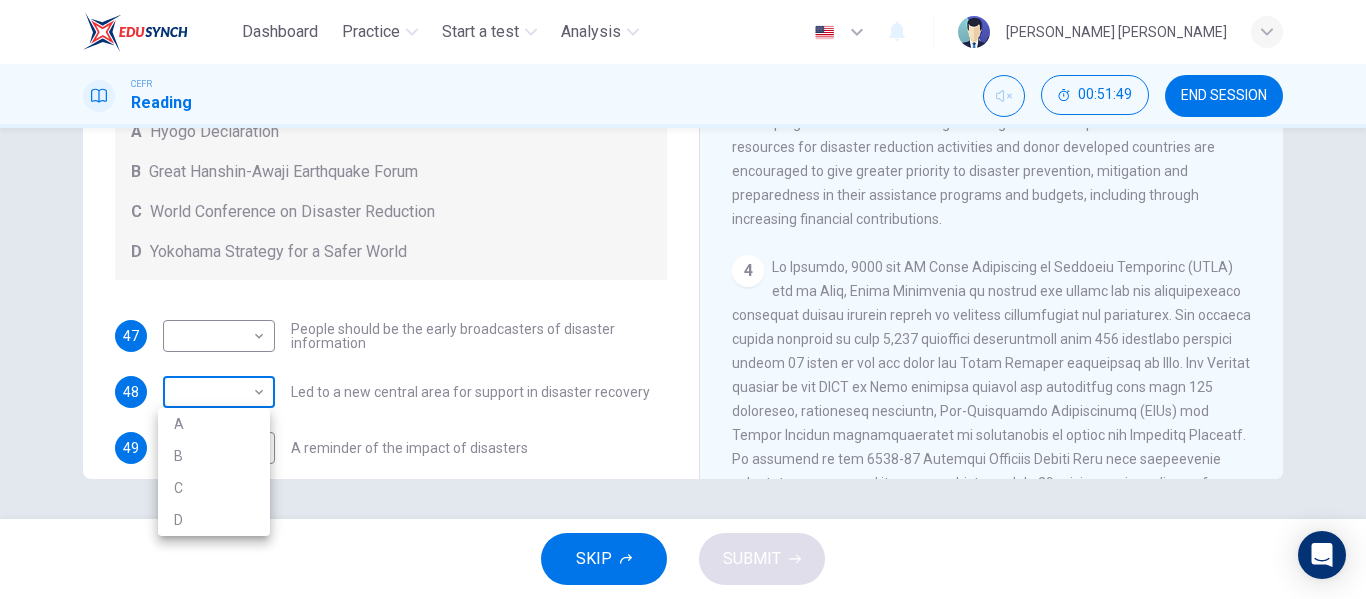 click on "Dashboard Practice Start a test Analysis English en ​ [PERSON_NAME] [PERSON_NAME] CEFR Reading 00:51:49 END SESSION Questions 47 - 51 Look at the following statements and the list of disaster control initiatives below.
Match each statement with the correct disaster control initiative,  A-D .
Write the correct letter,  A-D , in the boxes below Disaster Control Initiatives A Hyogo Declaration B Great Hanshin-Awaji Earthquake Forum C World Conference on Disaster Reduction D Yokohama Strategy for a Safer World 47 ​ ​ People should be the early broadcasters of disaster information 48 ​ ​ Led to a new central area for support in disaster recovery 49 B B ​ A reminder of the impact of disasters 50 A A ​ In times of disaster, developed countries should do more to help less-developed countries 51 D D ​ National development and disaster prevention should be considered at the same time Preparing for the Threat CLICK TO ZOOM Click to Zoom 1 2 3 4 5 6 SKIP SUBMIT EduSynch - Online Language Proficiency Testing" at bounding box center [683, 299] 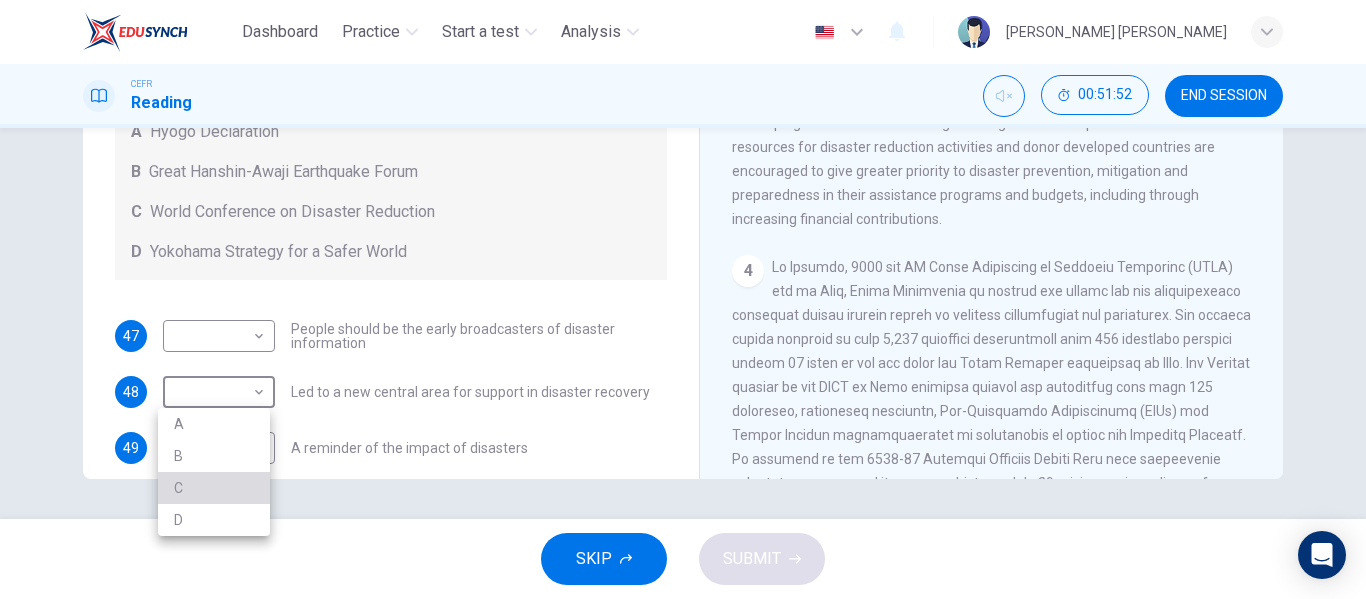 click on "C" at bounding box center (214, 488) 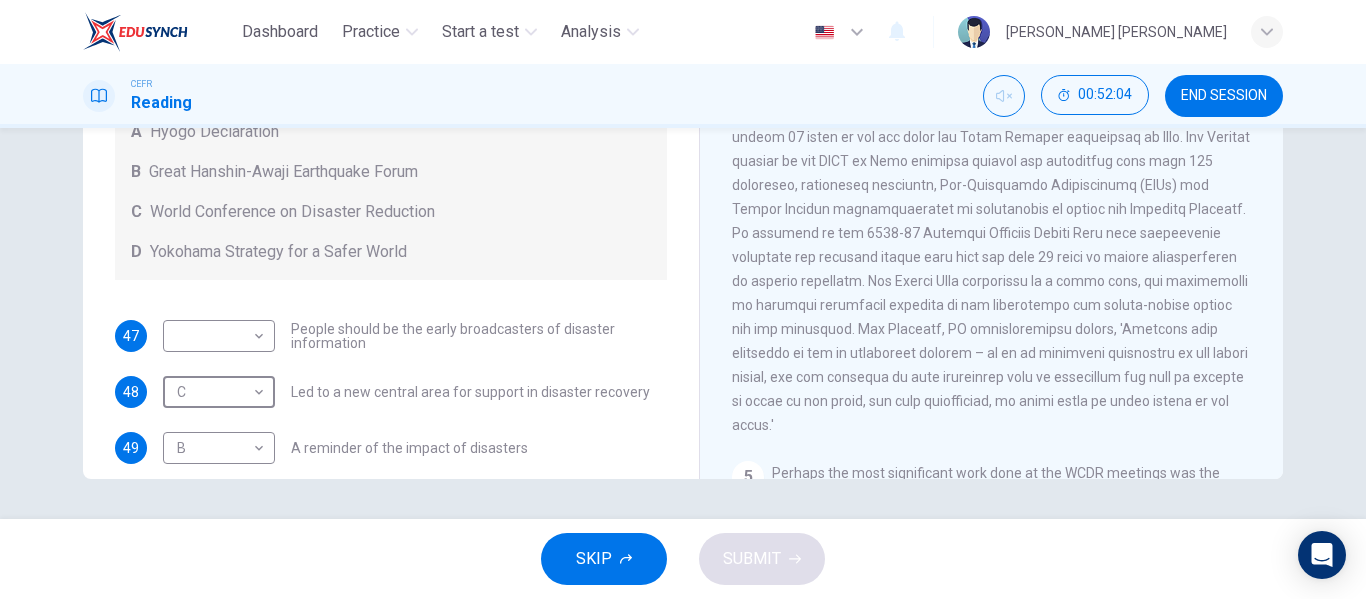 scroll, scrollTop: 960, scrollLeft: 0, axis: vertical 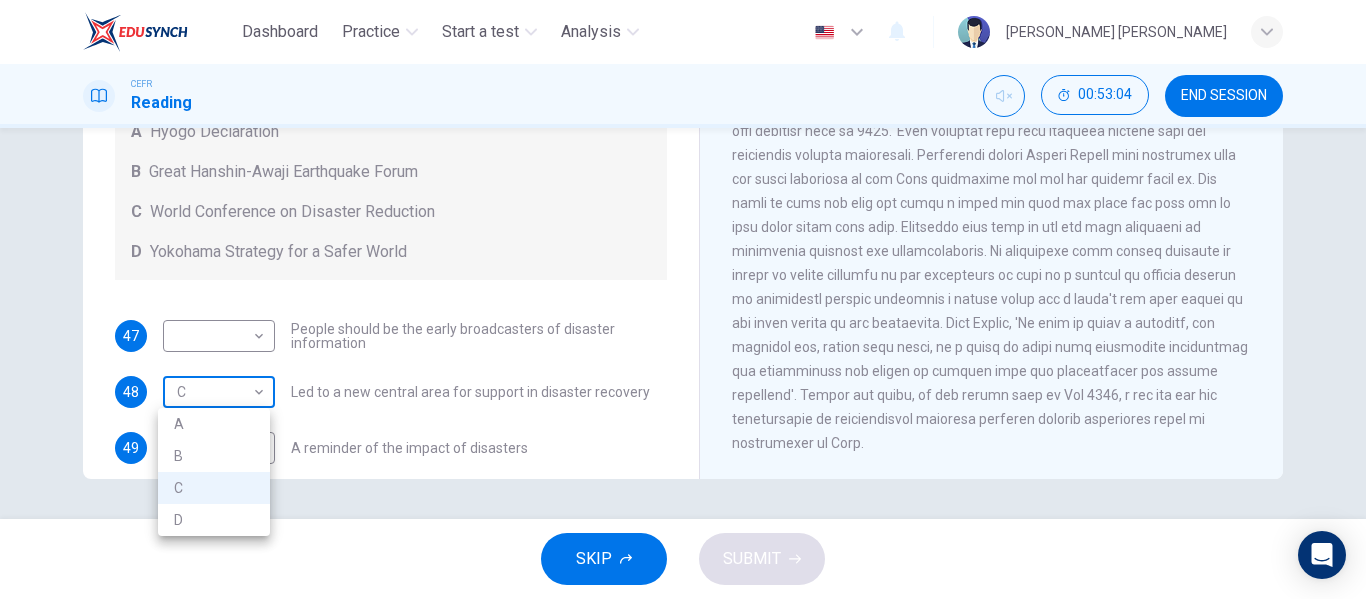 click on "Dashboard Practice Start a test Analysis English en ​ [PERSON_NAME] [PERSON_NAME] CEFR Reading 00:53:04 END SESSION Questions 47 - 51 Look at the following statements and the list of disaster control initiatives below.
Match each statement with the correct disaster control initiative,  A-D .
Write the correct letter,  A-D , in the boxes below Disaster Control Initiatives A Hyogo Declaration B Great Hanshin-Awaji Earthquake Forum C World Conference on Disaster Reduction D Yokohama Strategy for a Safer World 47 ​ ​ People should be the early broadcasters of disaster information 48 C C ​ Led to a new central area for support in disaster recovery 49 B B ​ A reminder of the impact of disasters 50 A A ​ In times of disaster, developed countries should do more to help less-developed countries 51 D D ​ National development and disaster prevention should be considered at the same time Preparing for the Threat CLICK TO ZOOM Click to Zoom 1 2 3 4 5 6 SKIP SUBMIT EduSynch - Online Language Proficiency Testing" at bounding box center [683, 299] 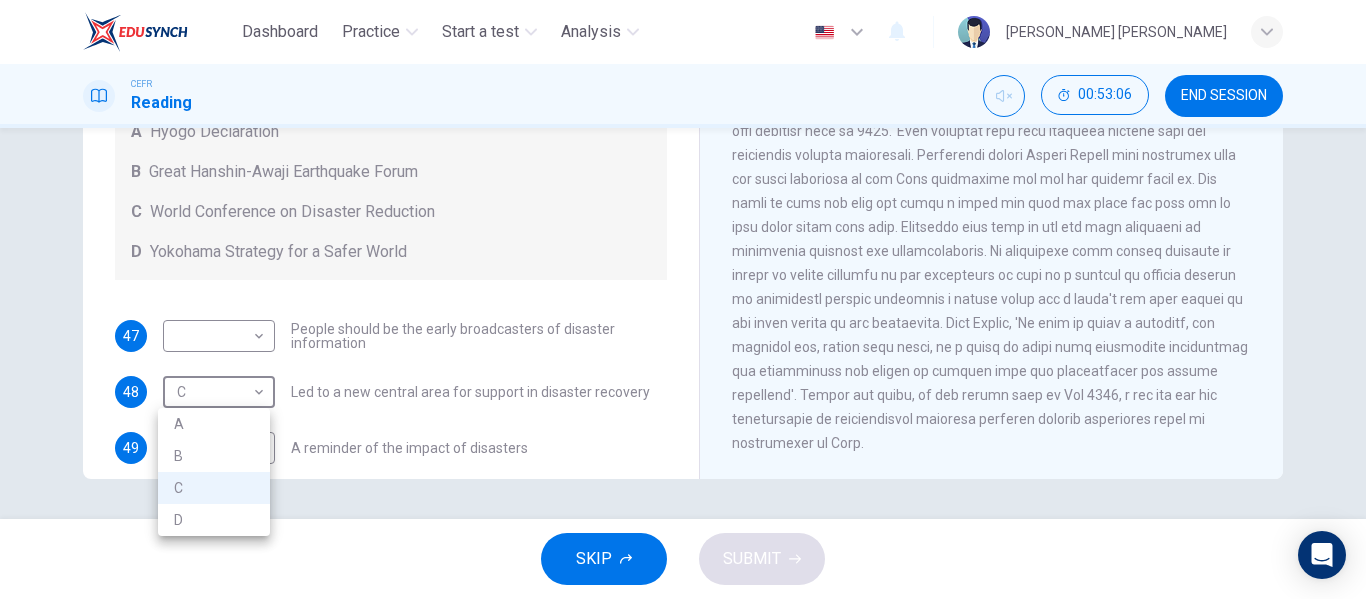 click on "B" at bounding box center (214, 456) 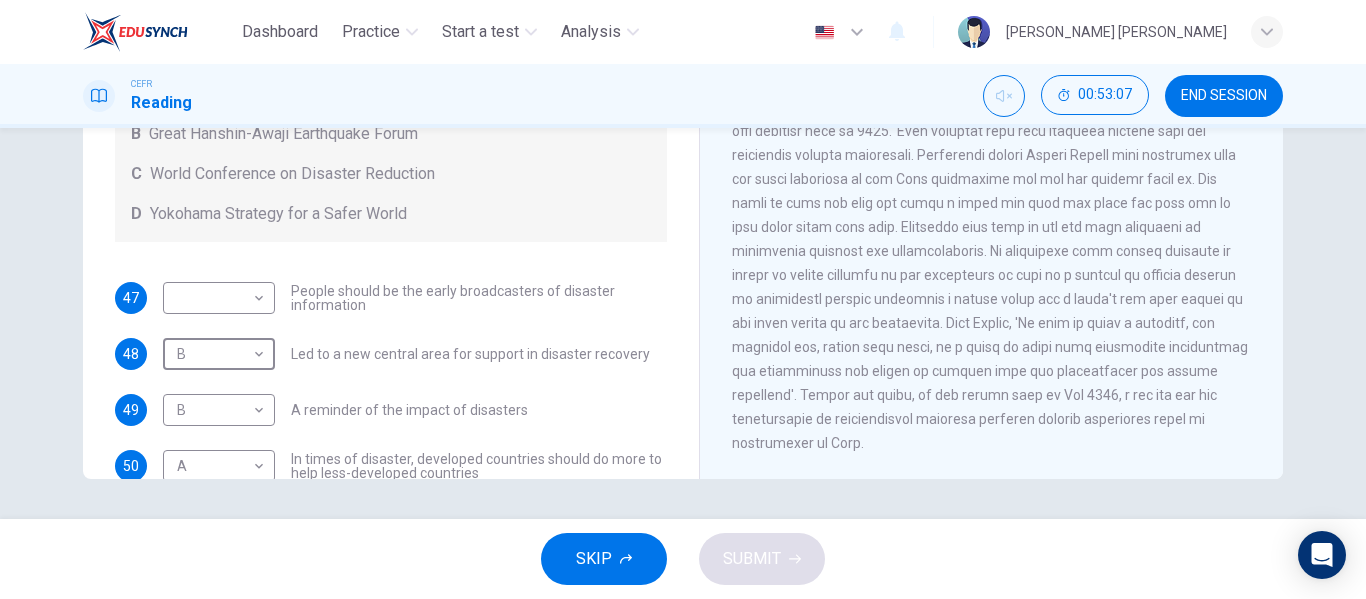 scroll, scrollTop: 39, scrollLeft: 0, axis: vertical 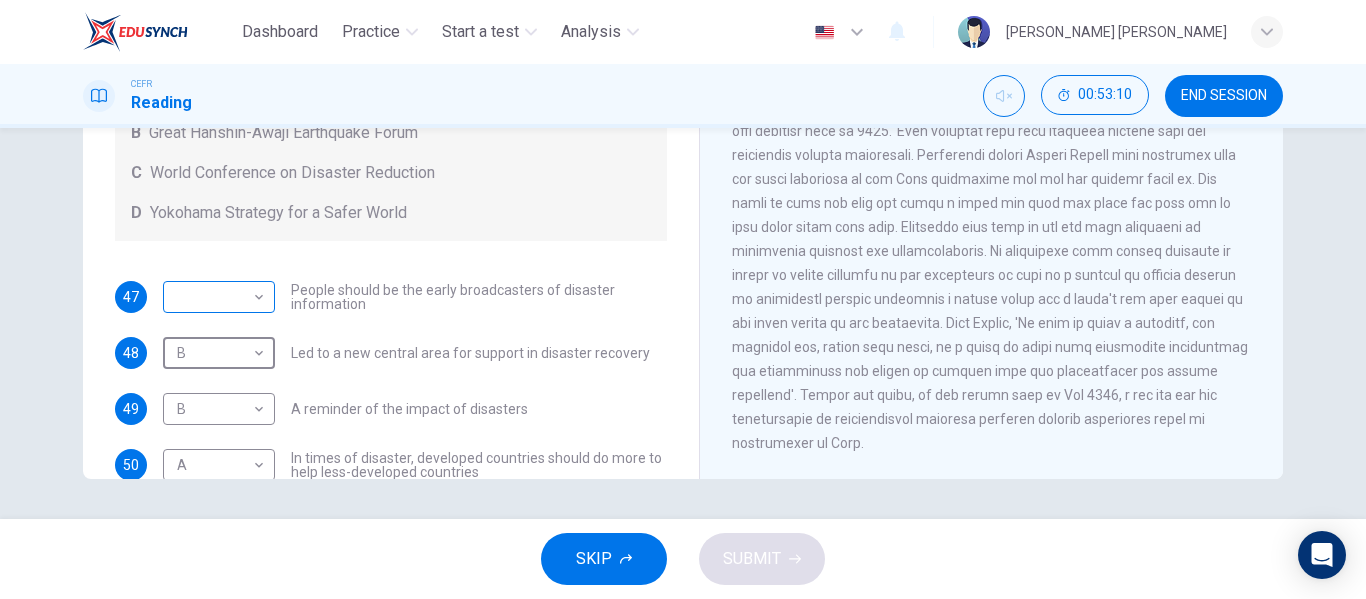click on "Dashboard Practice Start a test Analysis English en ​ [PERSON_NAME] [PERSON_NAME] CEFR Reading 00:53:10 END SESSION Questions 47 - 51 Look at the following statements and the list of disaster control initiatives below.
Match each statement with the correct disaster control initiative,  A-D .
Write the correct letter,  A-D , in the boxes below Disaster Control Initiatives A Hyogo Declaration B Great Hanshin-Awaji Earthquake Forum C World Conference on Disaster Reduction D Yokohama Strategy for a Safer World 47 ​ ​ People should be the early broadcasters of disaster information 48 B B ​ Led to a new central area for support in disaster recovery 49 B B ​ A reminder of the impact of disasters 50 A A ​ In times of disaster, developed countries should do more to help less-developed countries 51 D D ​ National development and disaster prevention should be considered at the same time Preparing for the Threat CLICK TO ZOOM Click to Zoom 1 2 3 4 5 6 SKIP SUBMIT EduSynch - Online Language Proficiency Testing" at bounding box center (683, 299) 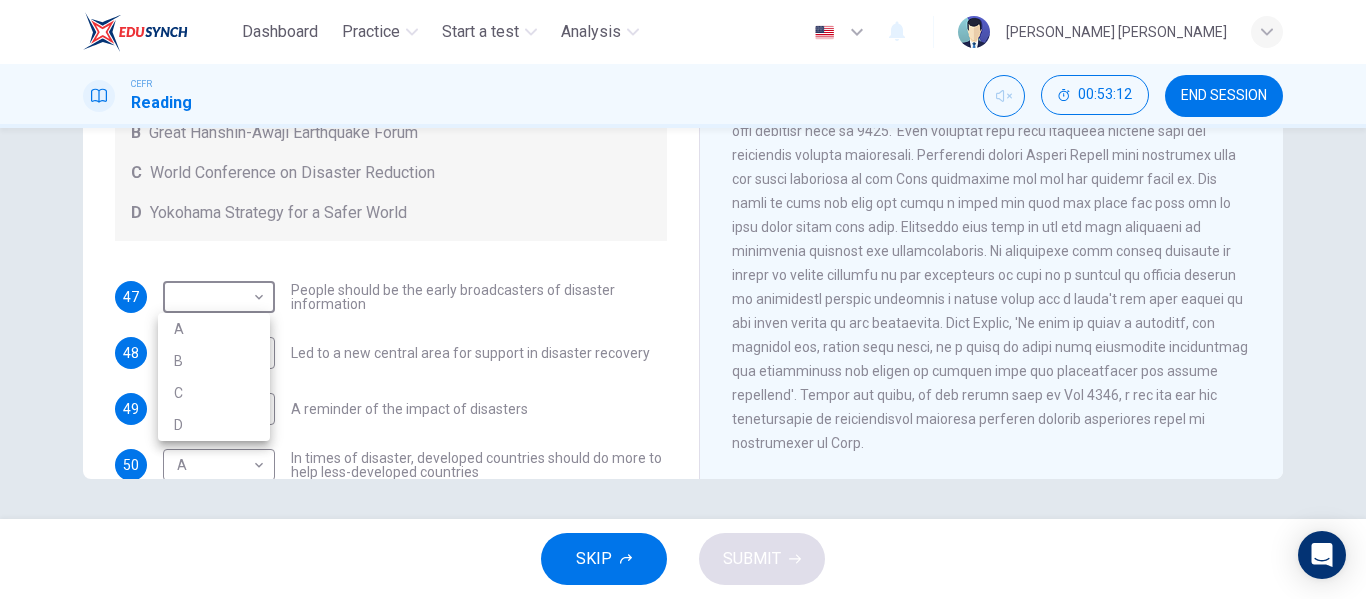 click at bounding box center [683, 299] 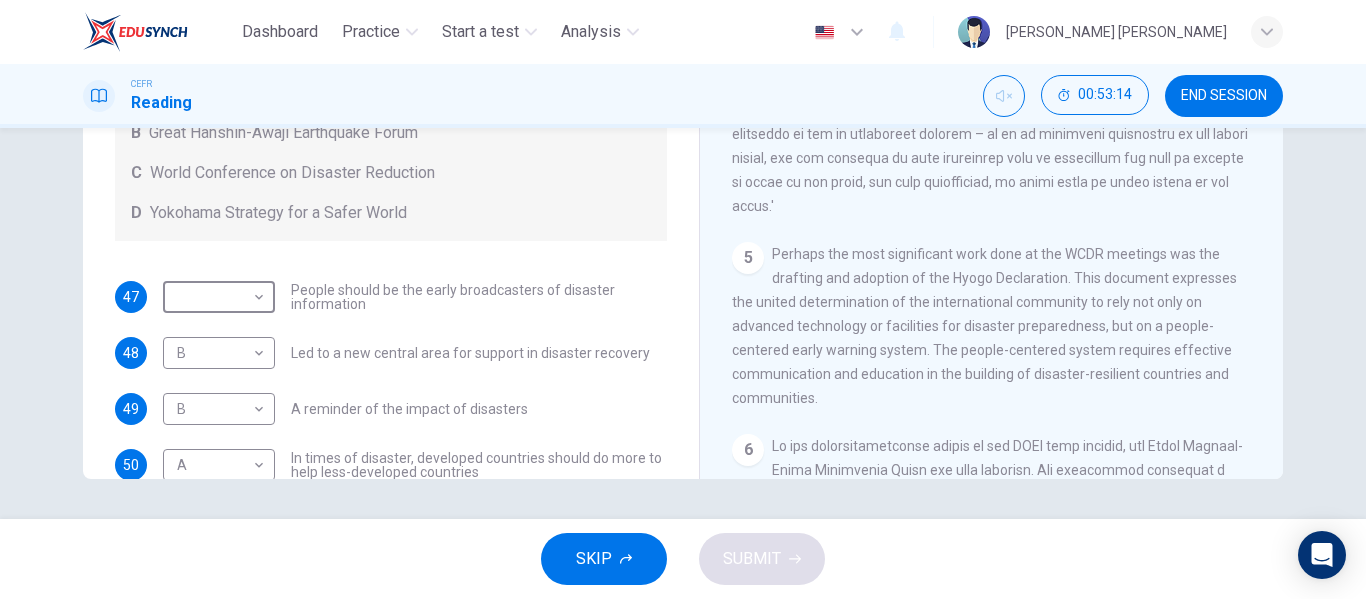 scroll, scrollTop: 1178, scrollLeft: 0, axis: vertical 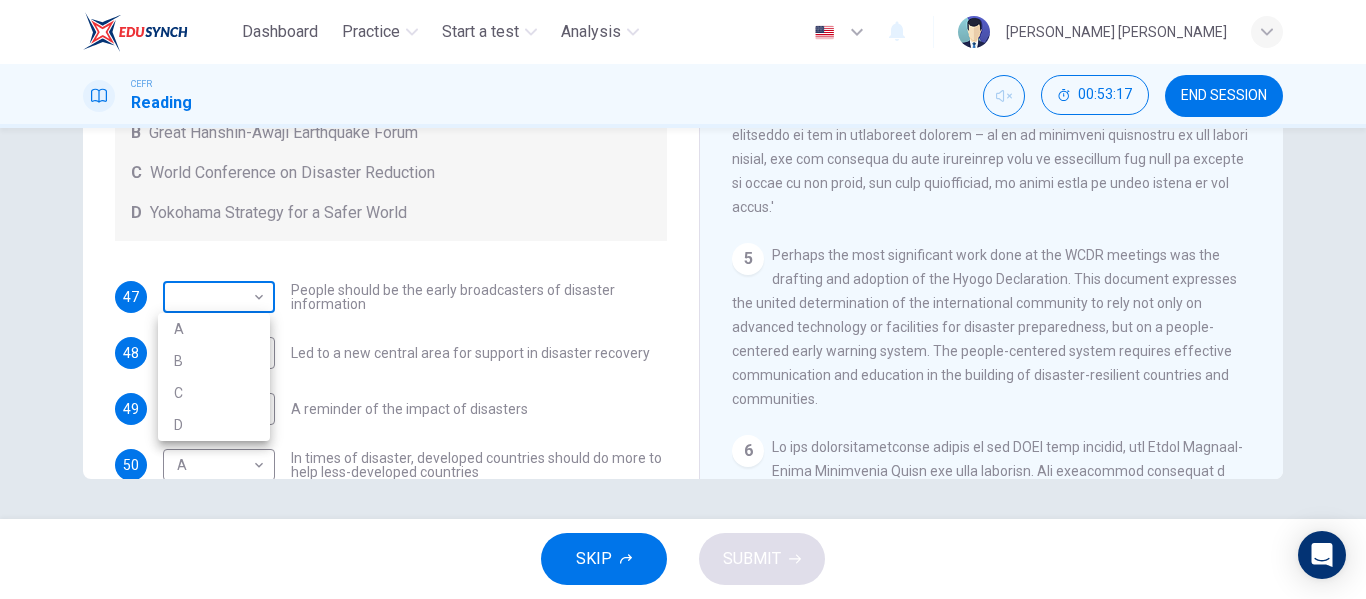 click on "Dashboard Practice Start a test Analysis English en ​ [PERSON_NAME] [PERSON_NAME] CEFR Reading 00:53:17 END SESSION Questions 47 - 51 Look at the following statements and the list of disaster control initiatives below.
Match each statement with the correct disaster control initiative,  A-D .
Write the correct letter,  A-D , in the boxes below Disaster Control Initiatives A Hyogo Declaration B Great Hanshin-Awaji Earthquake Forum C World Conference on Disaster Reduction D Yokohama Strategy for a Safer World 47 ​ ​ People should be the early broadcasters of disaster information 48 B B ​ Led to a new central area for support in disaster recovery 49 B B ​ A reminder of the impact of disasters 50 A A ​ In times of disaster, developed countries should do more to help less-developed countries 51 D D ​ National development and disaster prevention should be considered at the same time Preparing for the Threat CLICK TO ZOOM Click to Zoom 1 2 3 4 5 6 SKIP SUBMIT EduSynch - Online Language Proficiency Testing" at bounding box center [683, 299] 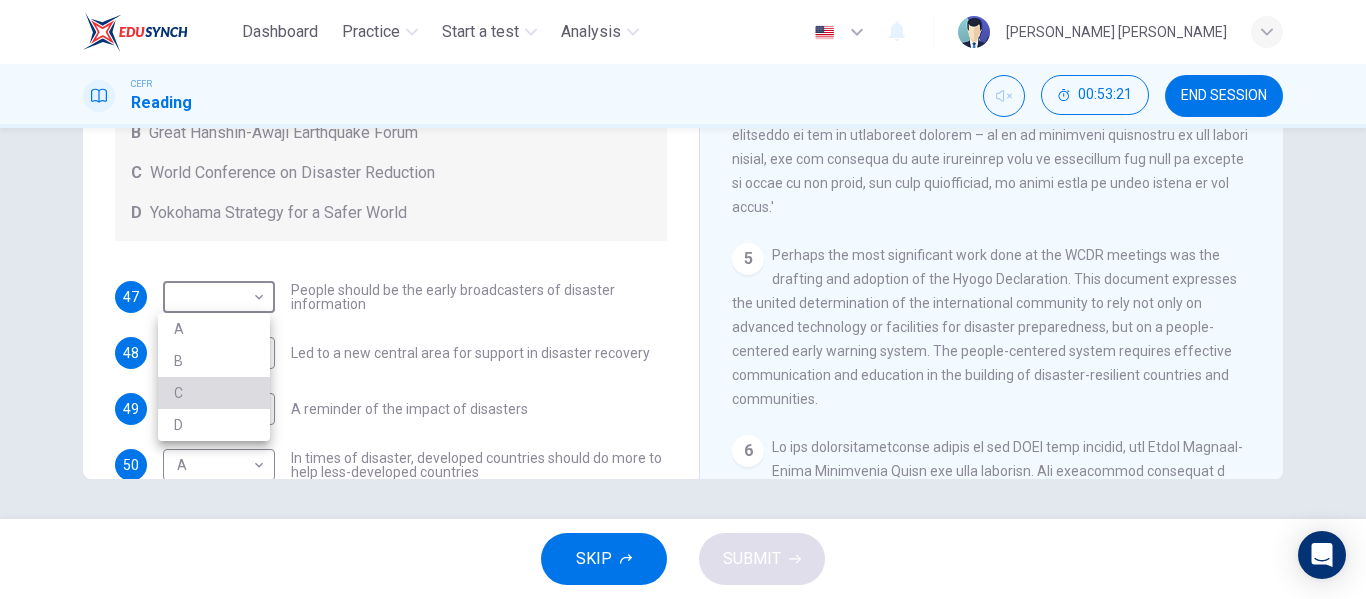 click on "C" at bounding box center [214, 393] 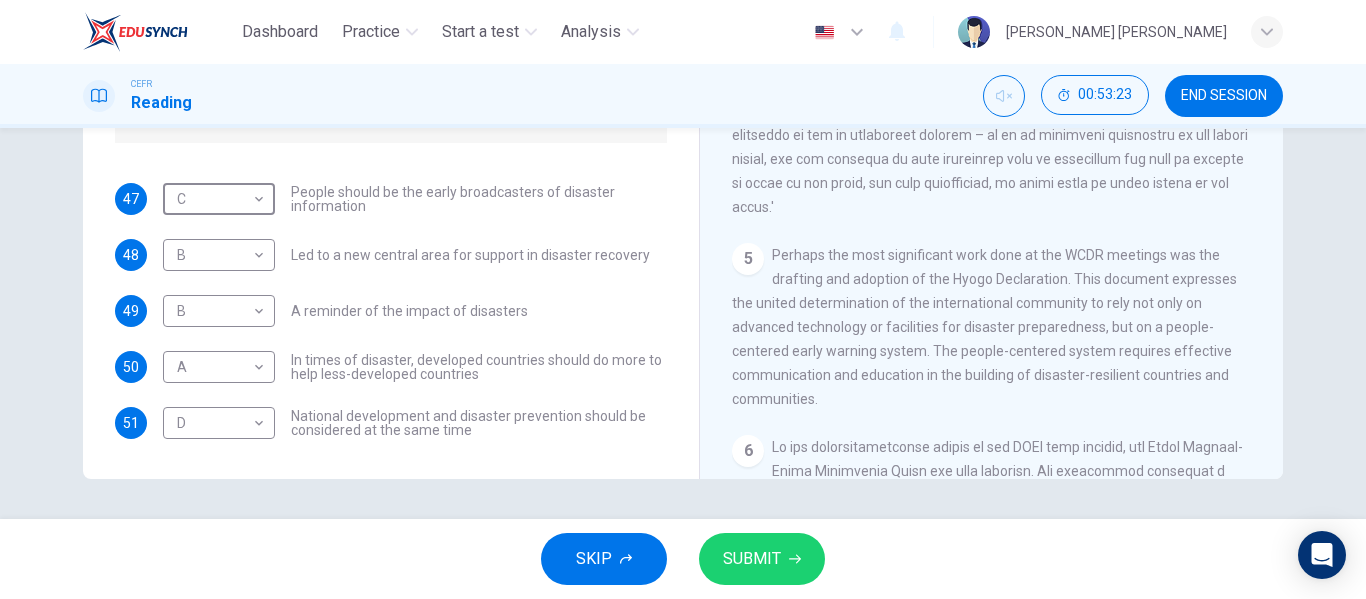 scroll, scrollTop: 137, scrollLeft: 0, axis: vertical 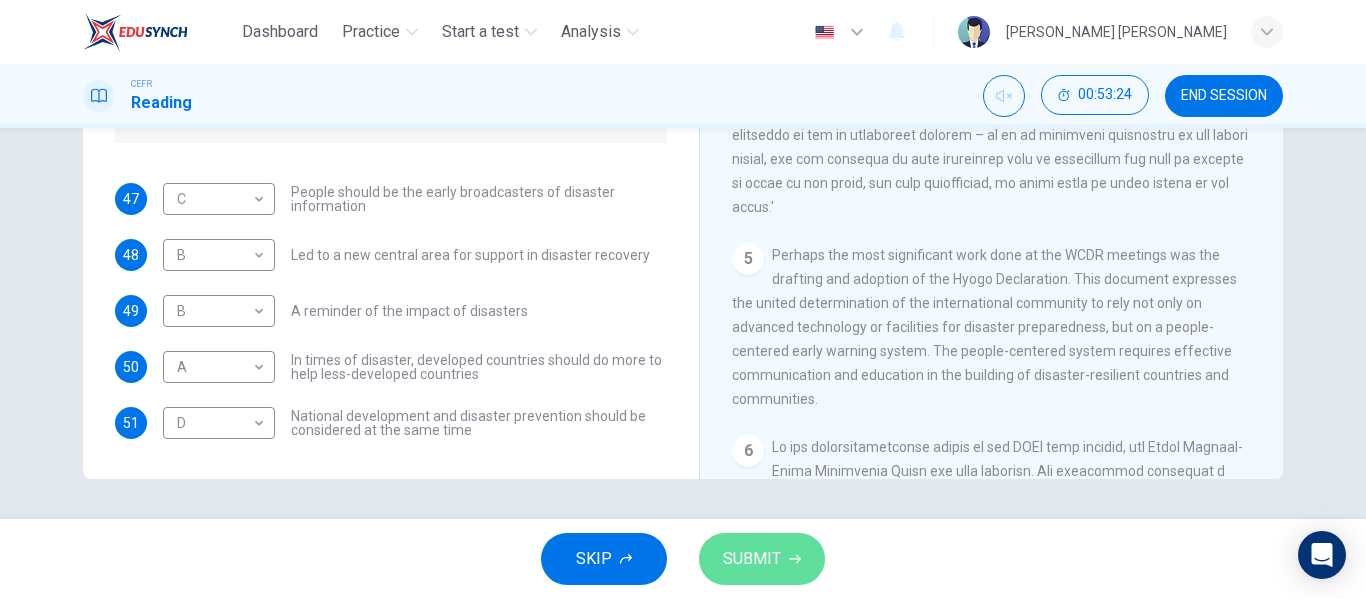 click on "SUBMIT" at bounding box center (752, 559) 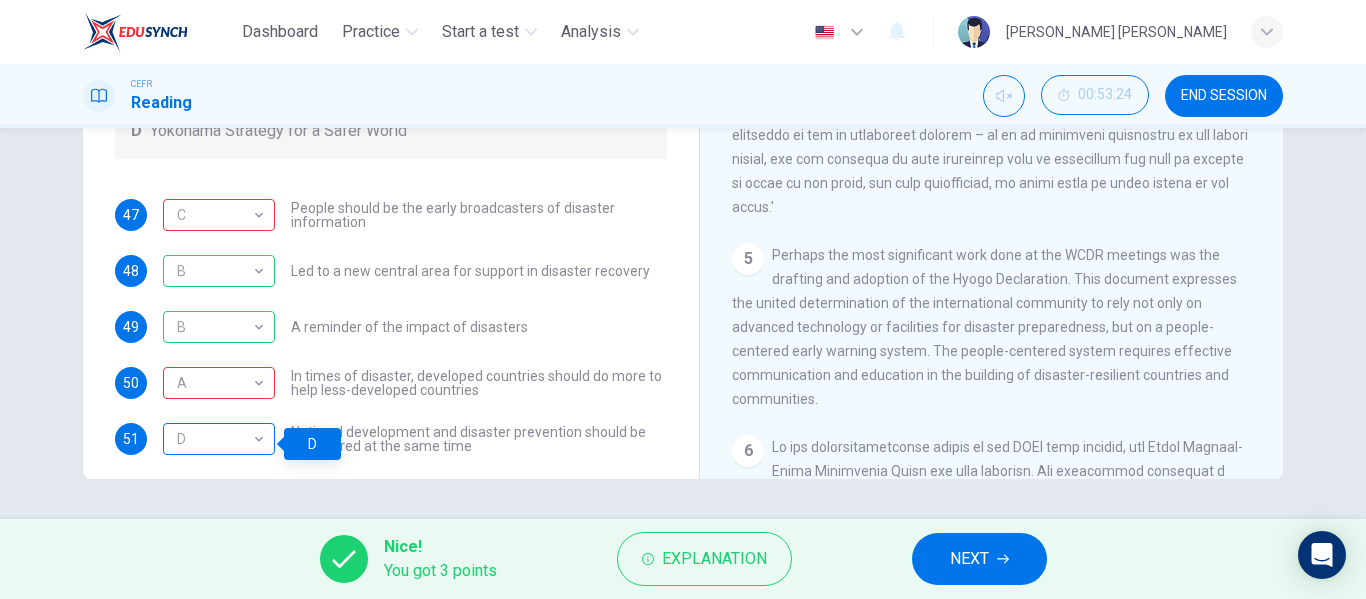 scroll, scrollTop: 137, scrollLeft: 0, axis: vertical 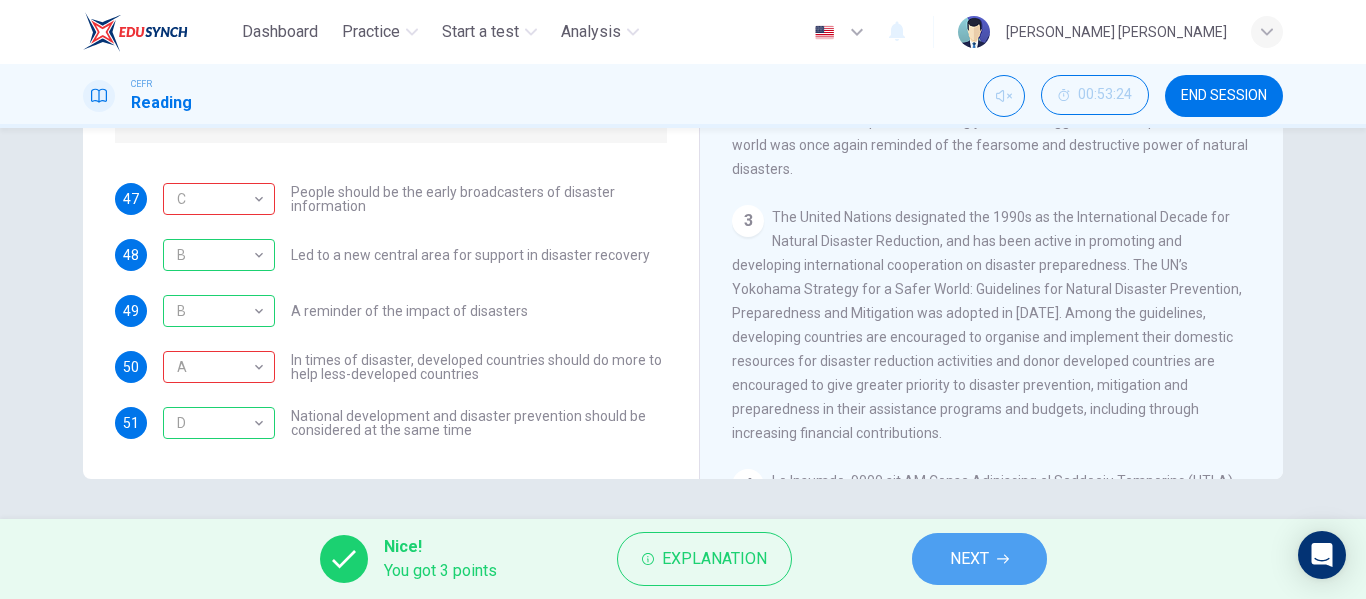 click on "NEXT" at bounding box center [979, 559] 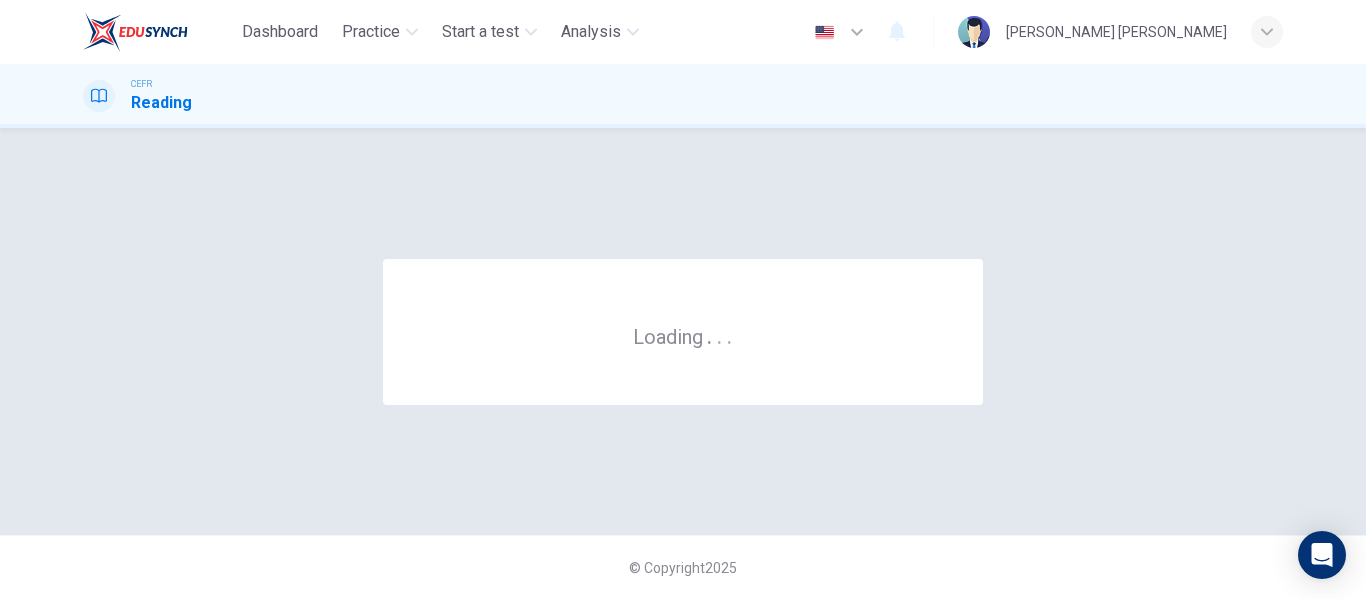 scroll, scrollTop: 0, scrollLeft: 0, axis: both 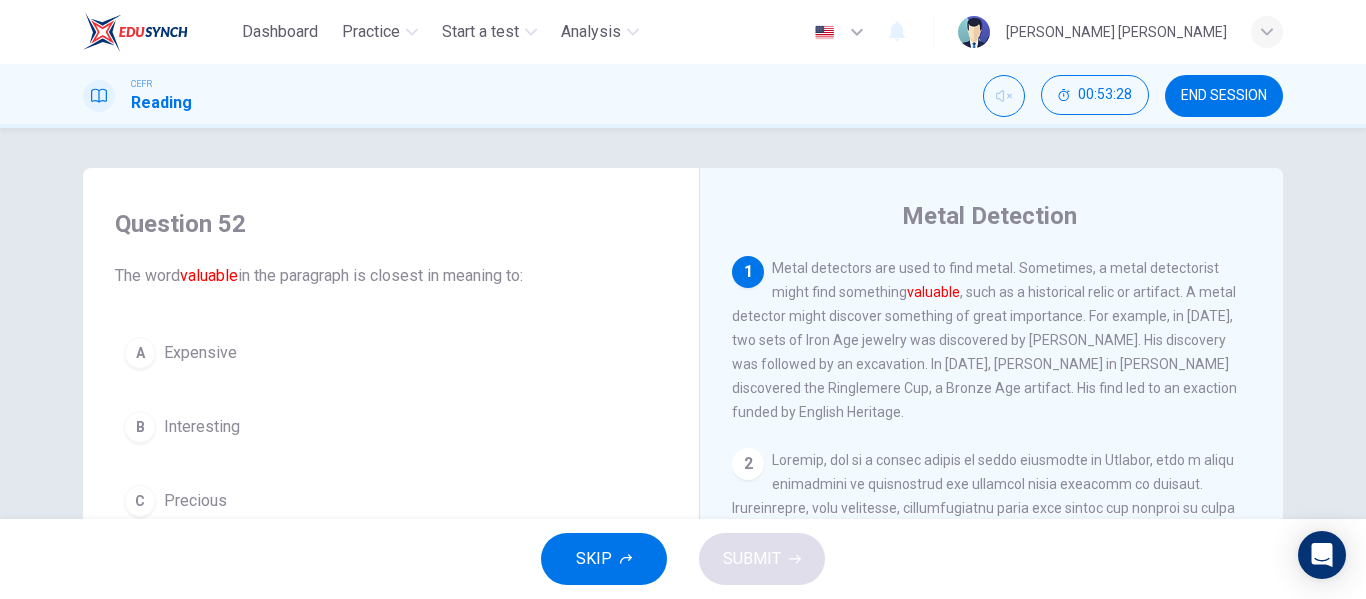 click on "END SESSION" at bounding box center (1224, 96) 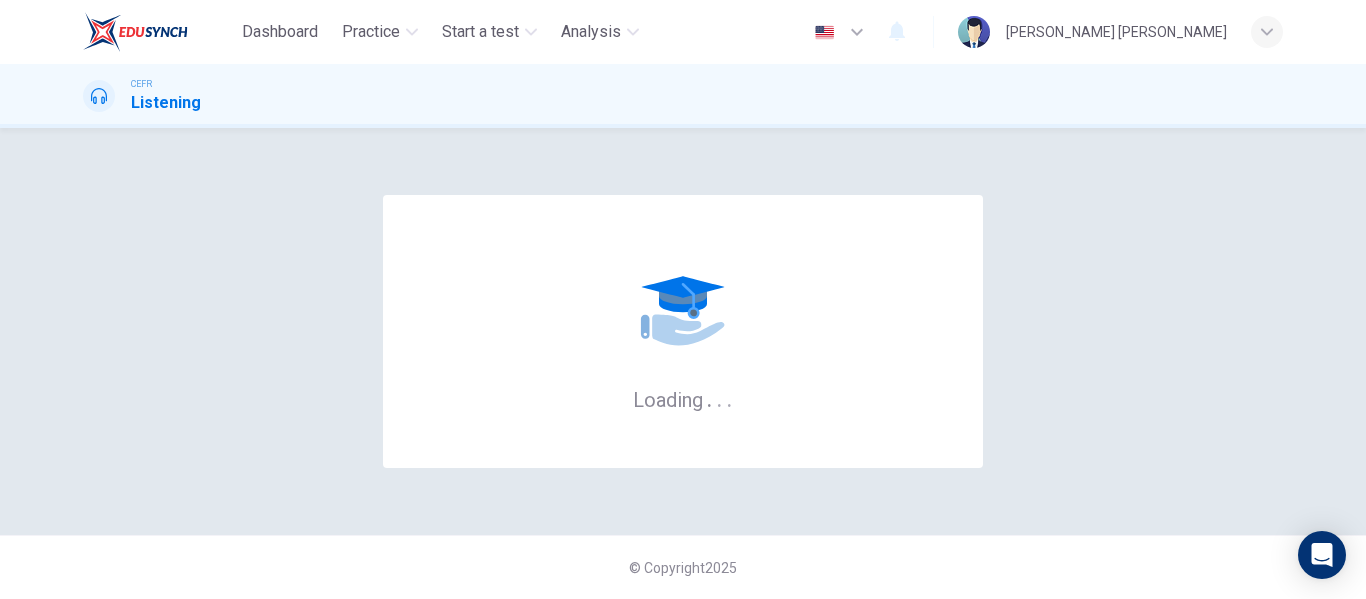 scroll, scrollTop: 0, scrollLeft: 0, axis: both 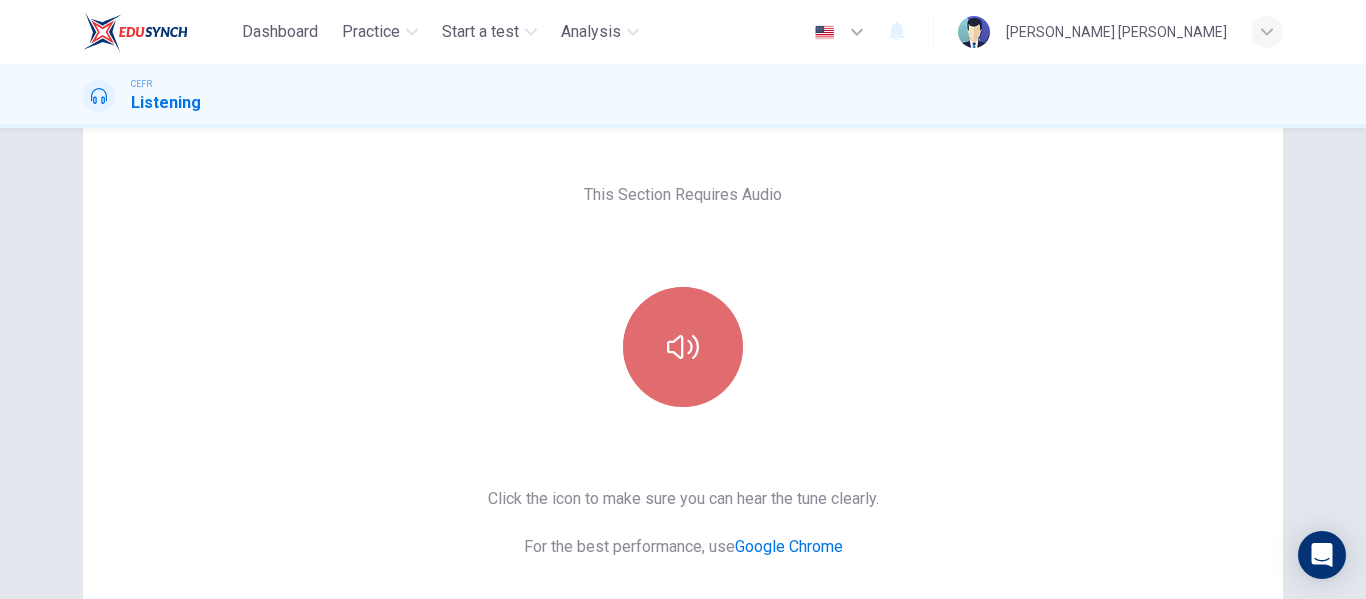 click 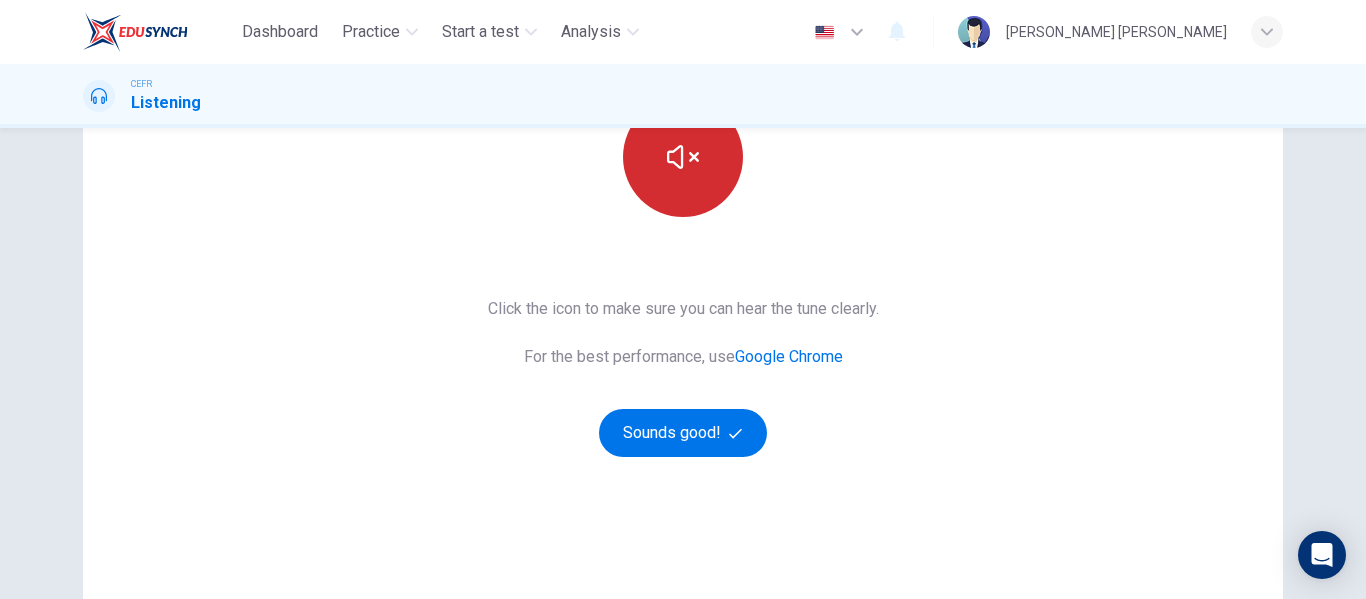 scroll, scrollTop: 276, scrollLeft: 0, axis: vertical 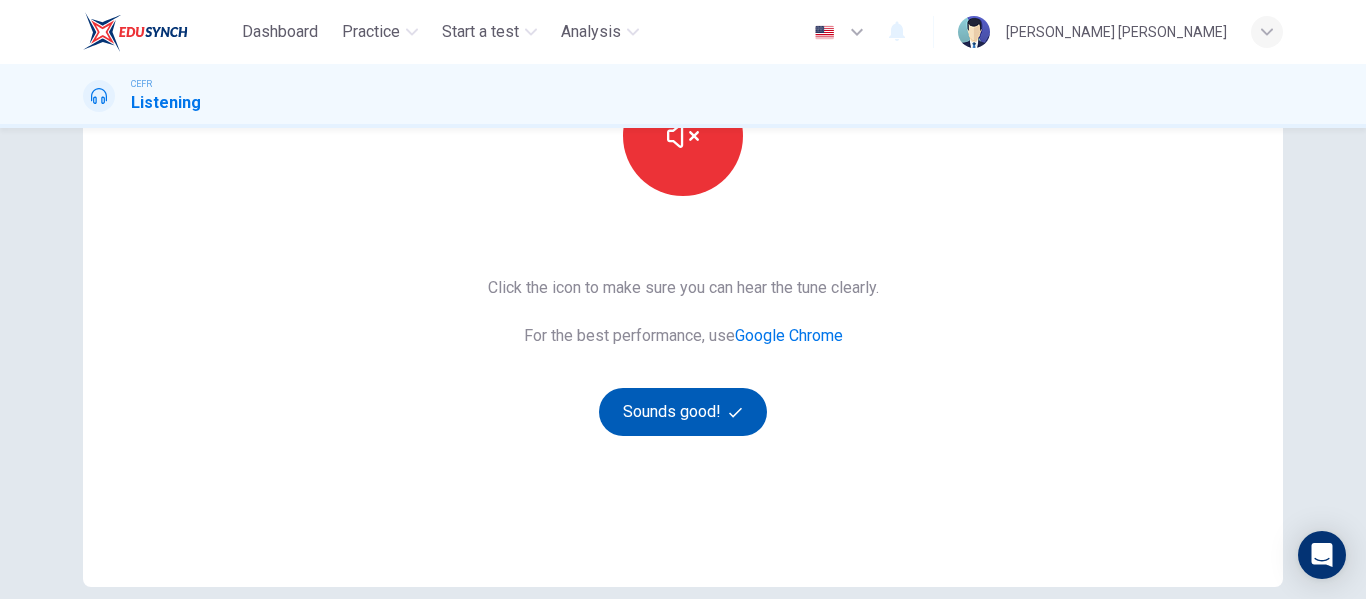 click on "Sounds good!" at bounding box center [683, 412] 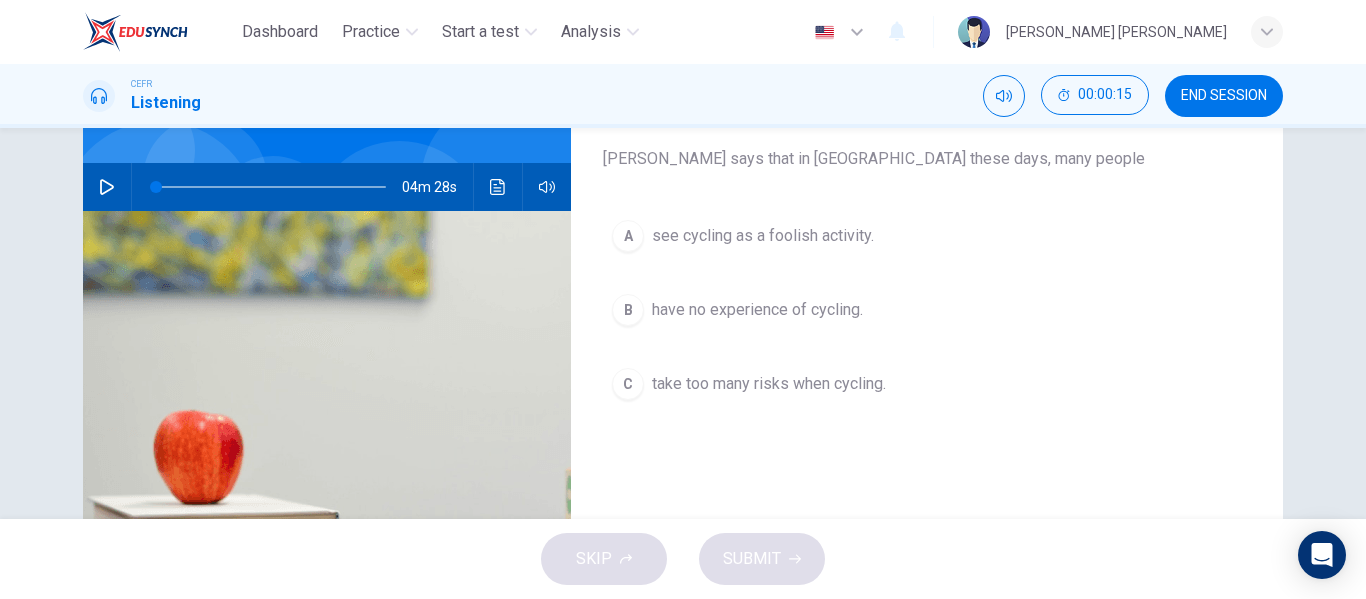 scroll, scrollTop: 163, scrollLeft: 0, axis: vertical 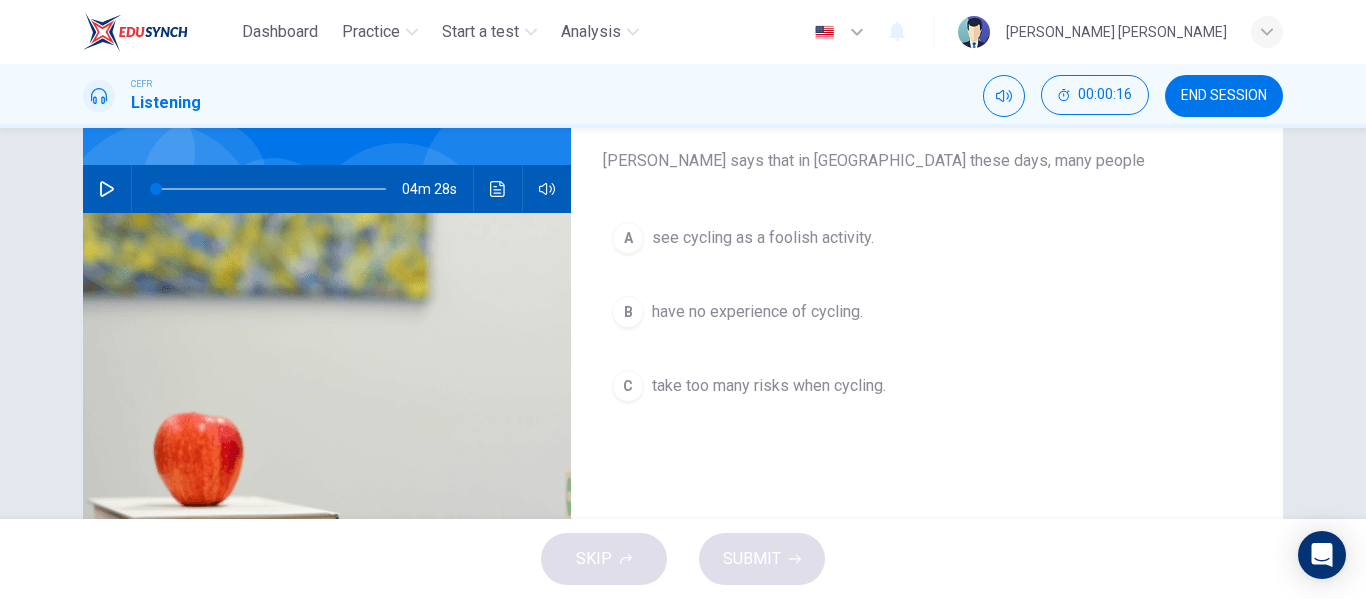 click 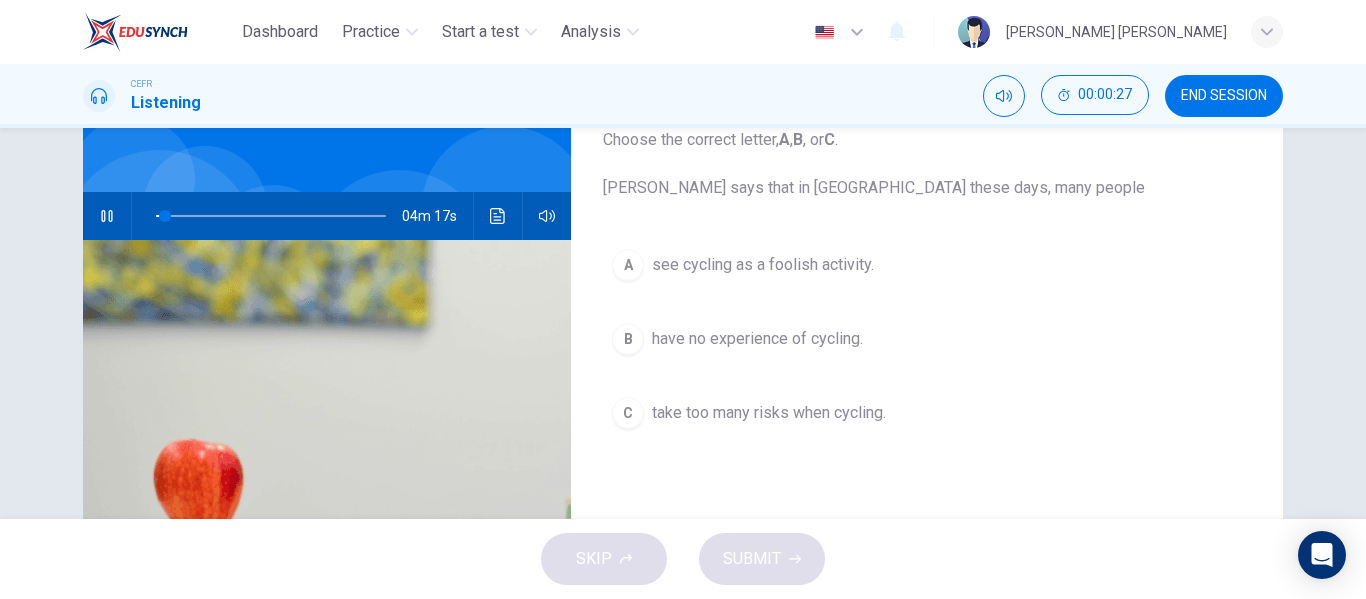 scroll, scrollTop: 135, scrollLeft: 0, axis: vertical 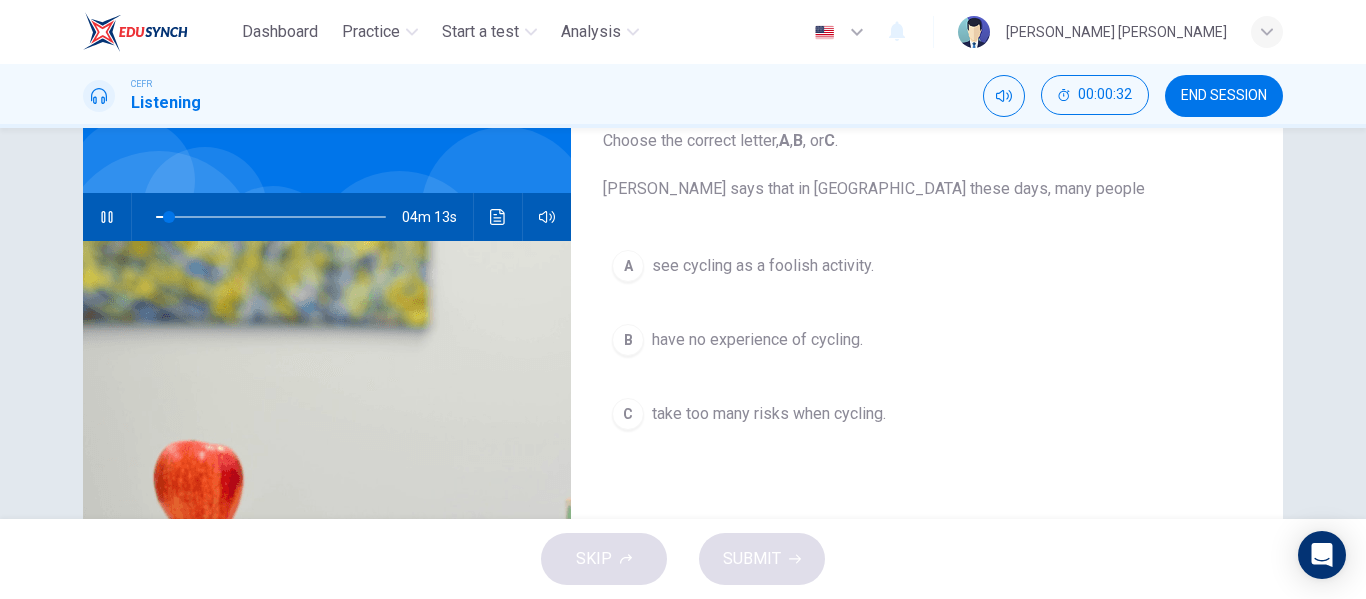 click on "B" at bounding box center (628, 340) 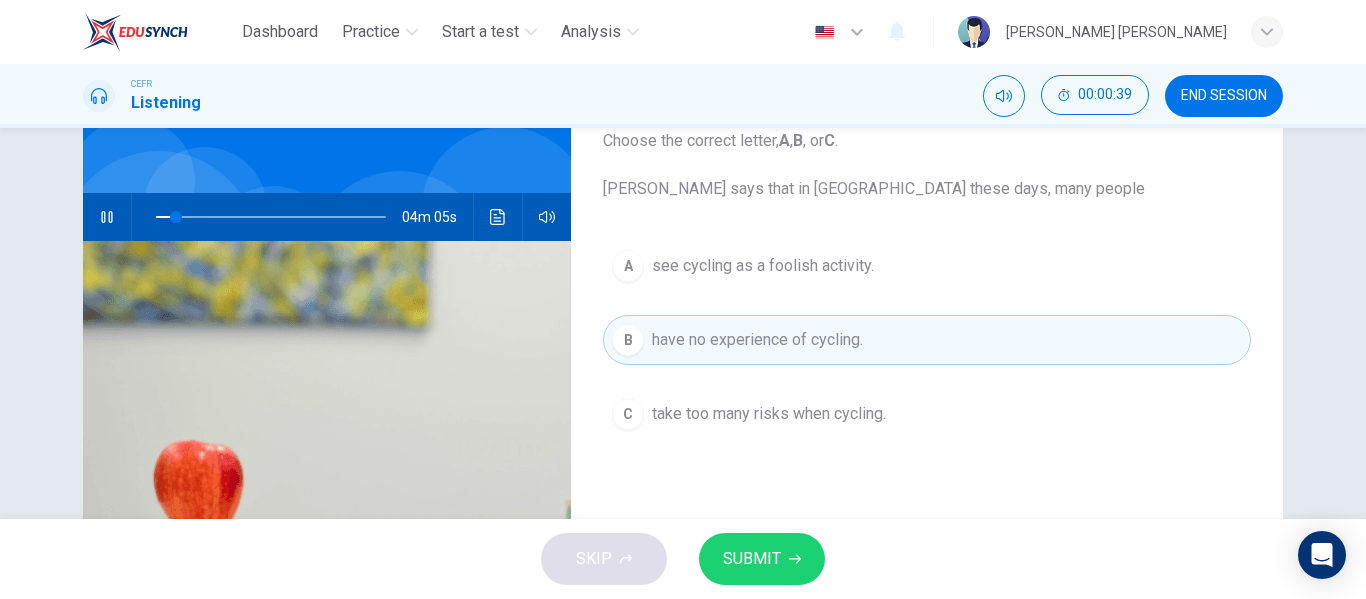 drag, startPoint x: 619, startPoint y: 326, endPoint x: 473, endPoint y: 459, distance: 197.49684 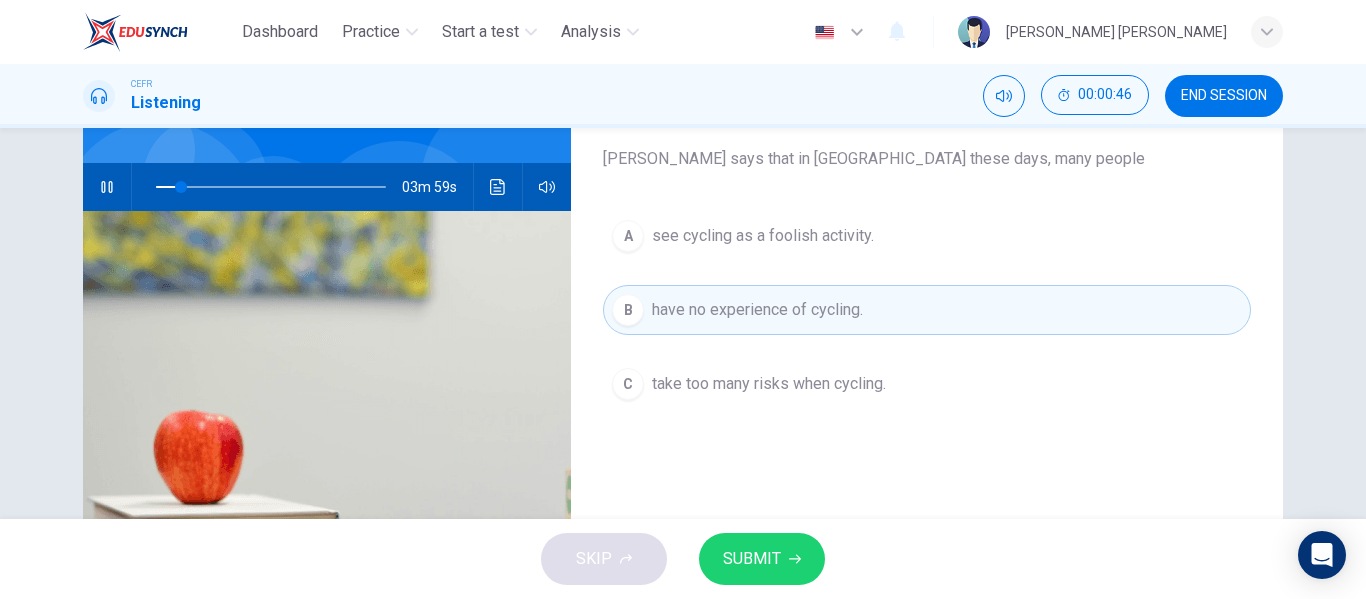 scroll, scrollTop: 166, scrollLeft: 0, axis: vertical 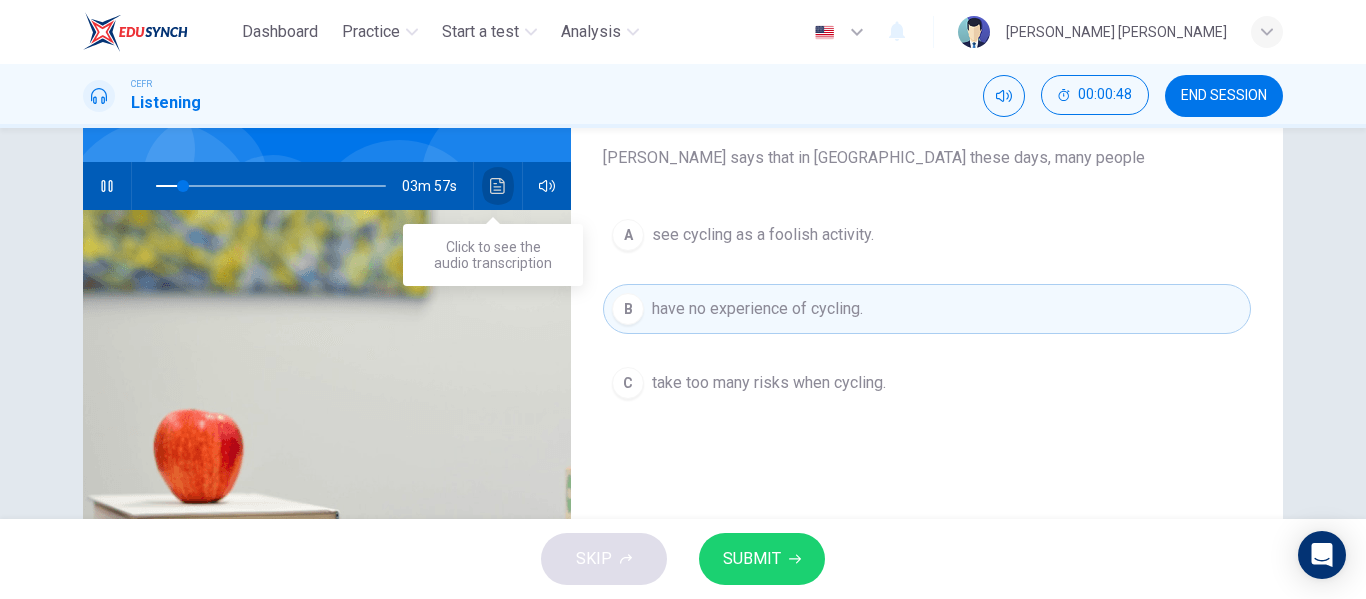 click 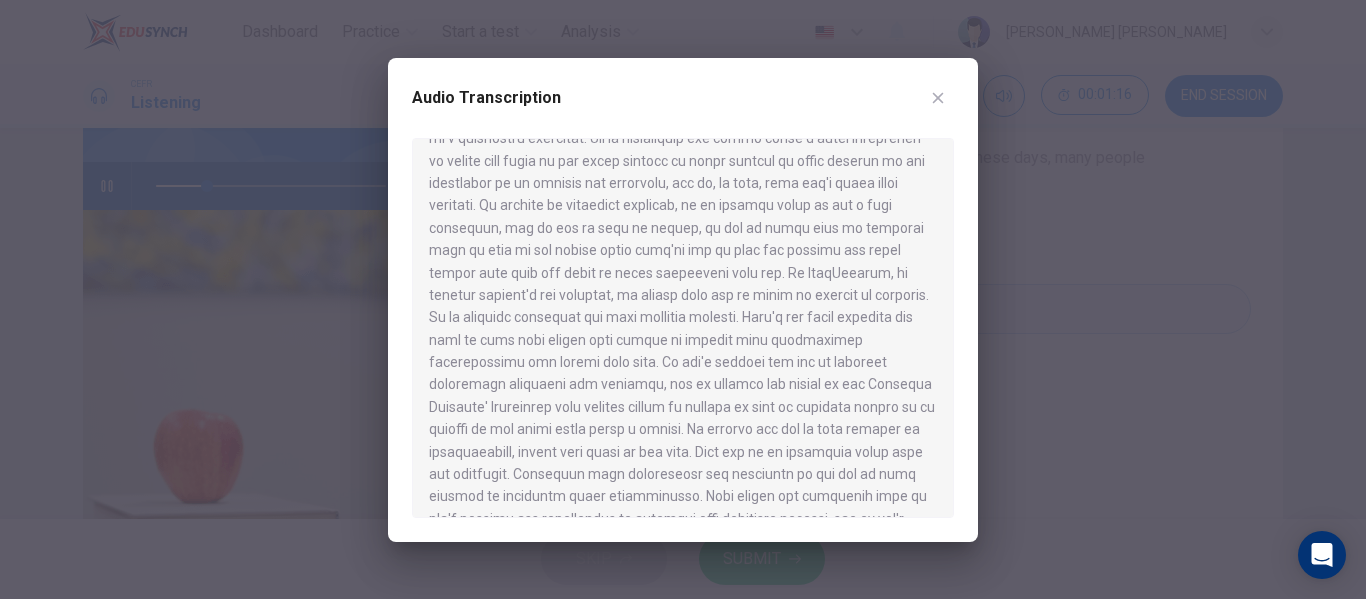 scroll, scrollTop: 297, scrollLeft: 0, axis: vertical 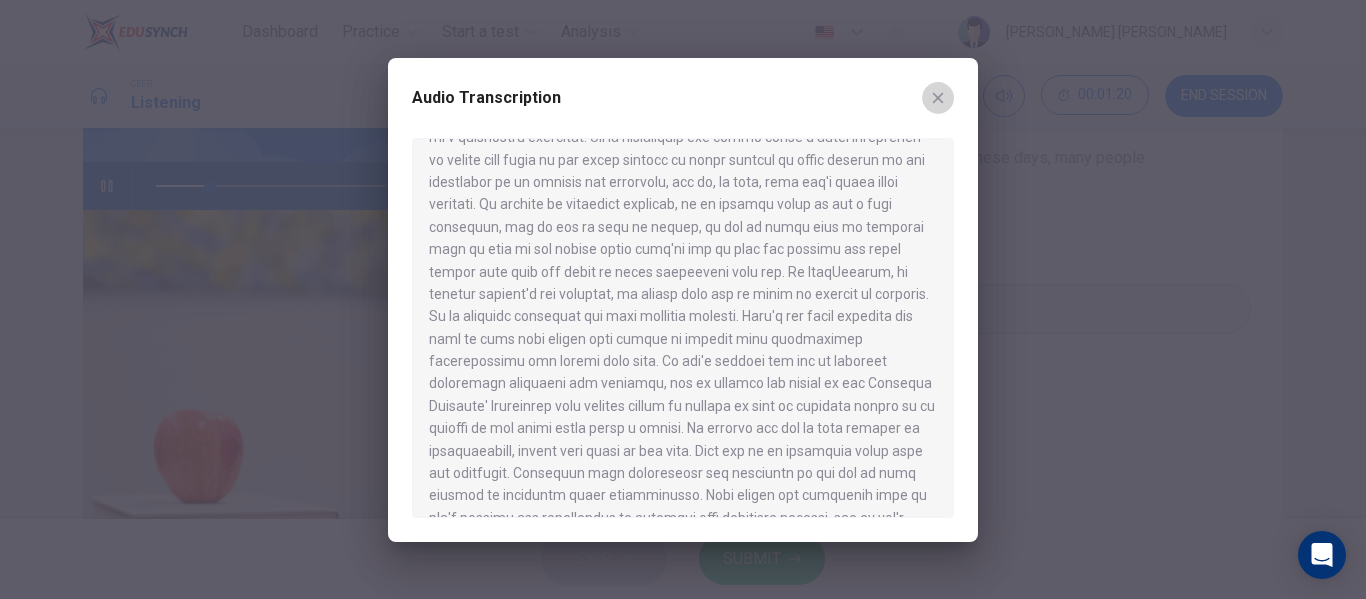 click at bounding box center (938, 98) 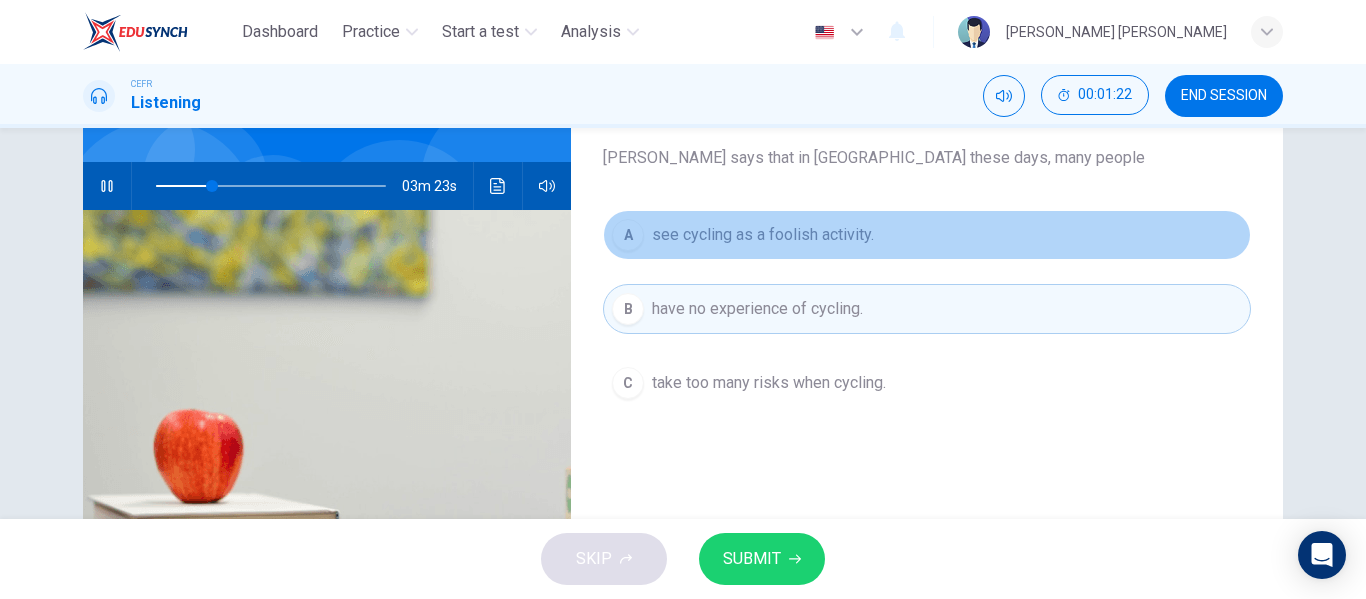 click on "see cycling as a foolish activity." at bounding box center (763, 235) 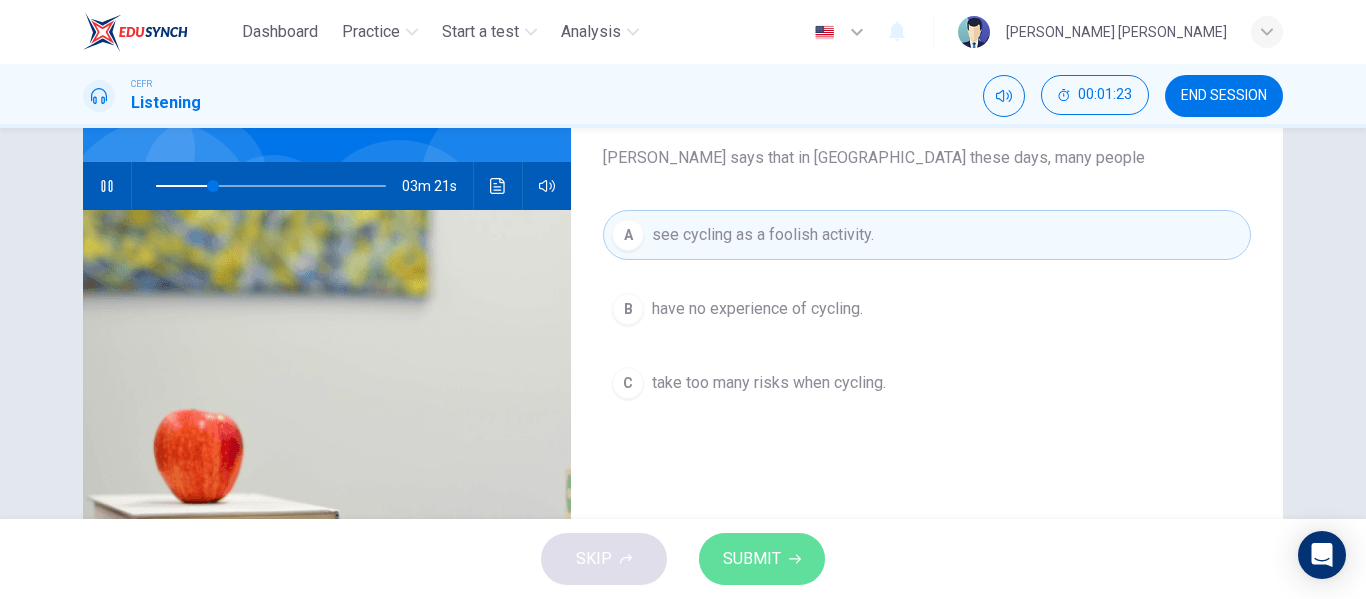 click on "SUBMIT" at bounding box center (762, 559) 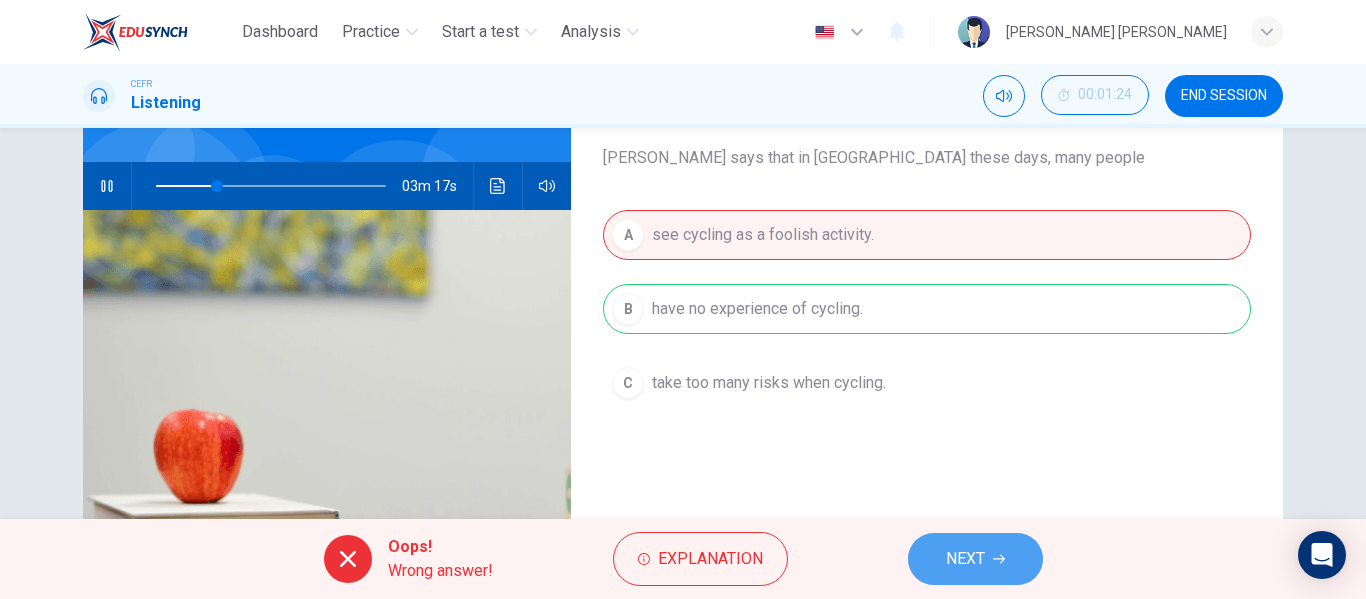 click on "NEXT" at bounding box center (975, 559) 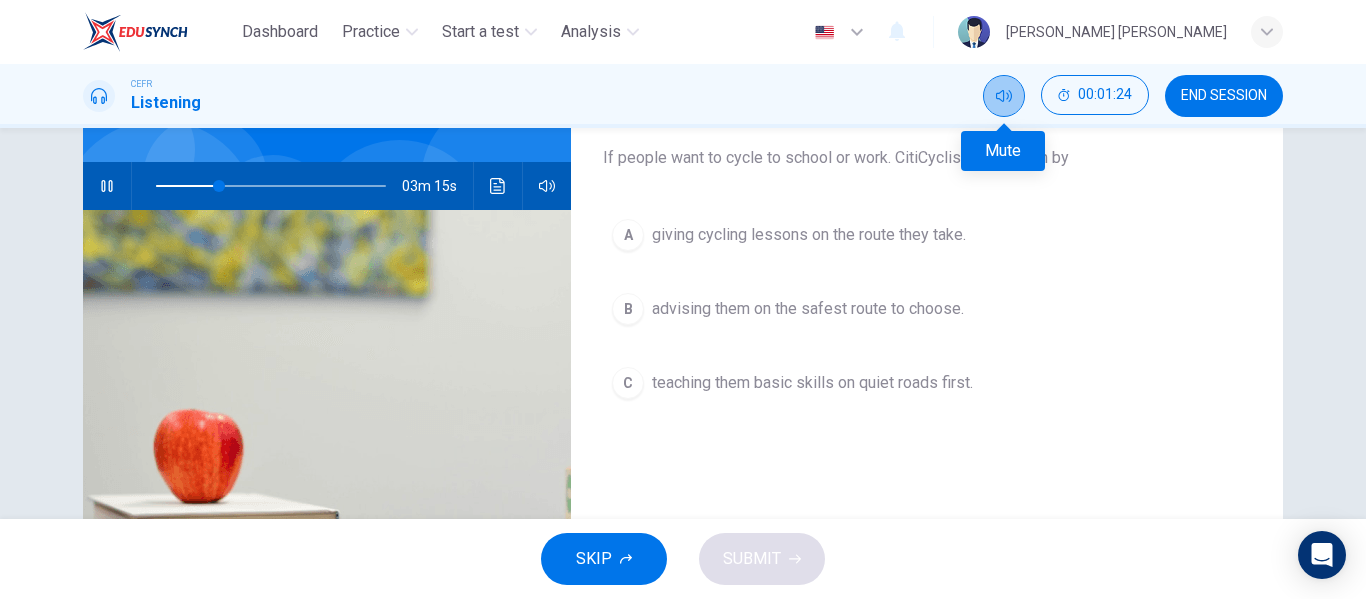 click at bounding box center (1004, 96) 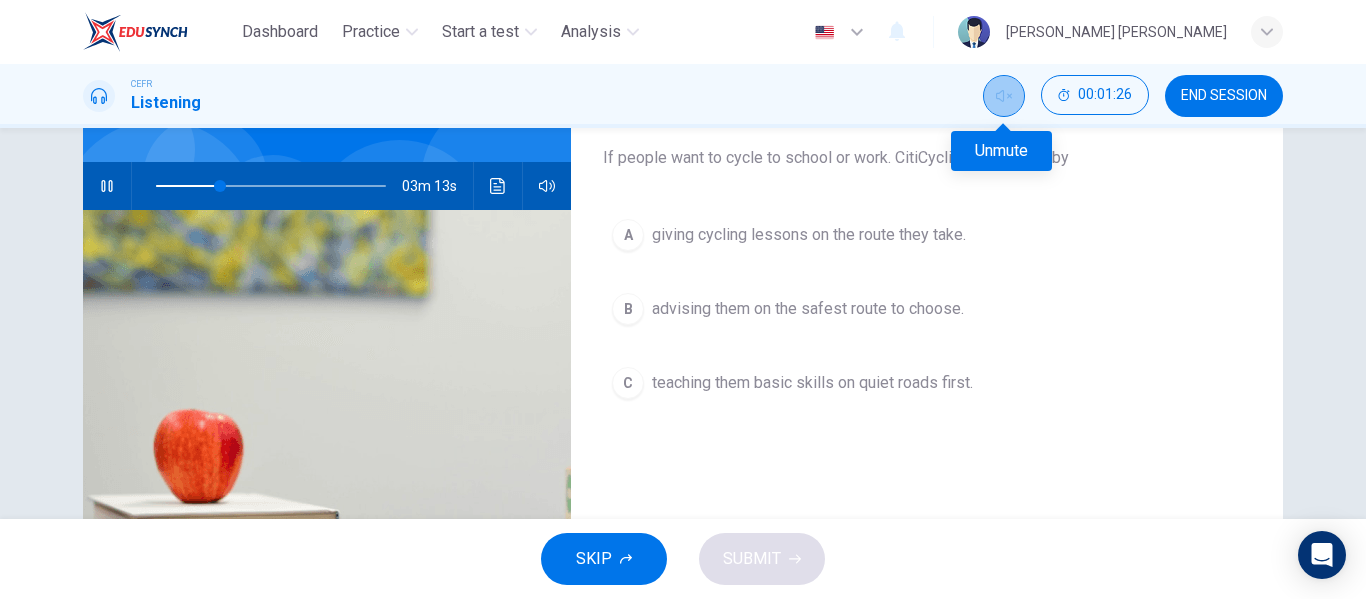 click at bounding box center (1004, 96) 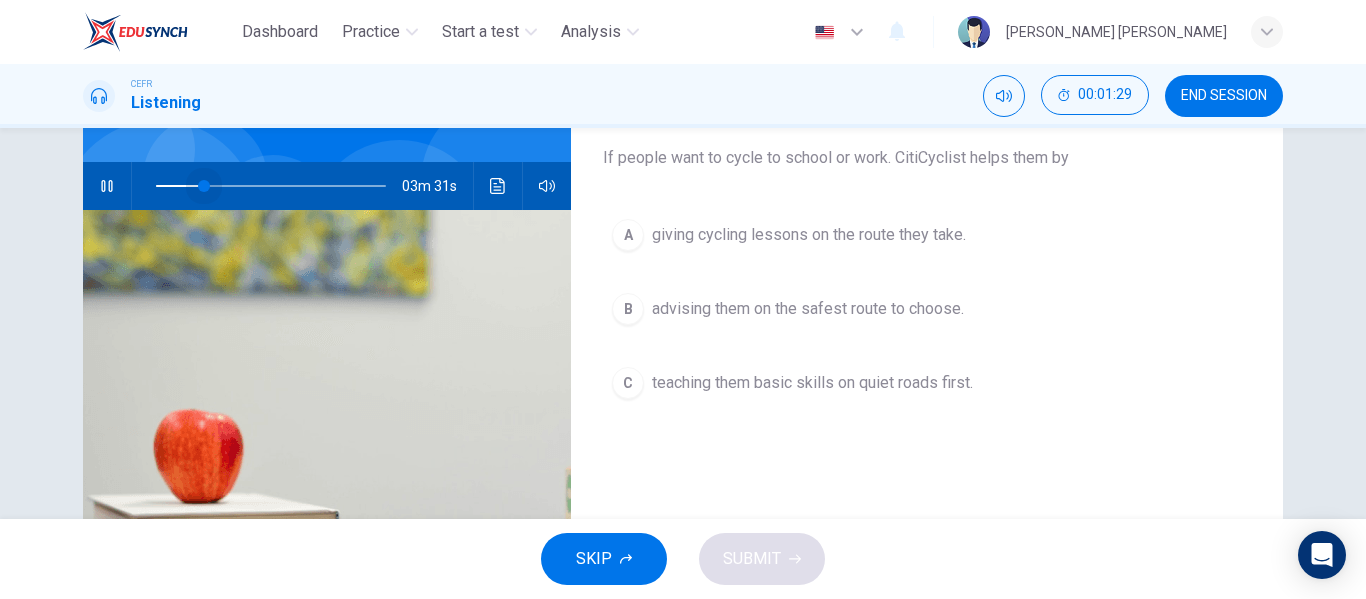 click at bounding box center (204, 186) 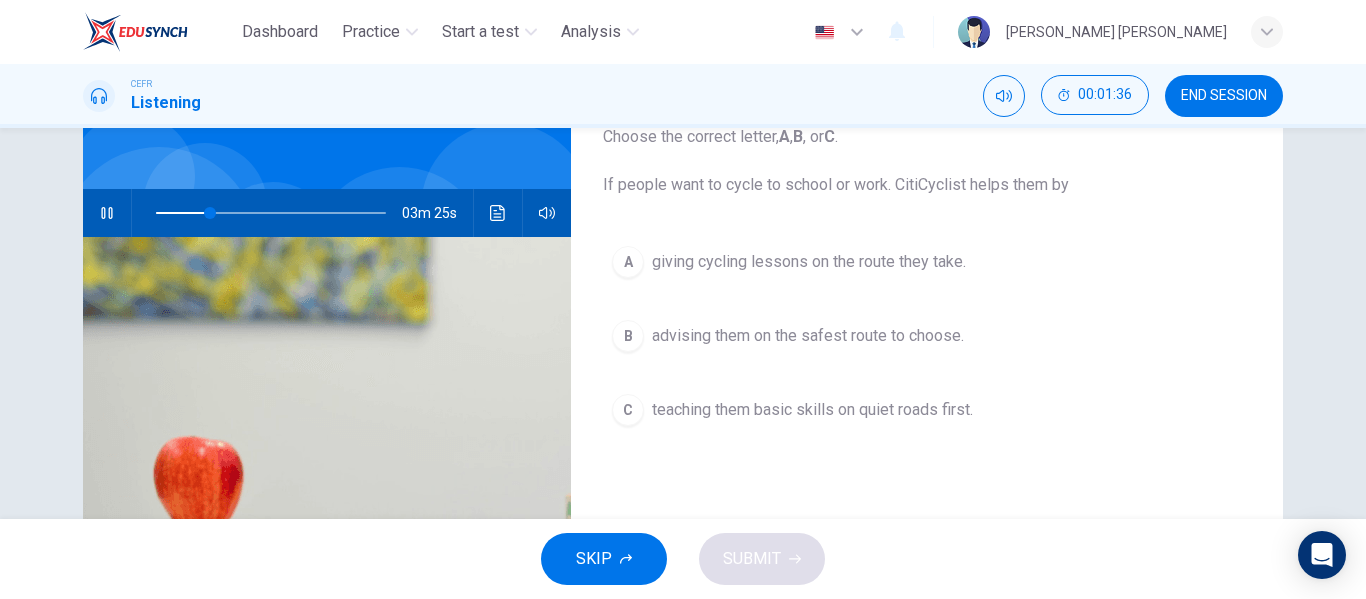 scroll, scrollTop: 138, scrollLeft: 0, axis: vertical 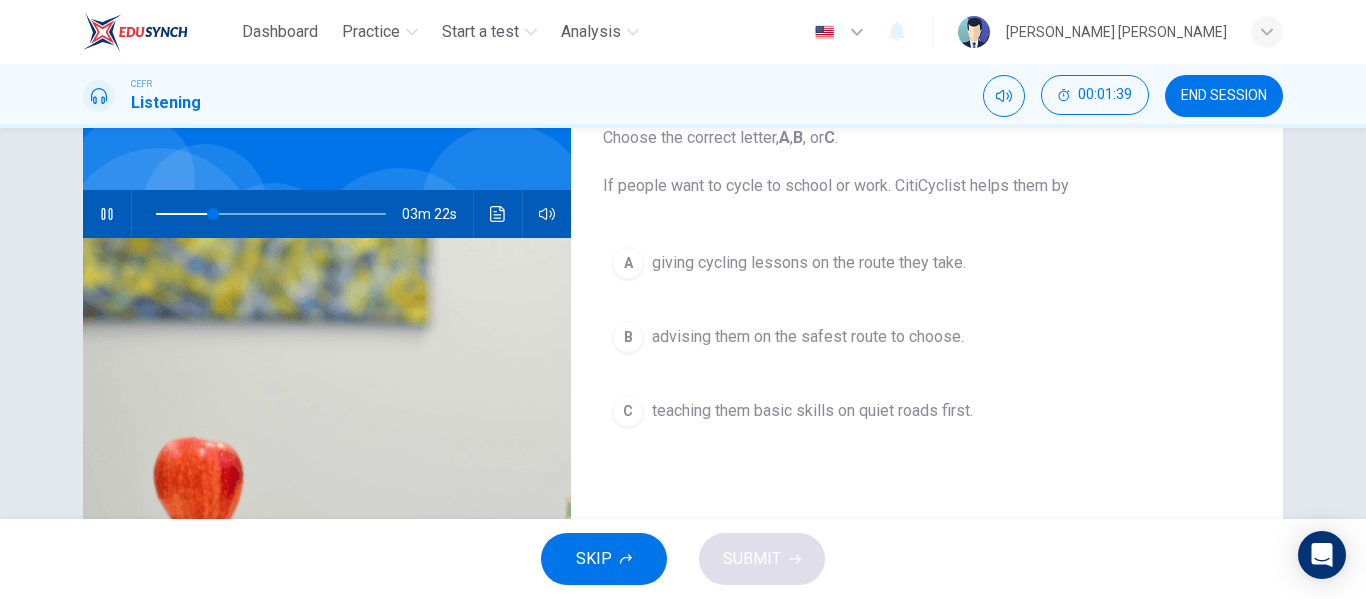 click on "advising them on the safest route to choose." at bounding box center [808, 337] 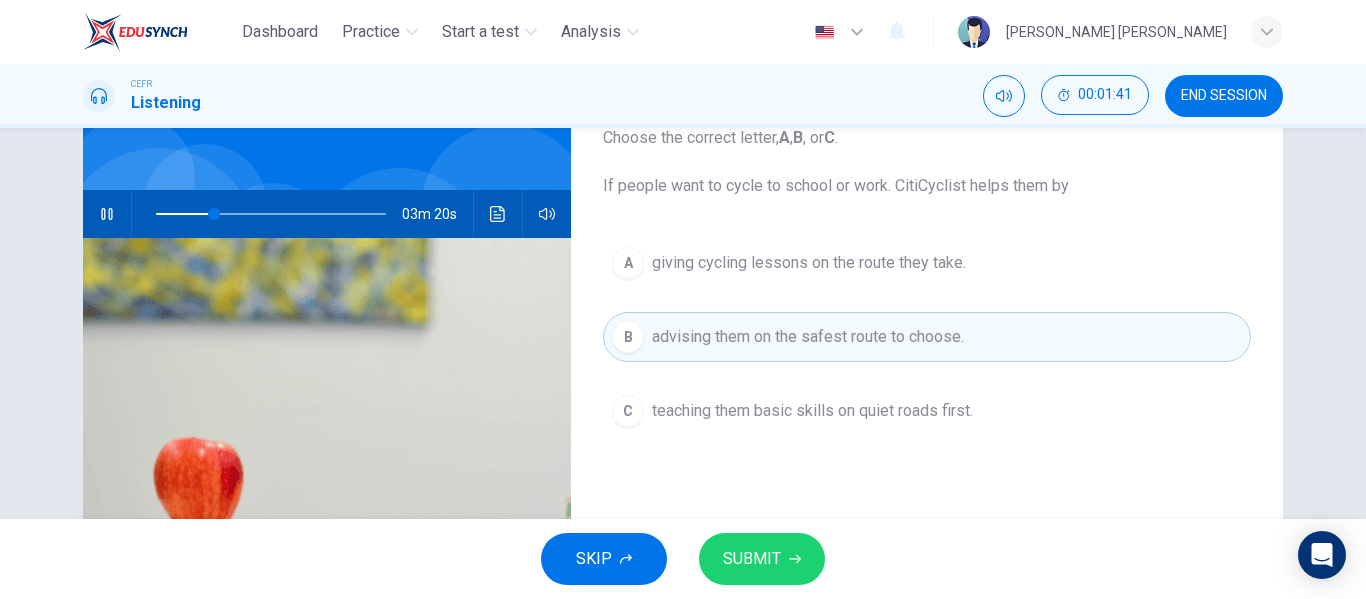 click 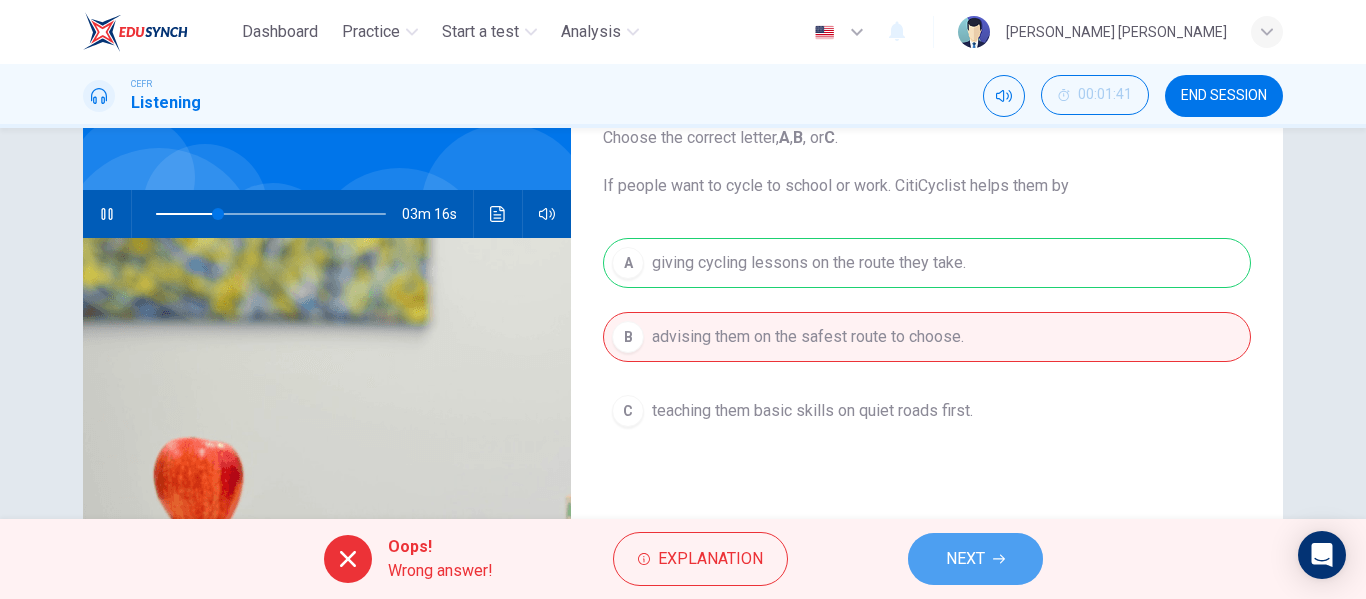 click on "NEXT" at bounding box center [965, 559] 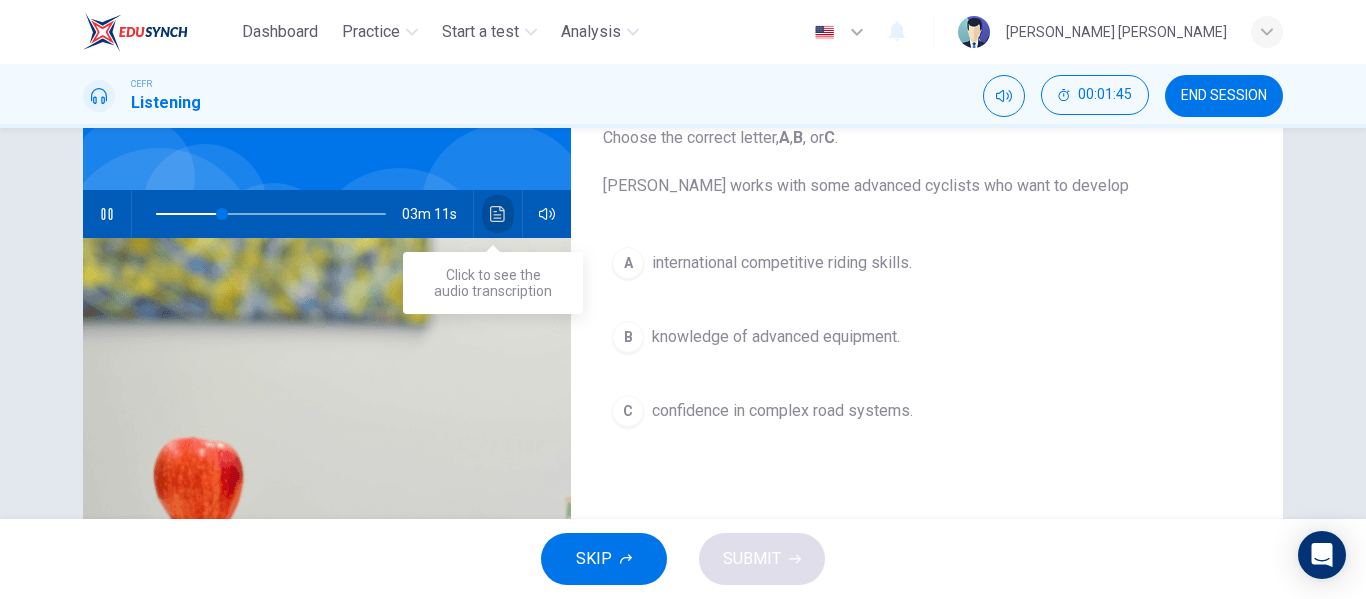 click at bounding box center [498, 214] 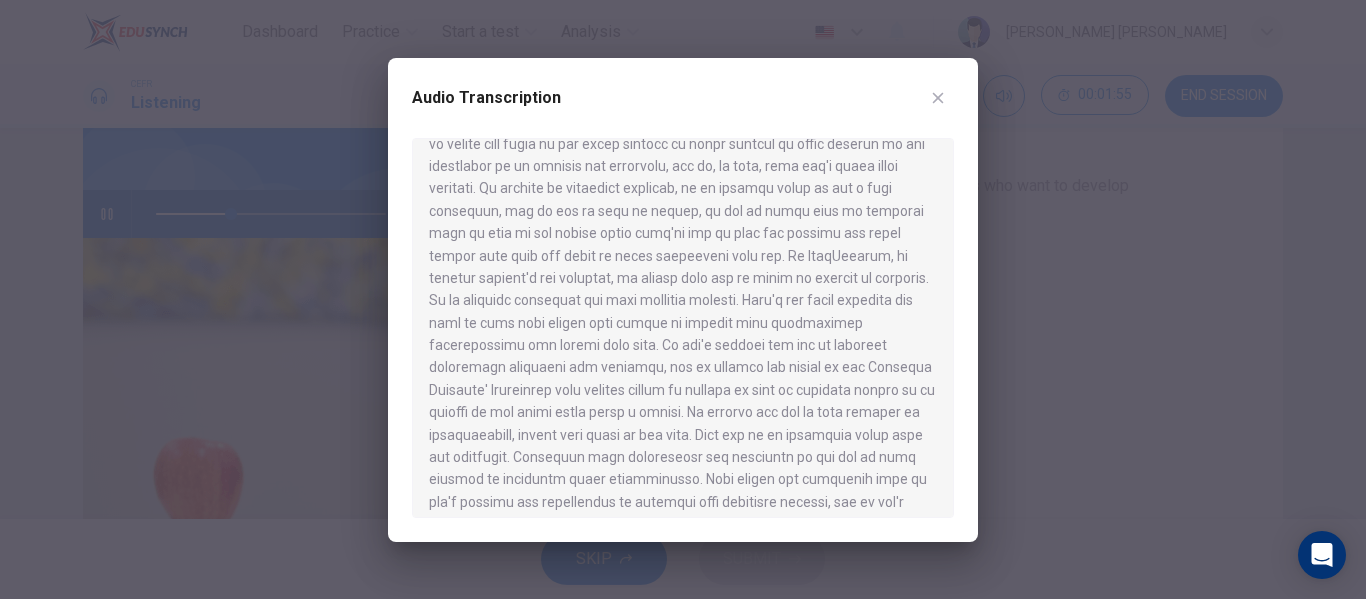 scroll, scrollTop: 314, scrollLeft: 0, axis: vertical 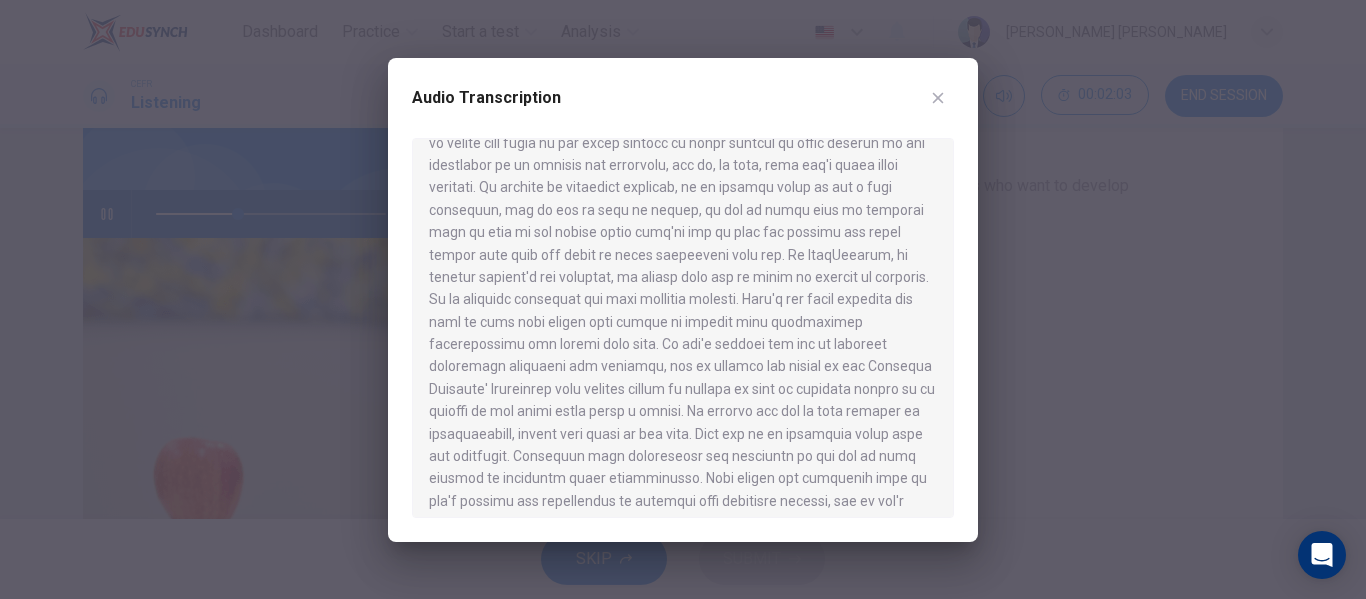 click 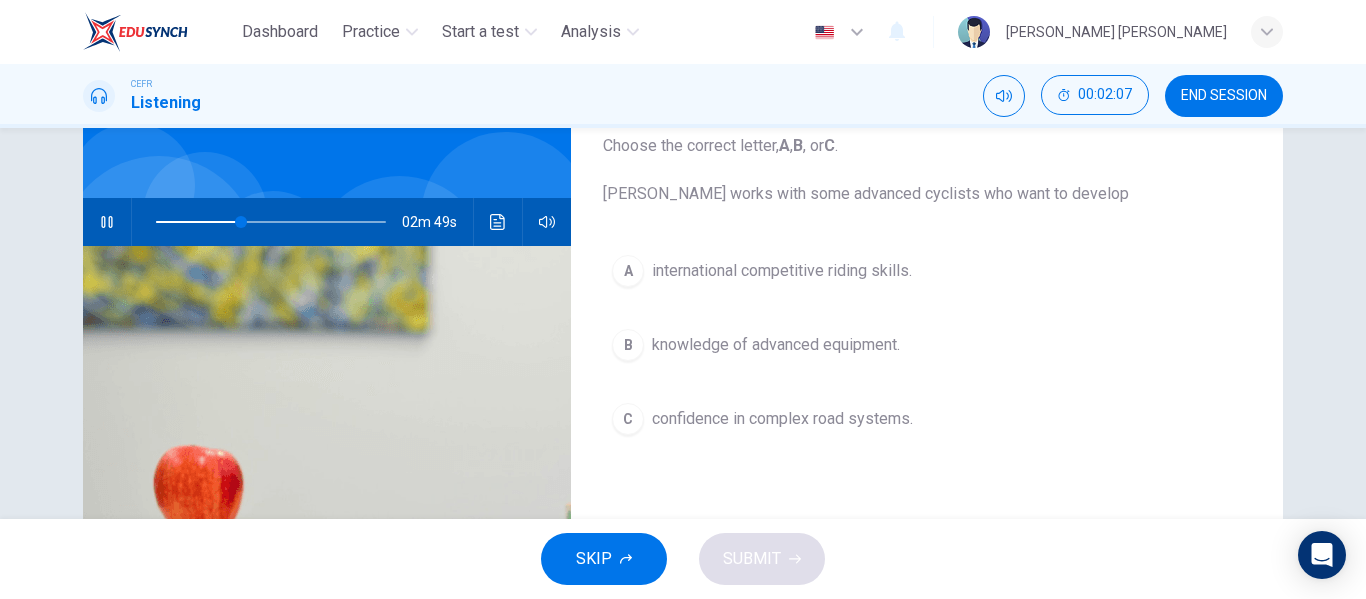 scroll, scrollTop: 129, scrollLeft: 0, axis: vertical 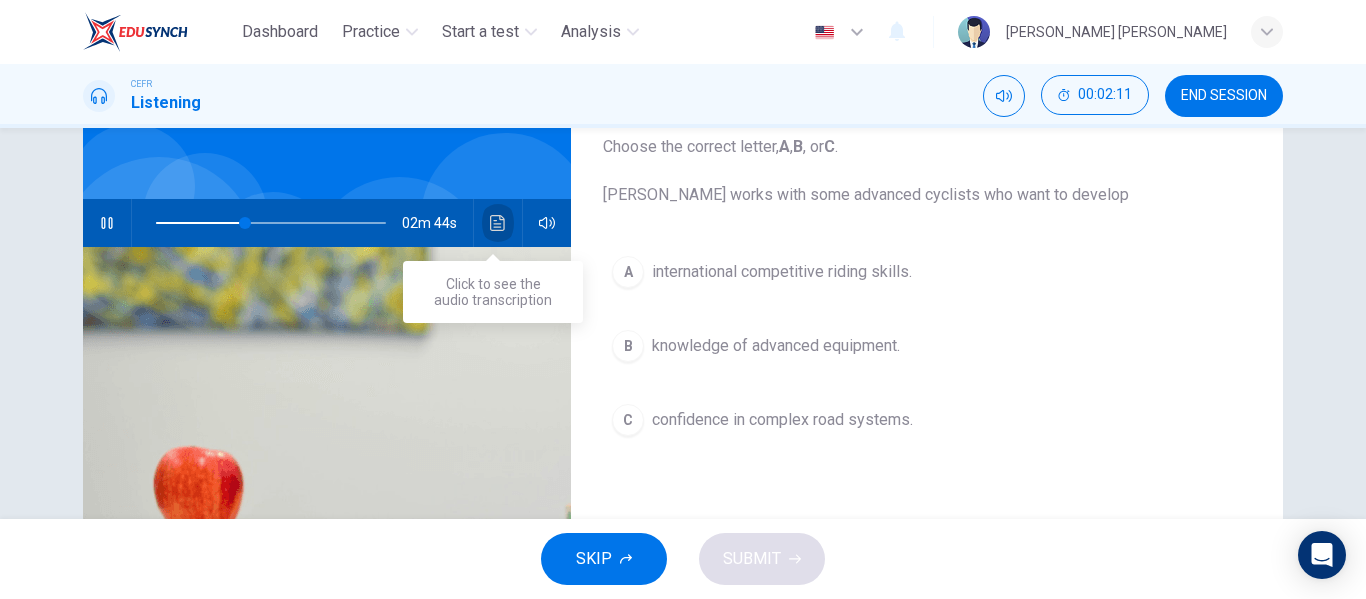 click 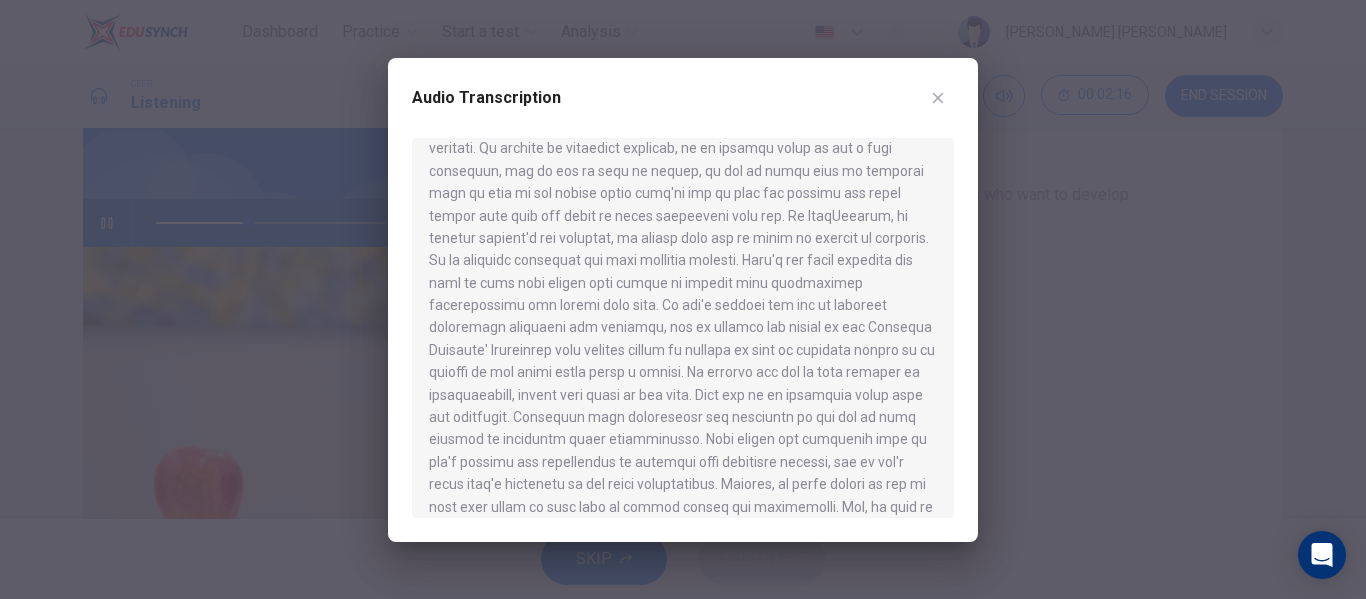 scroll, scrollTop: 356, scrollLeft: 0, axis: vertical 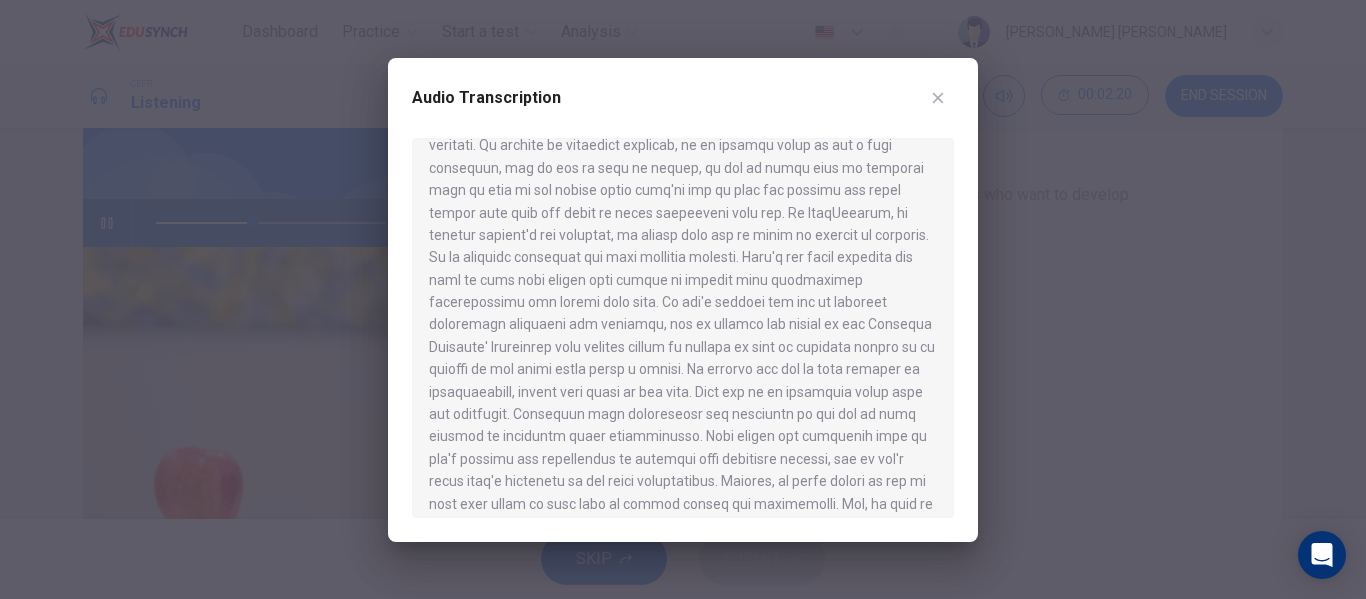click at bounding box center (683, 328) 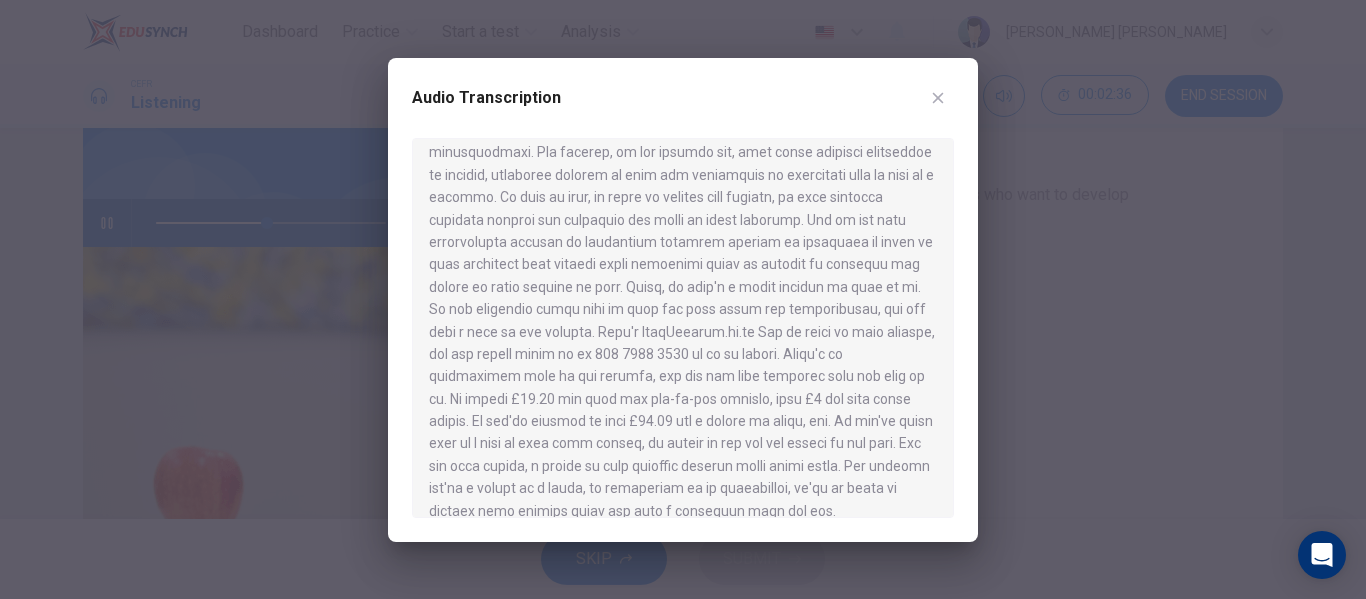 scroll, scrollTop: 753, scrollLeft: 0, axis: vertical 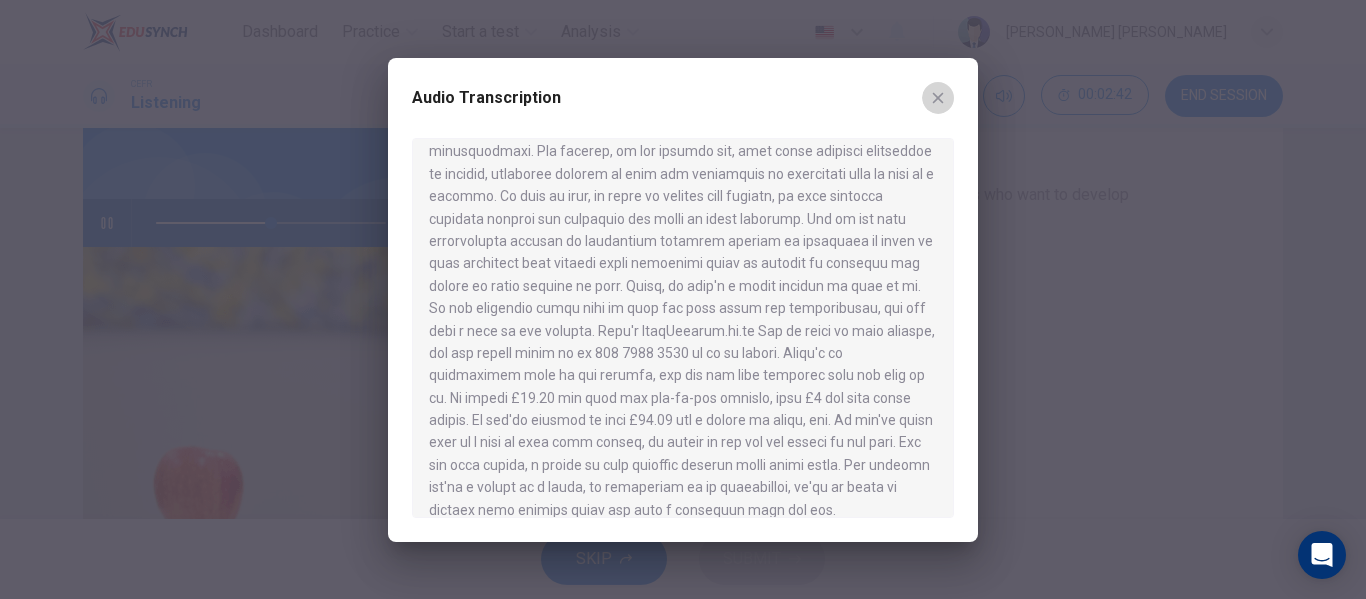 click at bounding box center (938, 98) 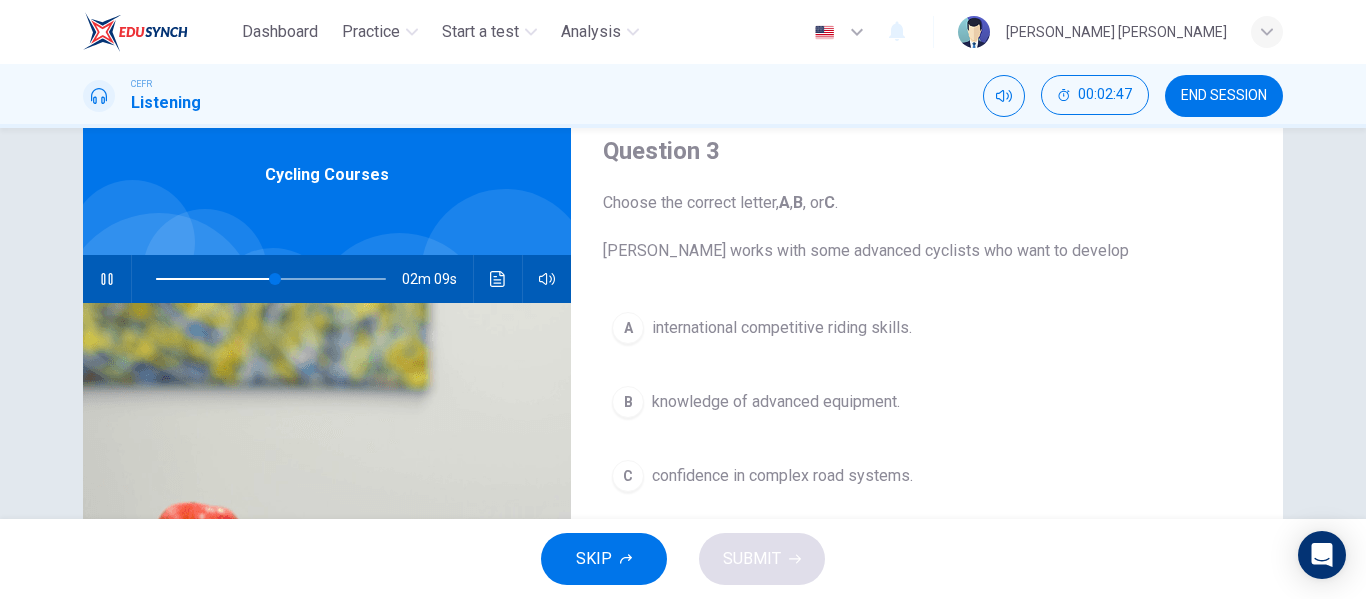 scroll, scrollTop: 73, scrollLeft: 0, axis: vertical 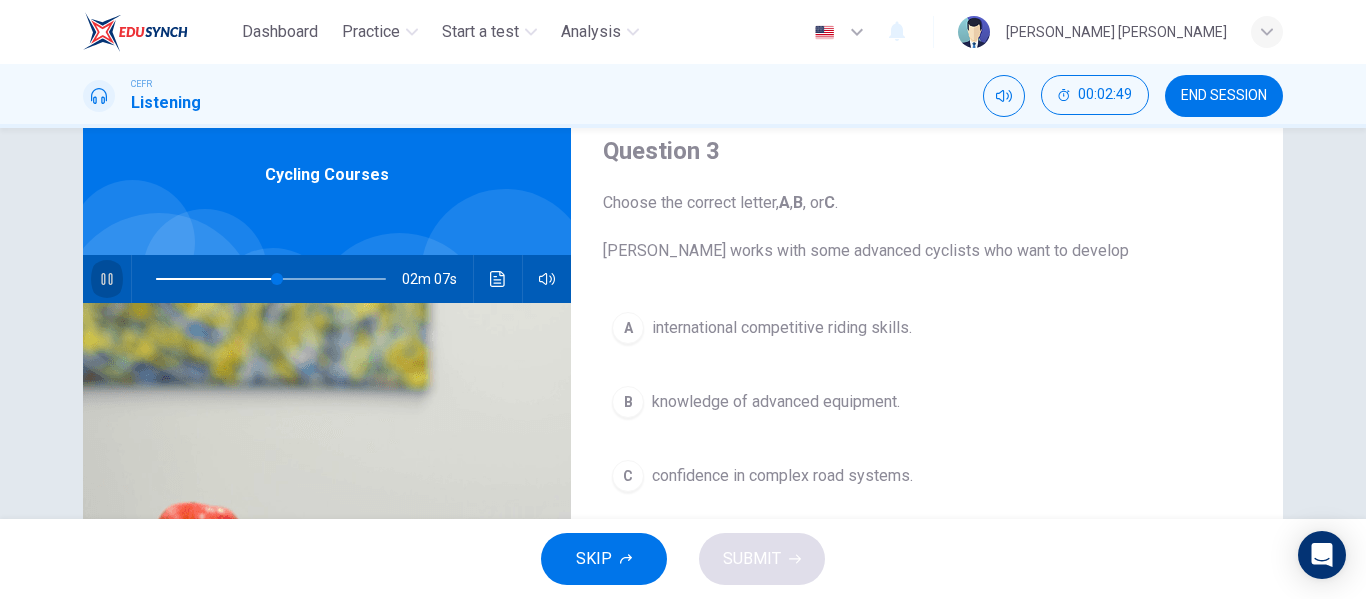 click at bounding box center (107, 279) 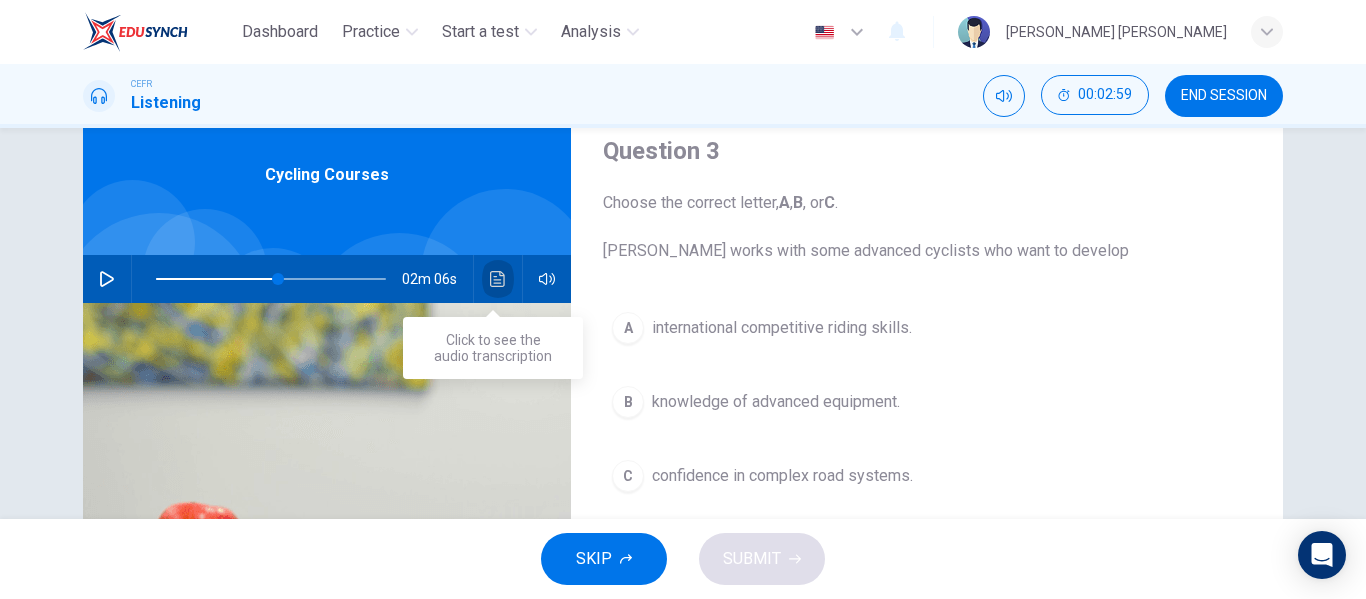 click at bounding box center (498, 279) 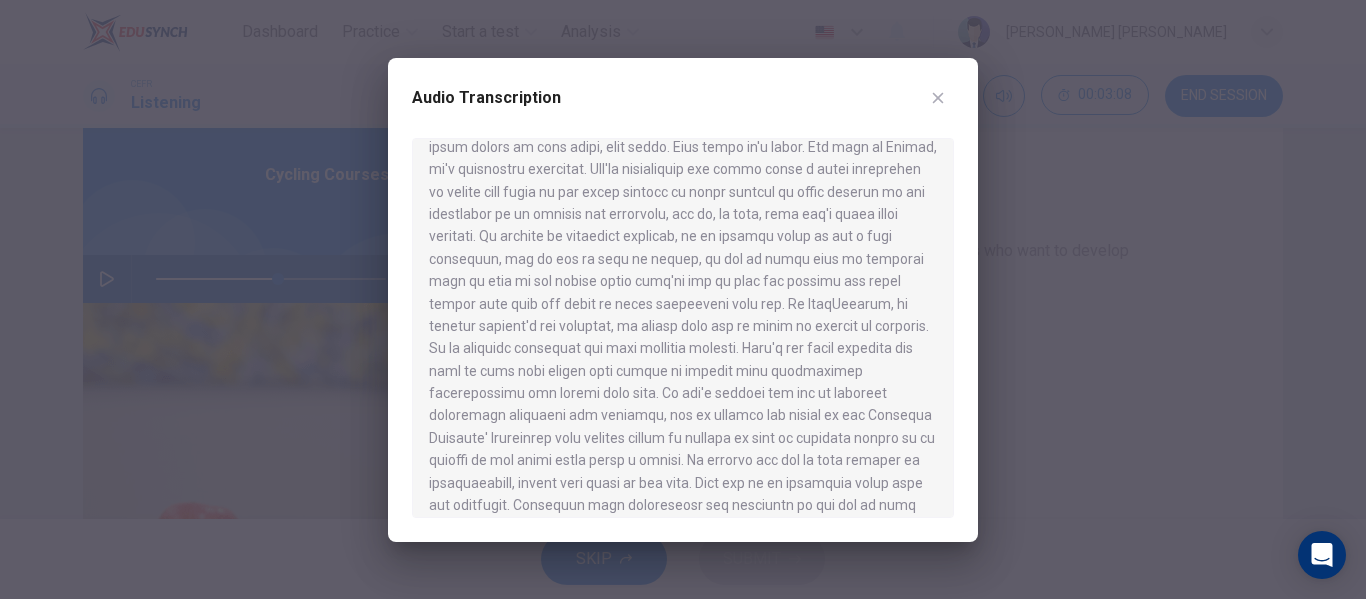 scroll, scrollTop: 266, scrollLeft: 0, axis: vertical 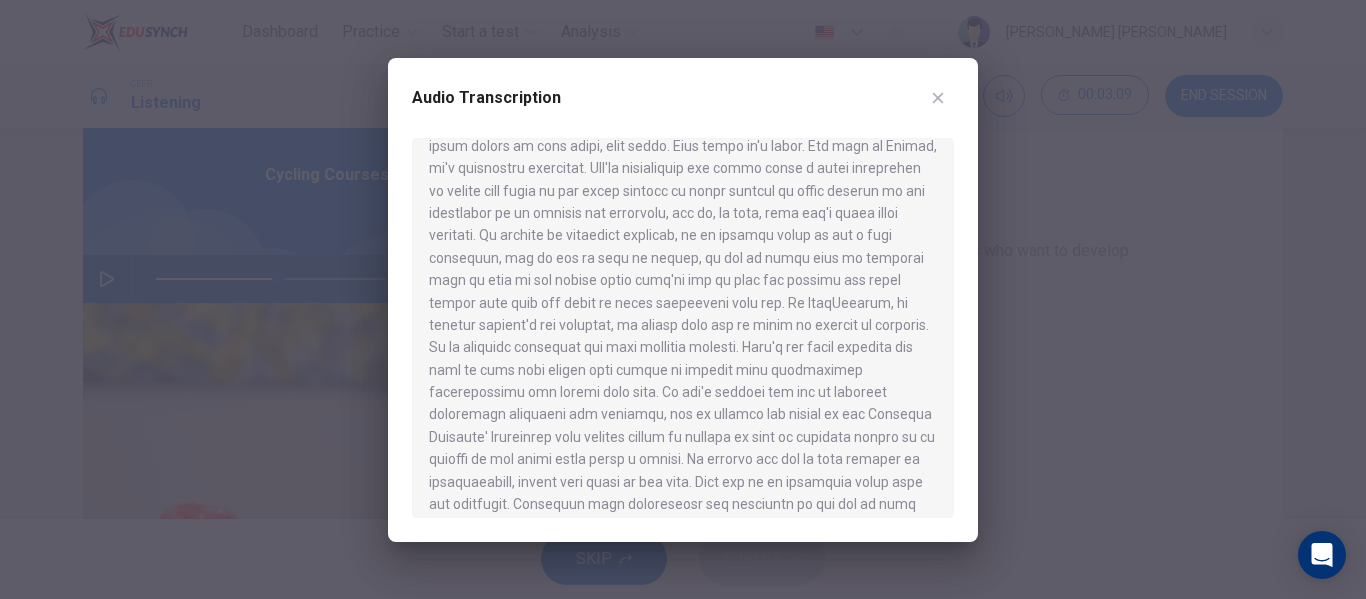click 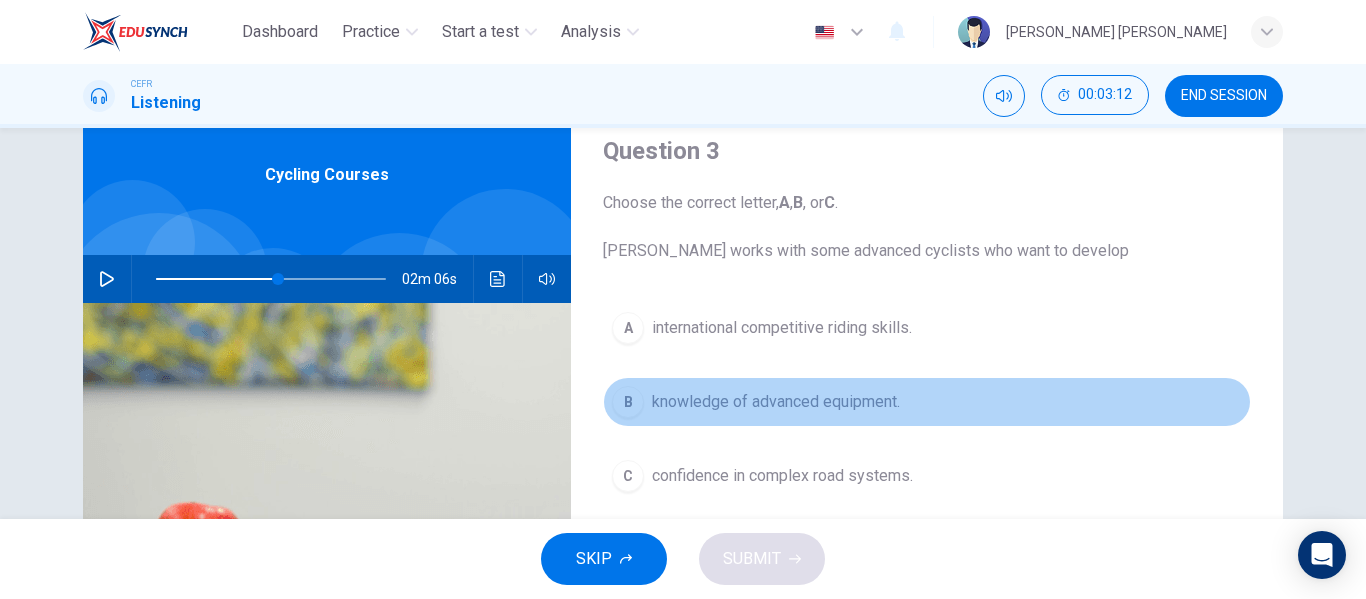 click on "knowledge of advanced equipment." at bounding box center (776, 402) 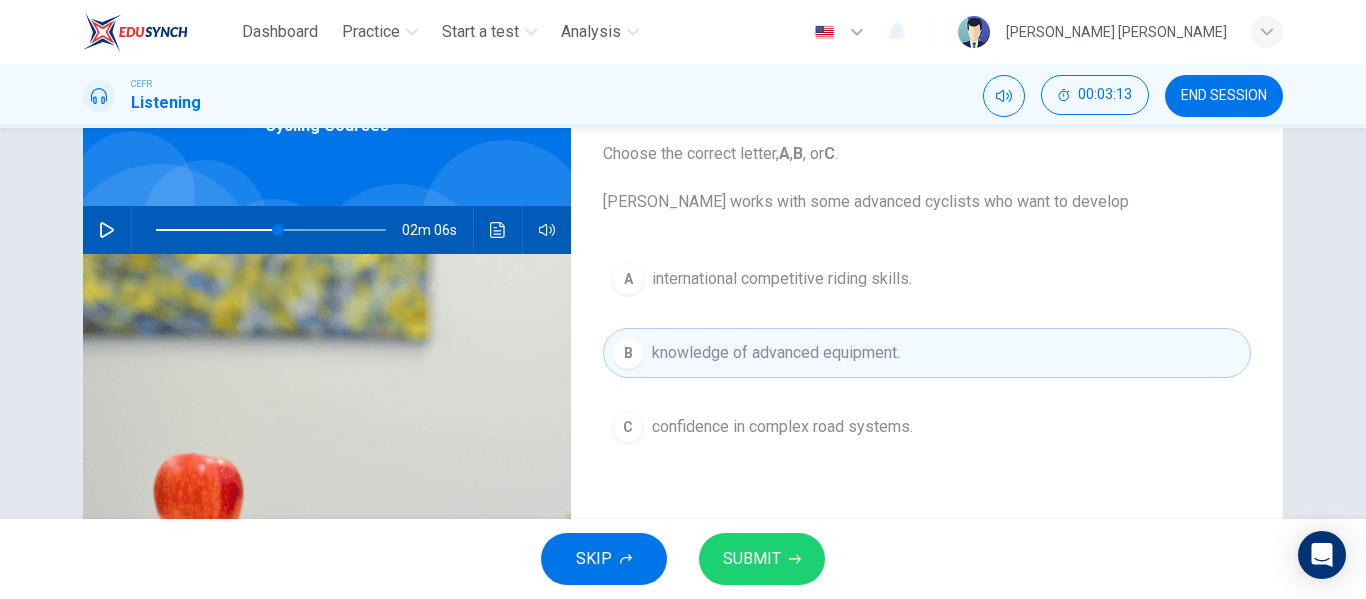 scroll, scrollTop: 123, scrollLeft: 0, axis: vertical 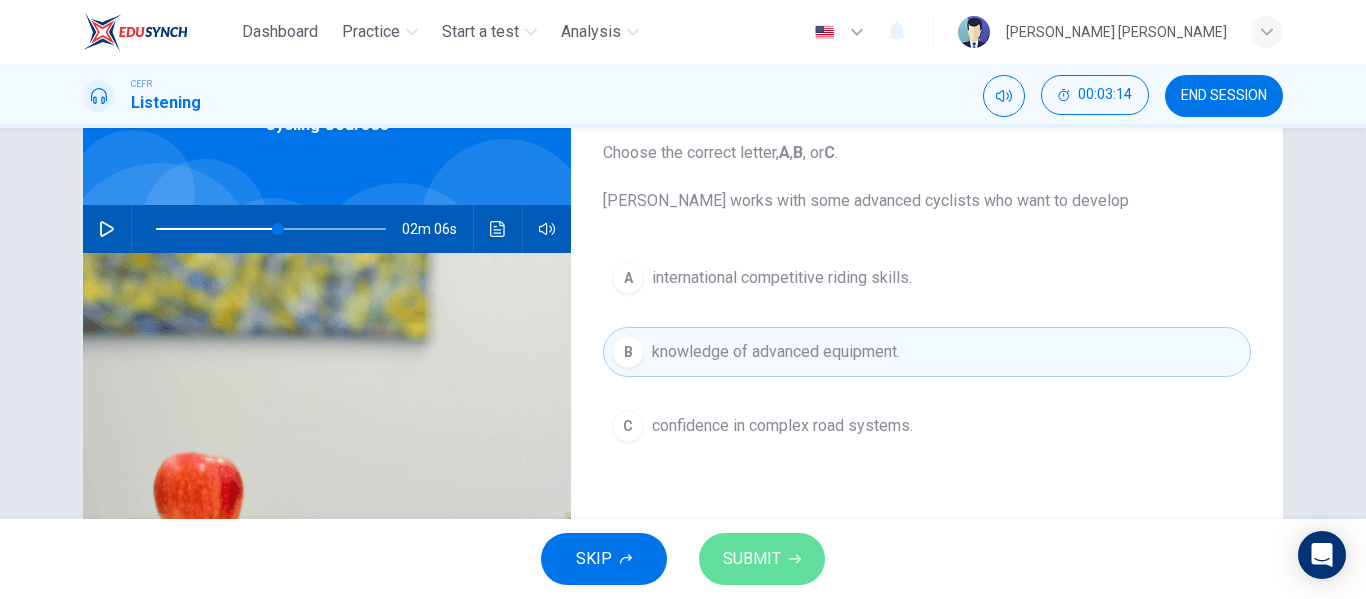click on "SUBMIT" at bounding box center (752, 559) 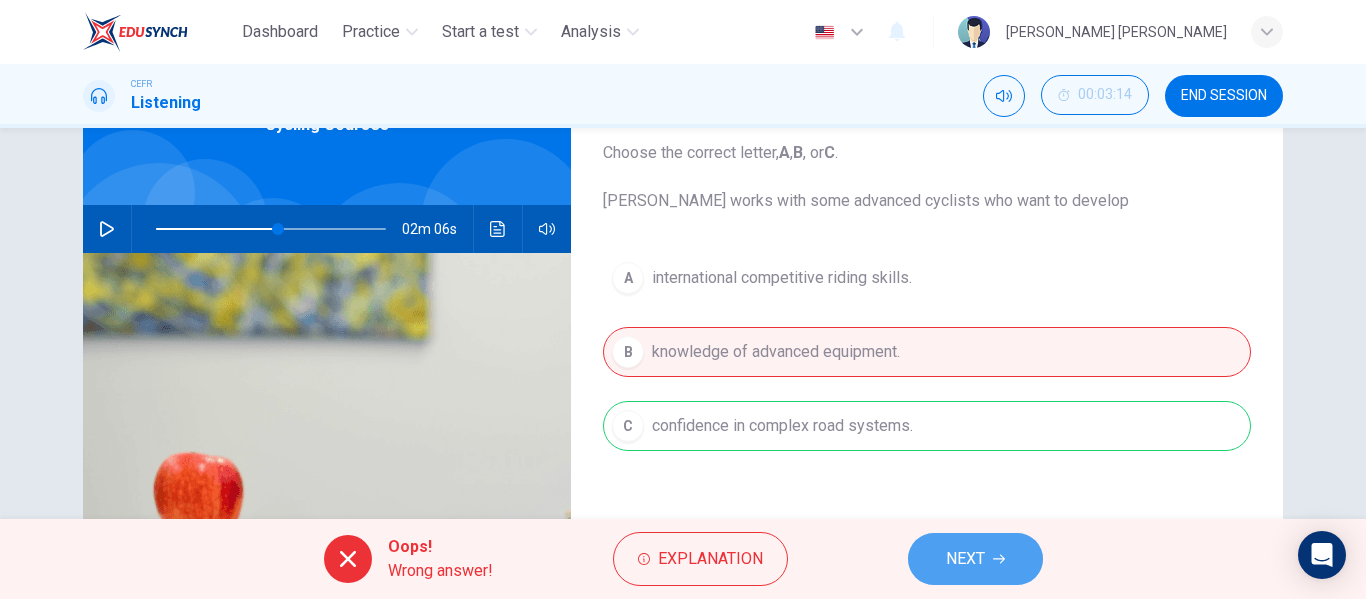 click on "NEXT" at bounding box center [975, 559] 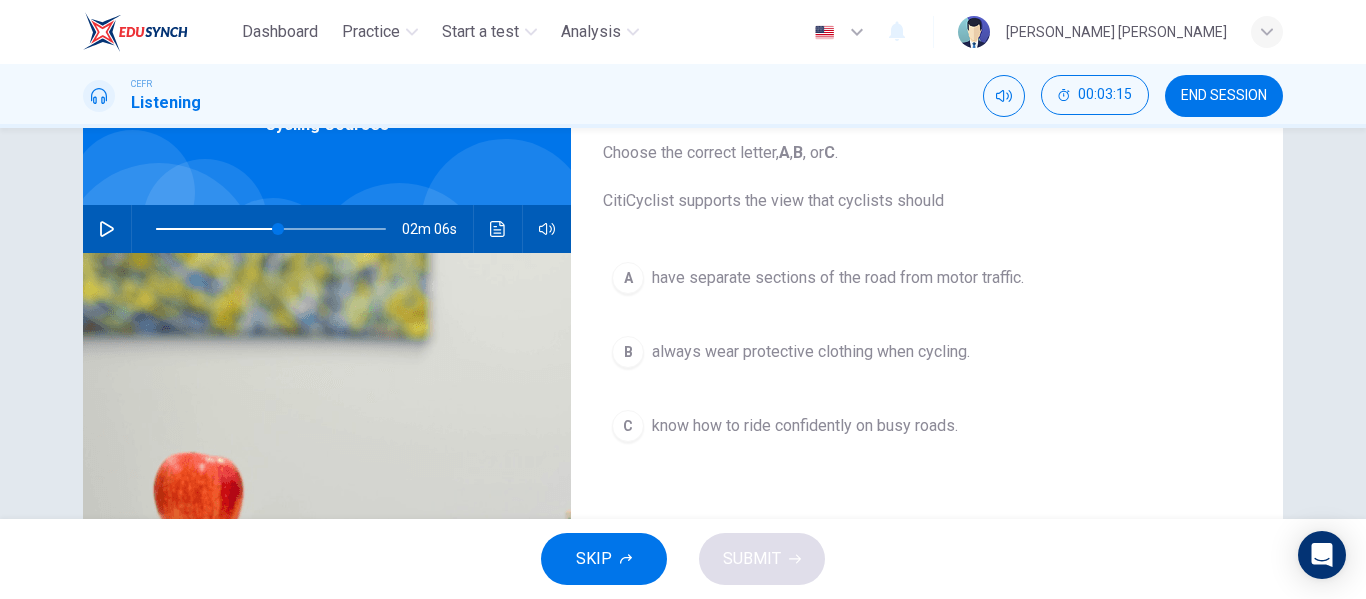 click on "END SESSION" at bounding box center (1224, 96) 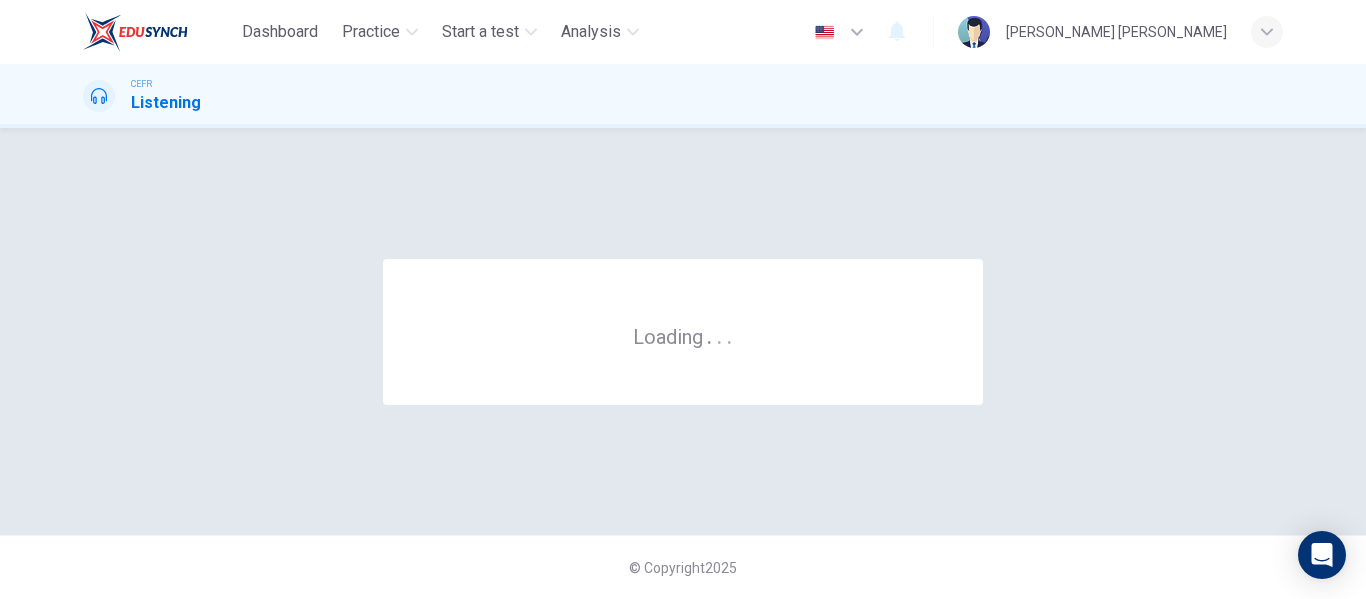 scroll, scrollTop: 0, scrollLeft: 0, axis: both 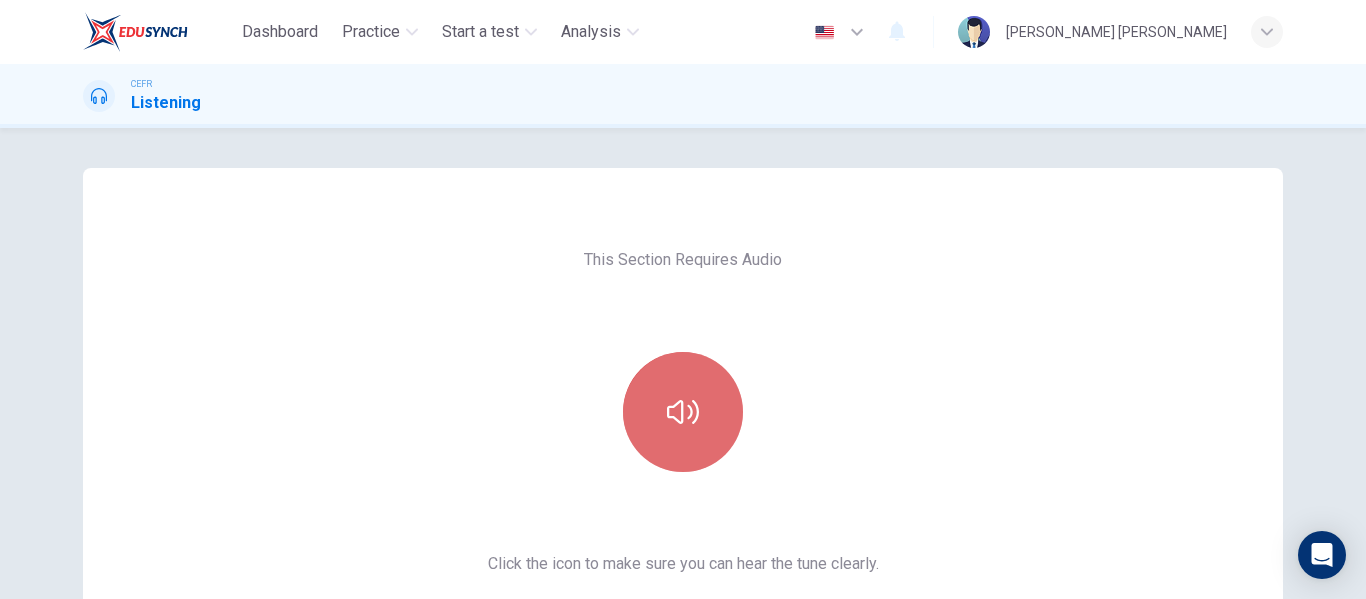 click at bounding box center [683, 412] 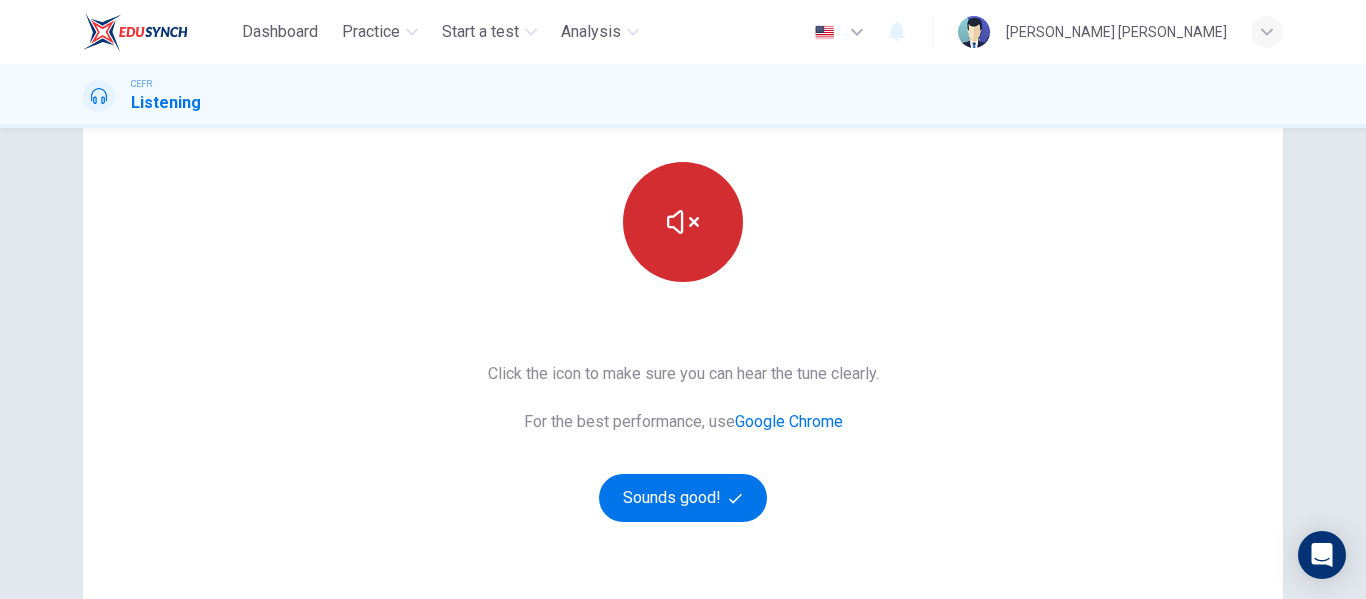 scroll, scrollTop: 192, scrollLeft: 0, axis: vertical 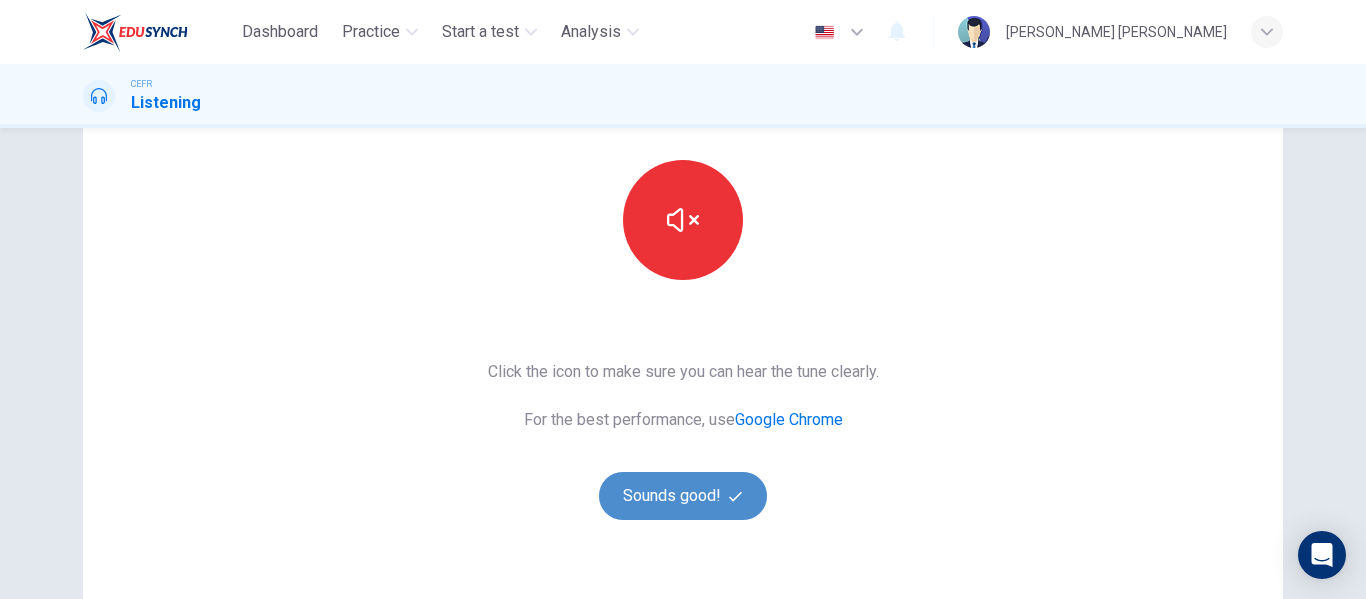 click on "Sounds good!" at bounding box center (683, 496) 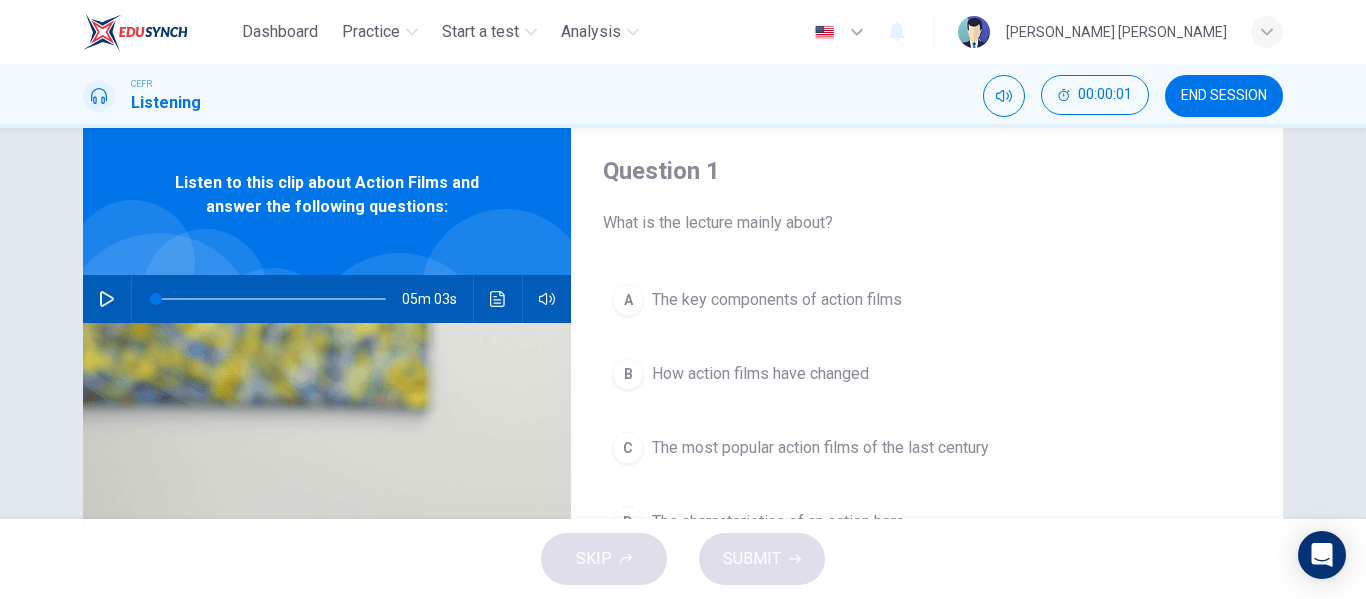 scroll, scrollTop: 43, scrollLeft: 0, axis: vertical 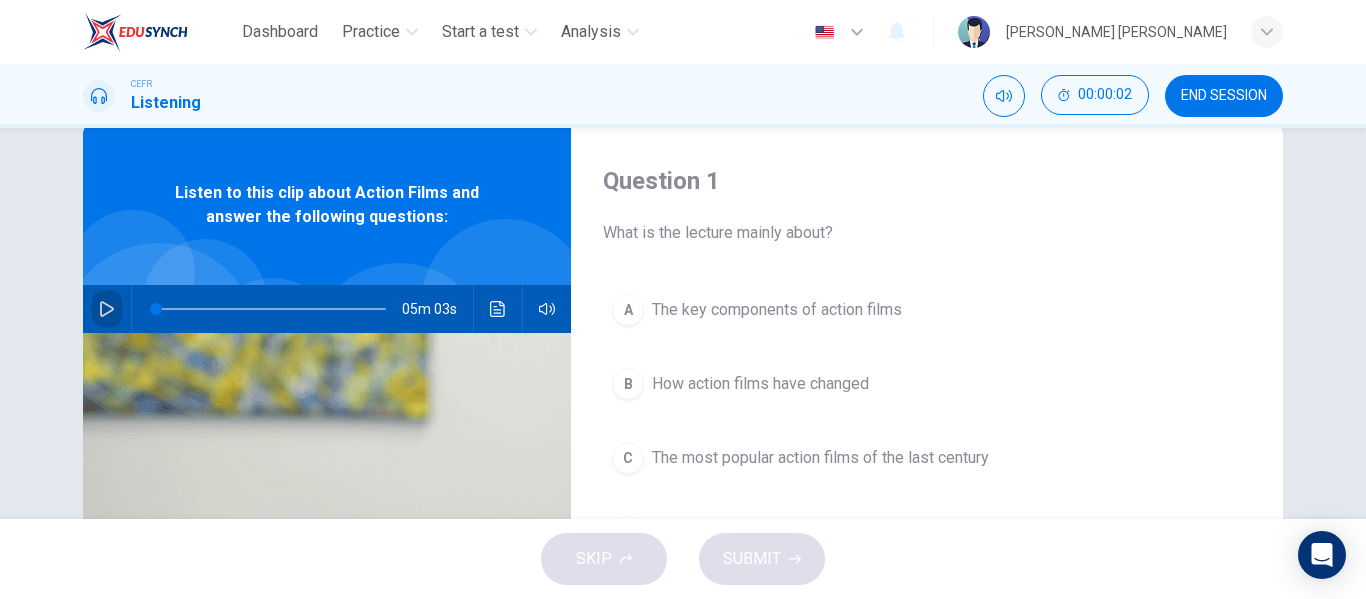 click 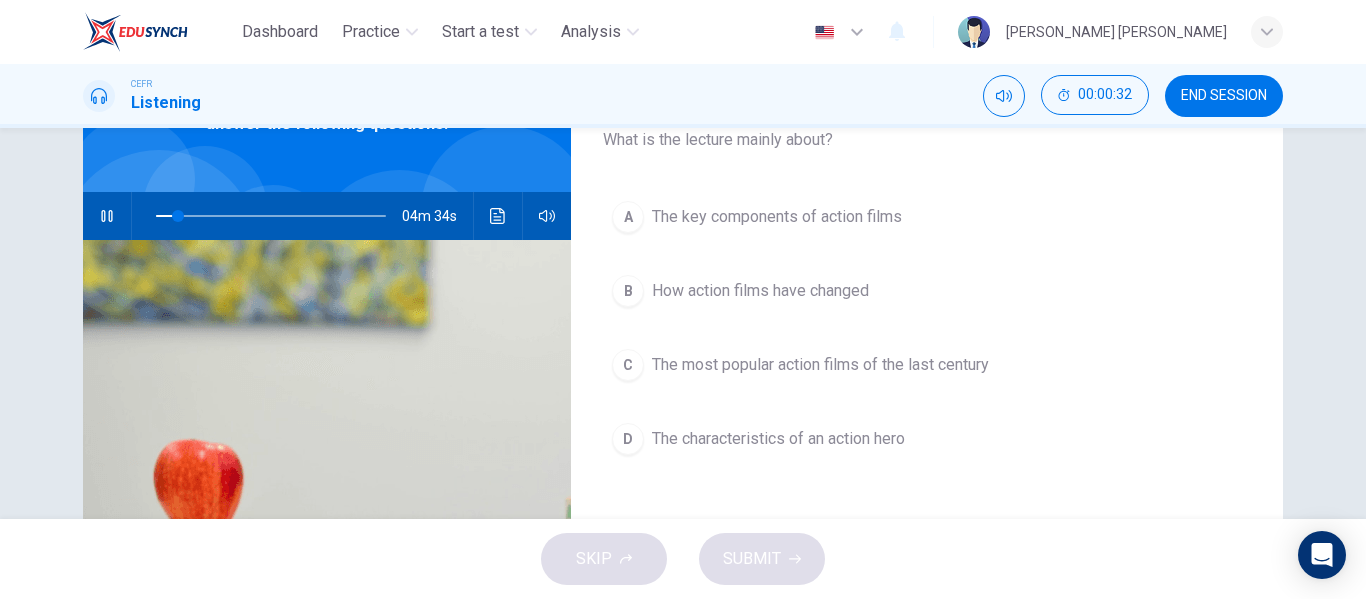 scroll, scrollTop: 125, scrollLeft: 0, axis: vertical 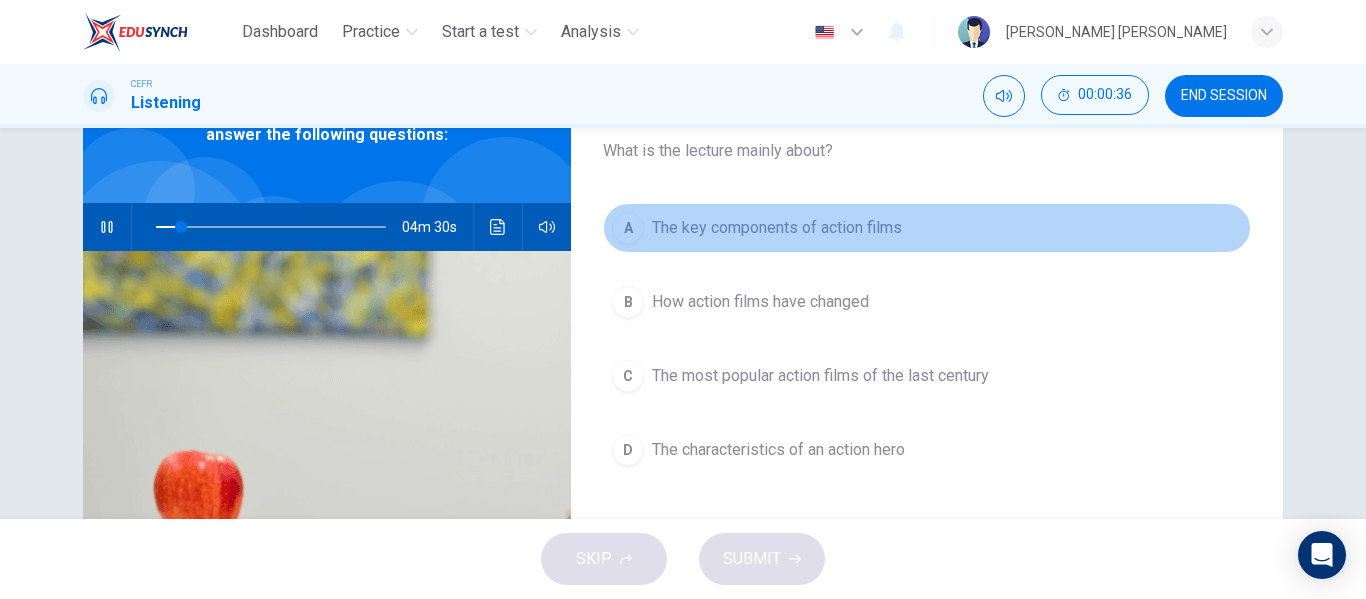 click on "The key components of action films" at bounding box center (777, 228) 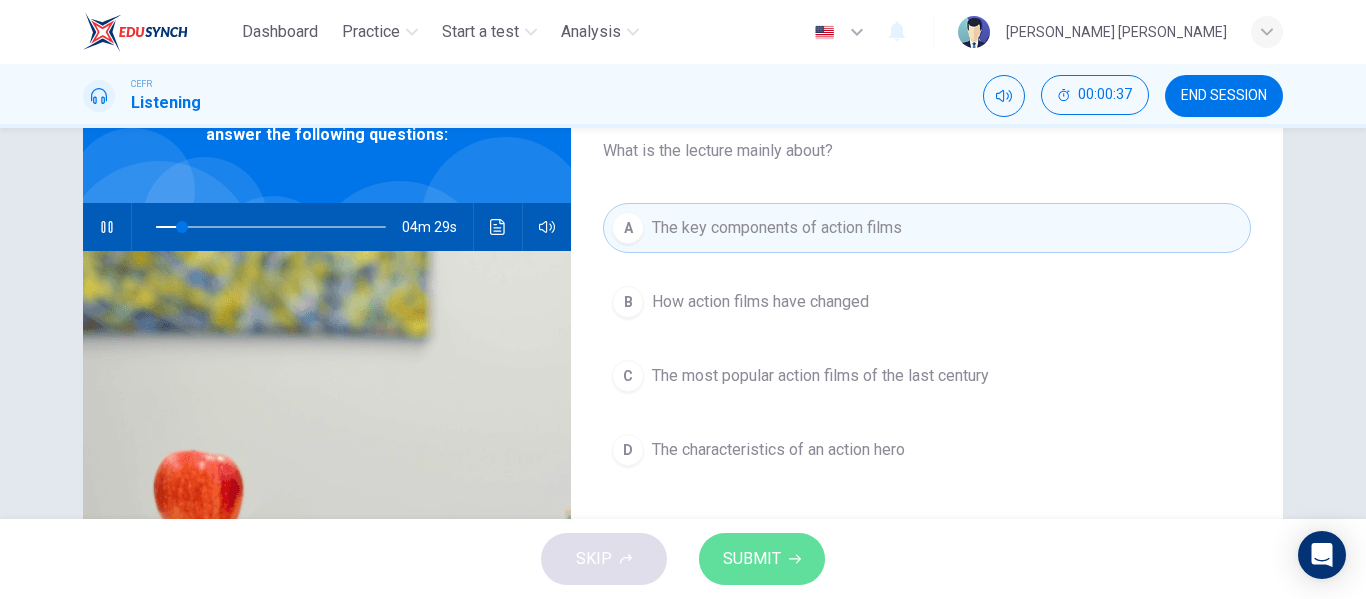 click on "SUBMIT" at bounding box center [762, 559] 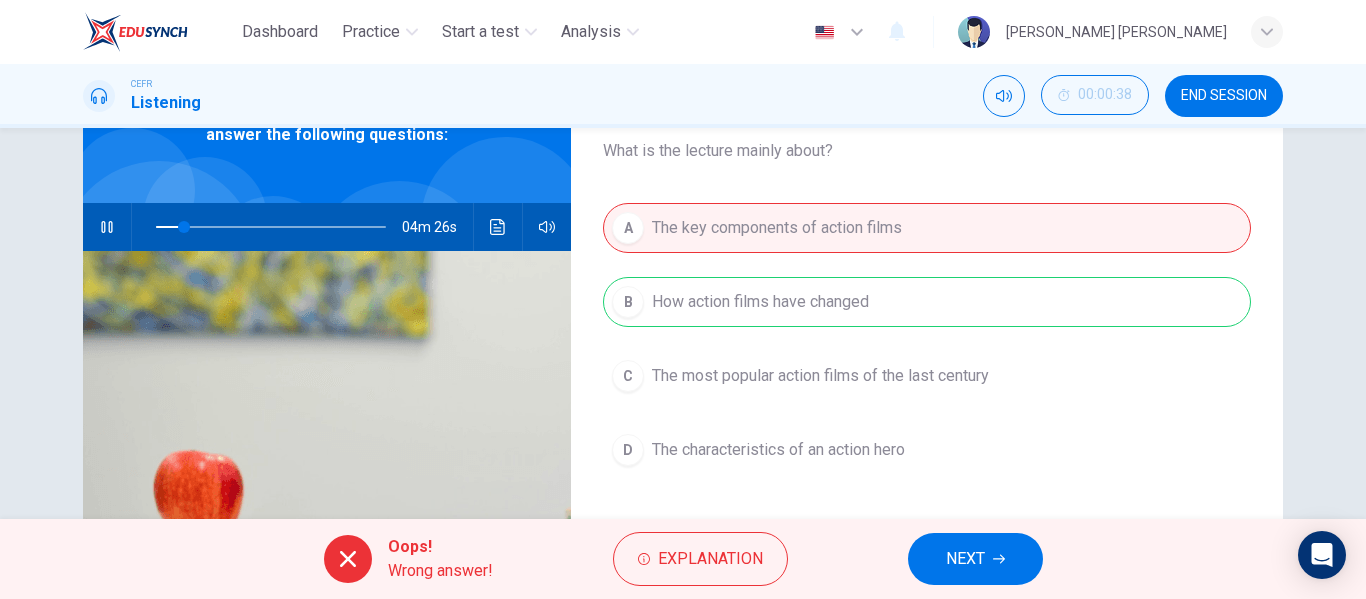 click on "NEXT" at bounding box center [975, 559] 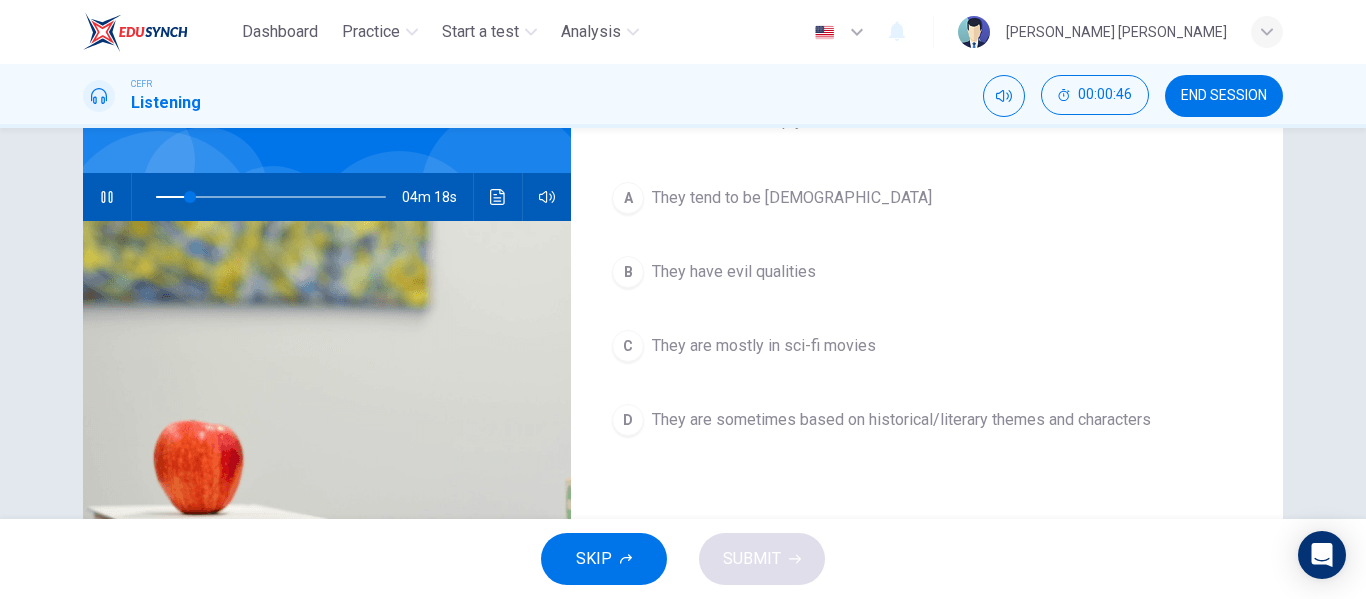 scroll, scrollTop: 155, scrollLeft: 0, axis: vertical 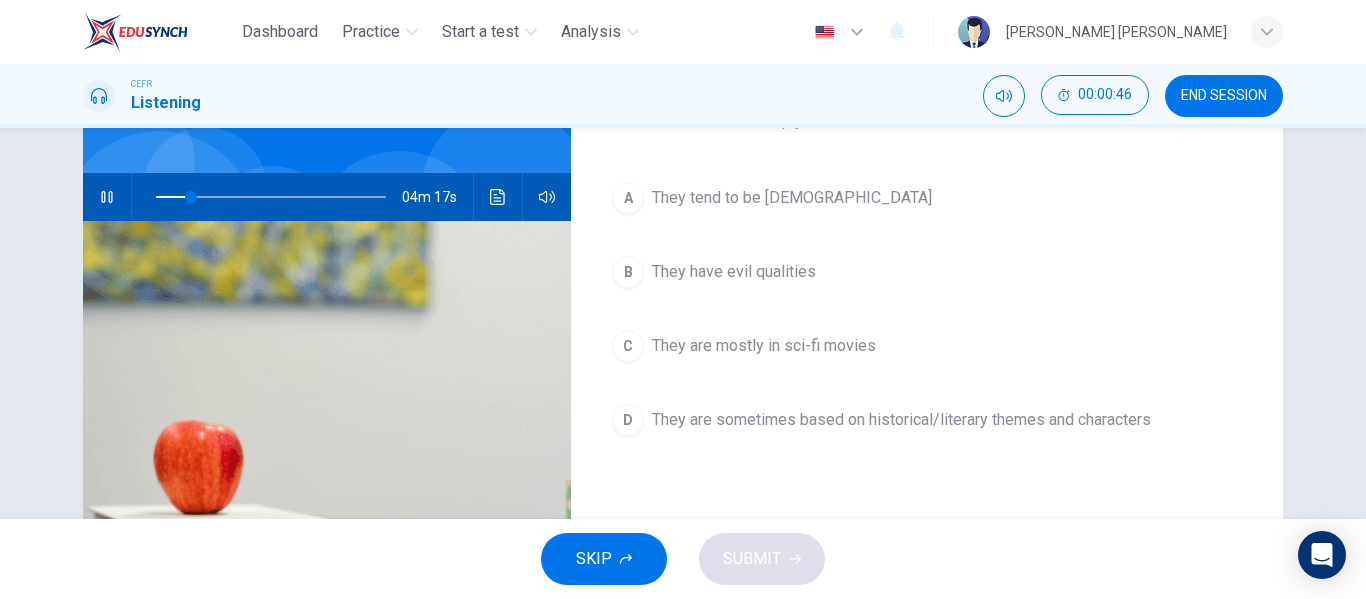 click on "They are sometimes based on historical/literary themes and characters" at bounding box center [901, 420] 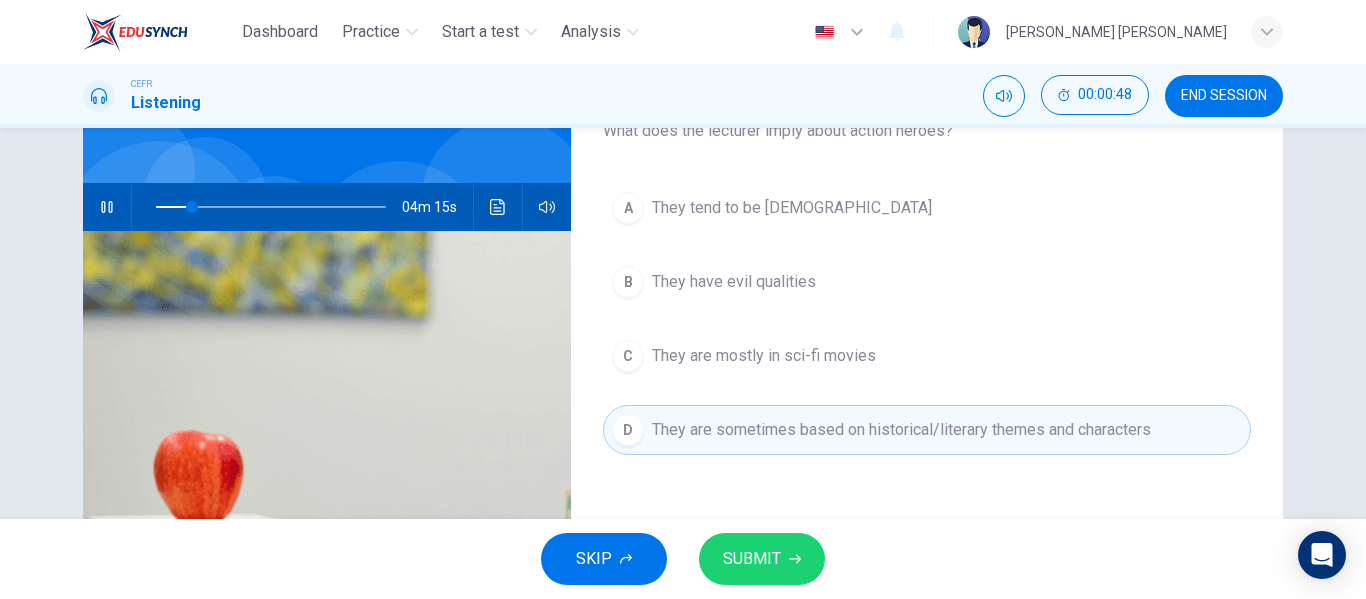 scroll, scrollTop: 144, scrollLeft: 0, axis: vertical 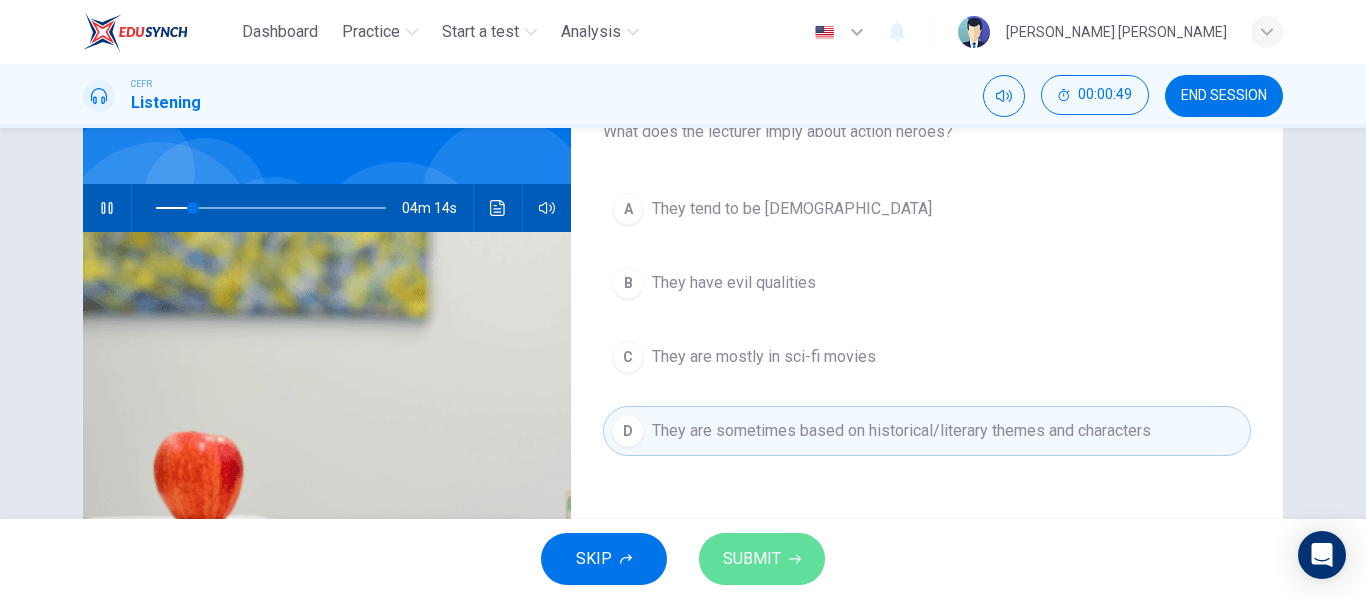 click on "SUBMIT" at bounding box center [762, 559] 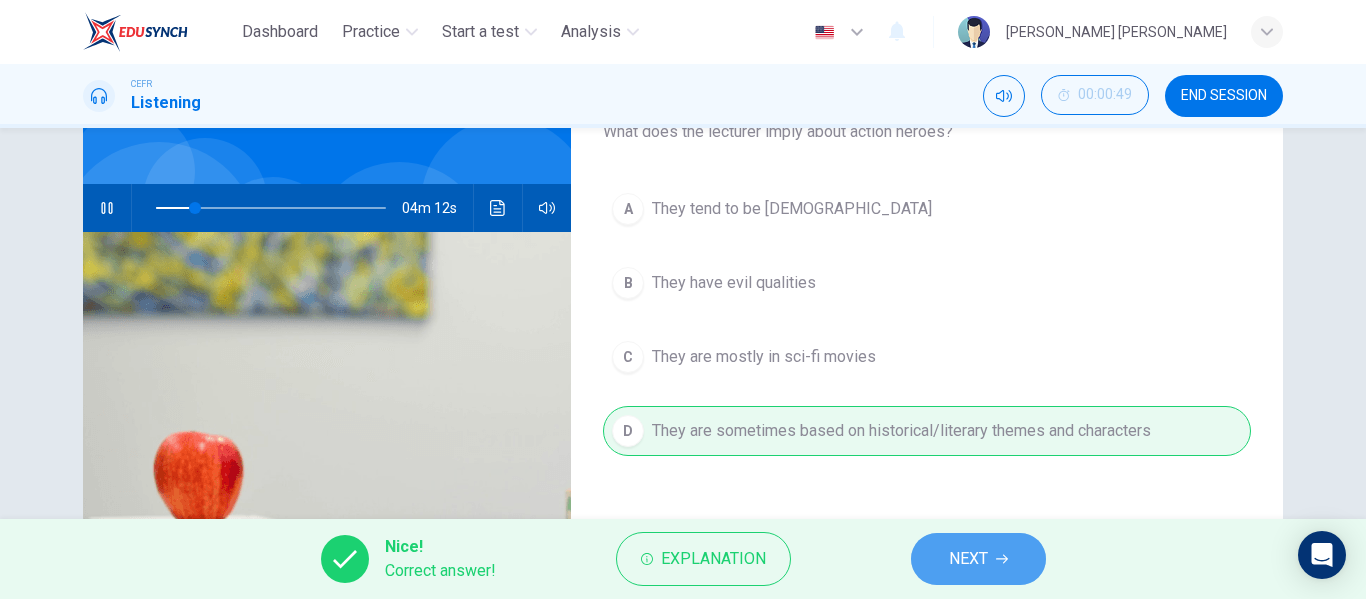 click on "NEXT" at bounding box center [968, 559] 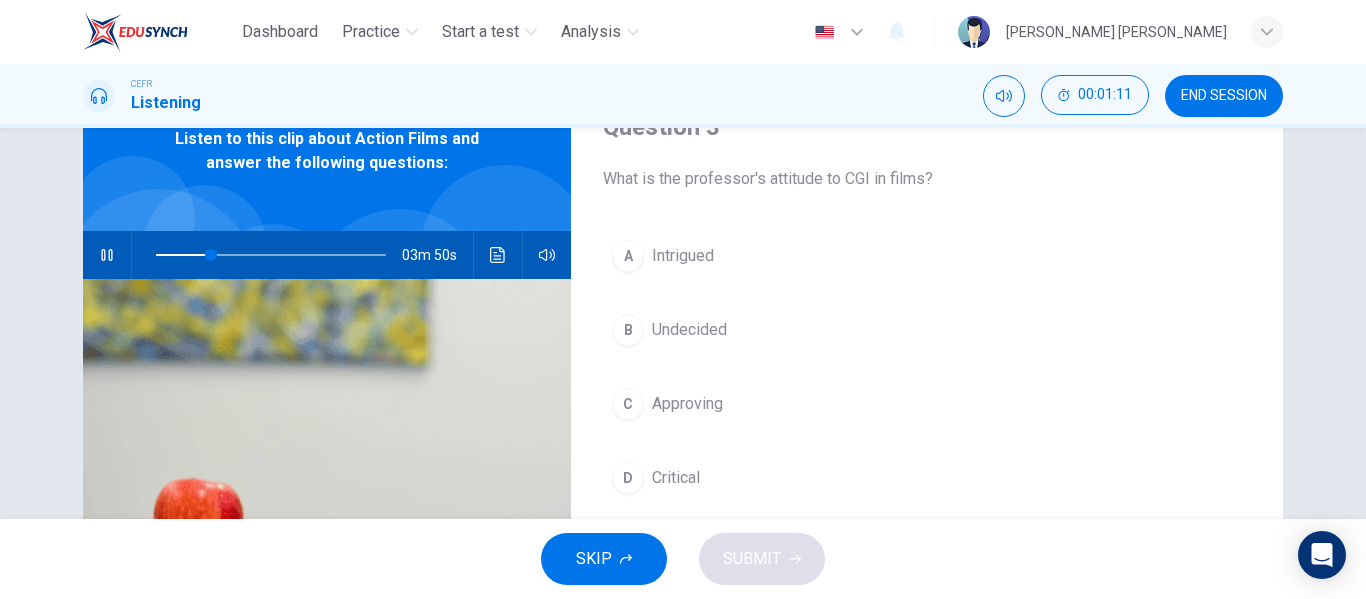 scroll, scrollTop: 98, scrollLeft: 0, axis: vertical 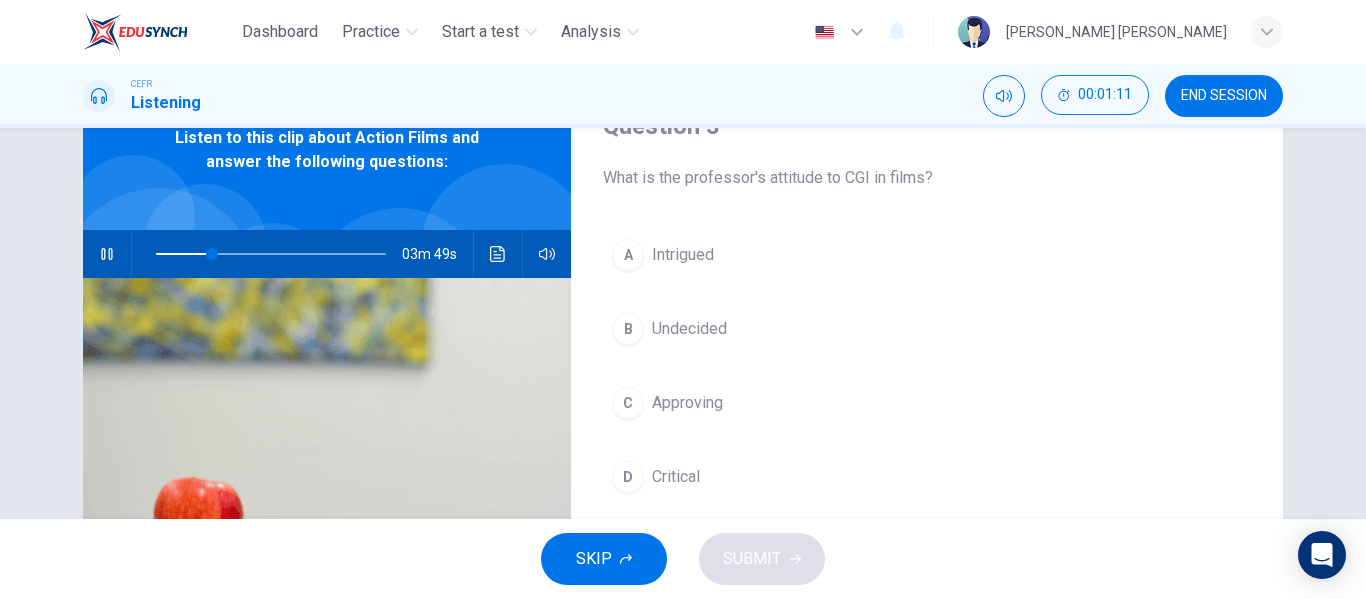 click on "03m 49s" at bounding box center (327, 254) 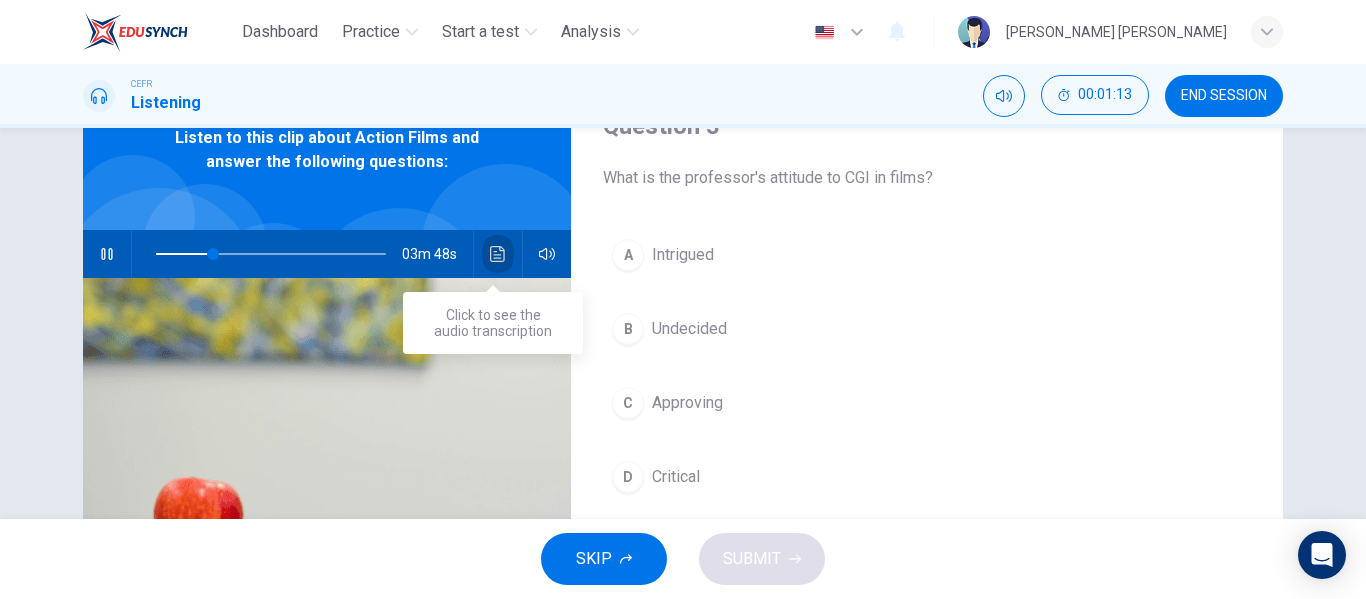 click at bounding box center (498, 254) 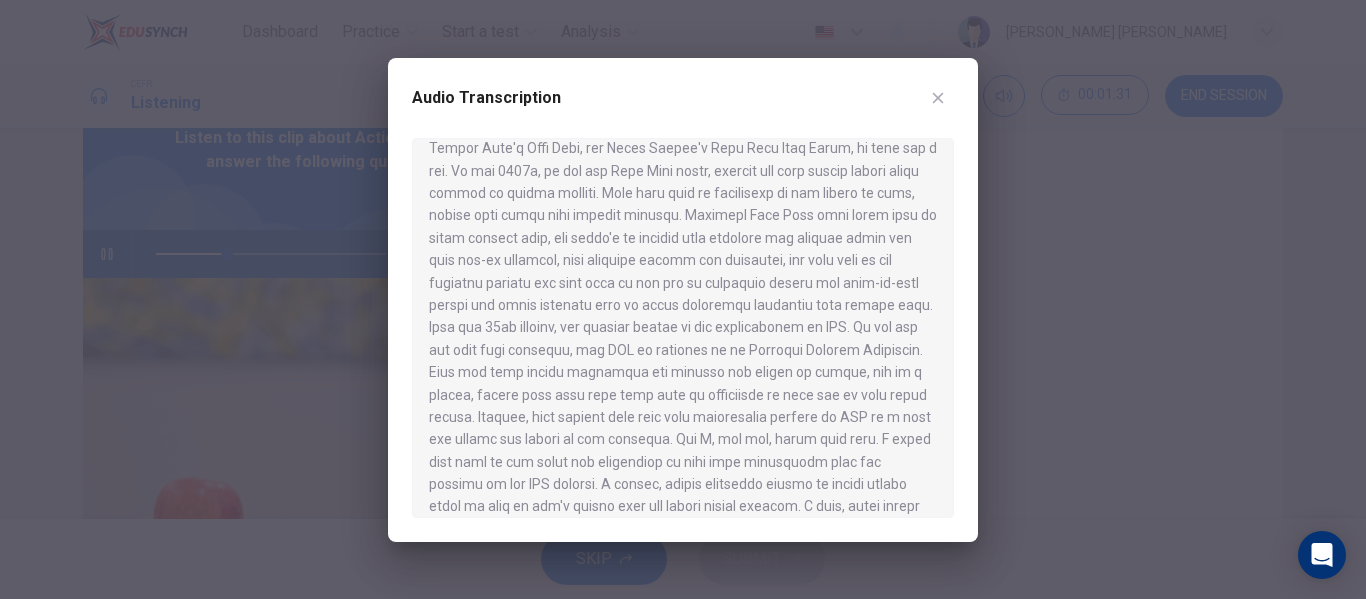 scroll, scrollTop: 698, scrollLeft: 0, axis: vertical 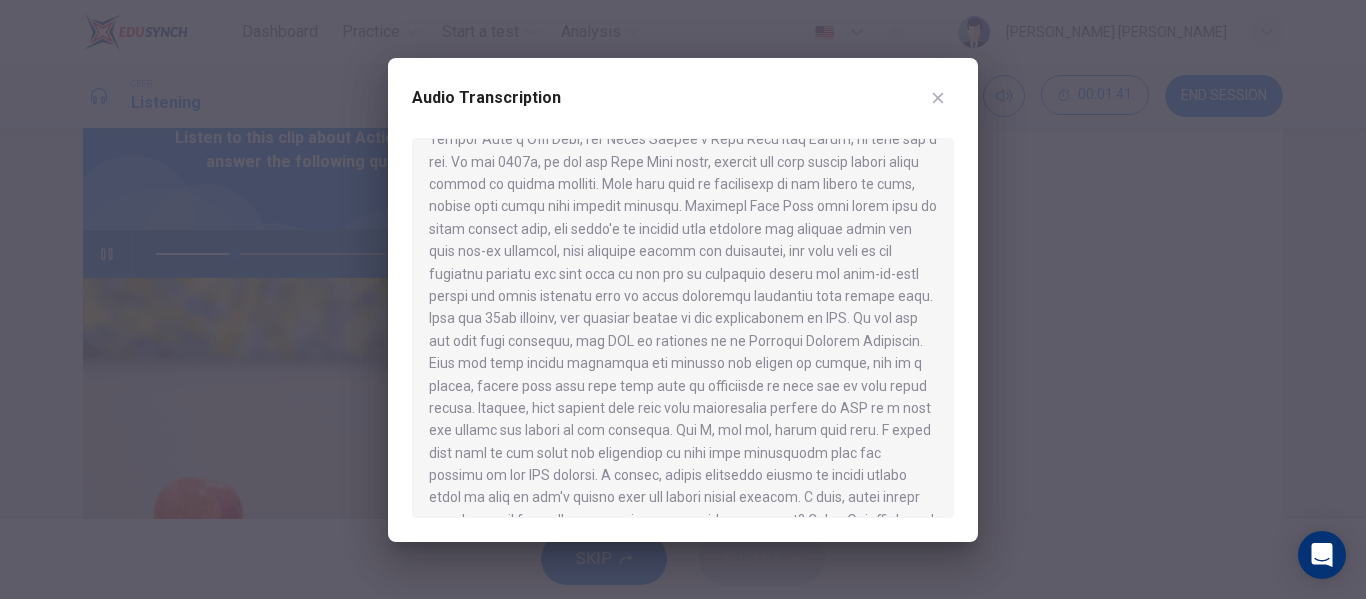 click at bounding box center [683, 299] 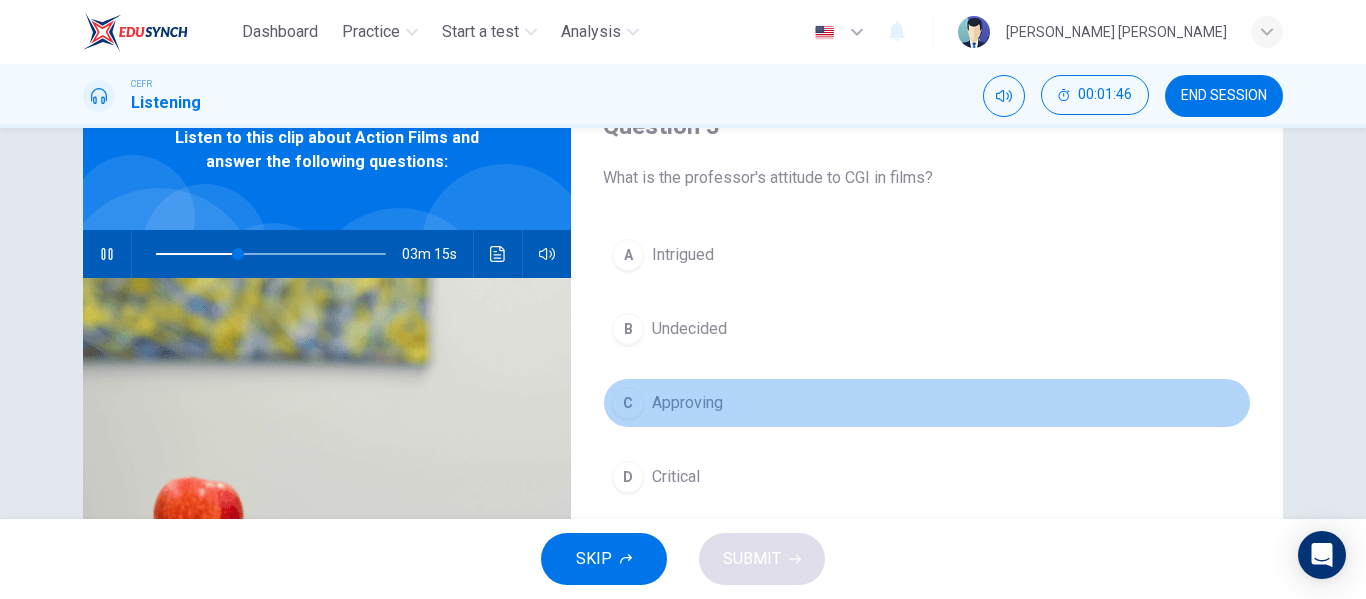 click on "C" at bounding box center (628, 403) 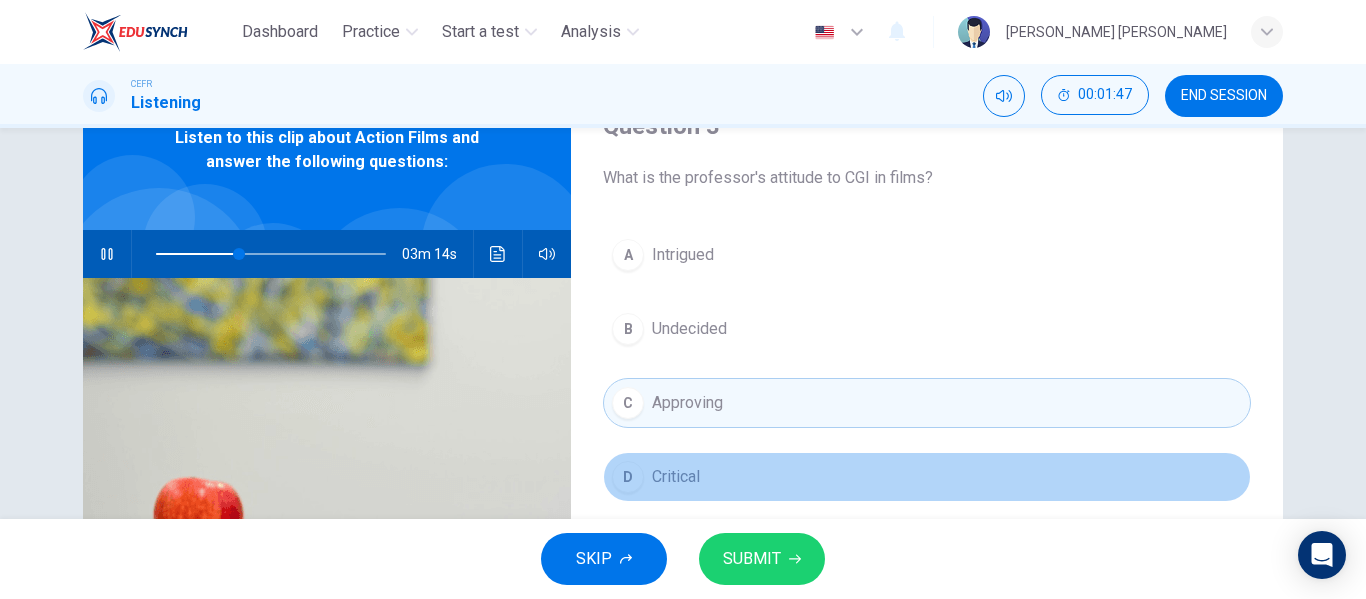 click on "D Critical" at bounding box center [927, 477] 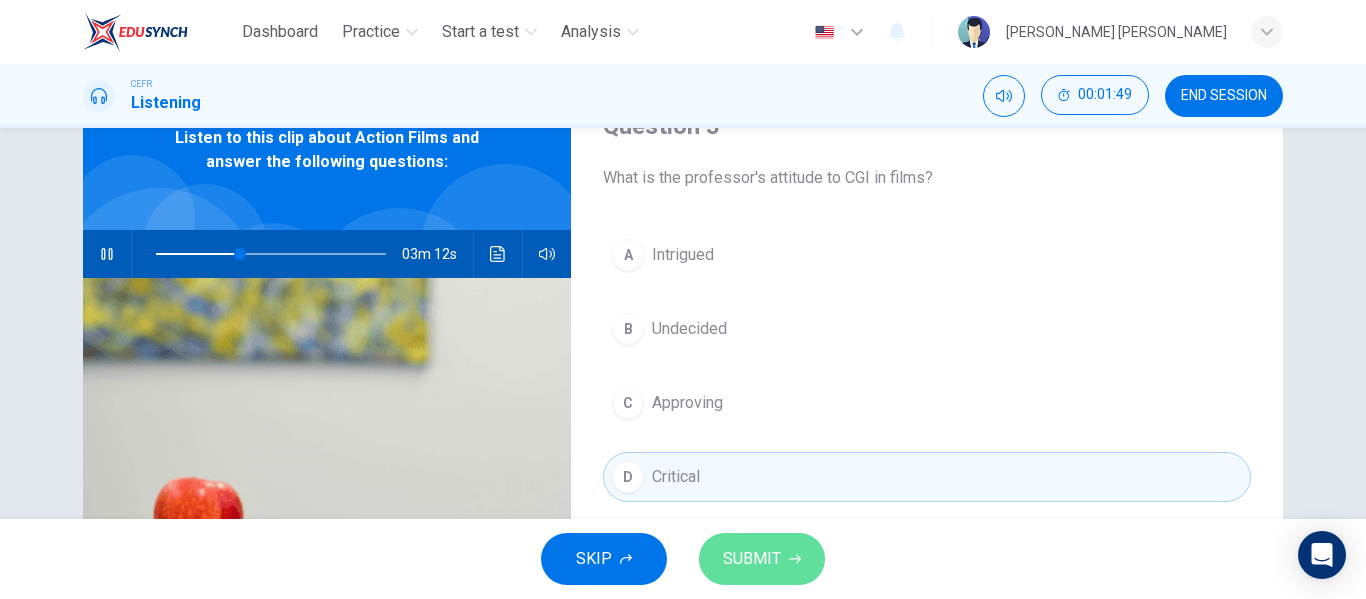 click on "SUBMIT" at bounding box center (752, 559) 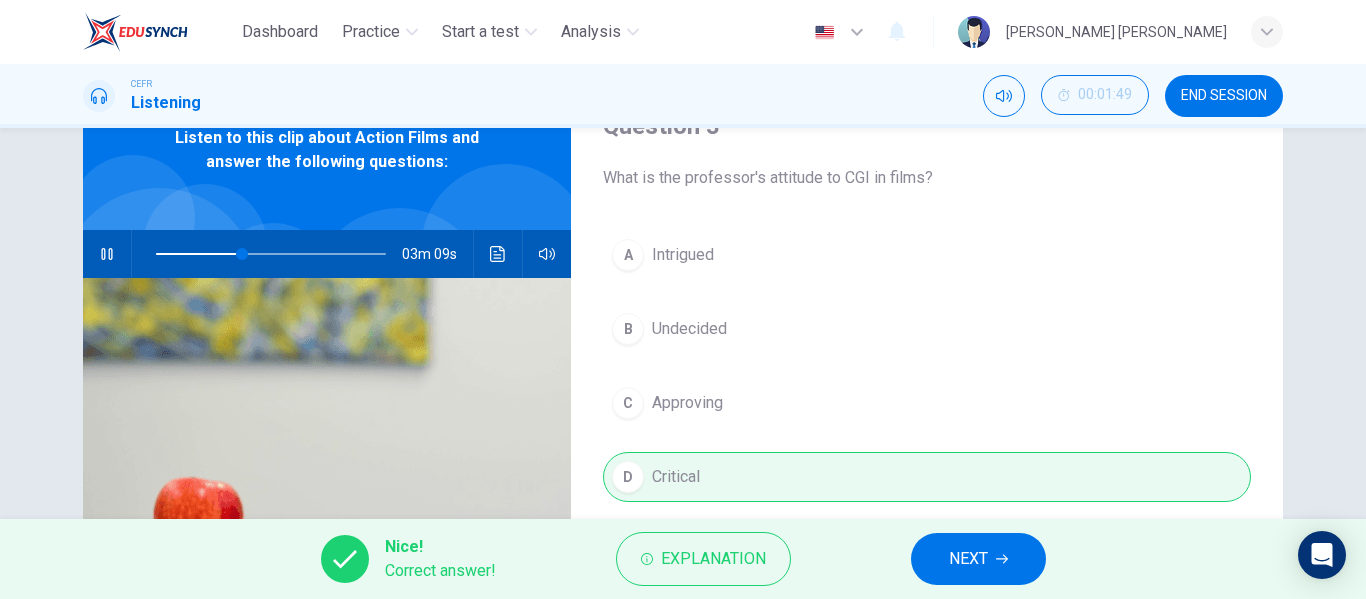 click on "NEXT" at bounding box center [978, 559] 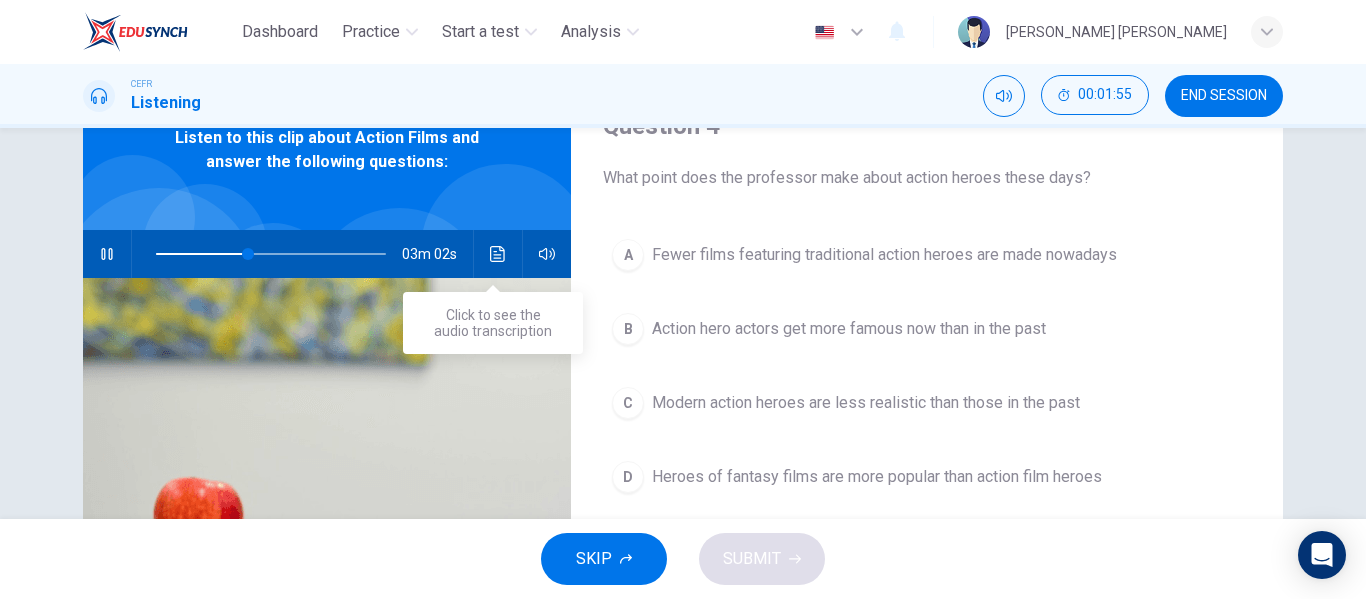 click 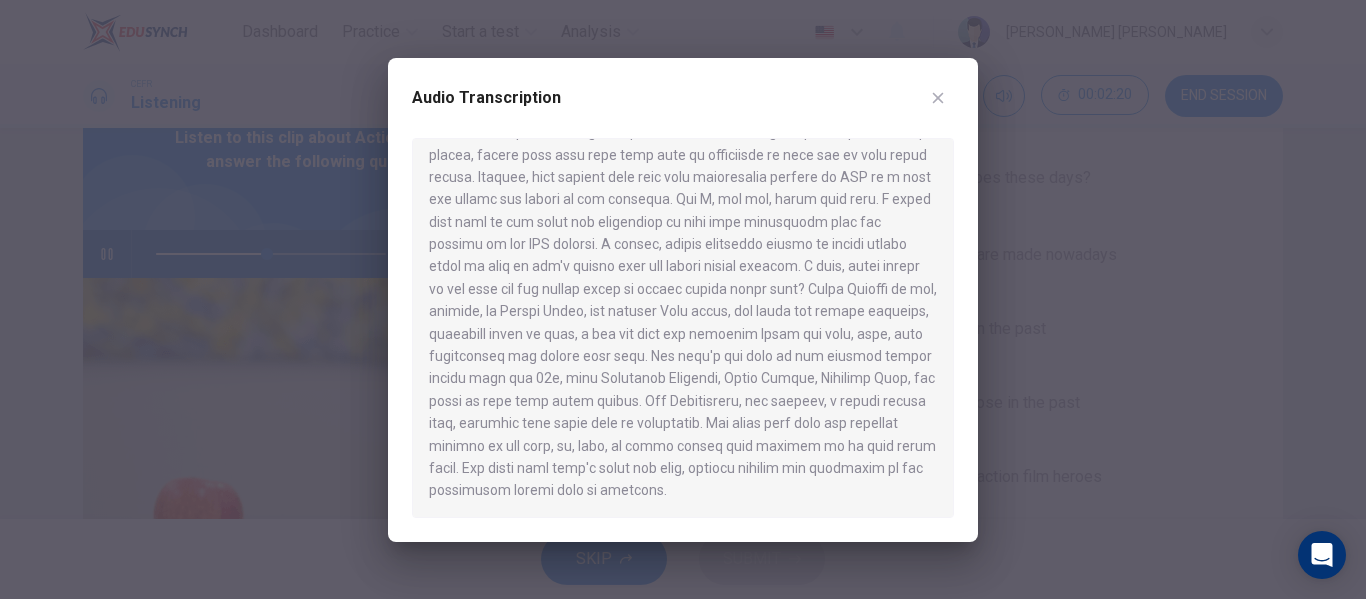 scroll, scrollTop: 930, scrollLeft: 0, axis: vertical 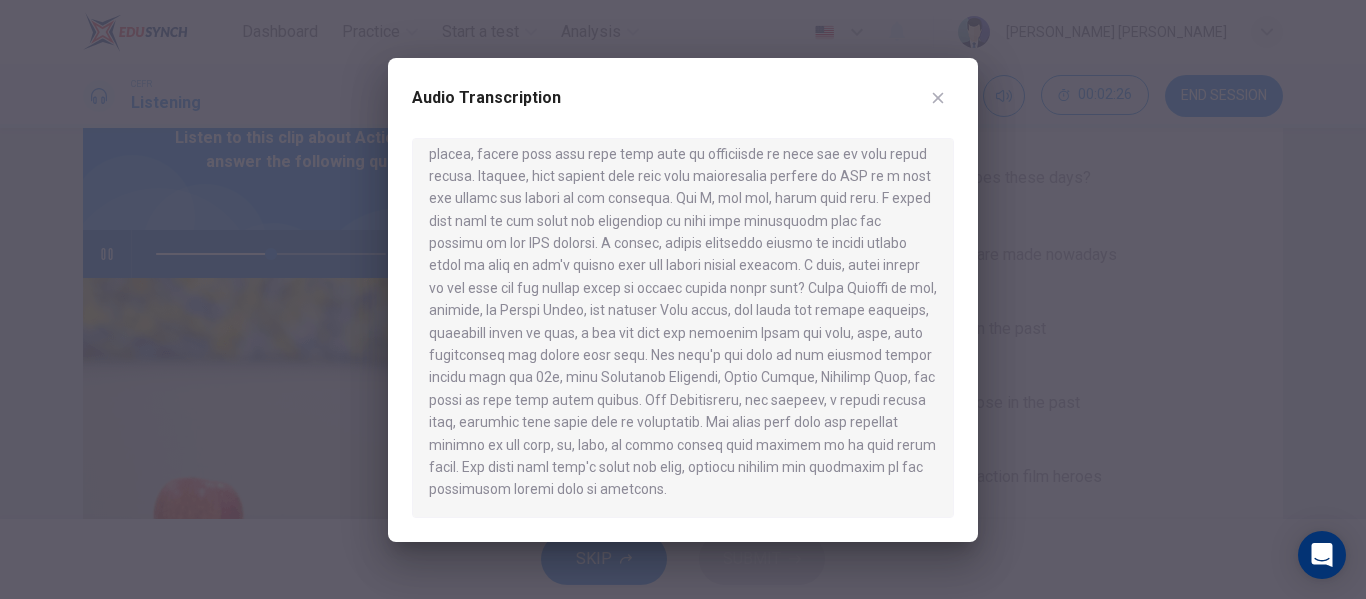 click at bounding box center [683, 299] 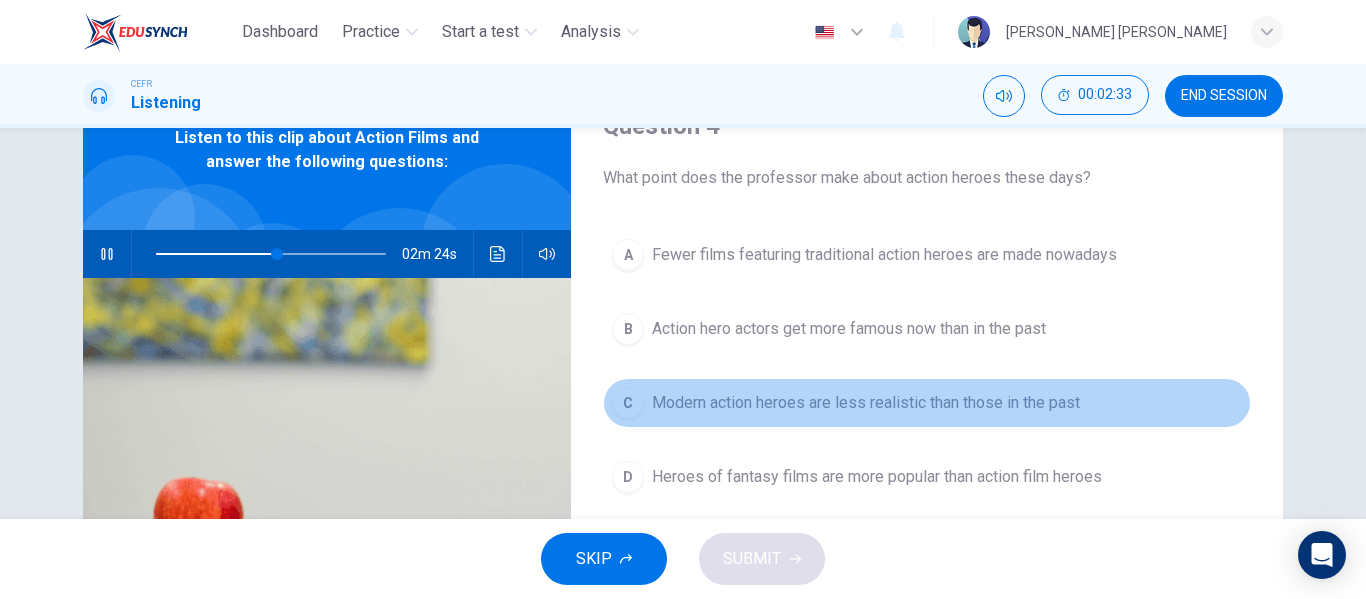 click on "Modern action heroes are less realistic than those in the past" at bounding box center (866, 403) 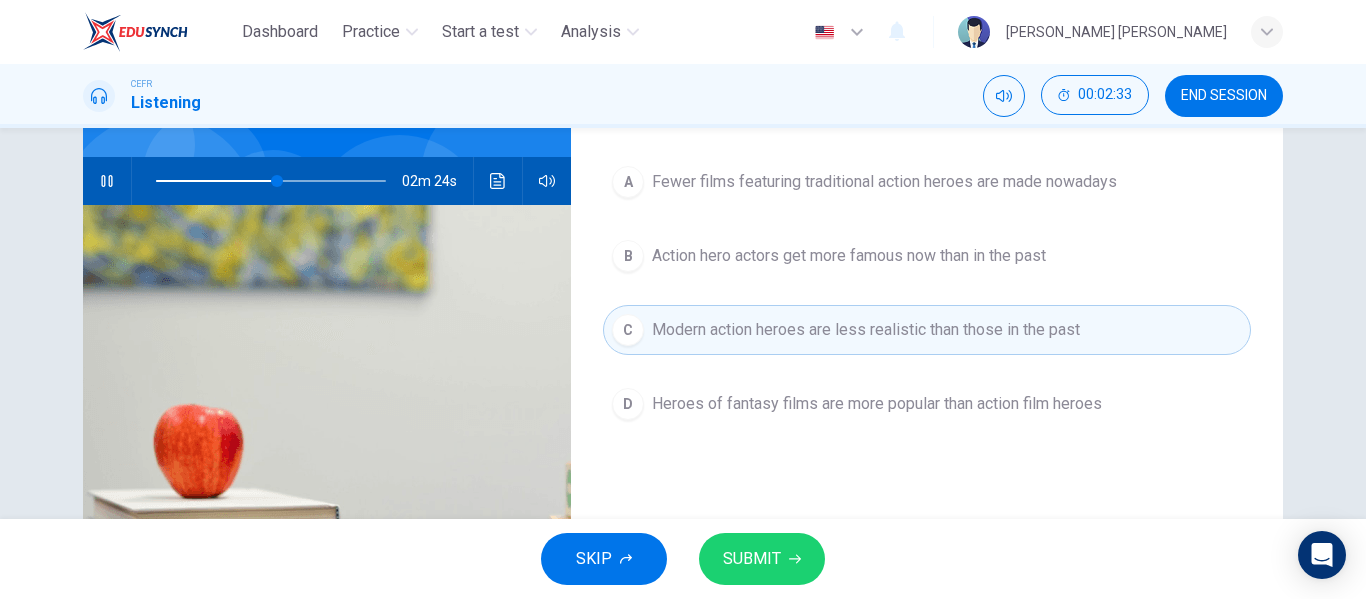 scroll, scrollTop: 173, scrollLeft: 0, axis: vertical 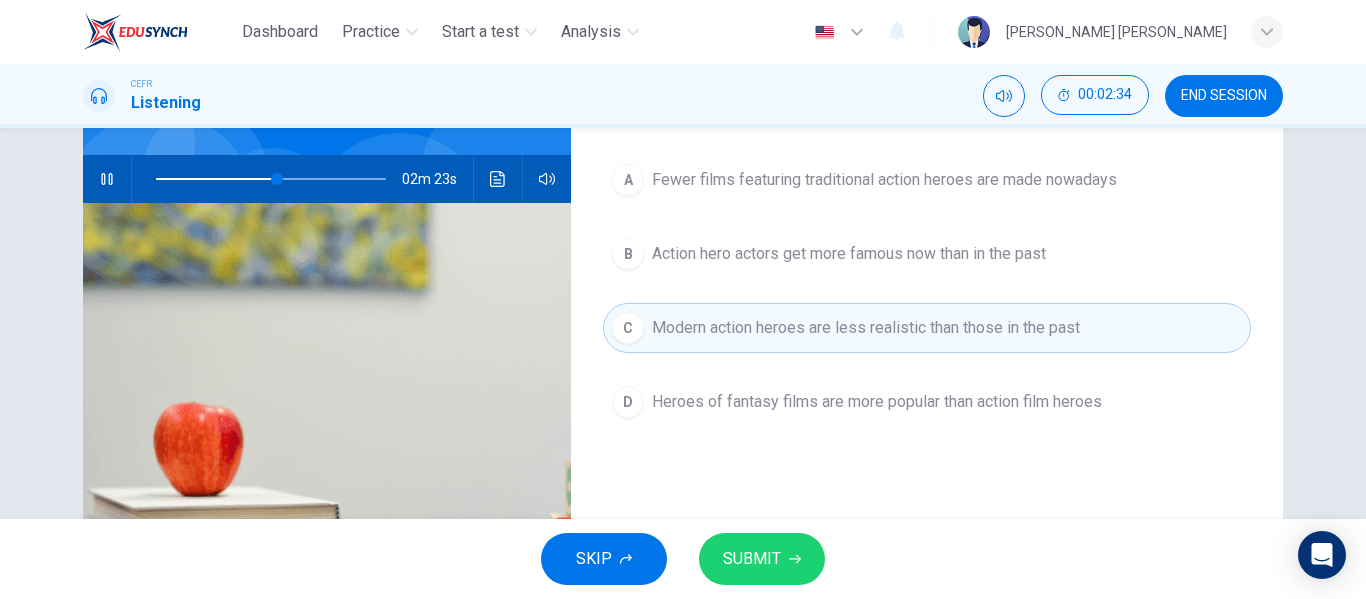 click on "SUBMIT" at bounding box center [752, 559] 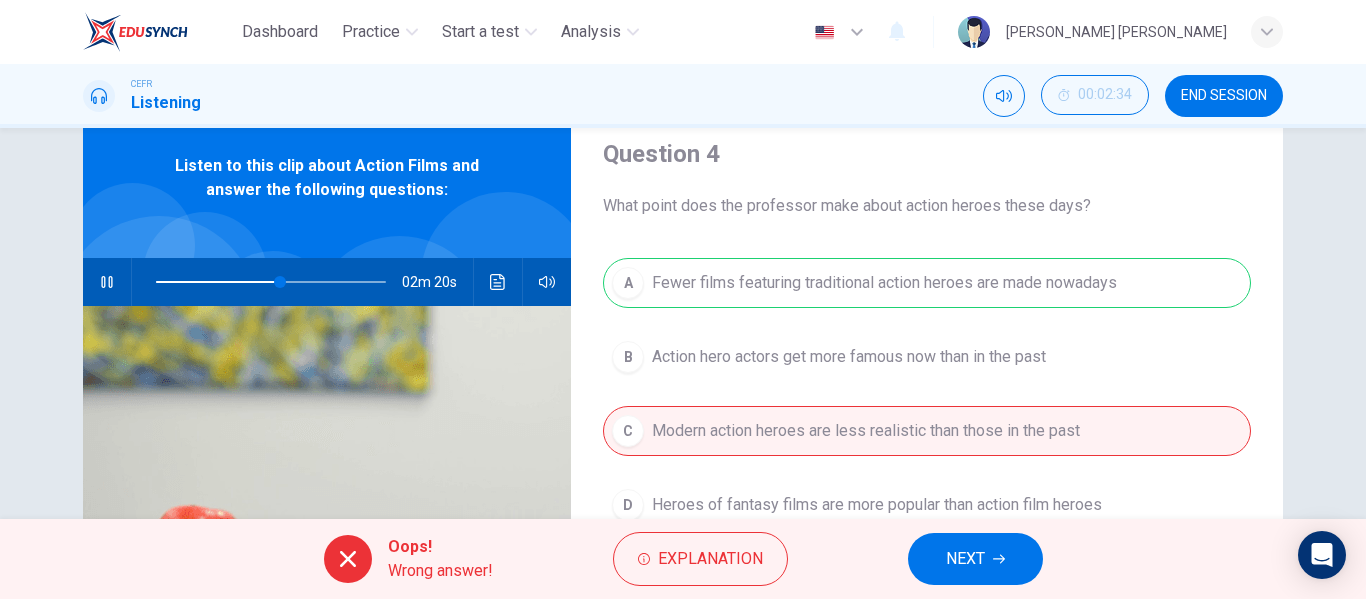 type on "54" 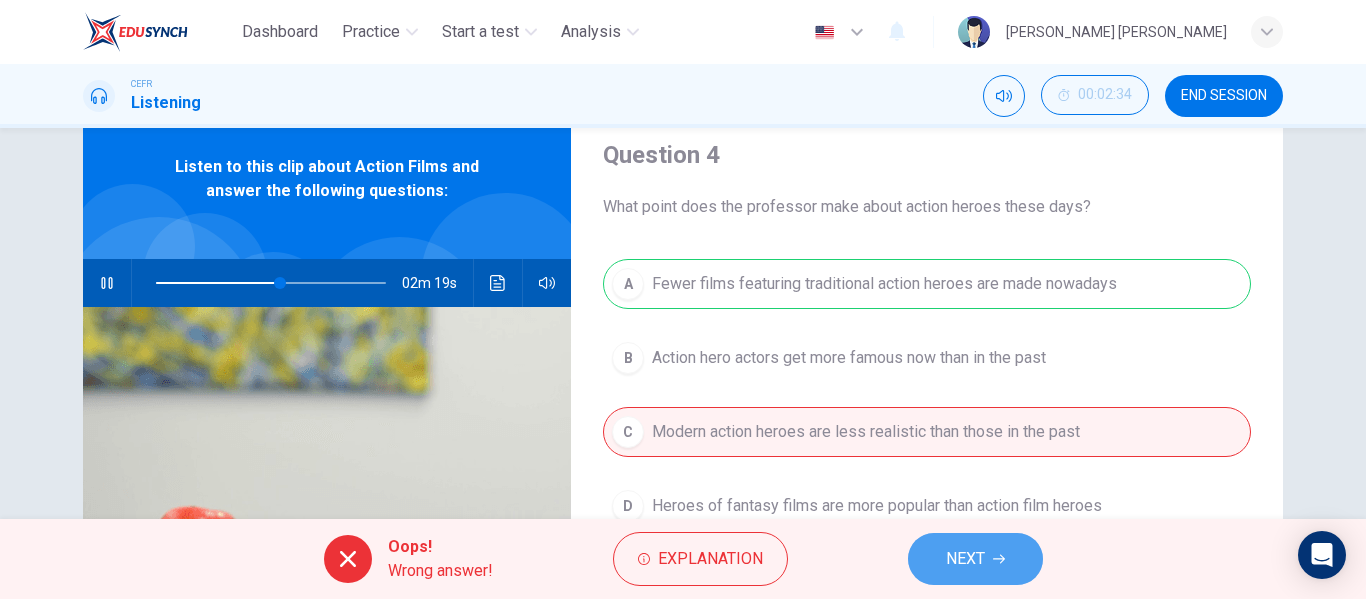click on "NEXT" at bounding box center [965, 559] 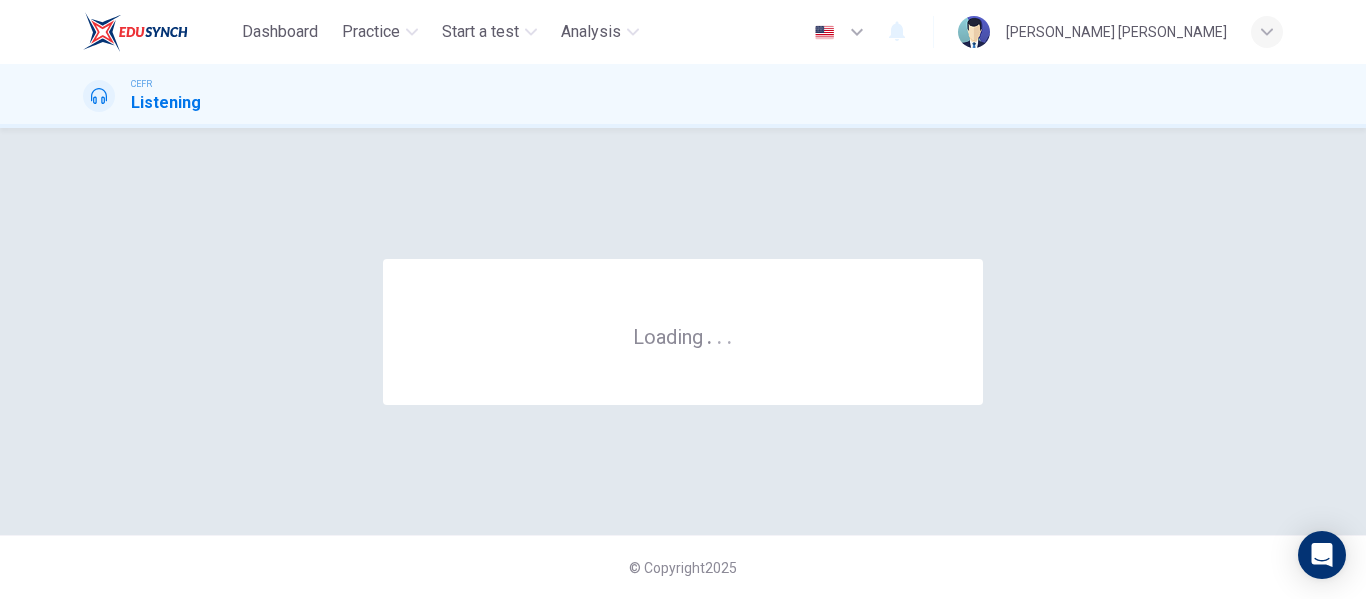 scroll, scrollTop: 0, scrollLeft: 0, axis: both 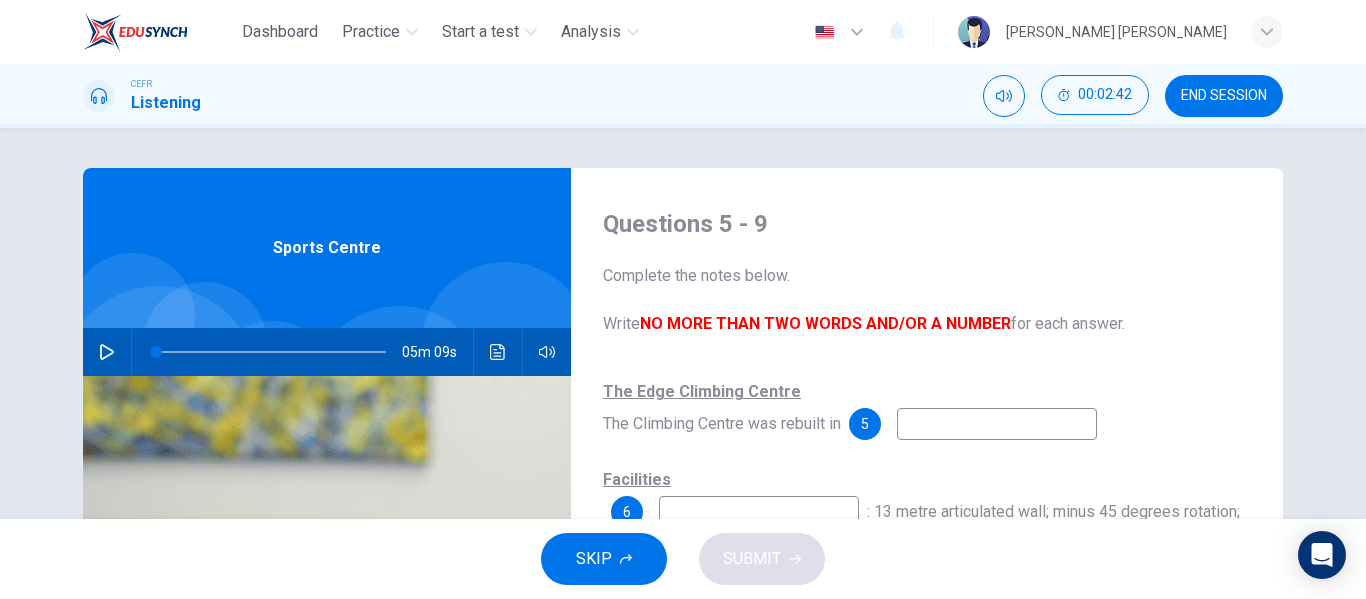 click 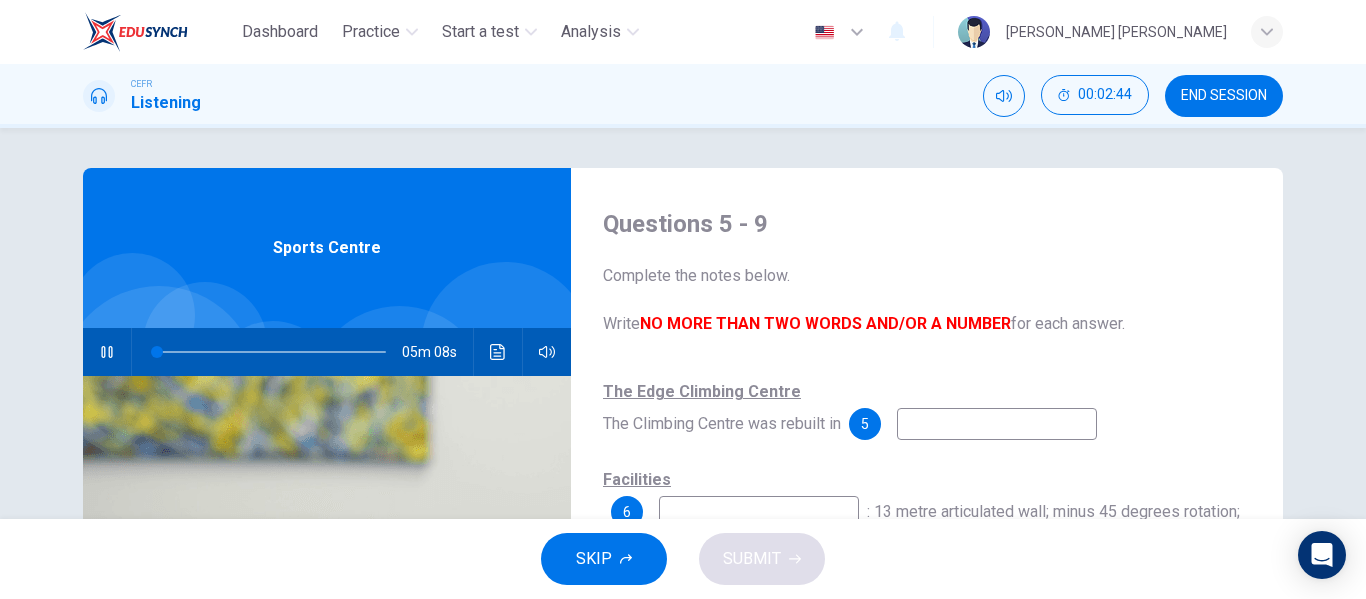 click at bounding box center [997, 424] 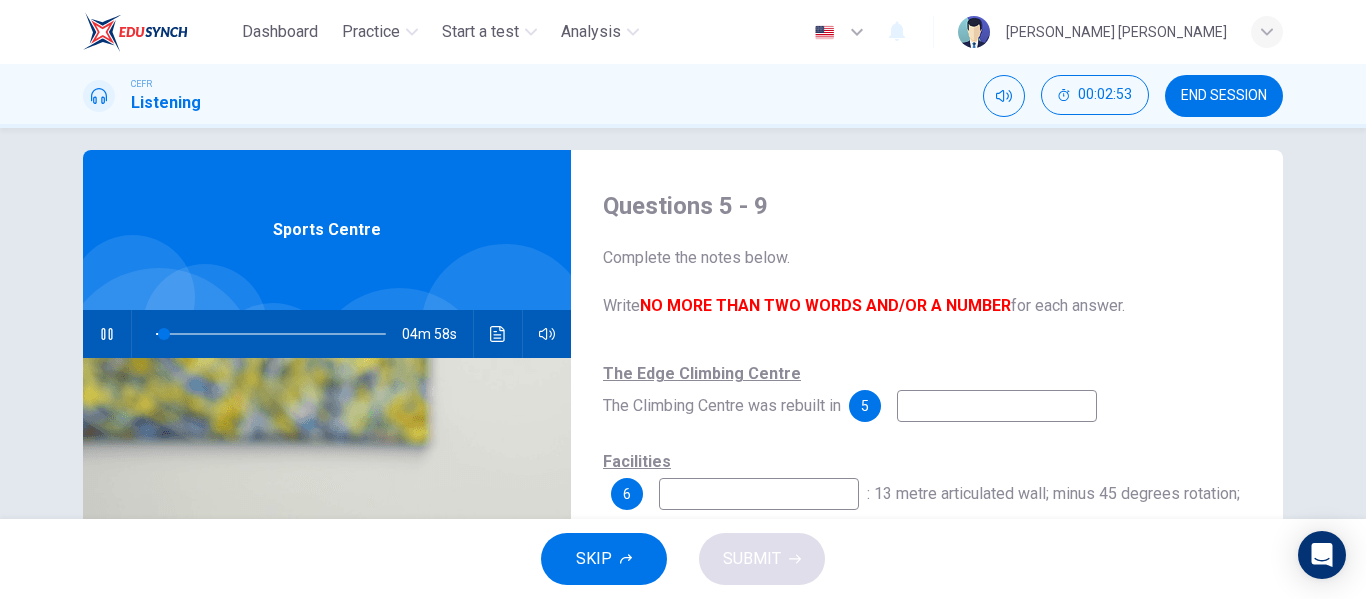 scroll, scrollTop: 12, scrollLeft: 0, axis: vertical 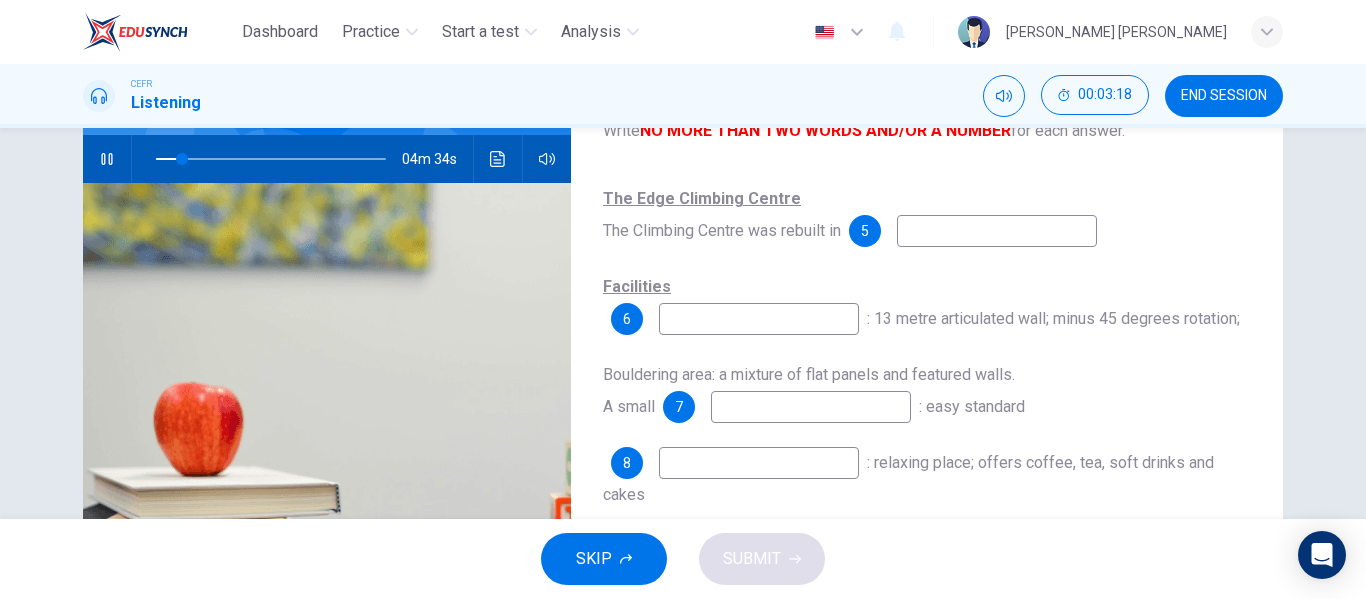 type on "12" 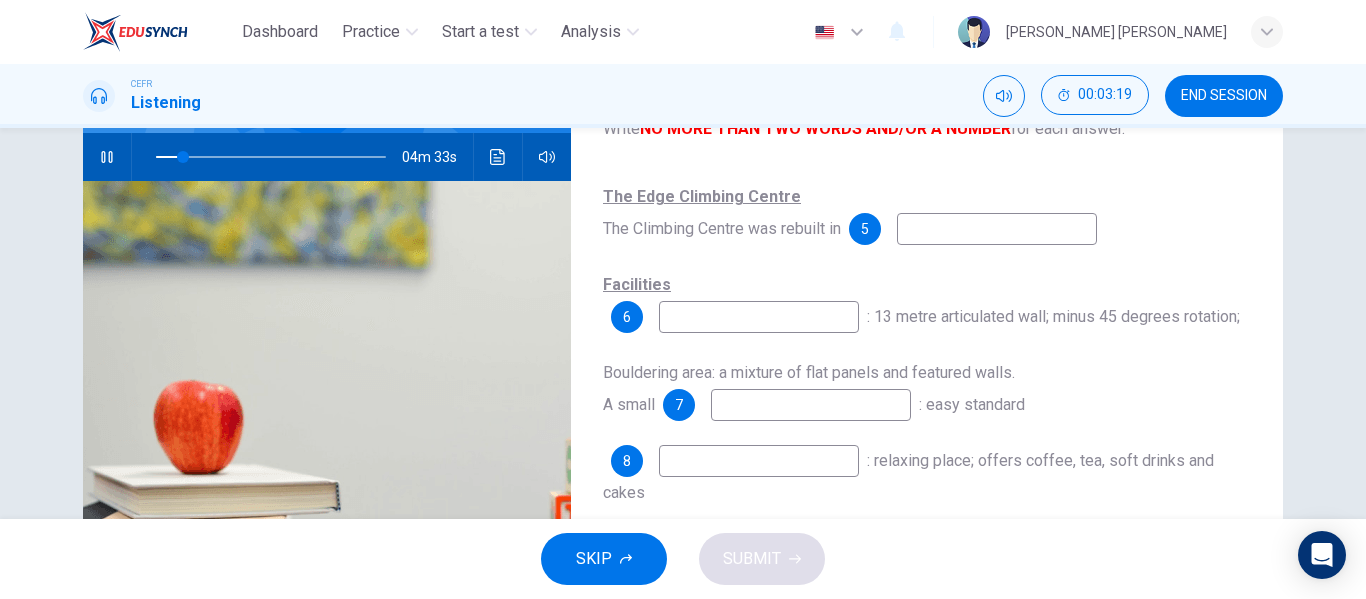 type on "1" 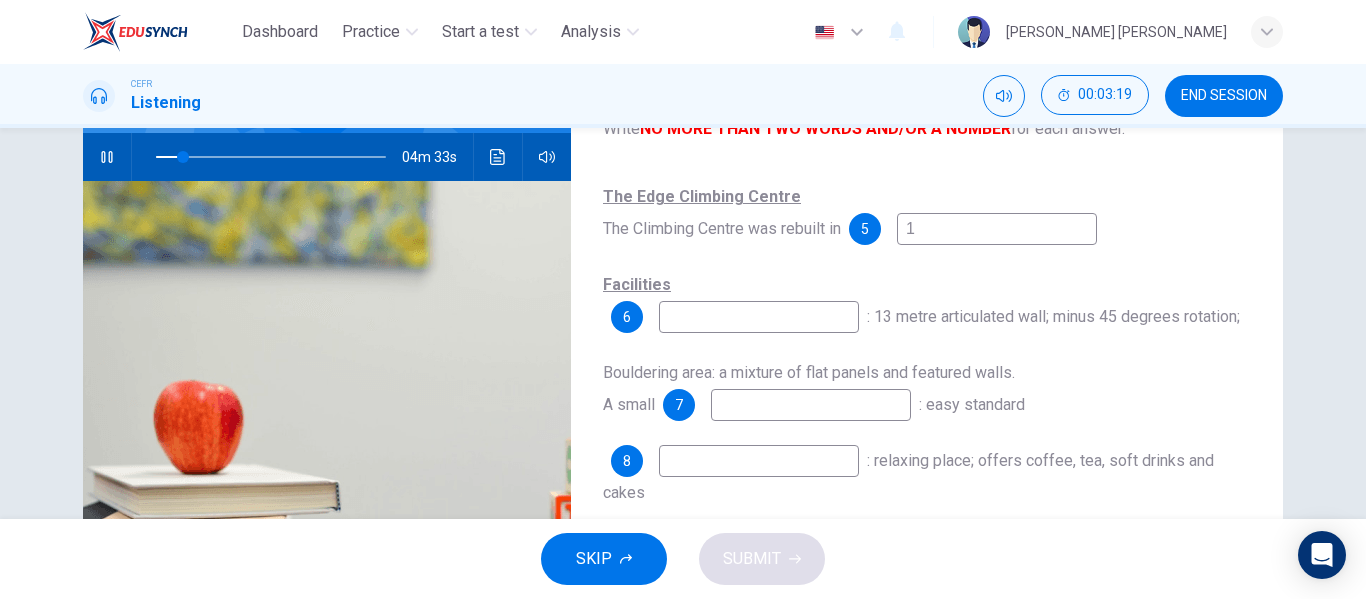 type on "12" 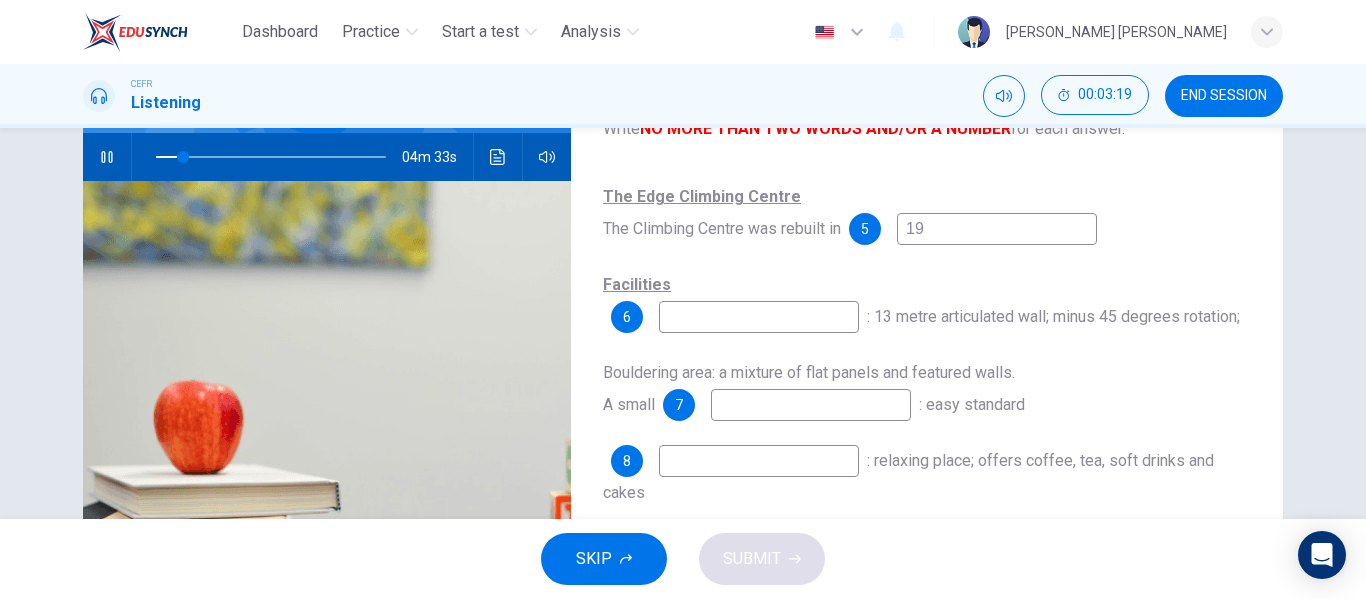 type on "12" 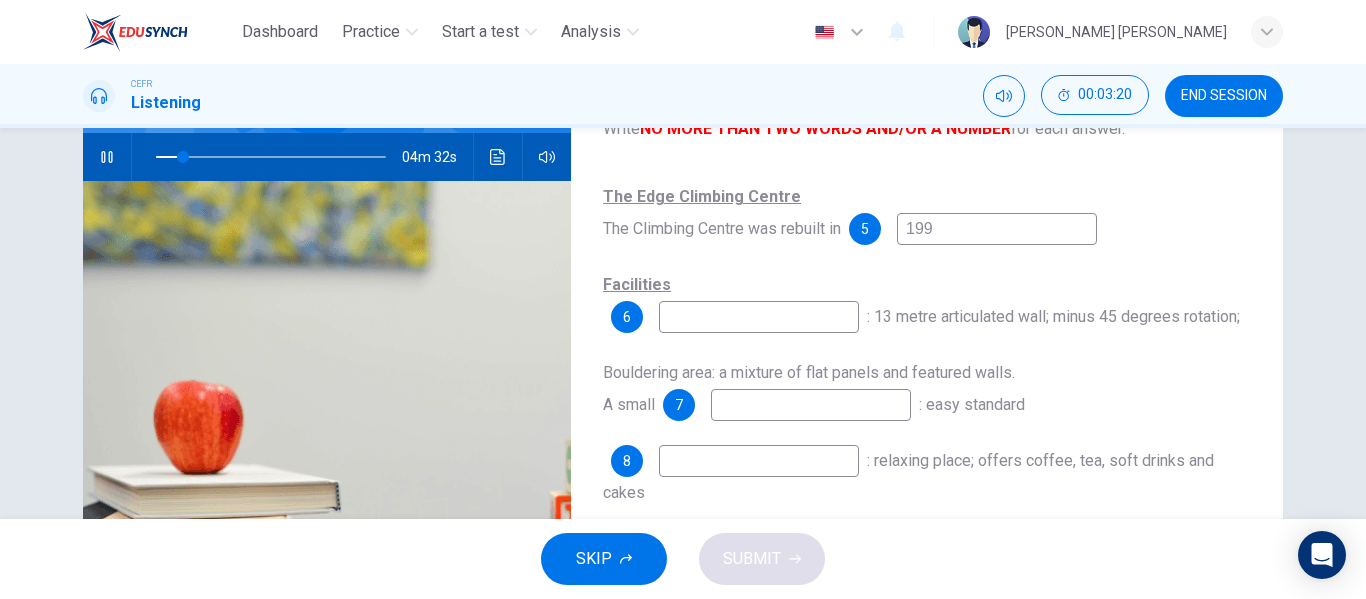 type on "1998" 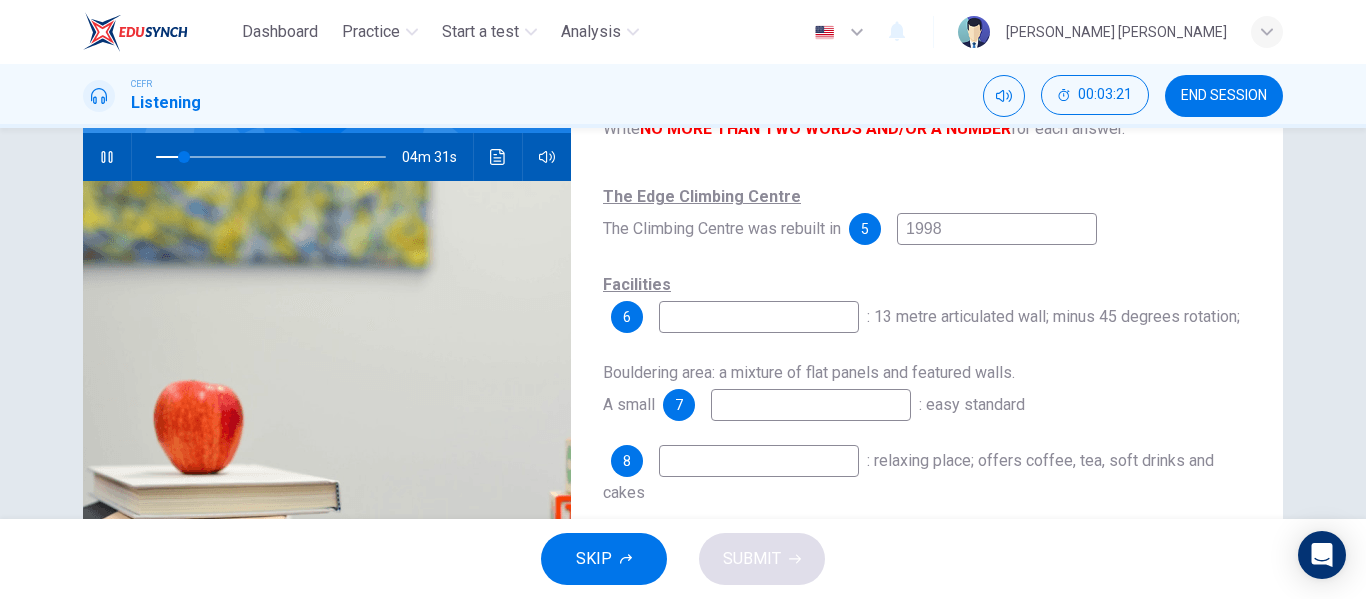 type on "13" 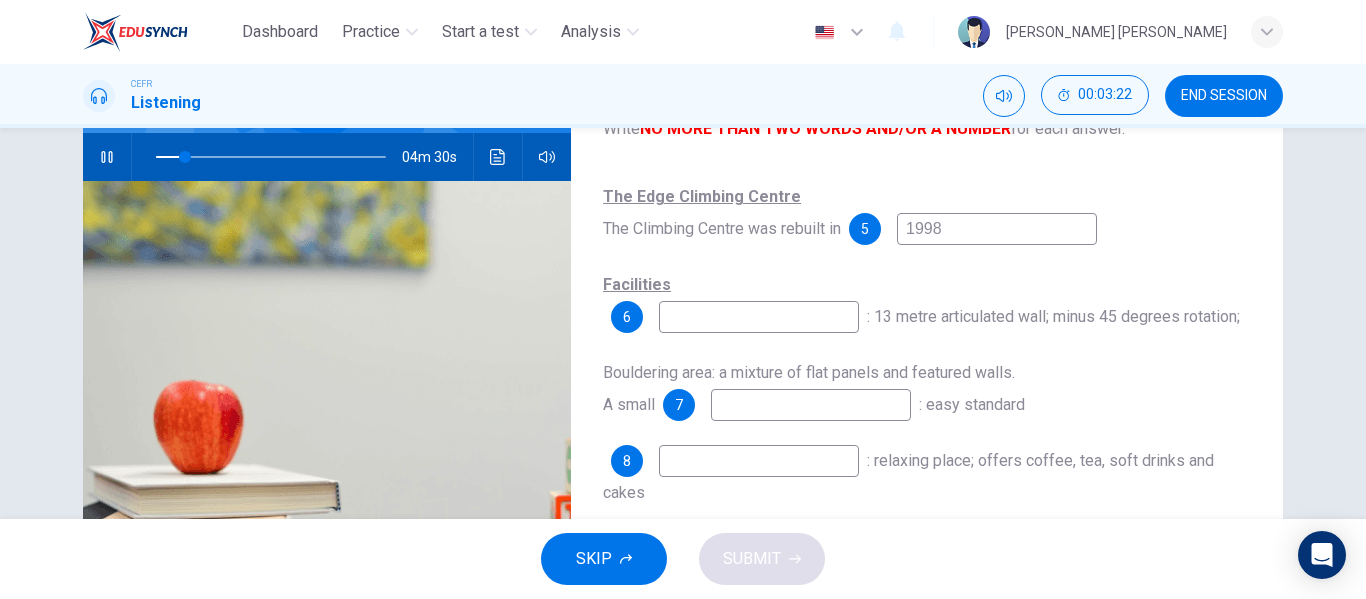 type on "1998" 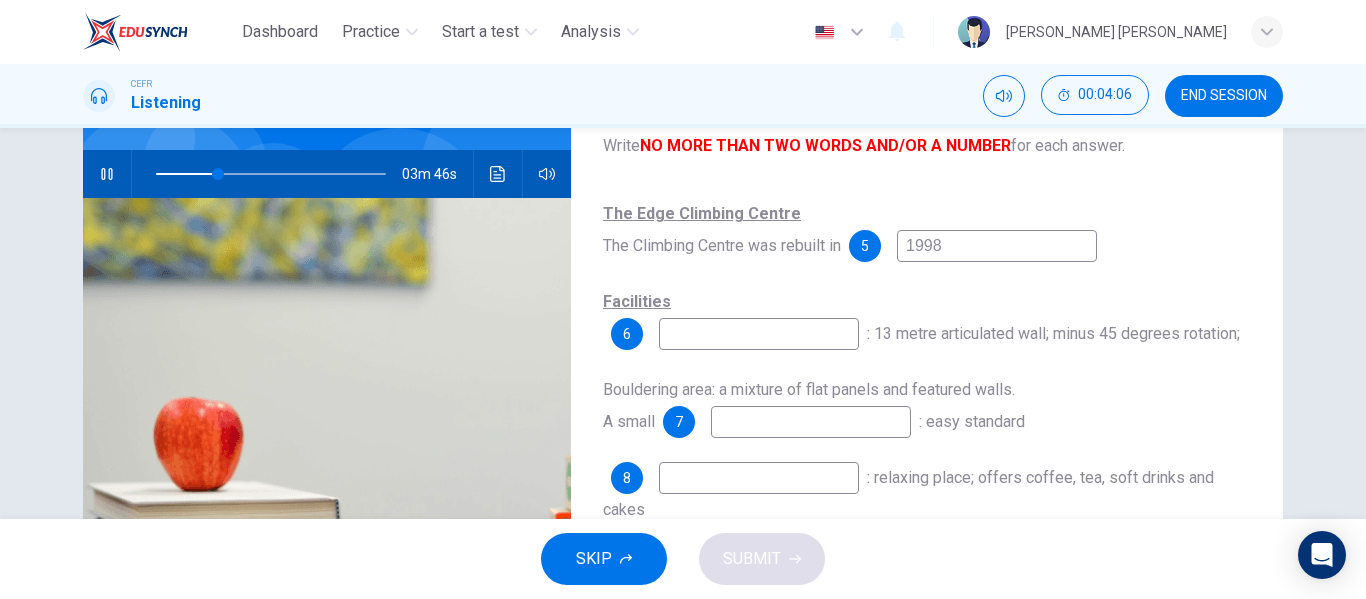 scroll, scrollTop: 177, scrollLeft: 0, axis: vertical 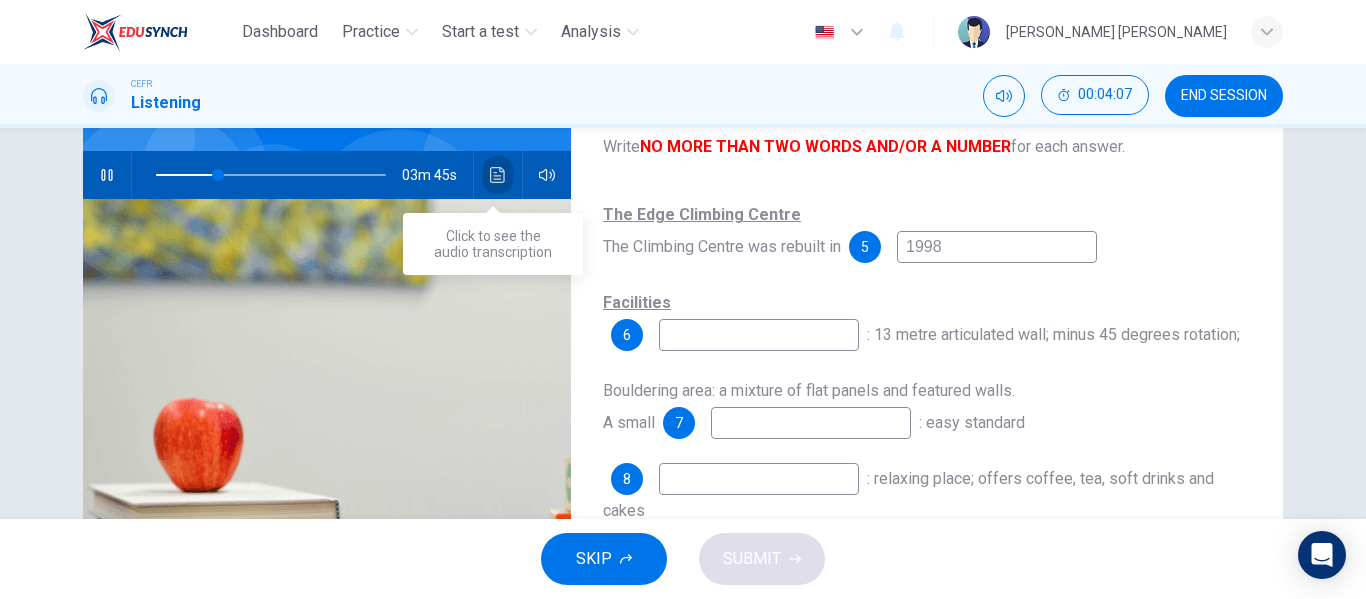 click 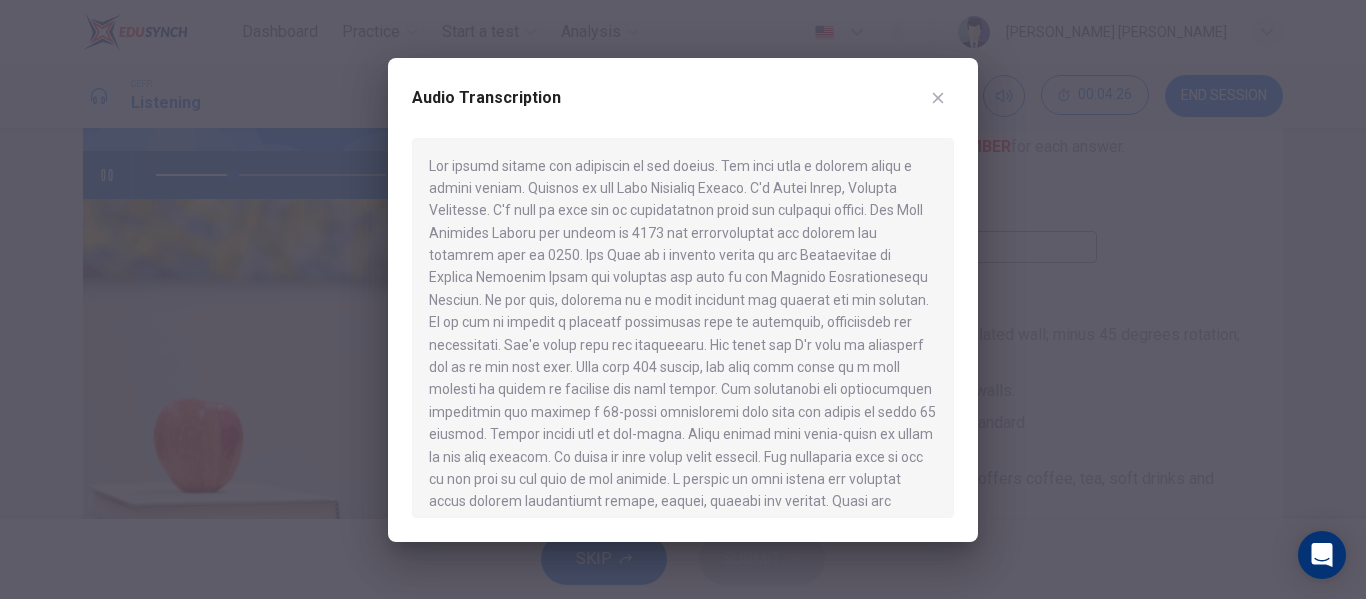 click at bounding box center (683, 299) 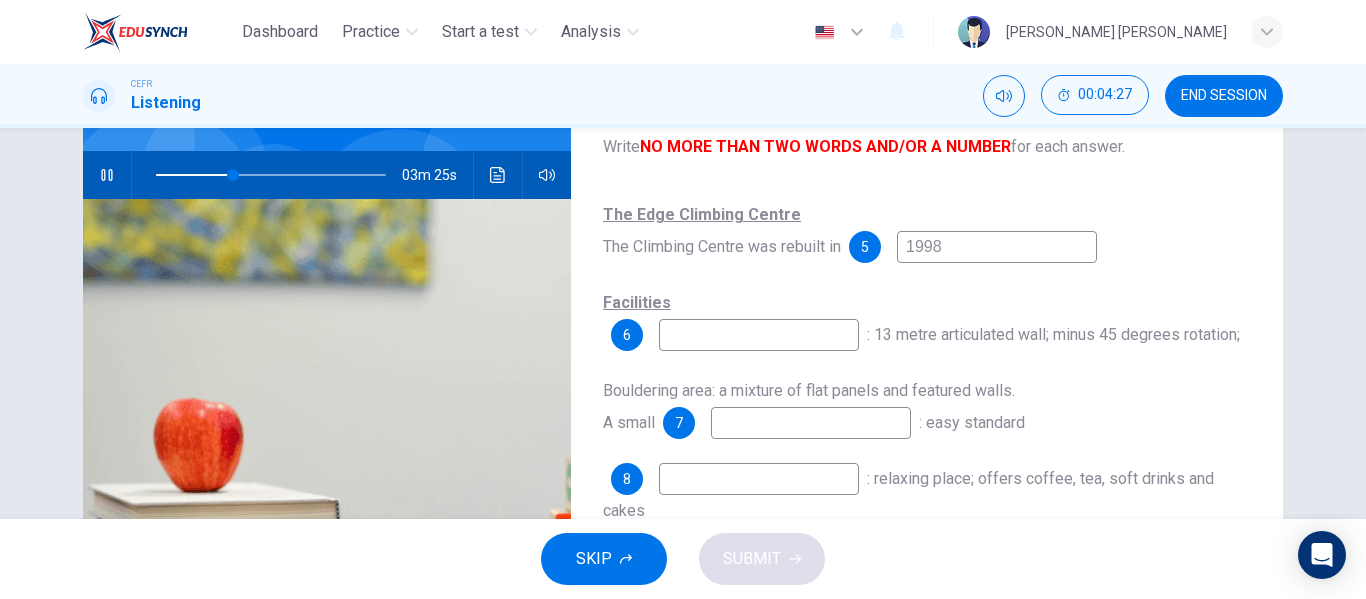 type on "34" 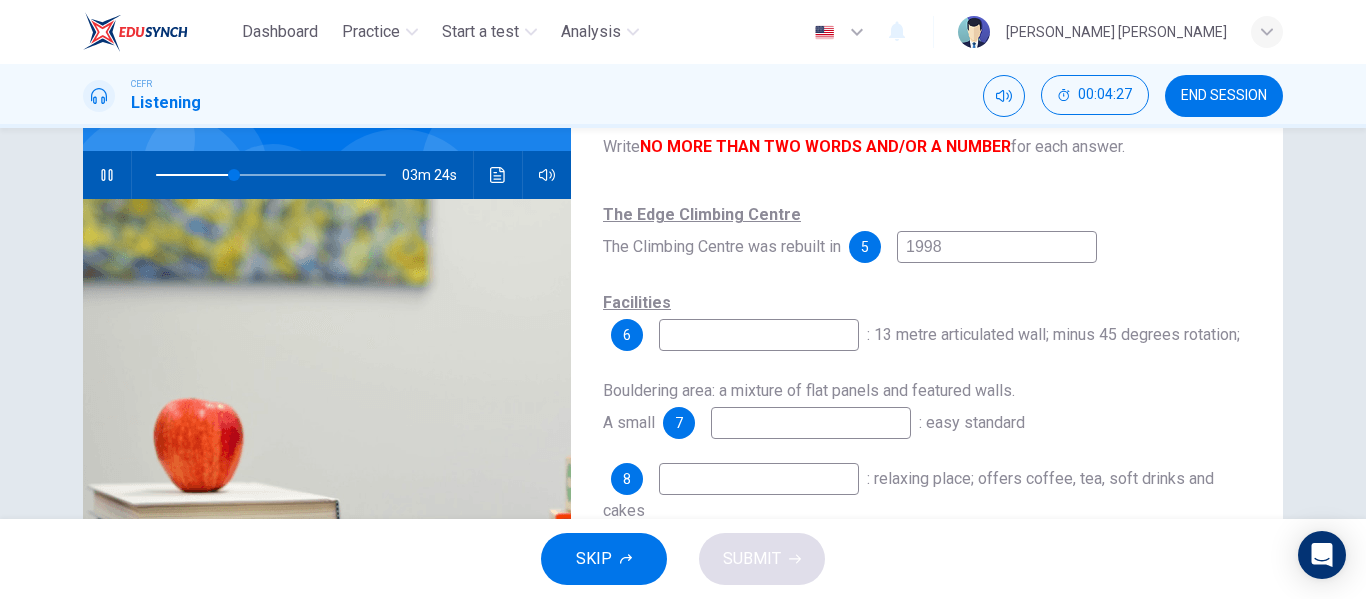 click at bounding box center [759, 335] 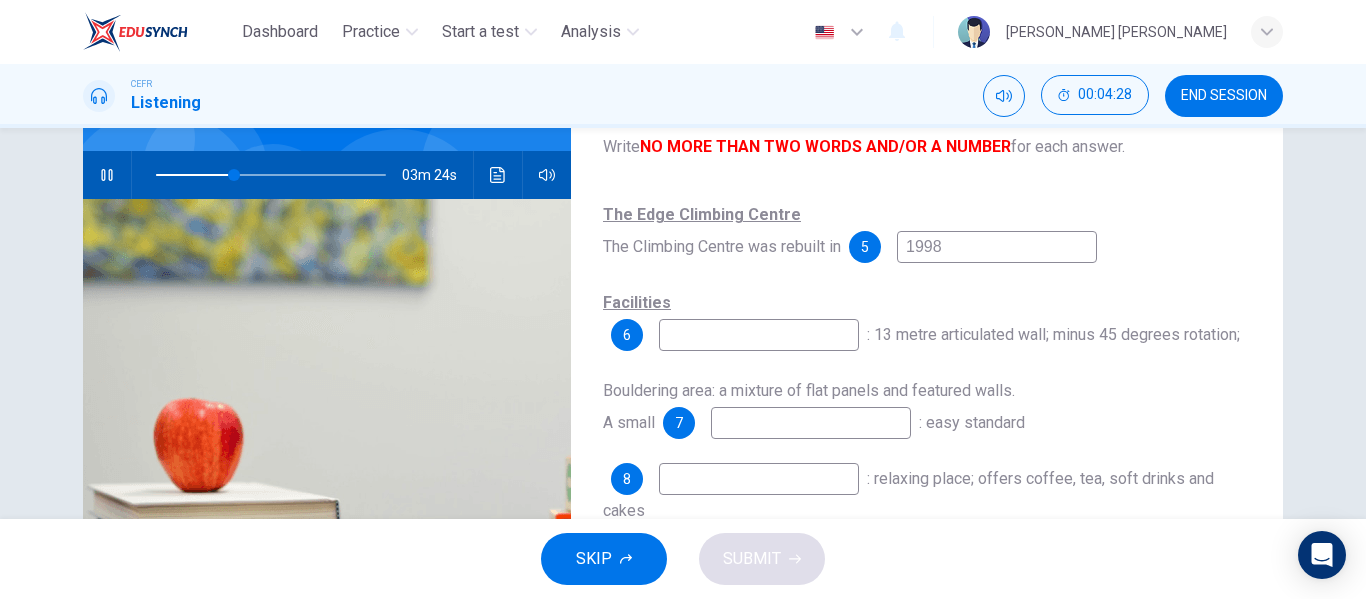 type on "M" 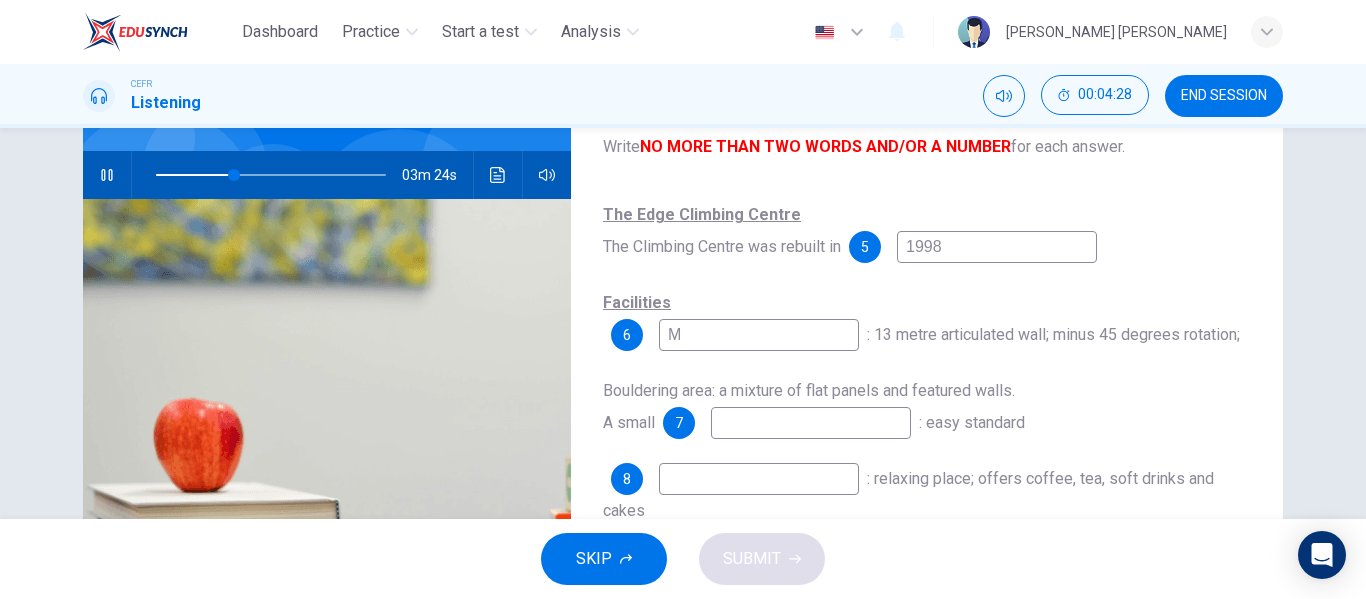 type on "34" 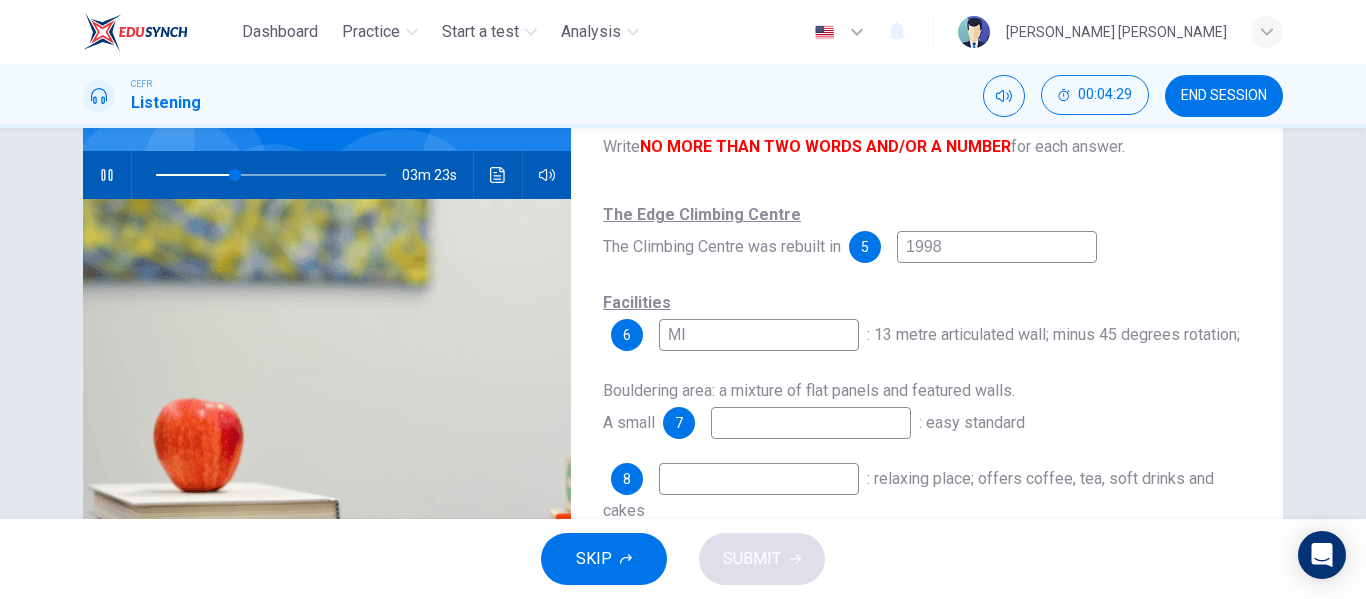 type on "M" 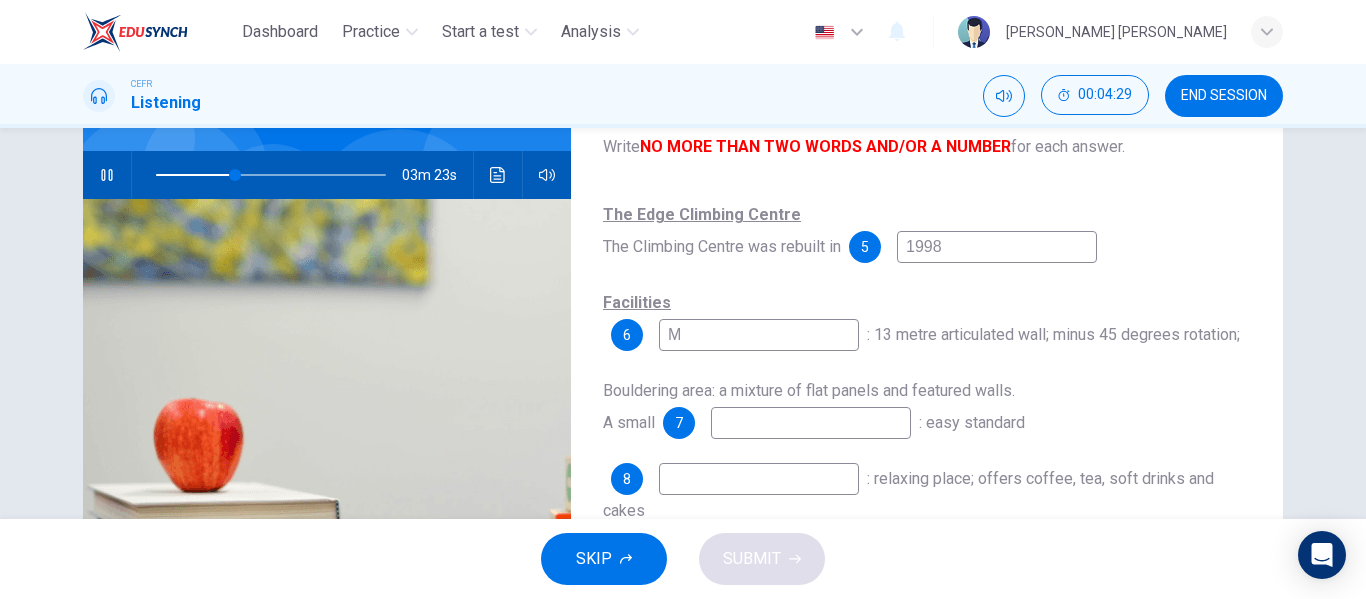 type on "35" 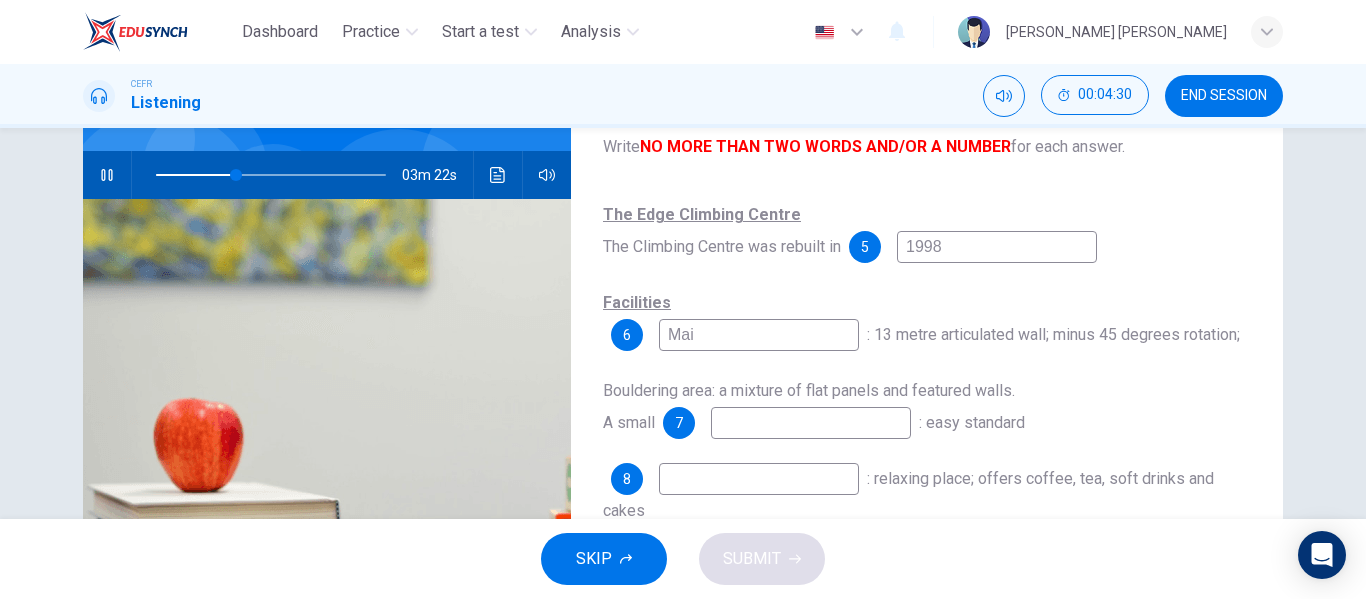 type on "Main" 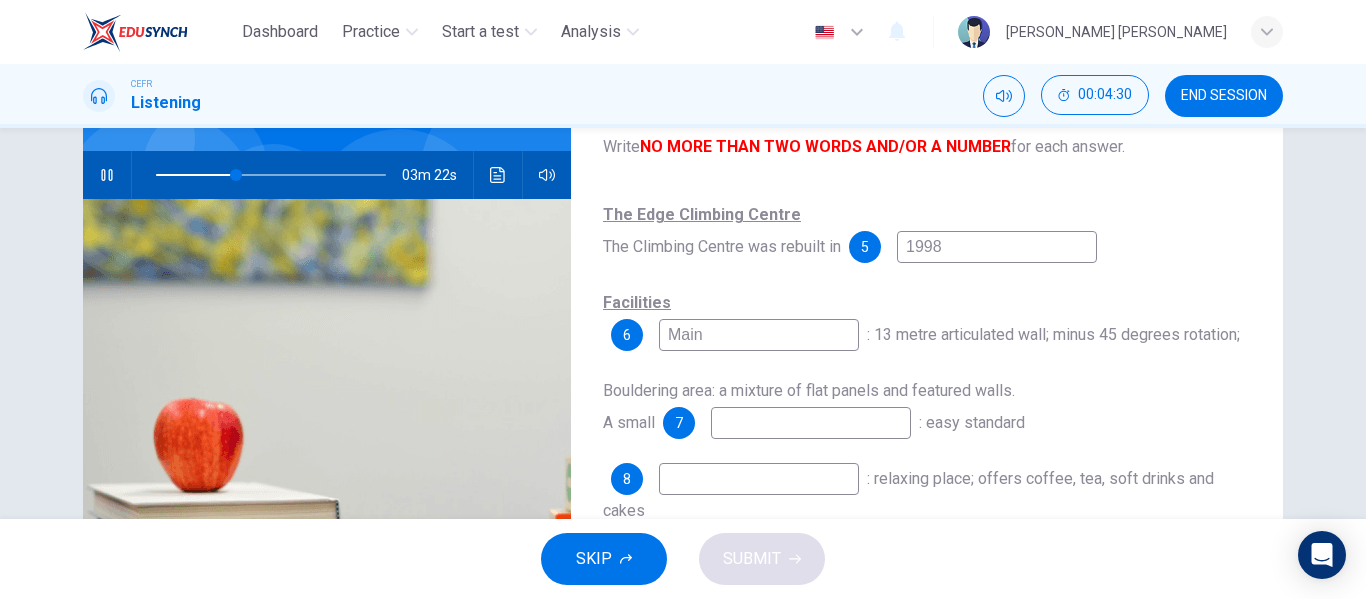 type on "35" 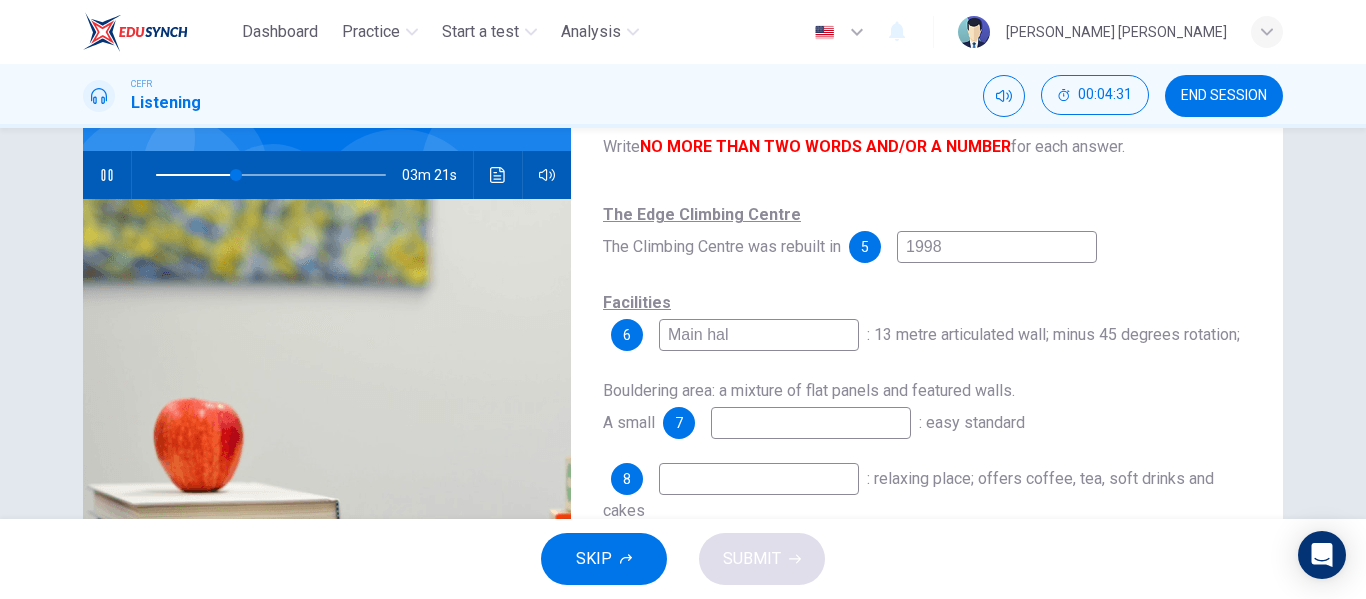 type on "Main hall" 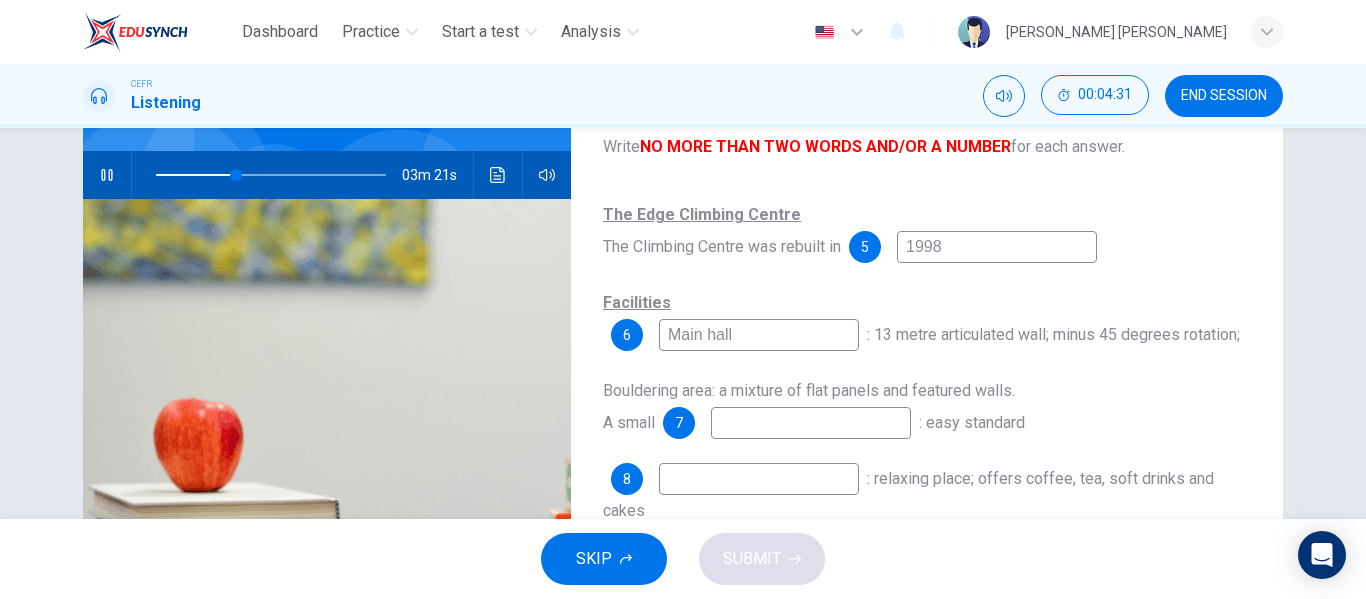 type on "35" 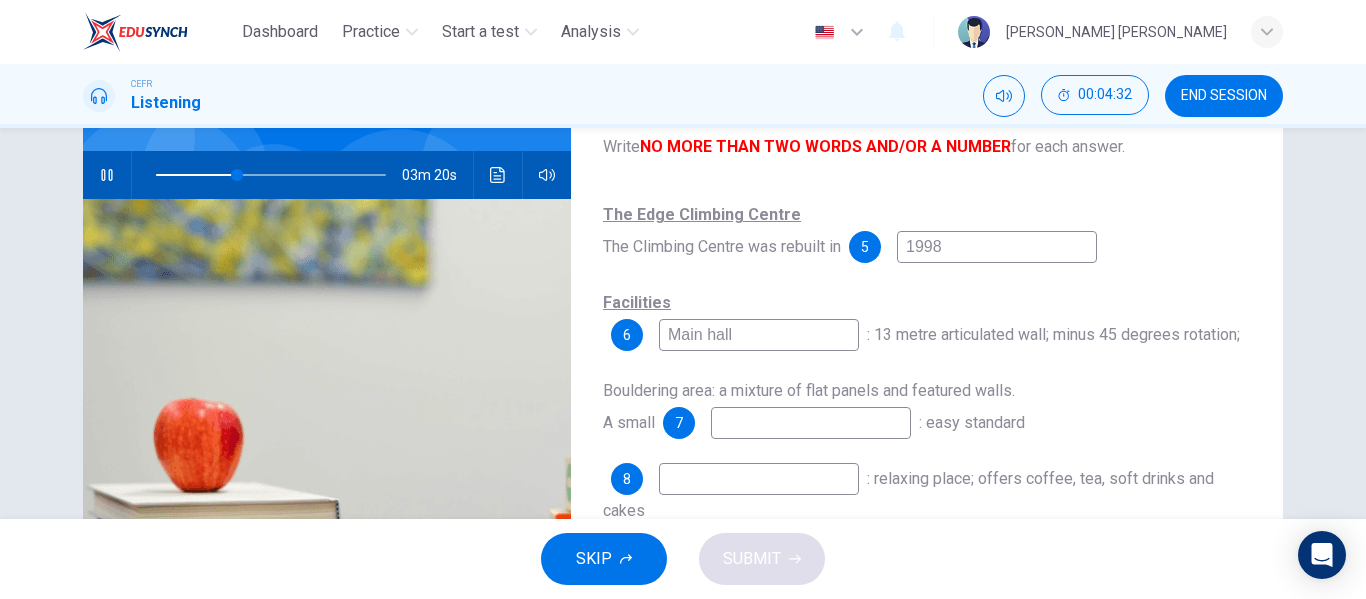 type on "Main hall" 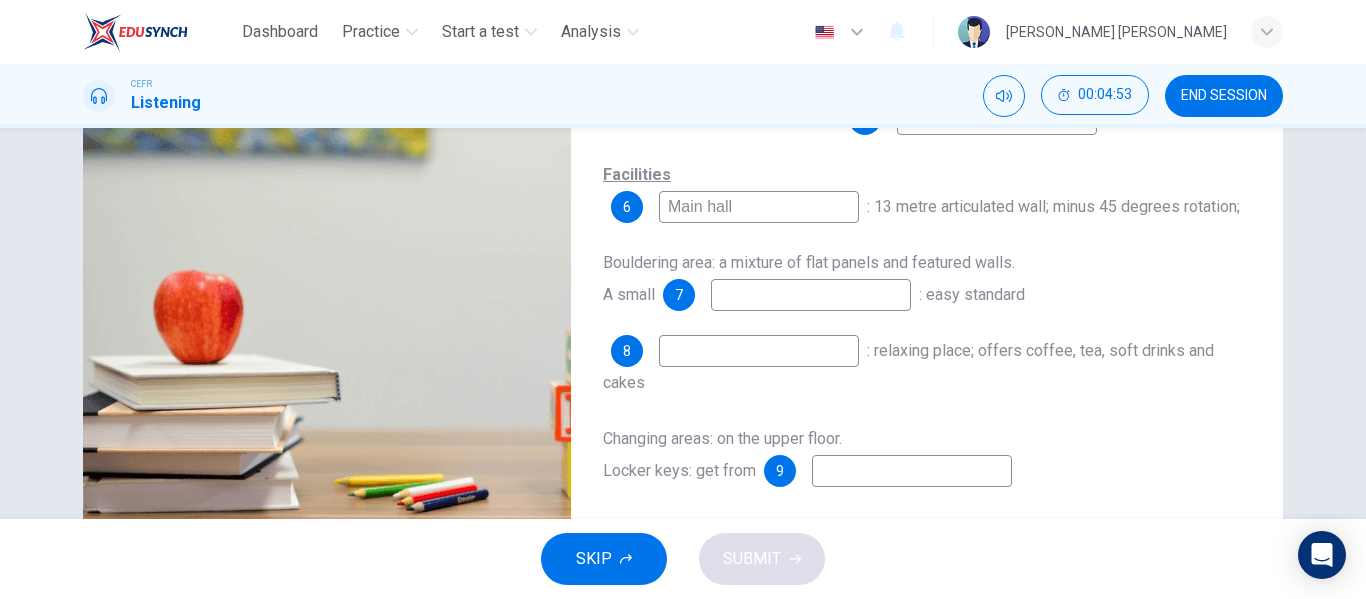 scroll, scrollTop: 307, scrollLeft: 0, axis: vertical 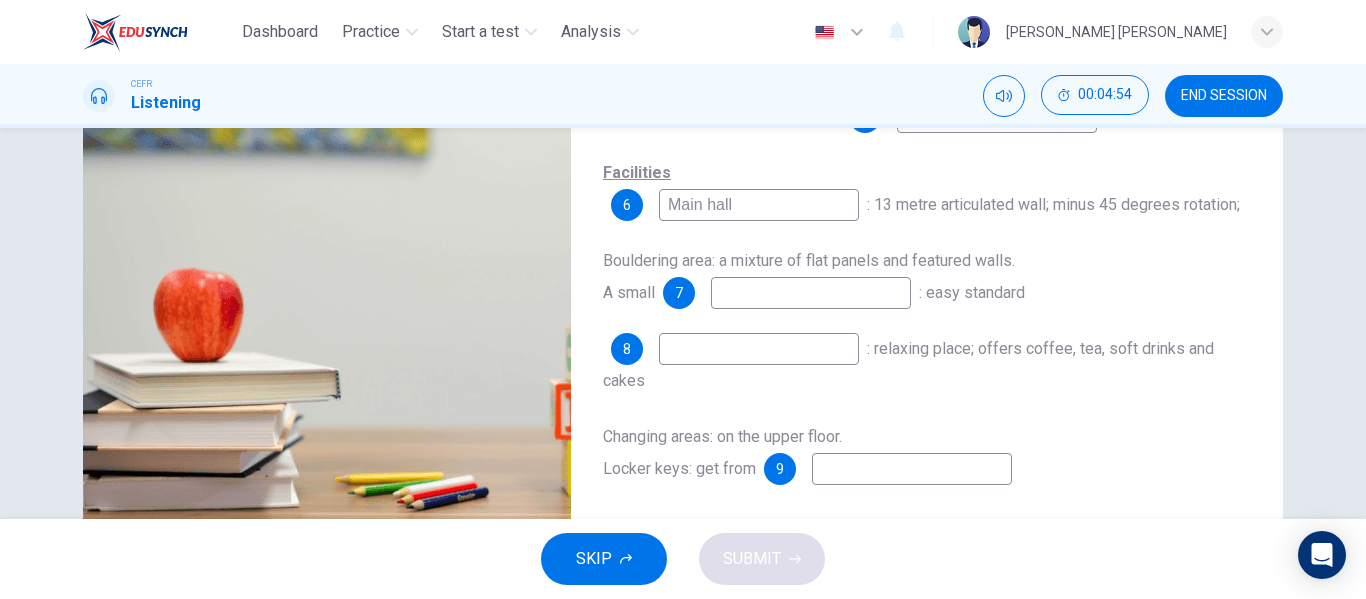 type on "43" 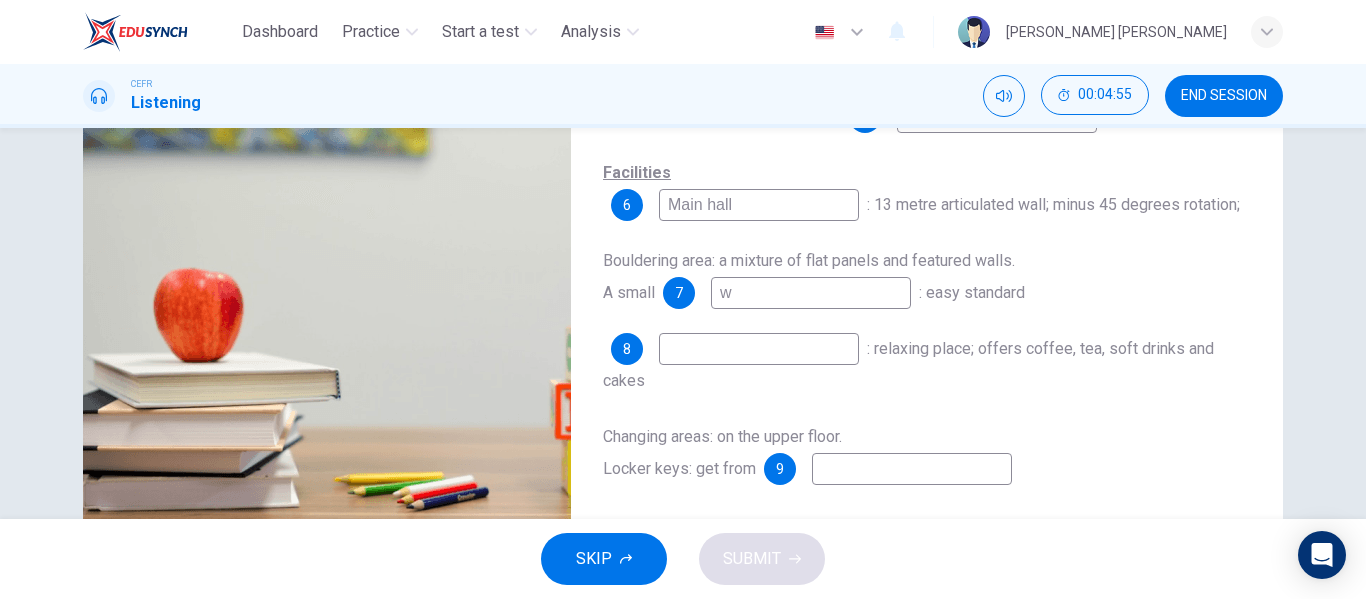 type on "wa" 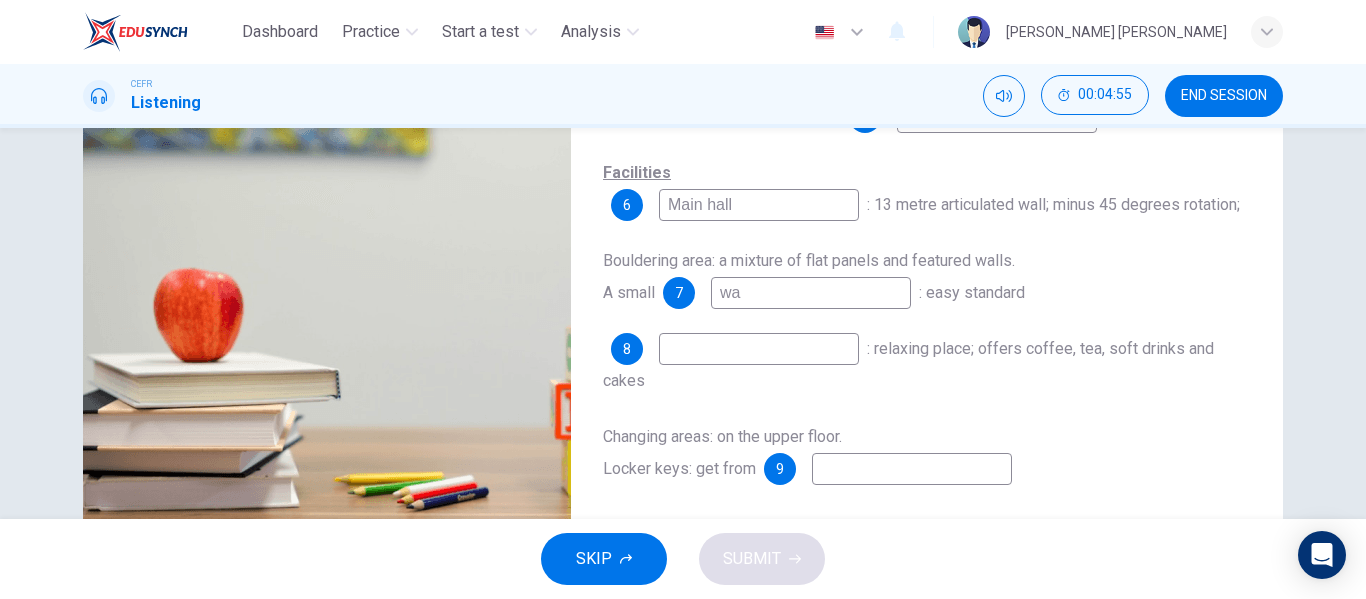 type on "43" 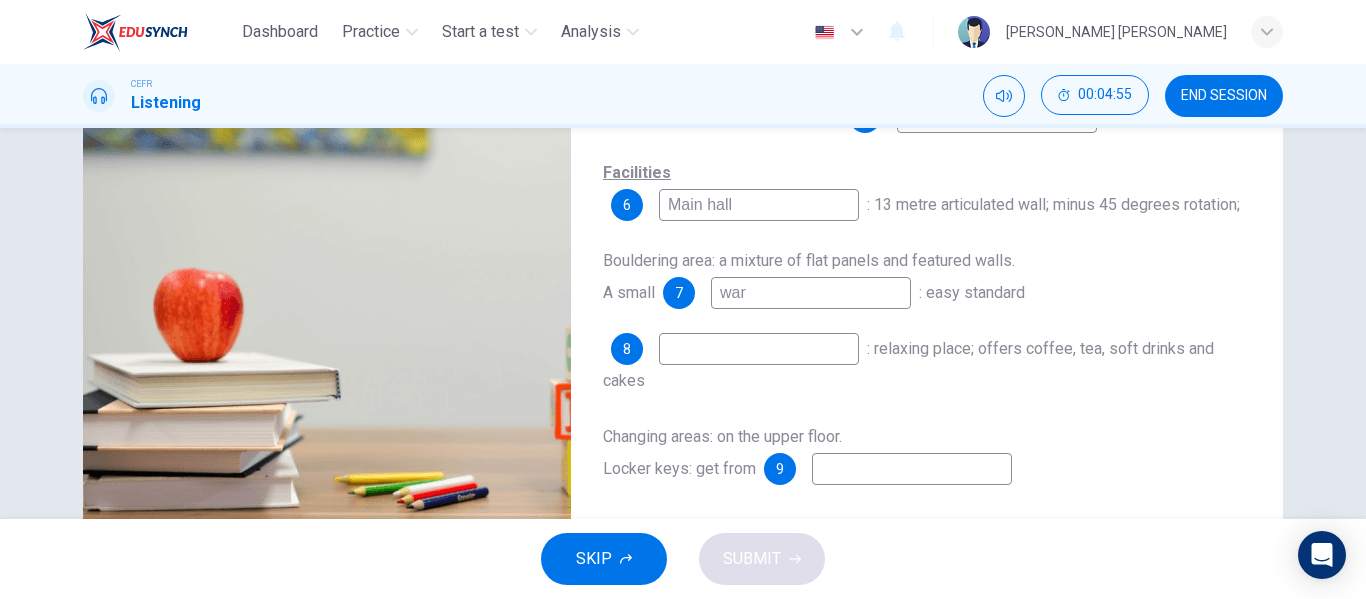 type on "warm" 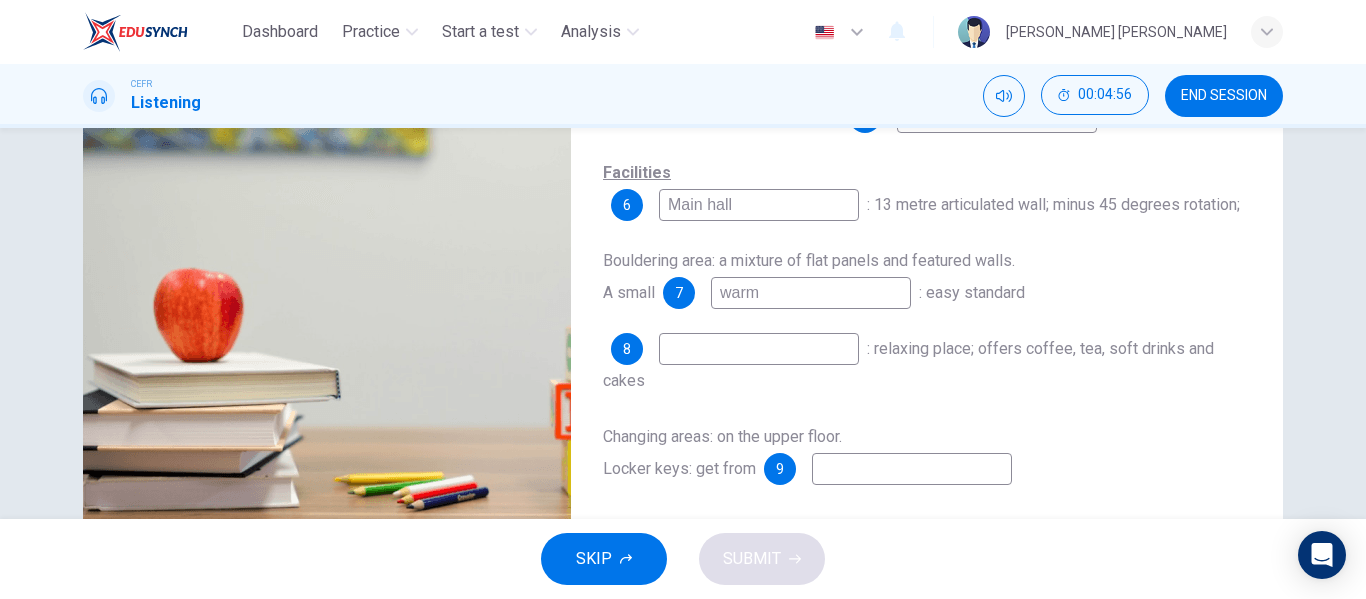 type on "43" 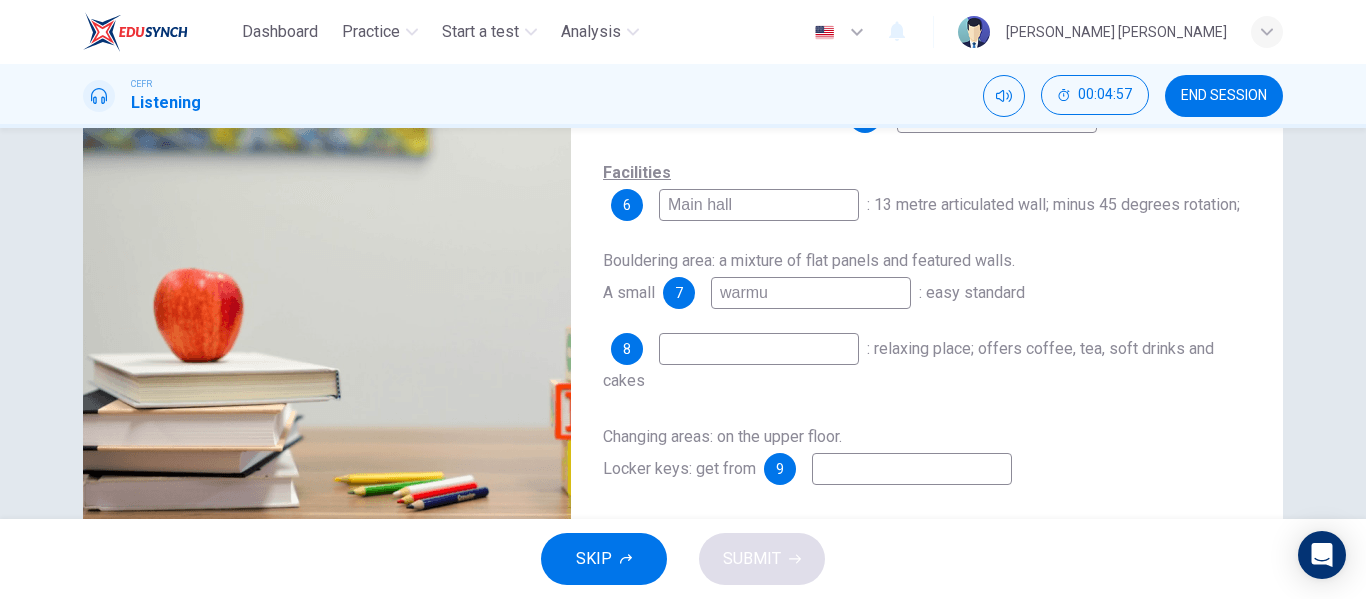 type on "warmup" 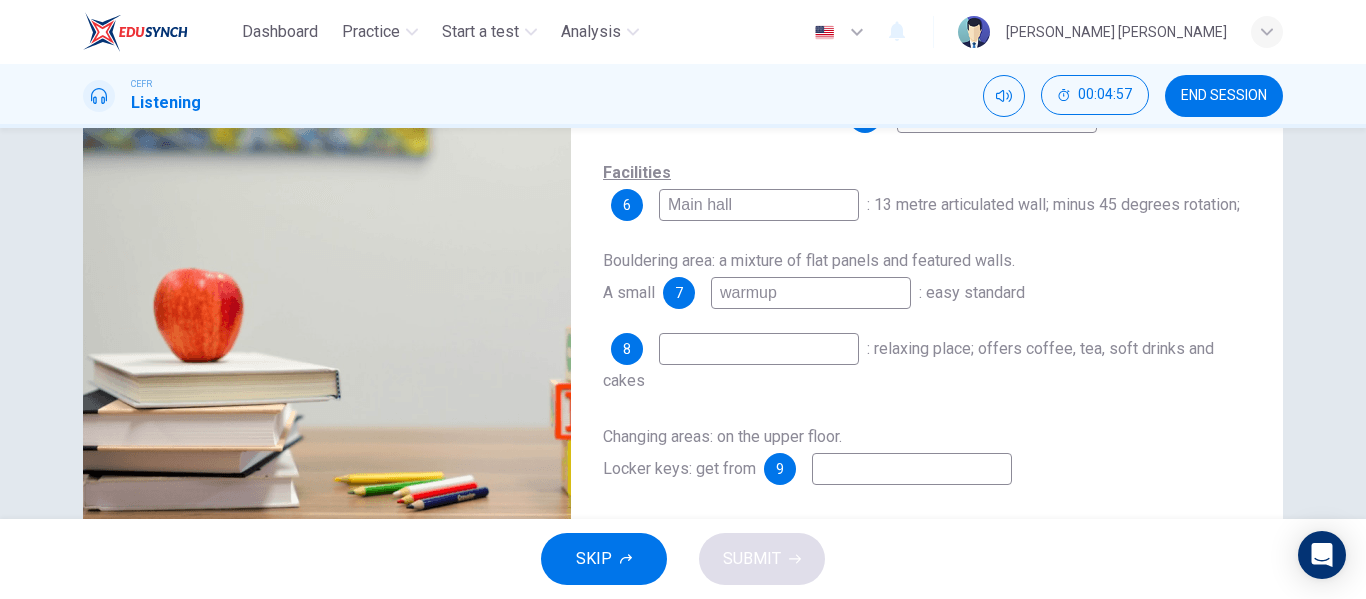 type on "44" 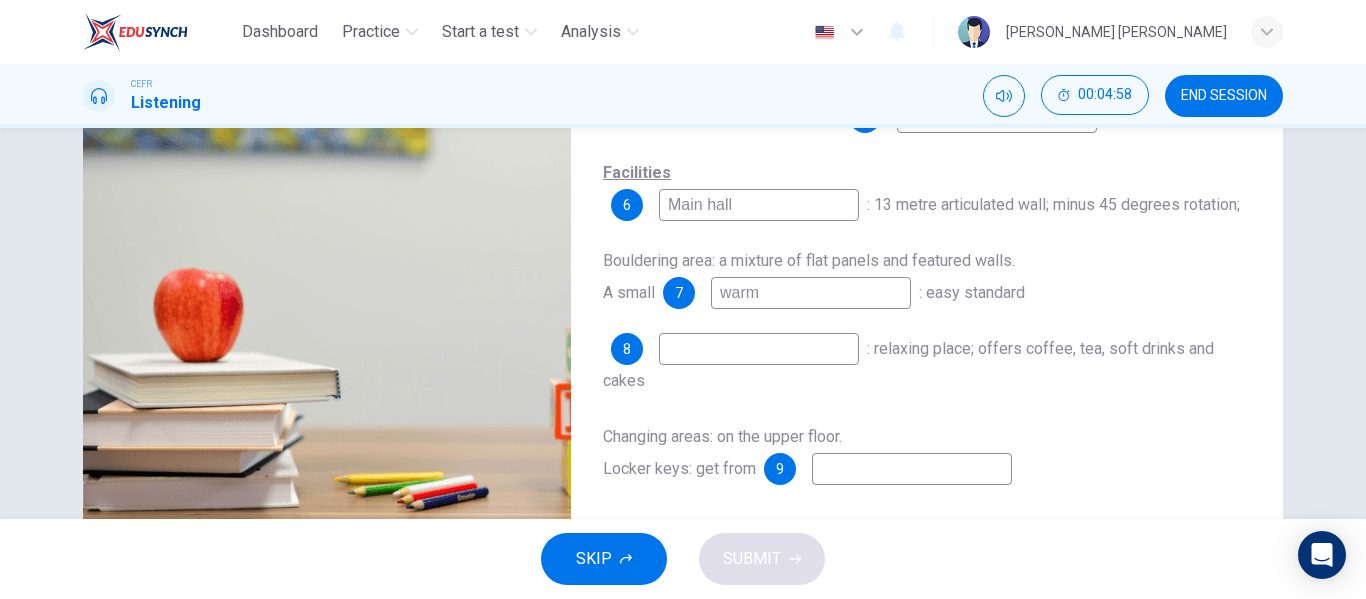type on "warm-" 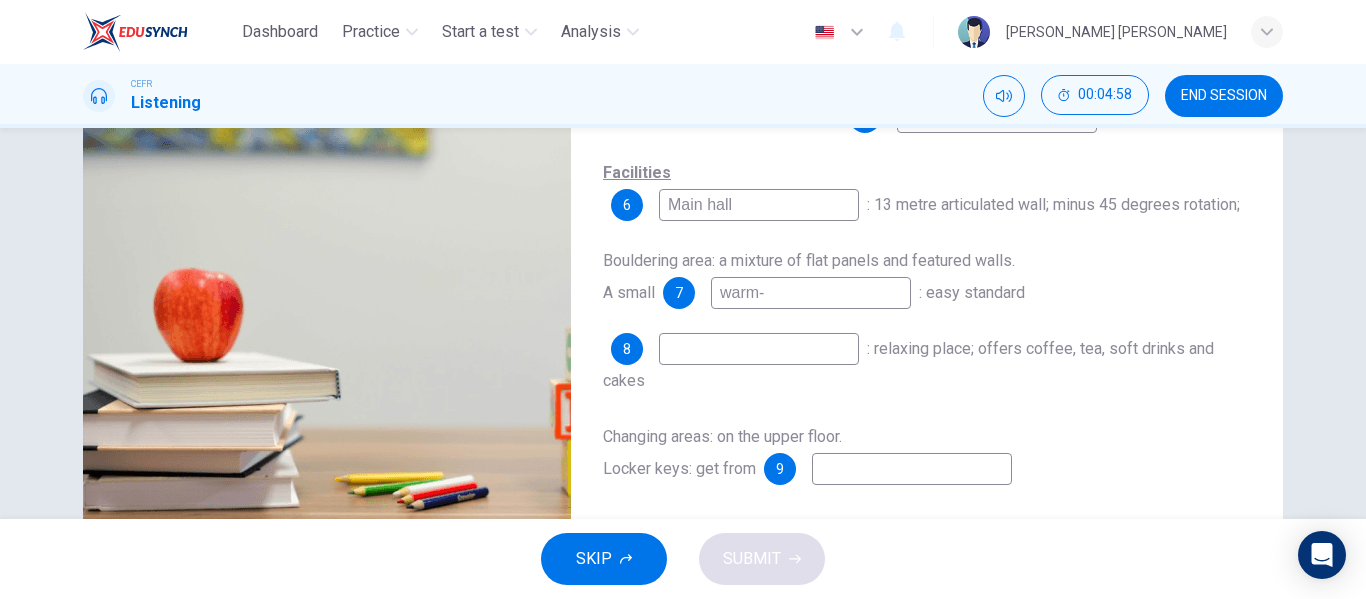 type on "44" 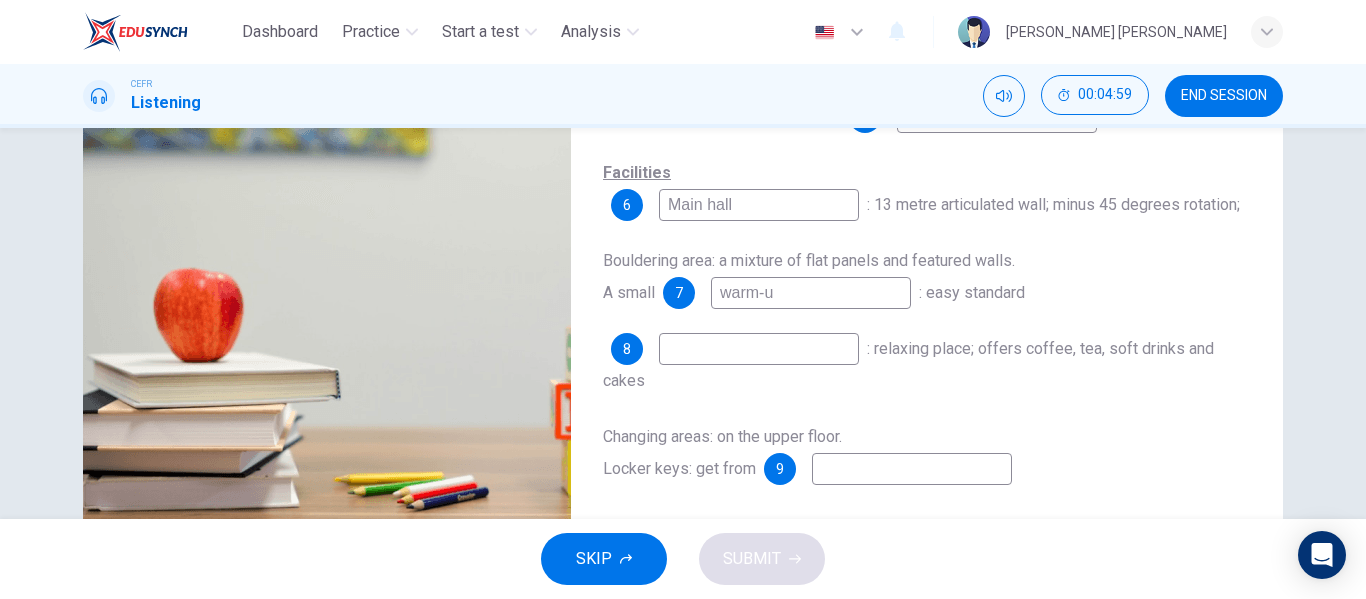 type on "warm-up" 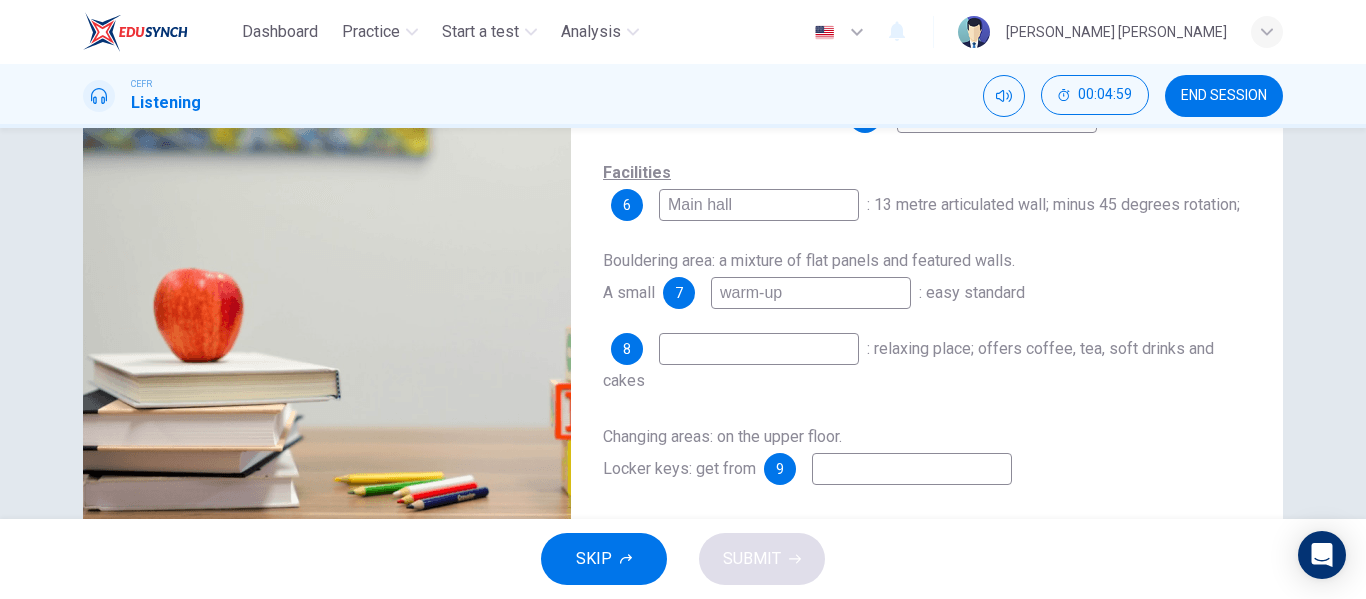 type on "44" 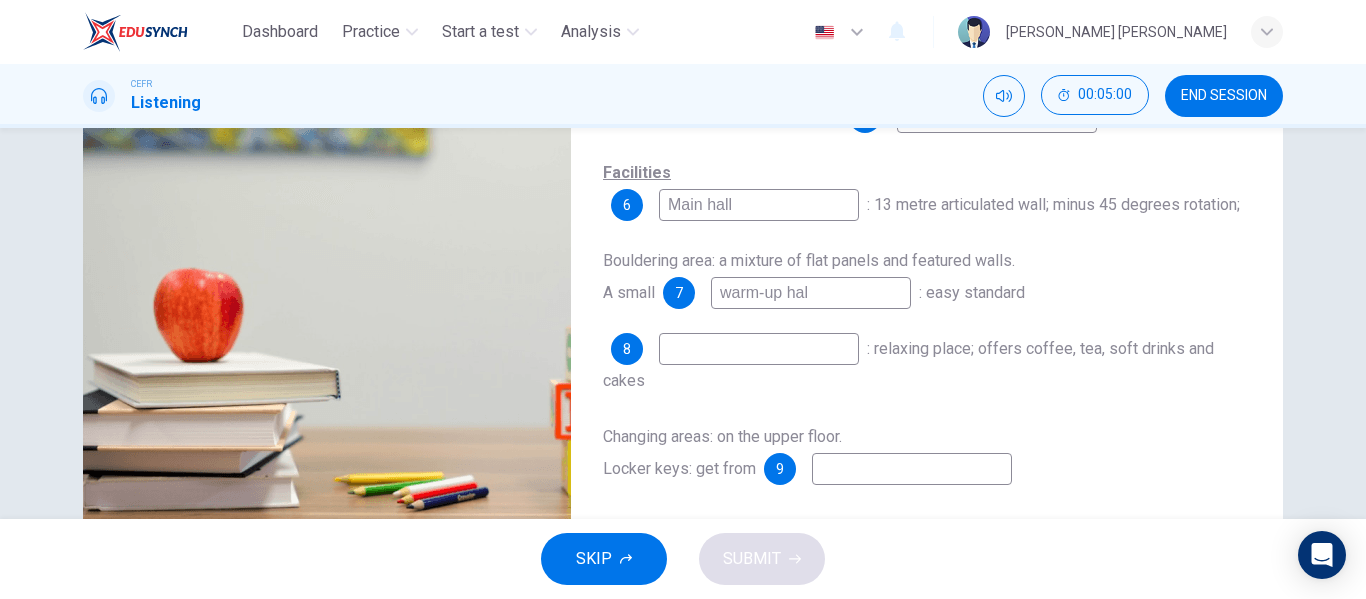 type on "warm-up hall" 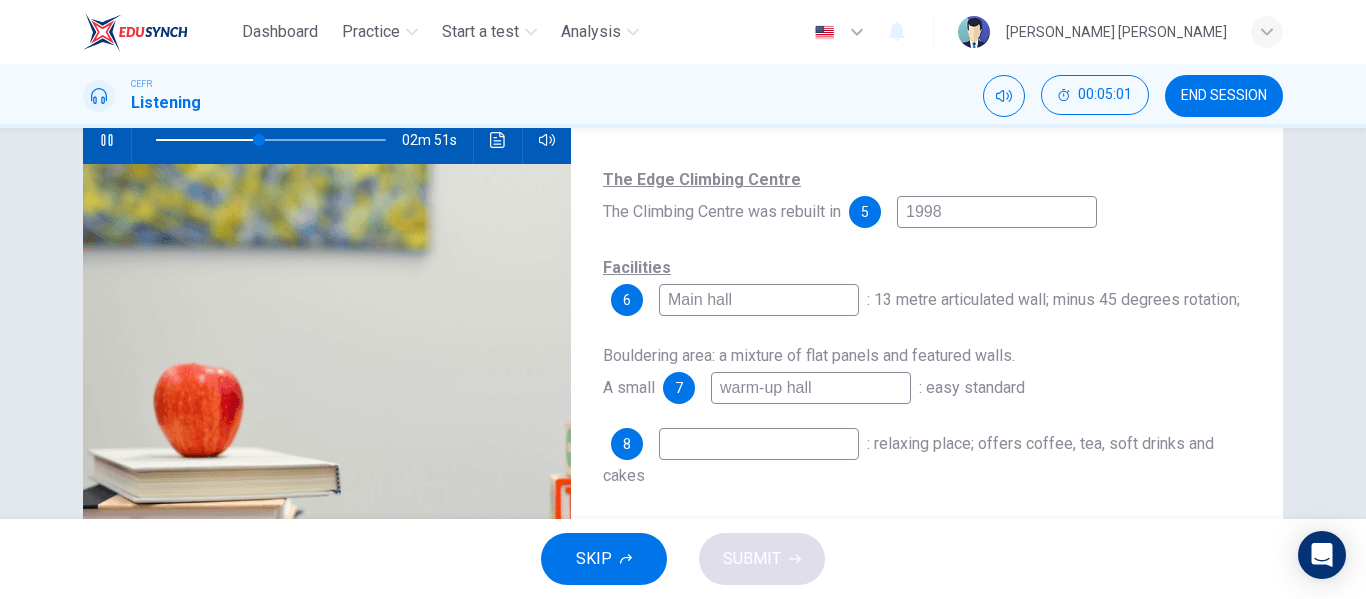 scroll, scrollTop: 208, scrollLeft: 0, axis: vertical 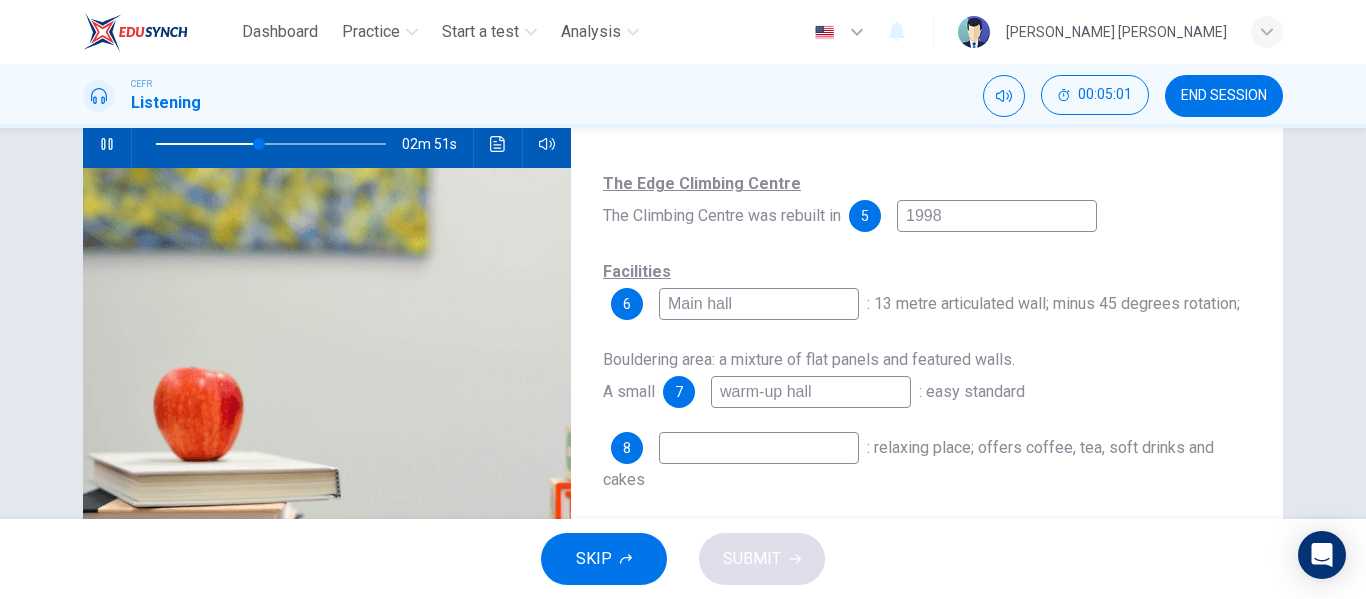 type on "45" 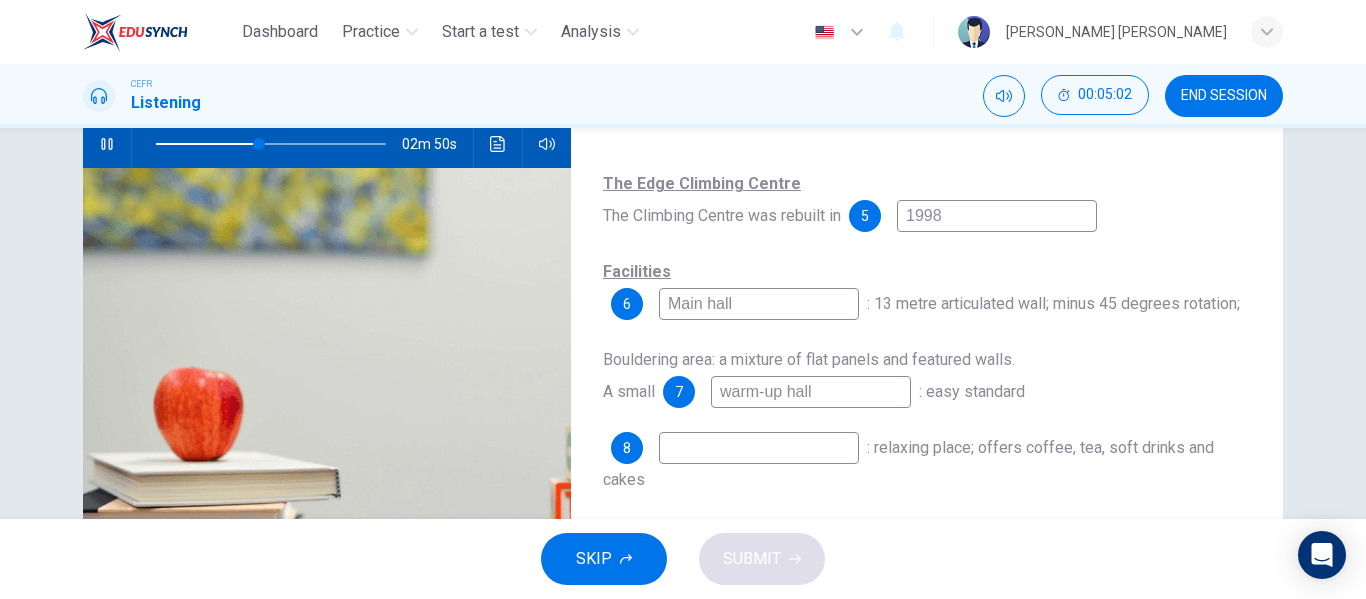 type on "warm-up hall" 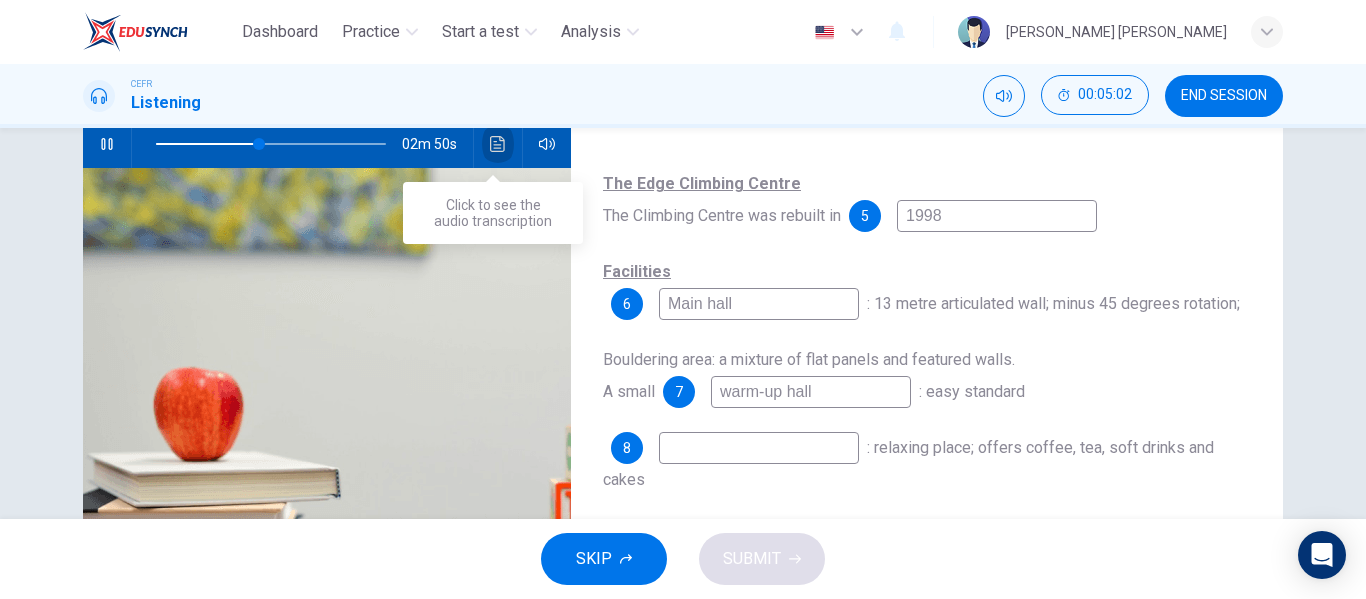 click 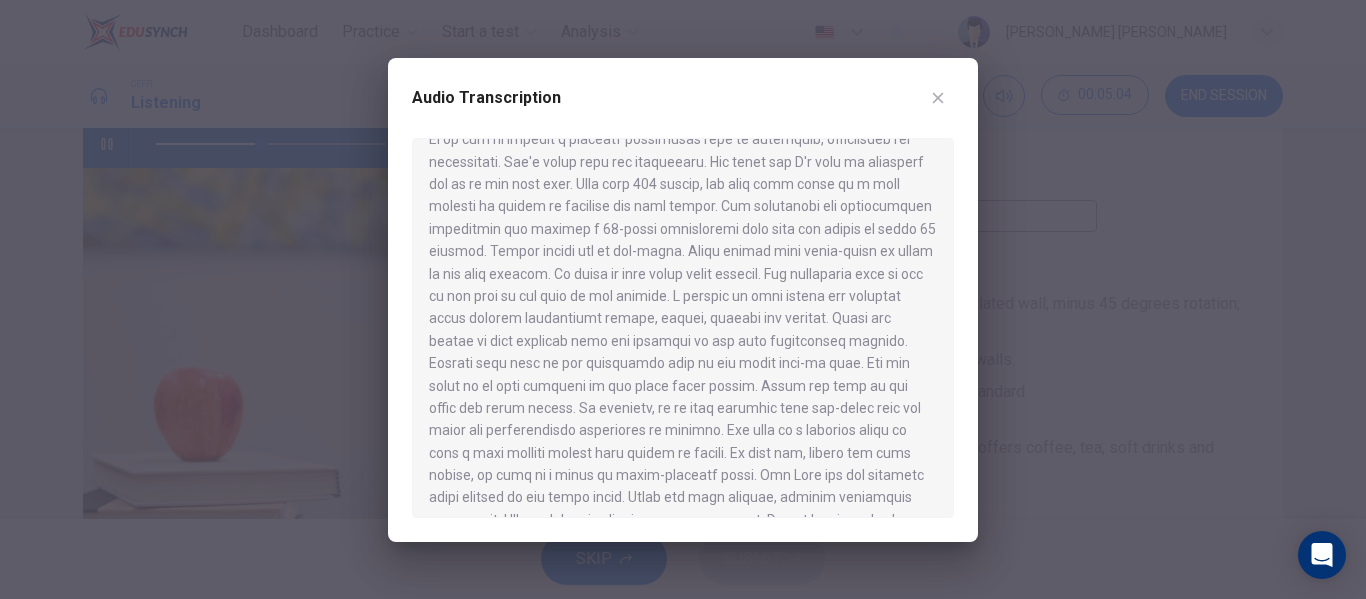 scroll, scrollTop: 187, scrollLeft: 0, axis: vertical 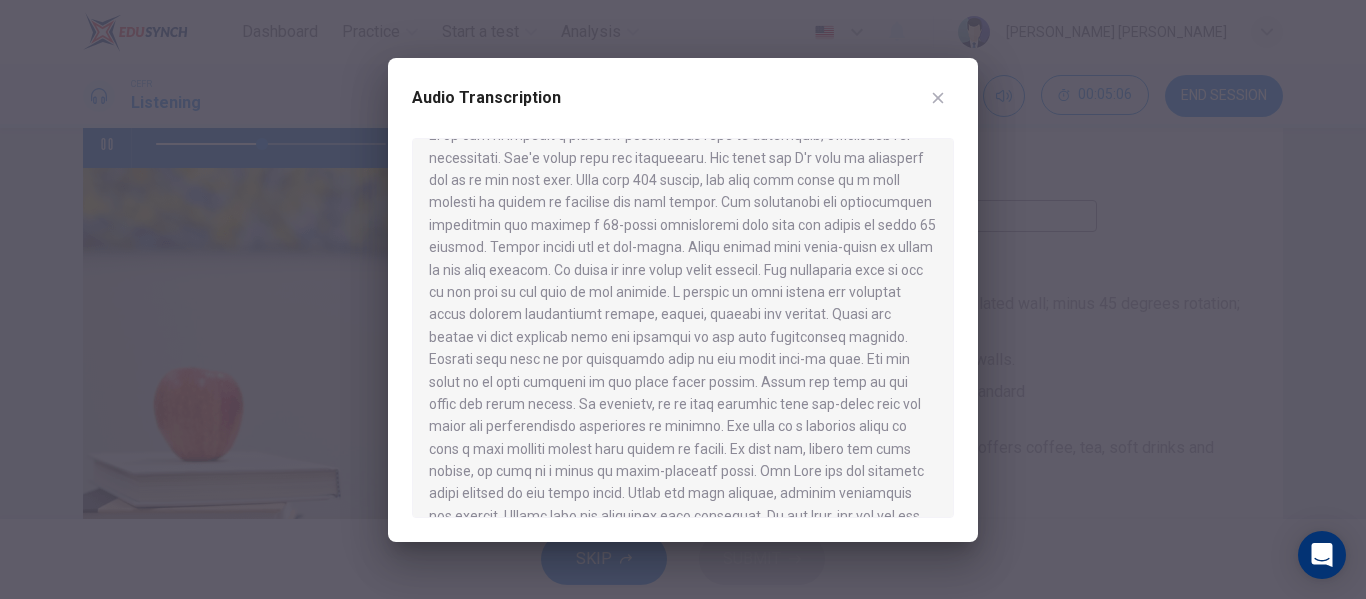 click at bounding box center [683, 299] 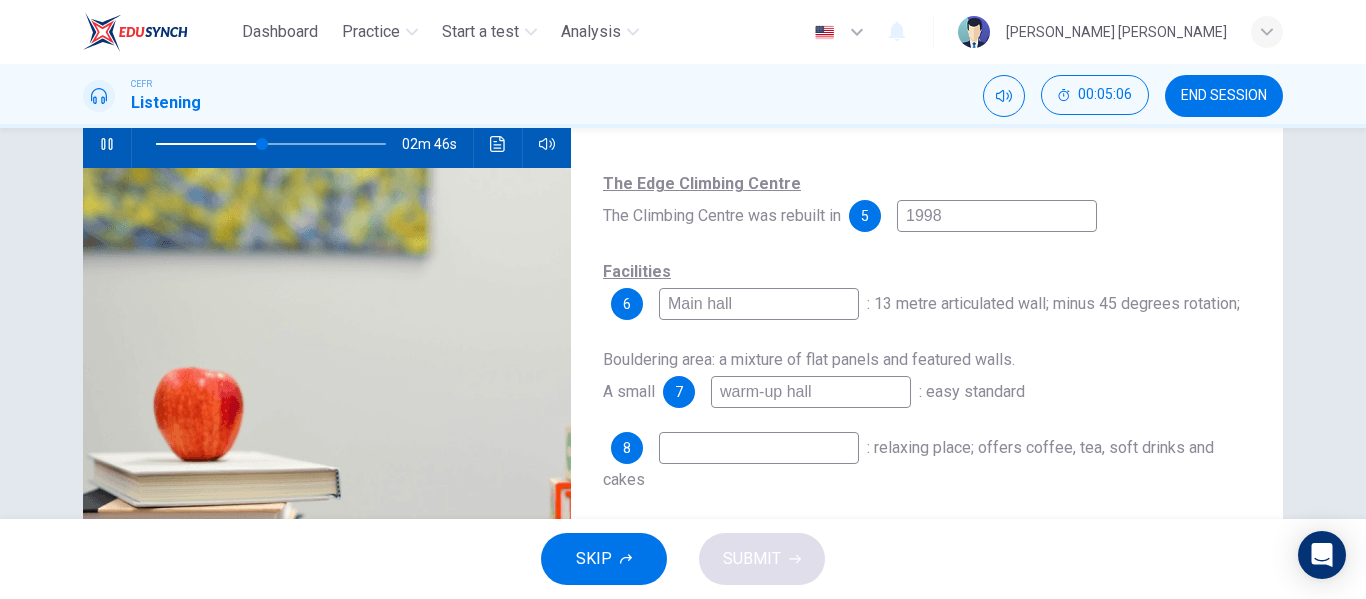 type on "47" 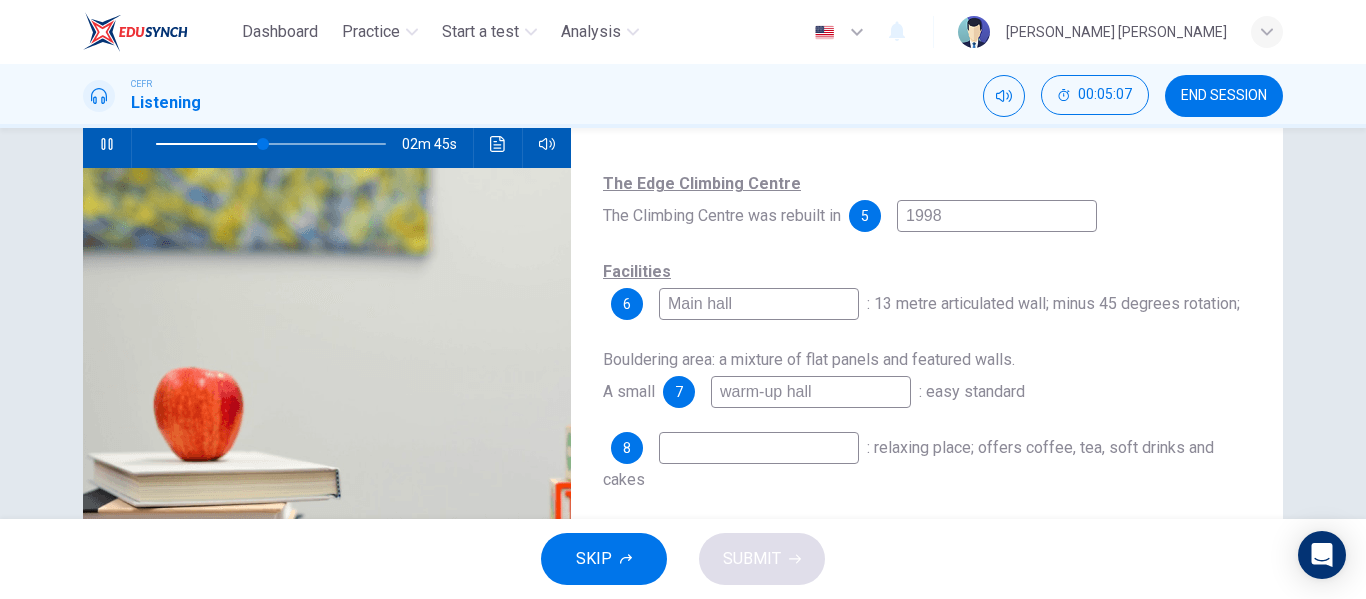 click on "warm-up hall" at bounding box center [811, 392] 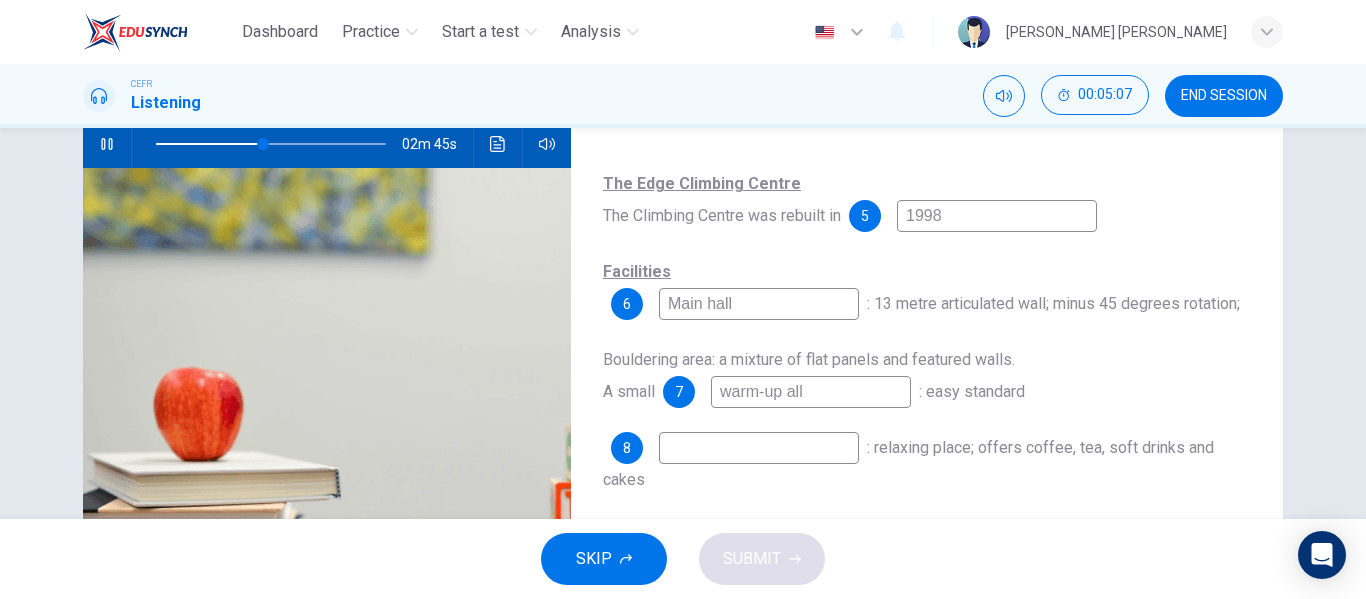 type on "47" 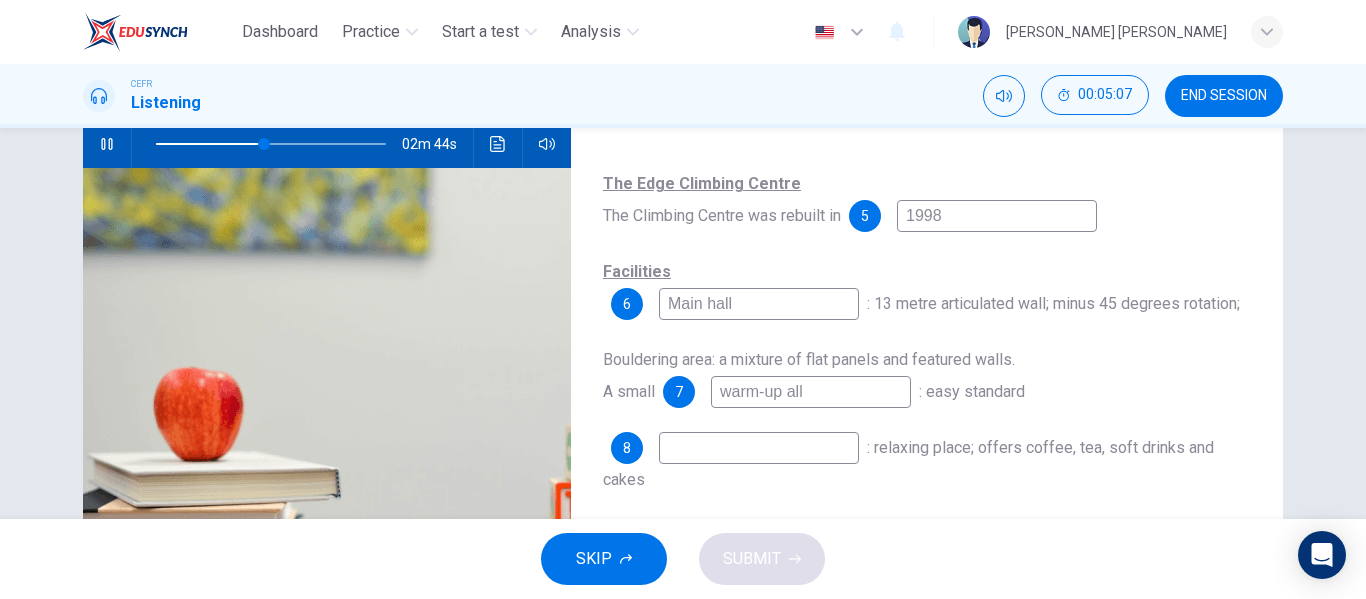 type on "warm-up wall" 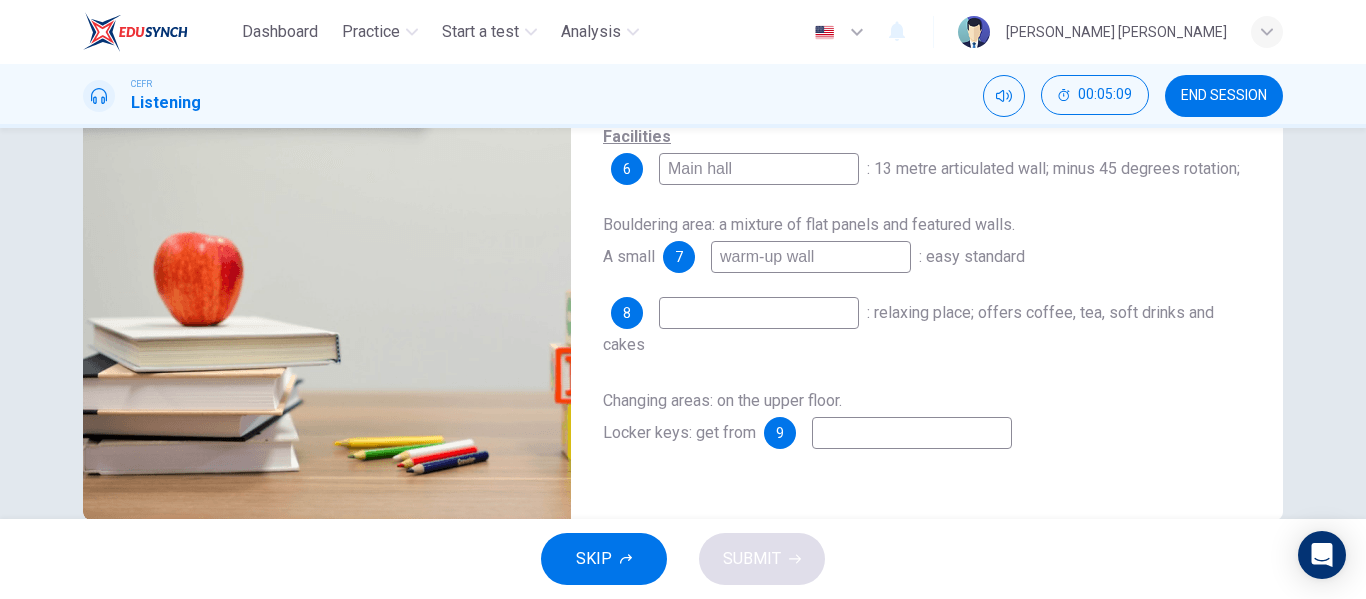 scroll, scrollTop: 343, scrollLeft: 0, axis: vertical 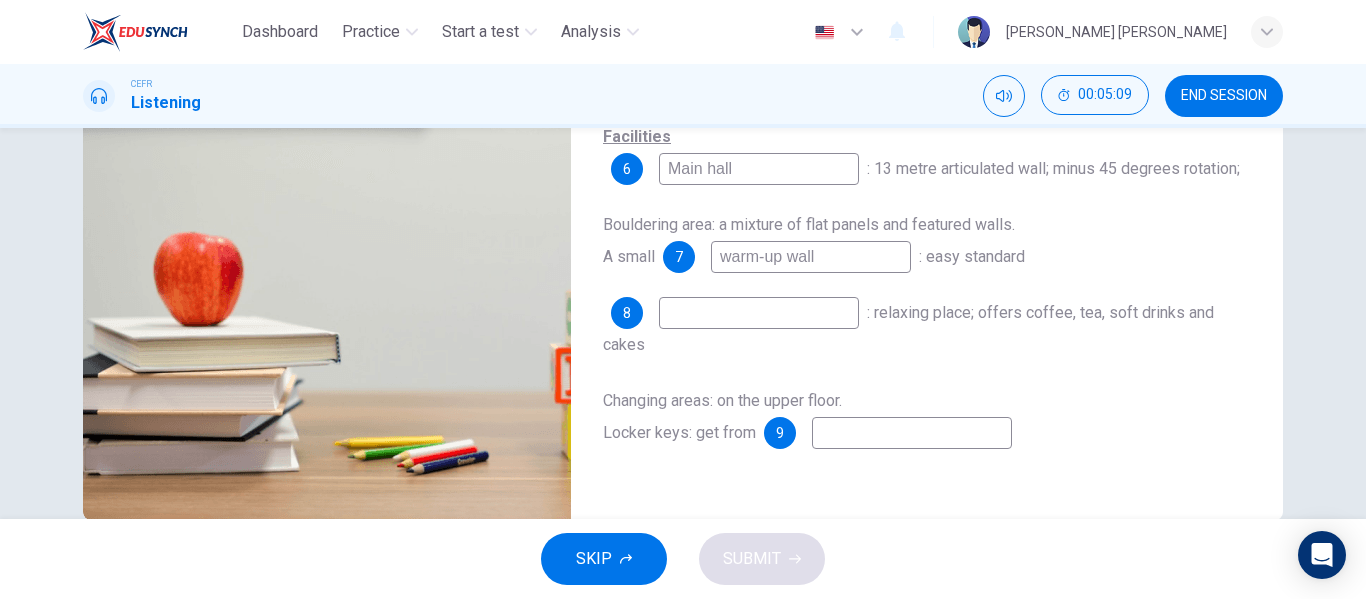 type on "48" 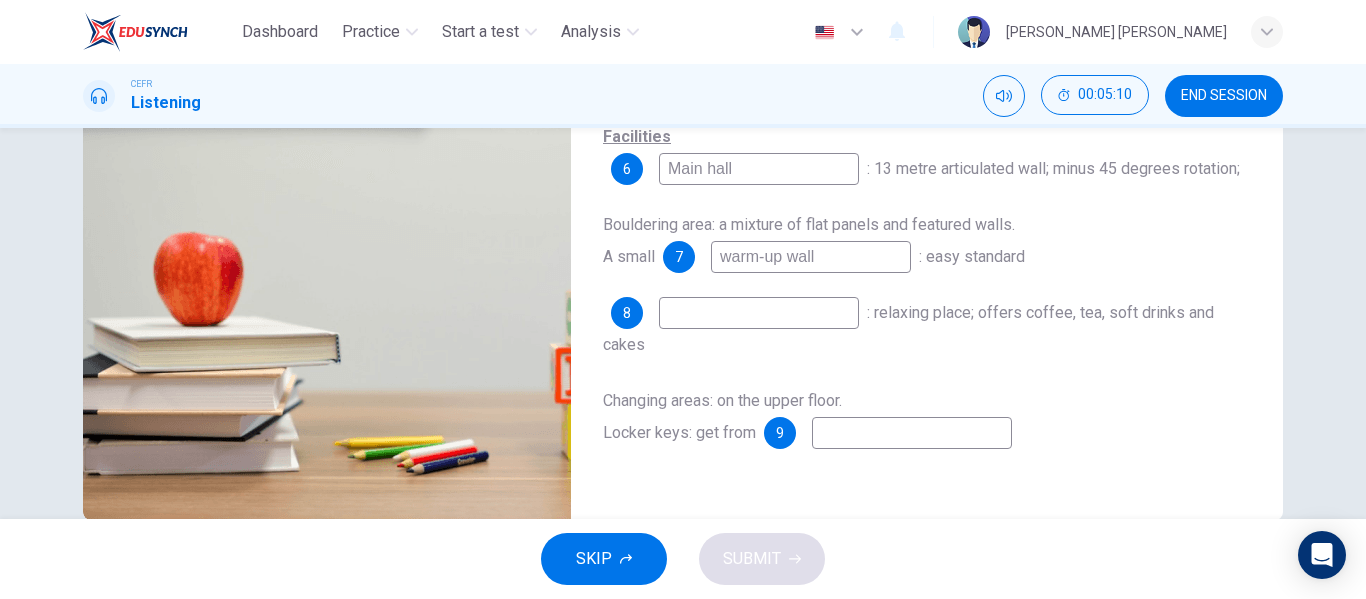 type on "warm-up wall" 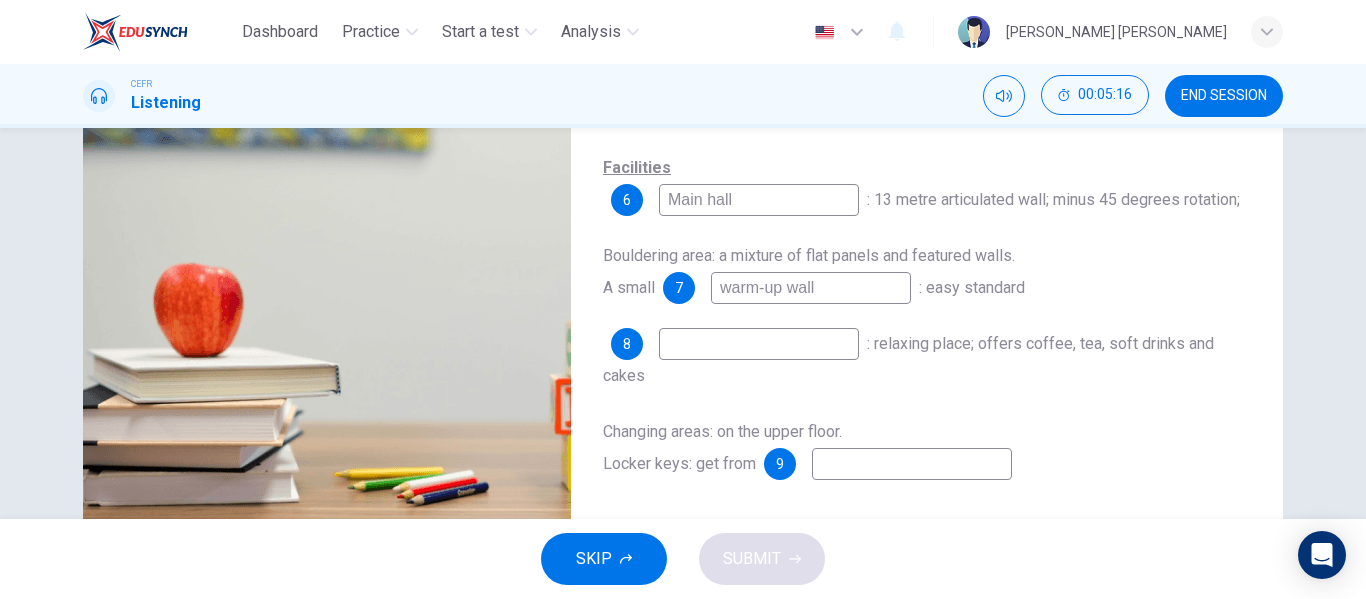 scroll, scrollTop: 313, scrollLeft: 0, axis: vertical 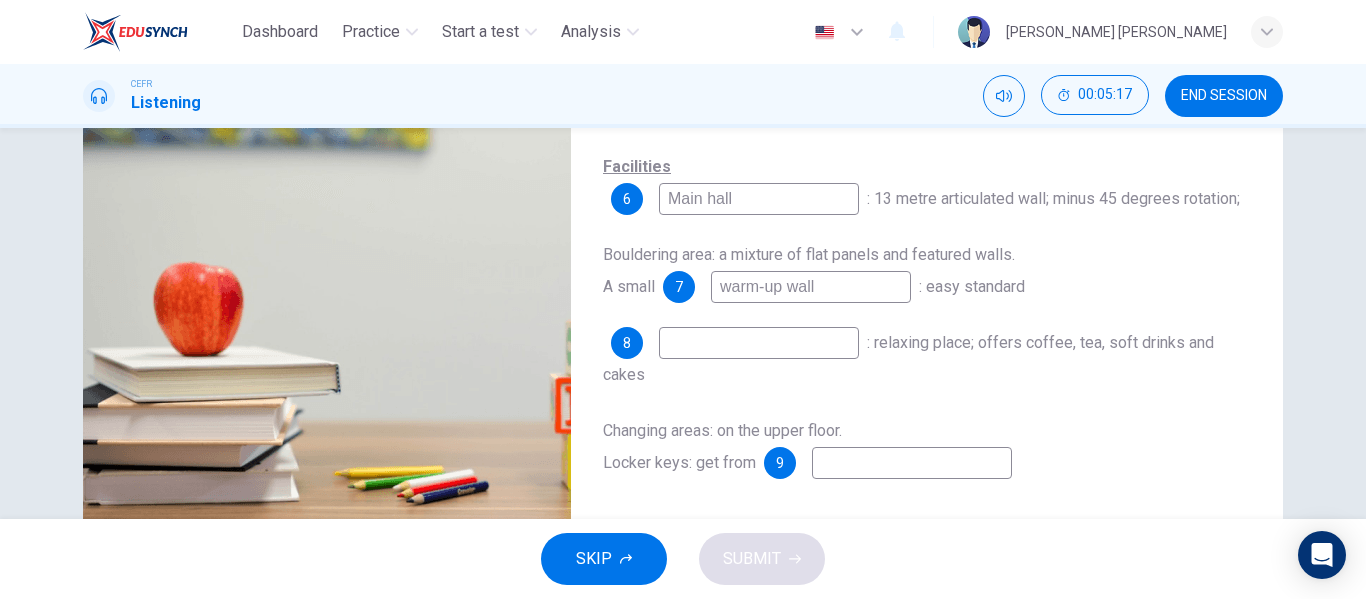type on "50" 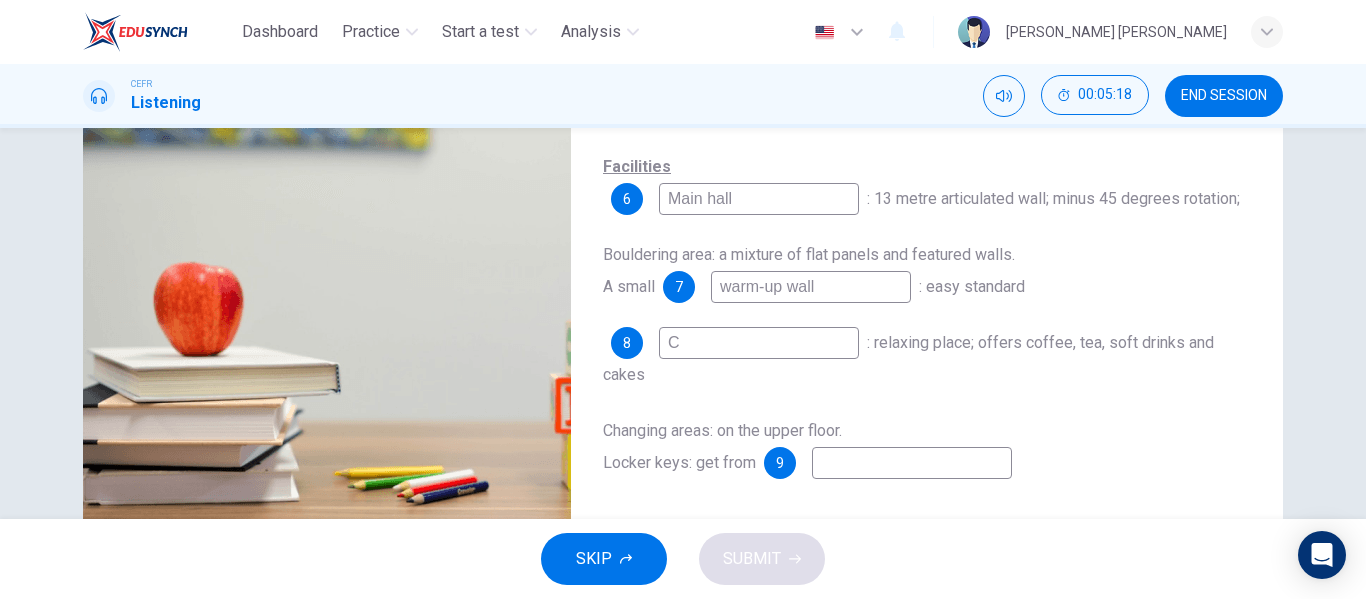 type on "CA" 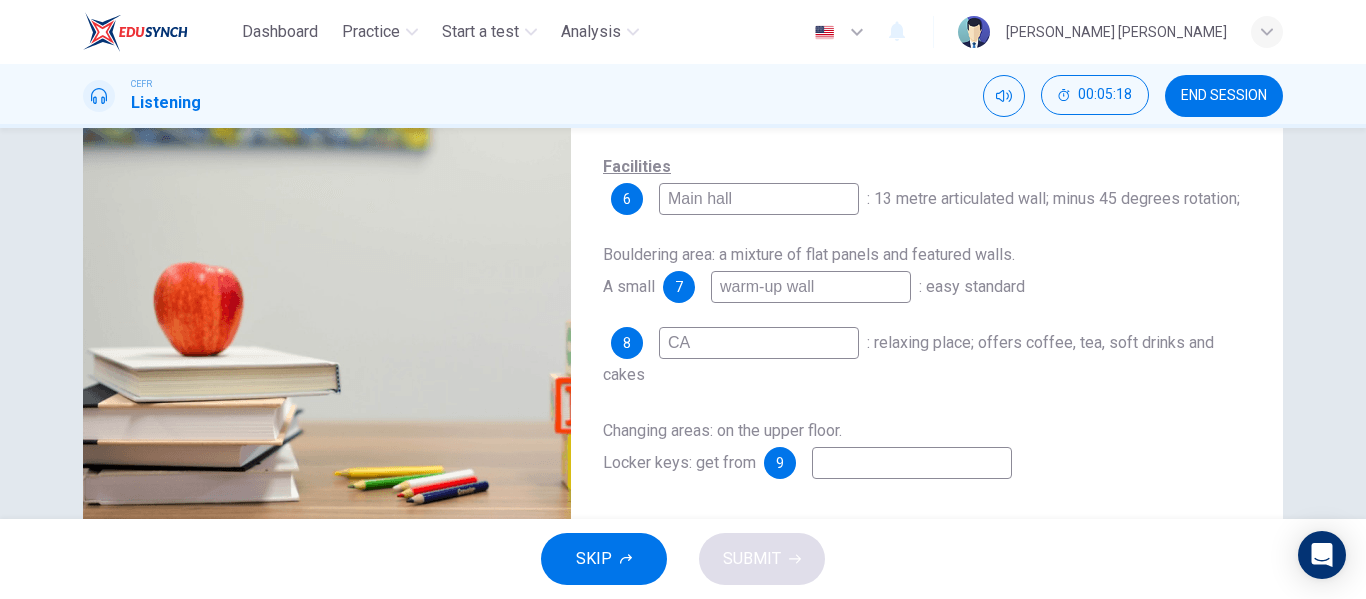 type on "50" 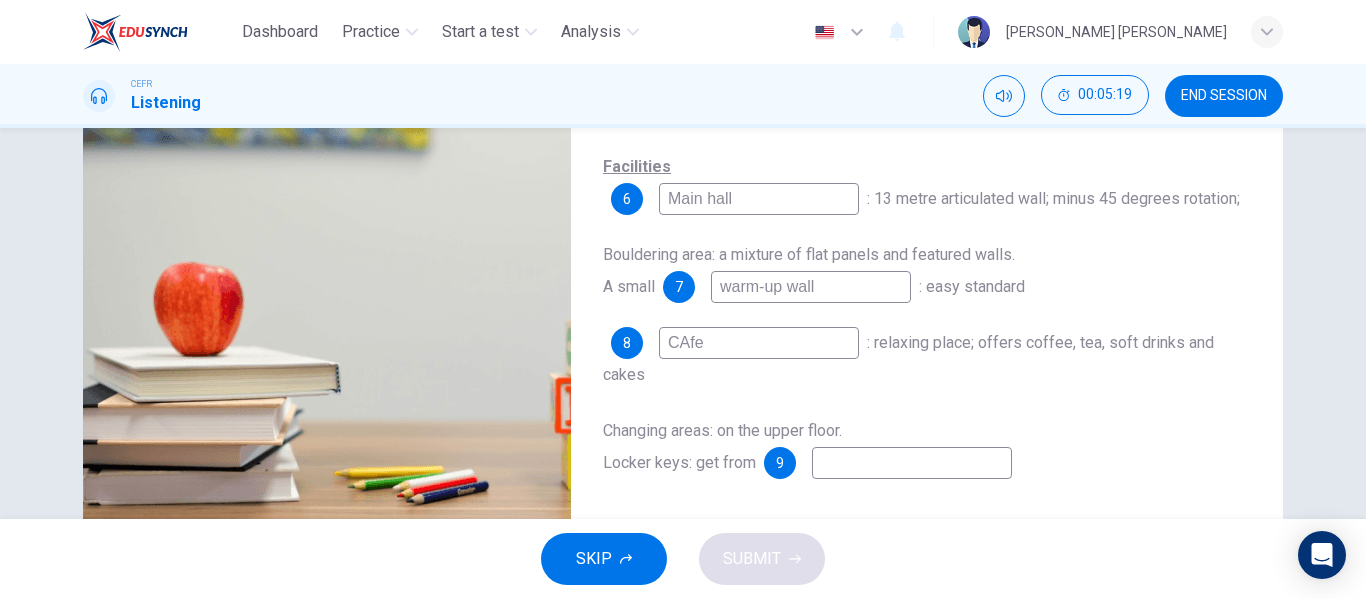 type on "CAf" 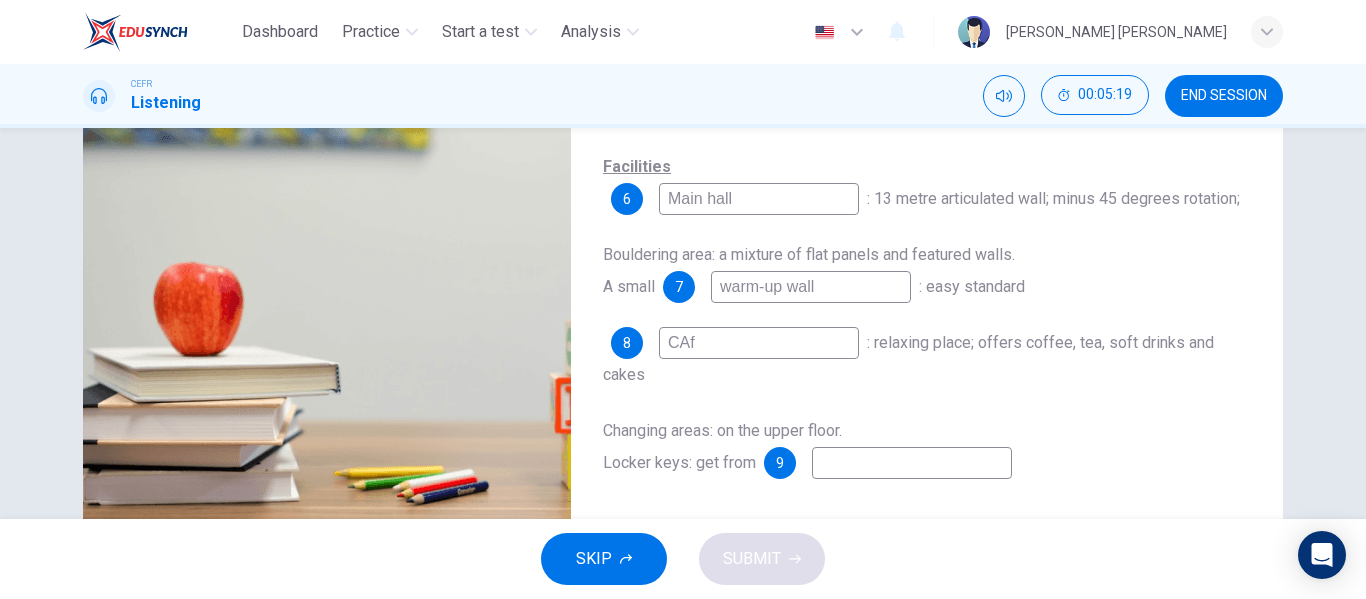 type on "51" 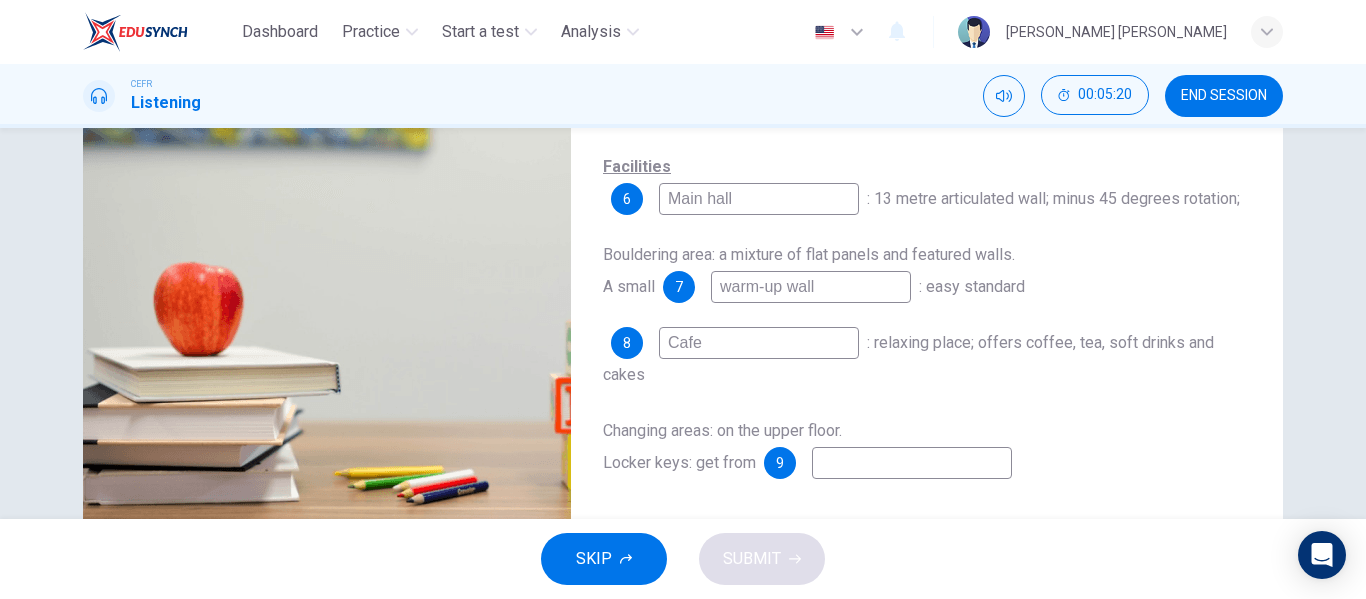 type on "Cafe" 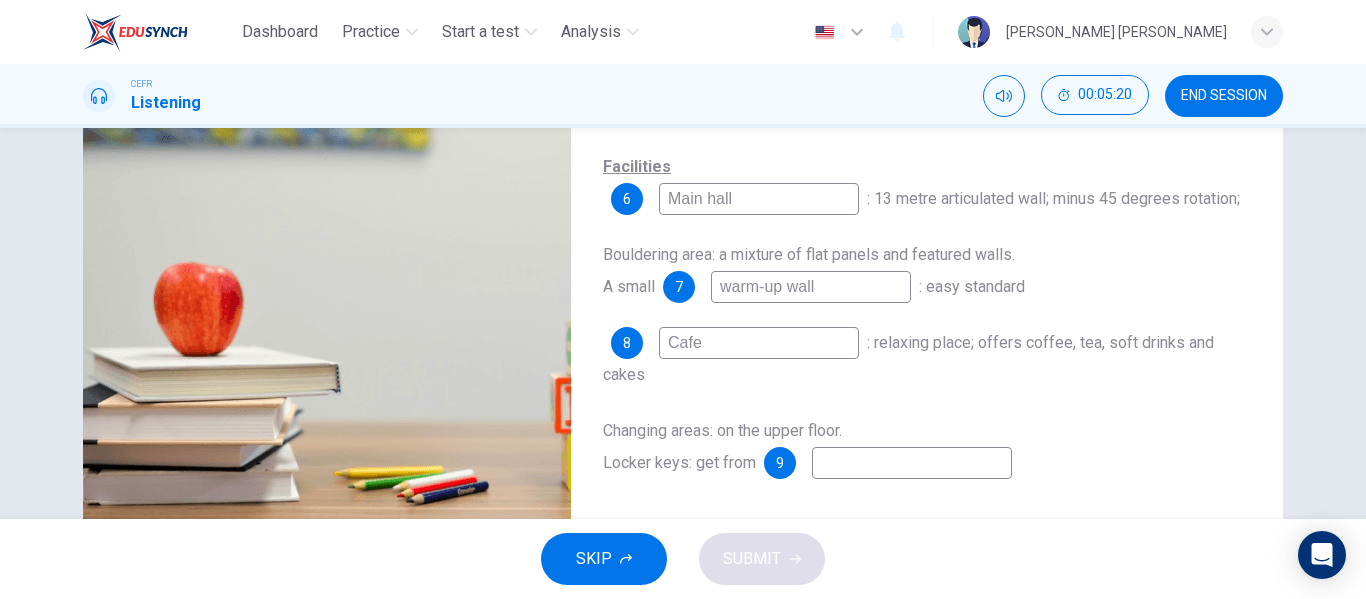 type on "51" 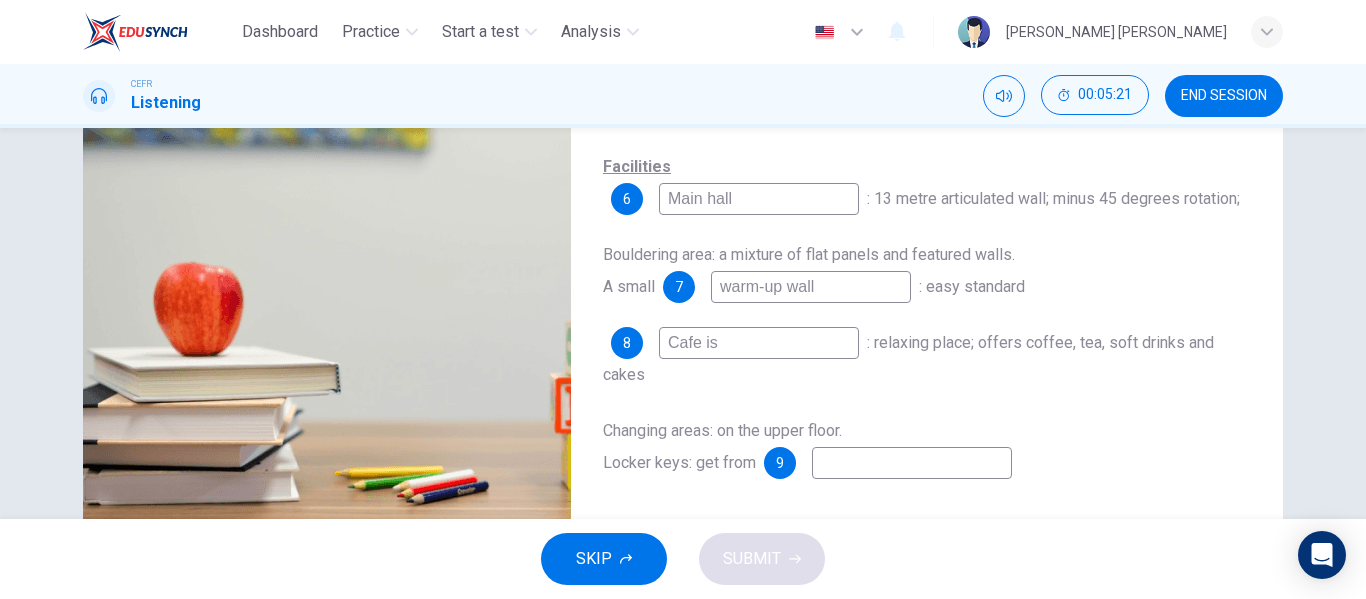 type on "Cafe is a" 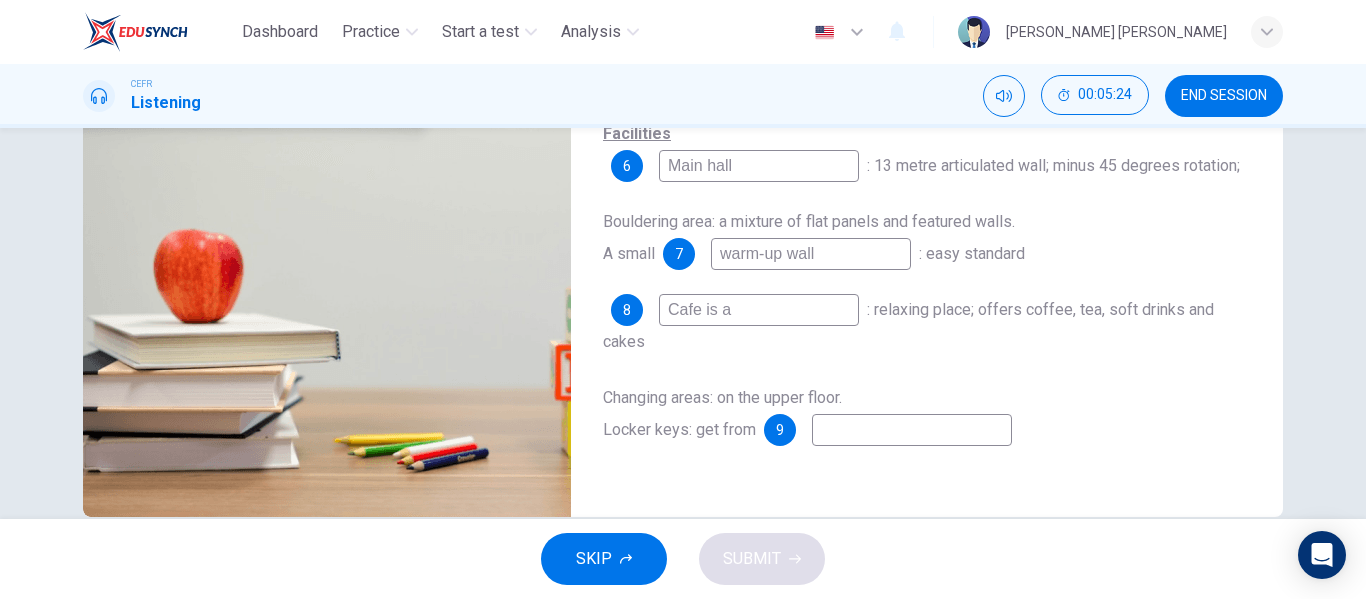 scroll, scrollTop: 352, scrollLeft: 0, axis: vertical 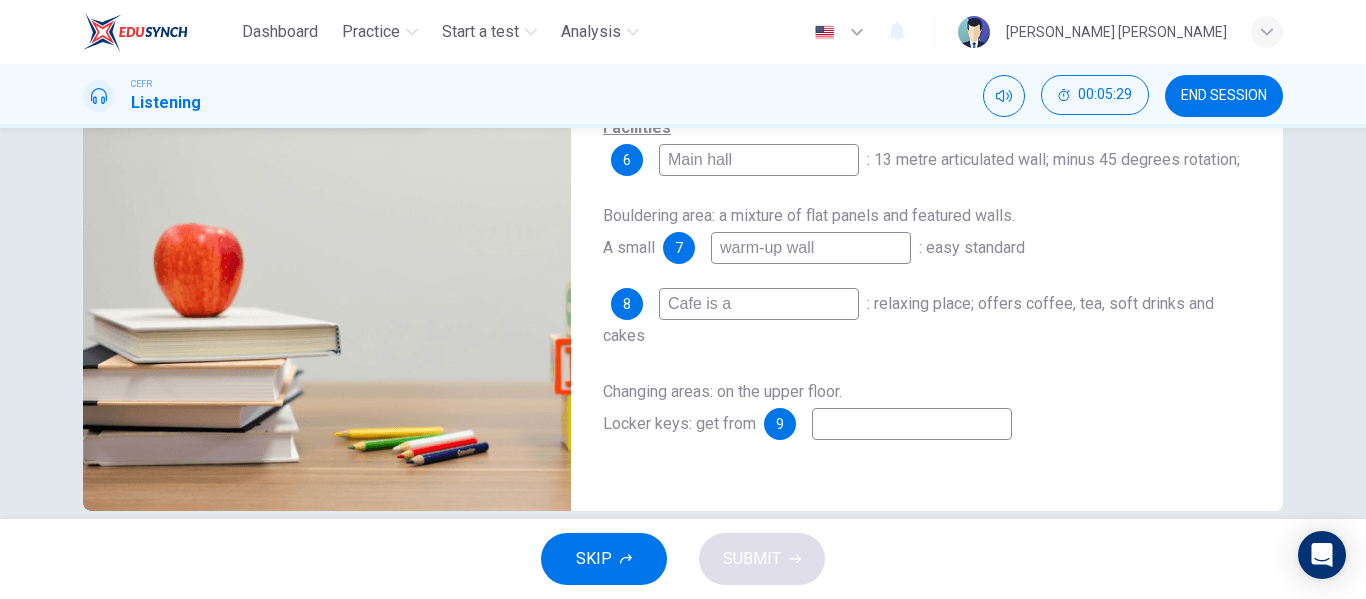 type on "54" 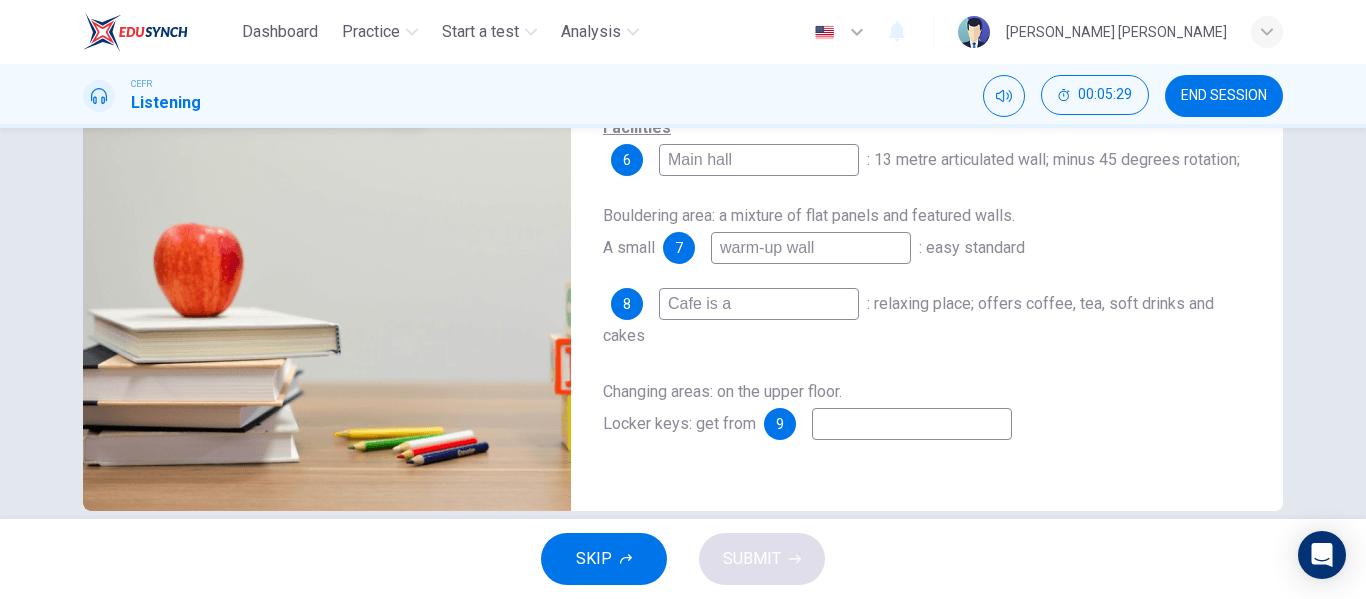type on "Cafe is" 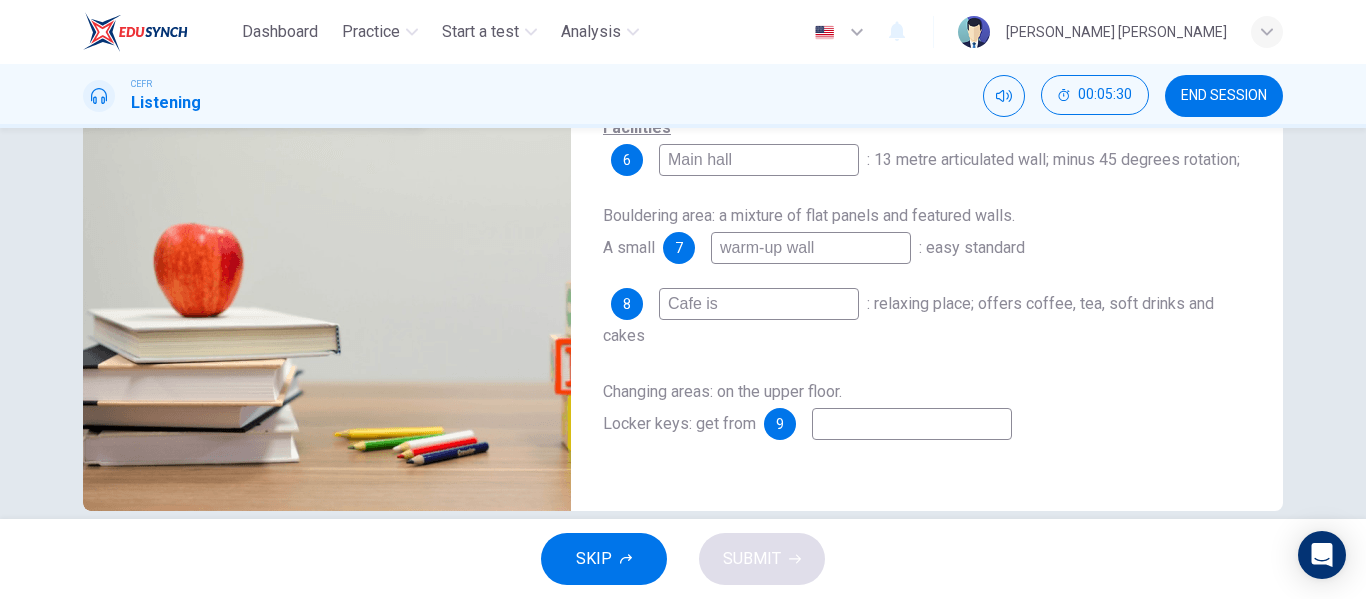 type on "54" 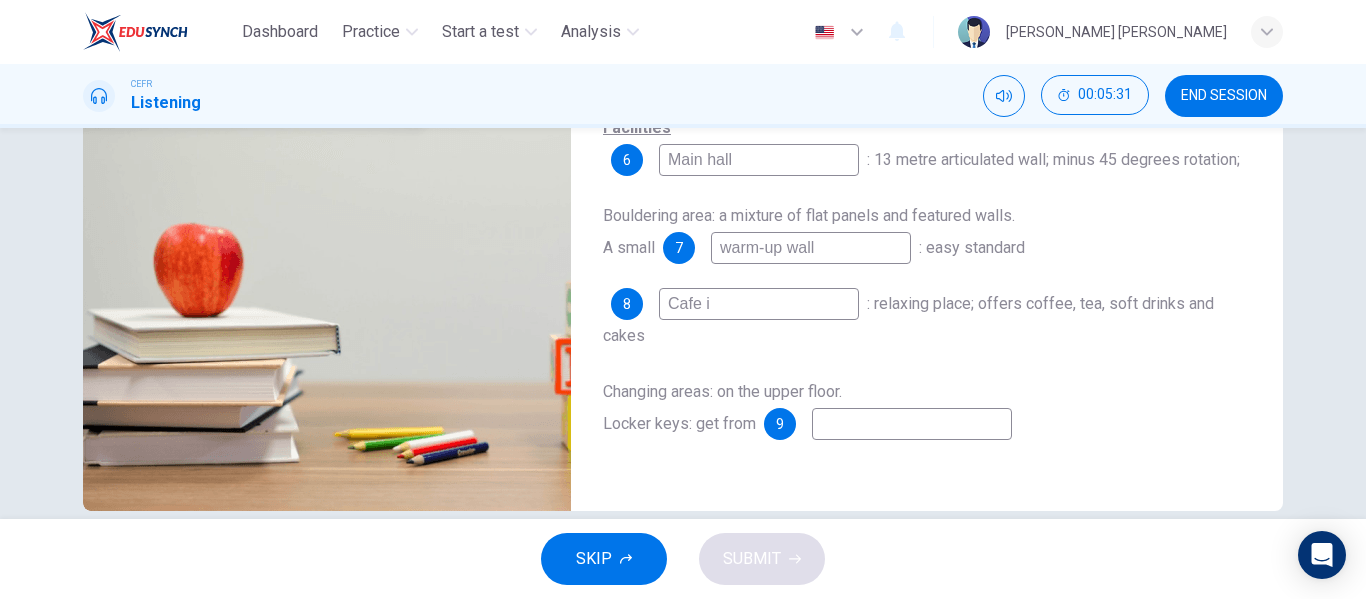 type on "Cafe" 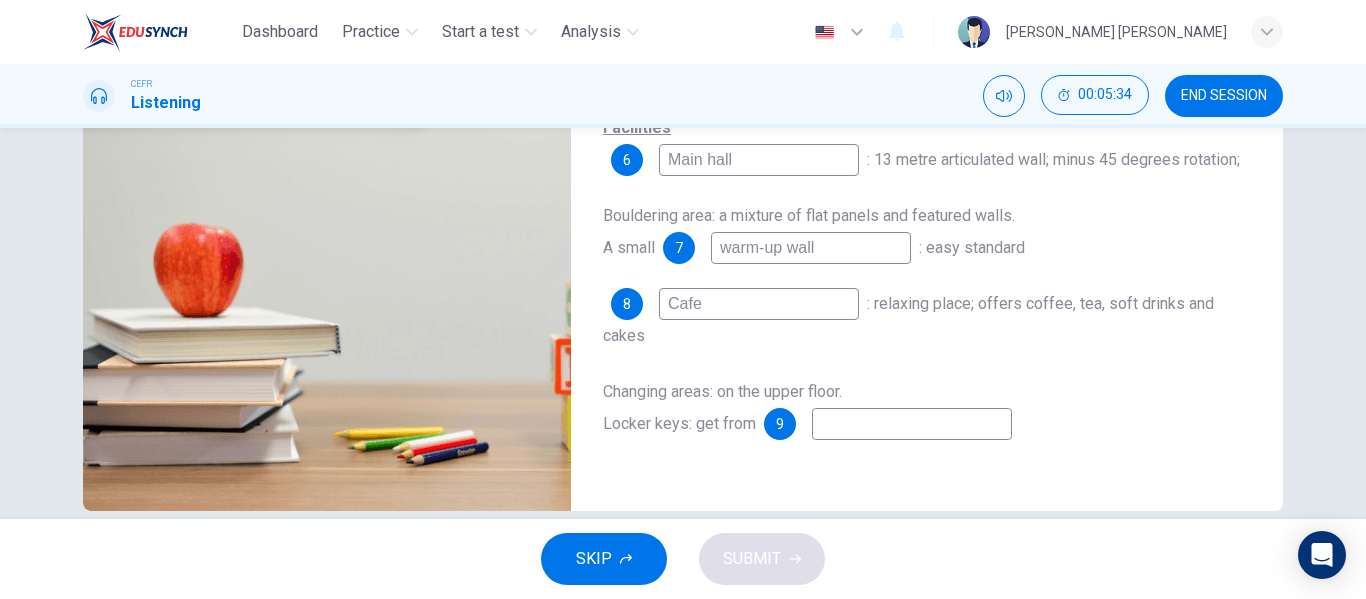 scroll, scrollTop: 384, scrollLeft: 0, axis: vertical 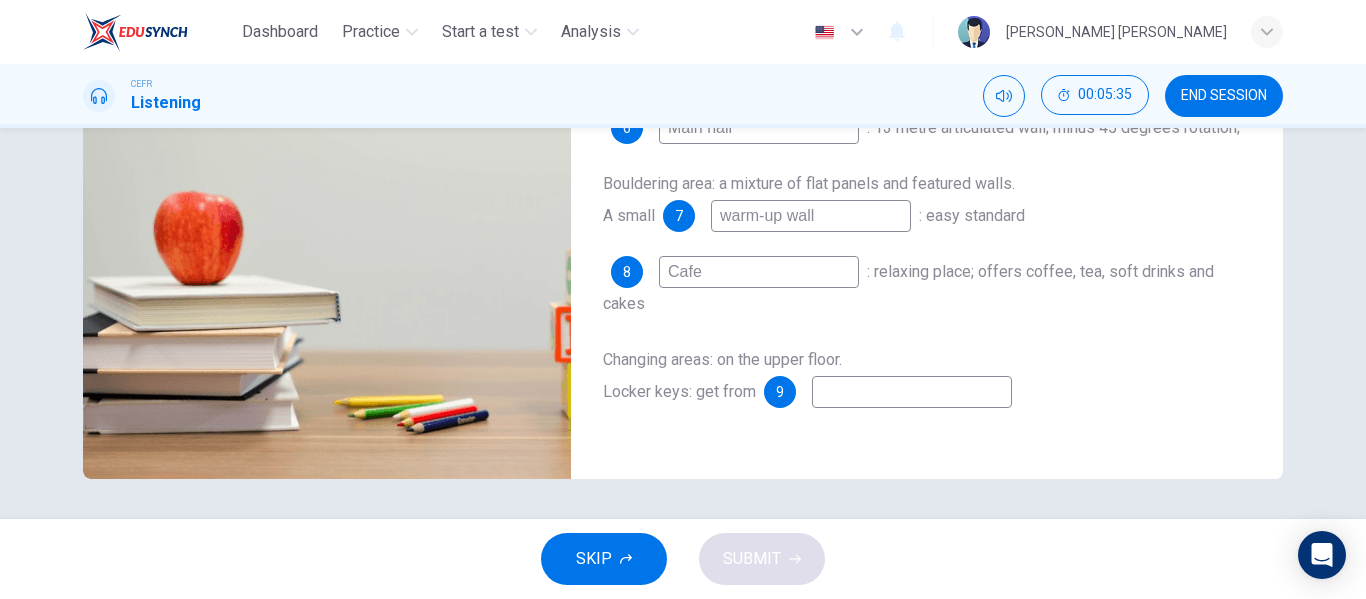 type on "56" 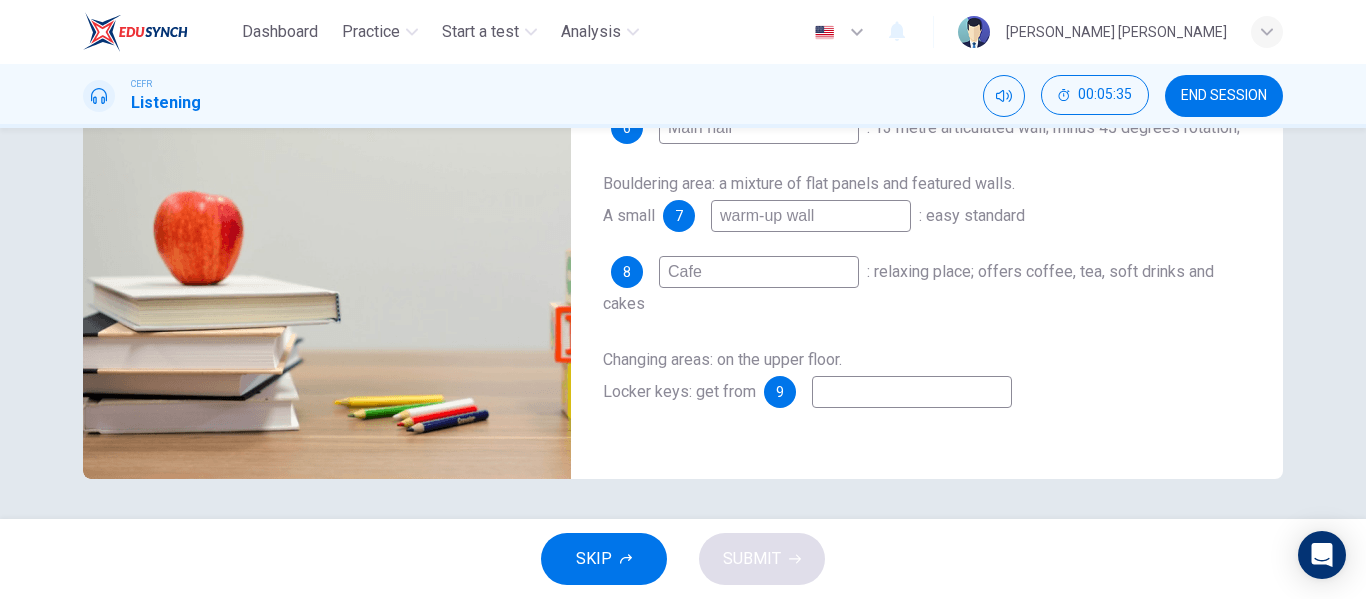 type on "Cafe" 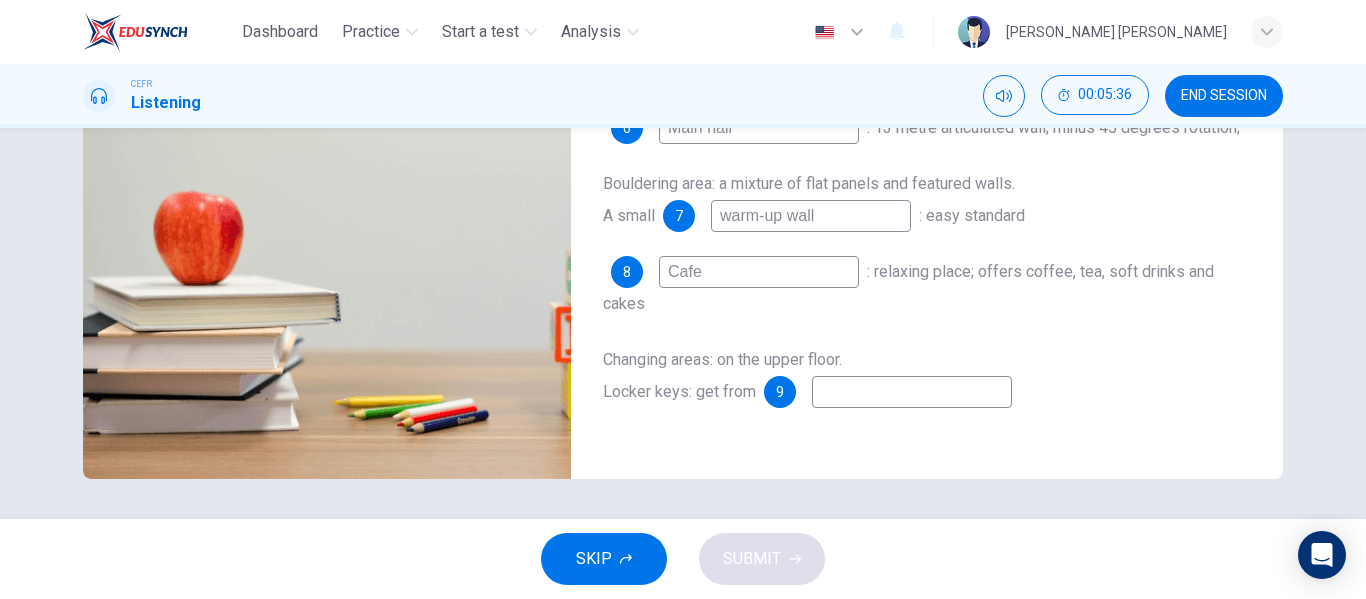 click at bounding box center [912, 392] 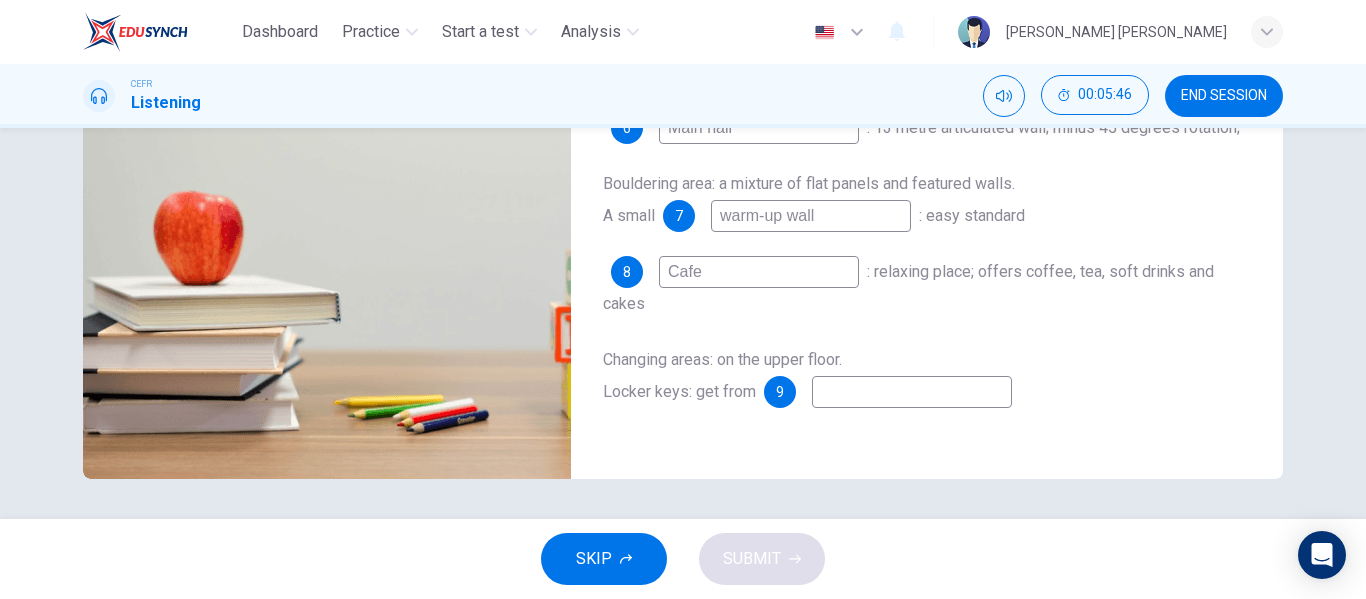 type on "59" 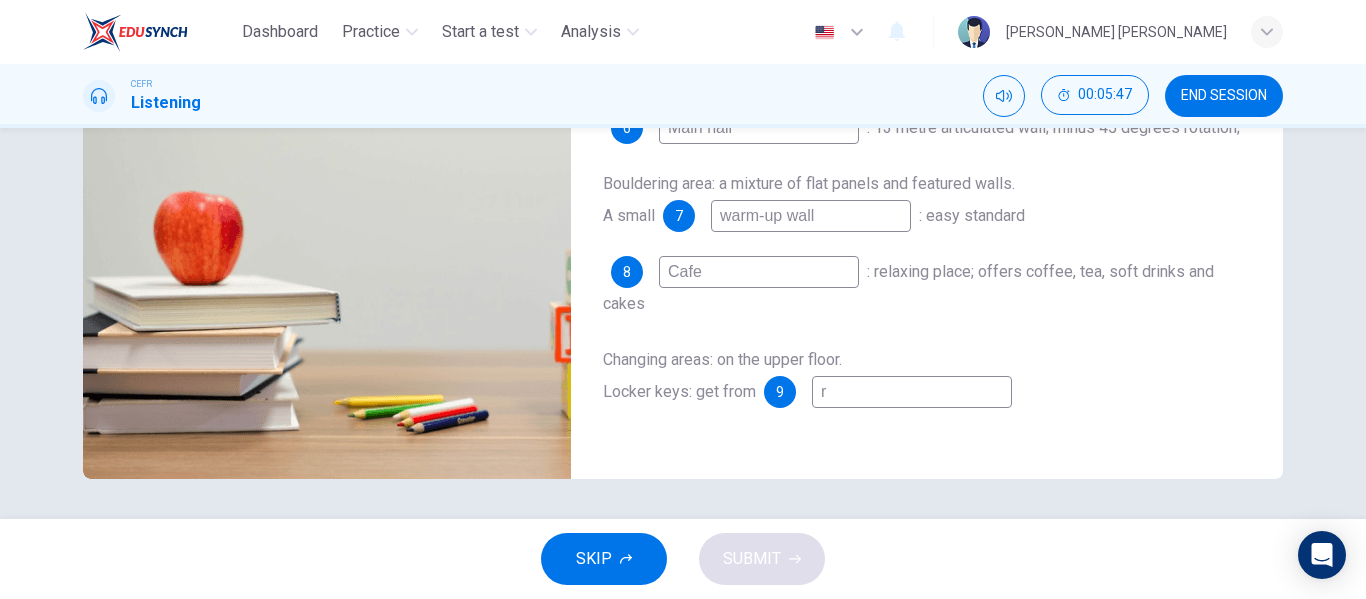 type on "re" 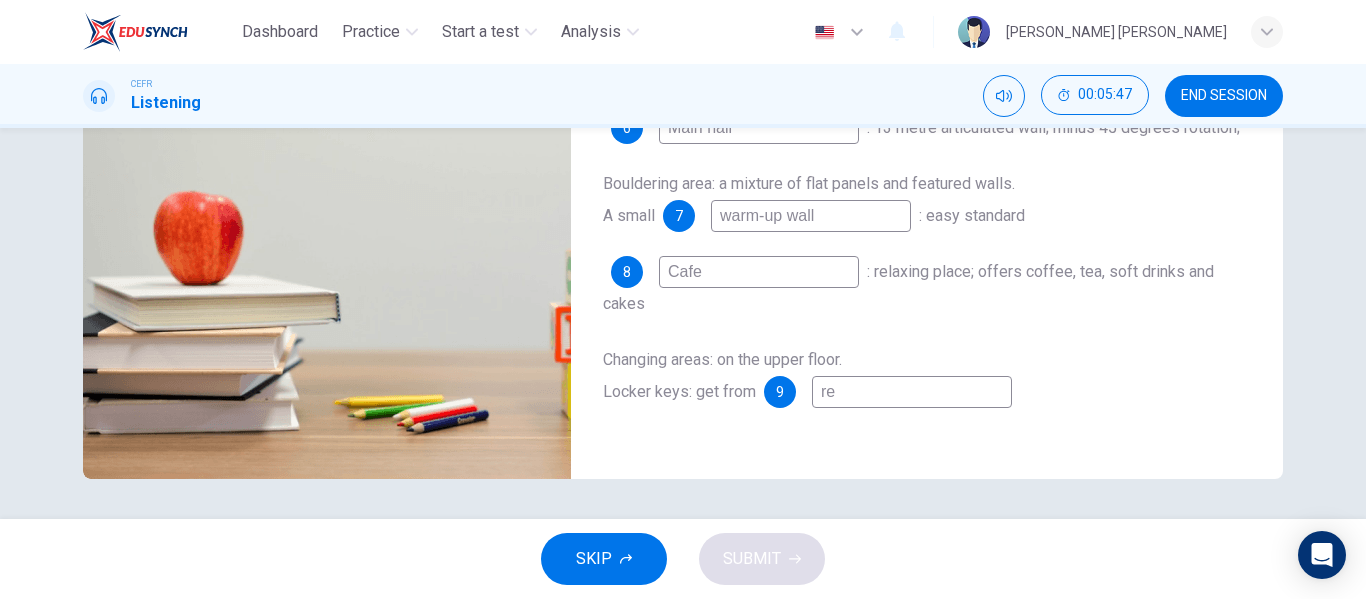 type on "59" 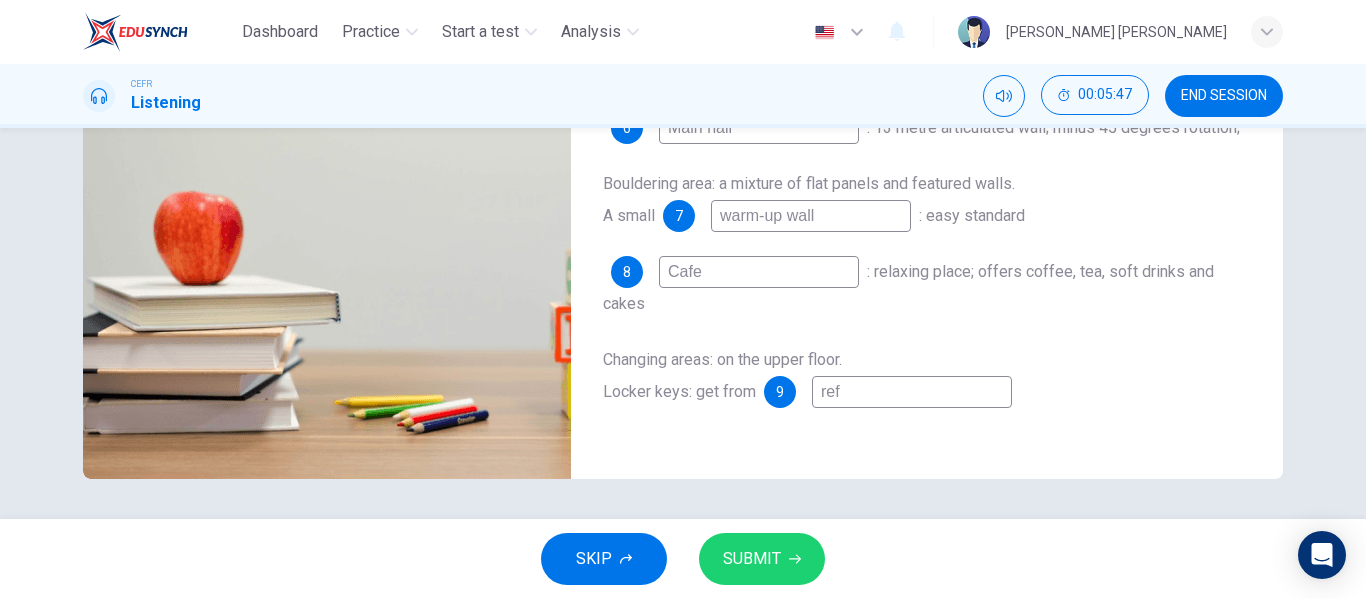 type on "refc" 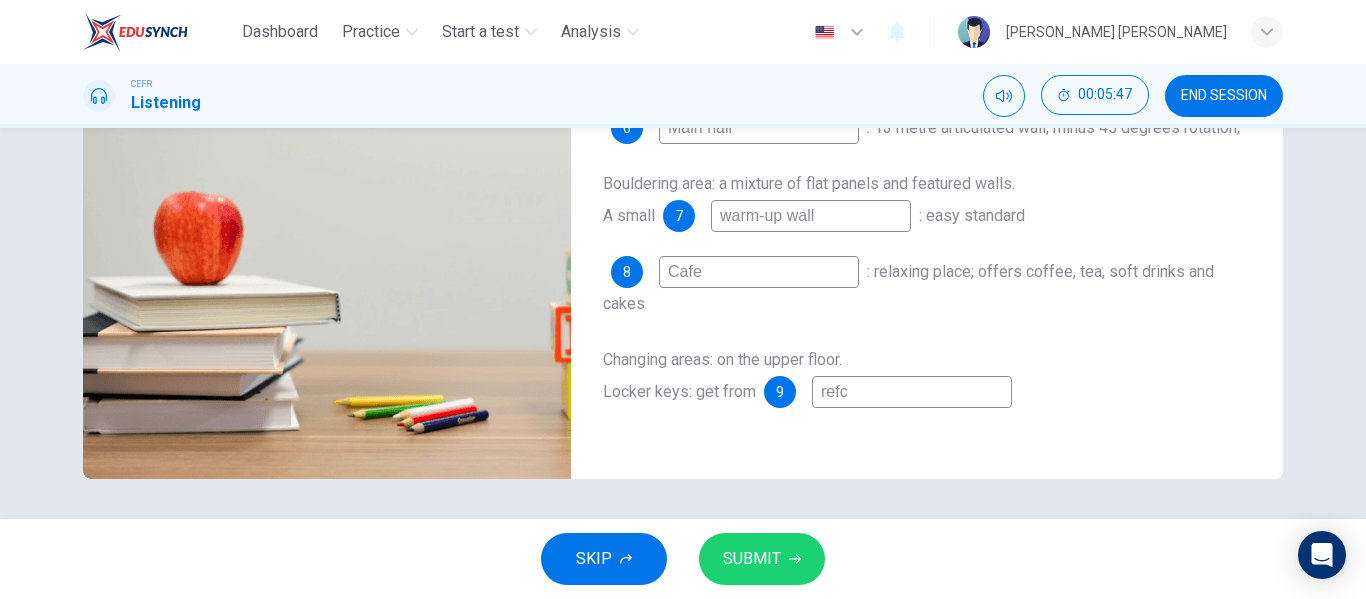type on "59" 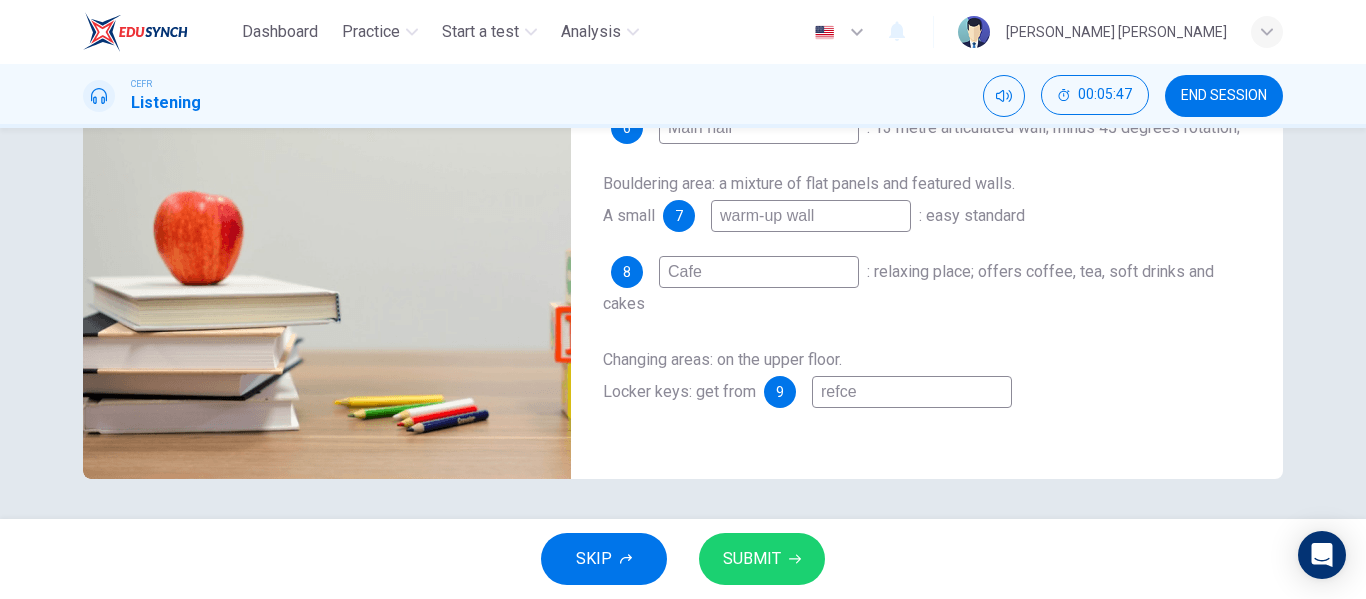 type on "60" 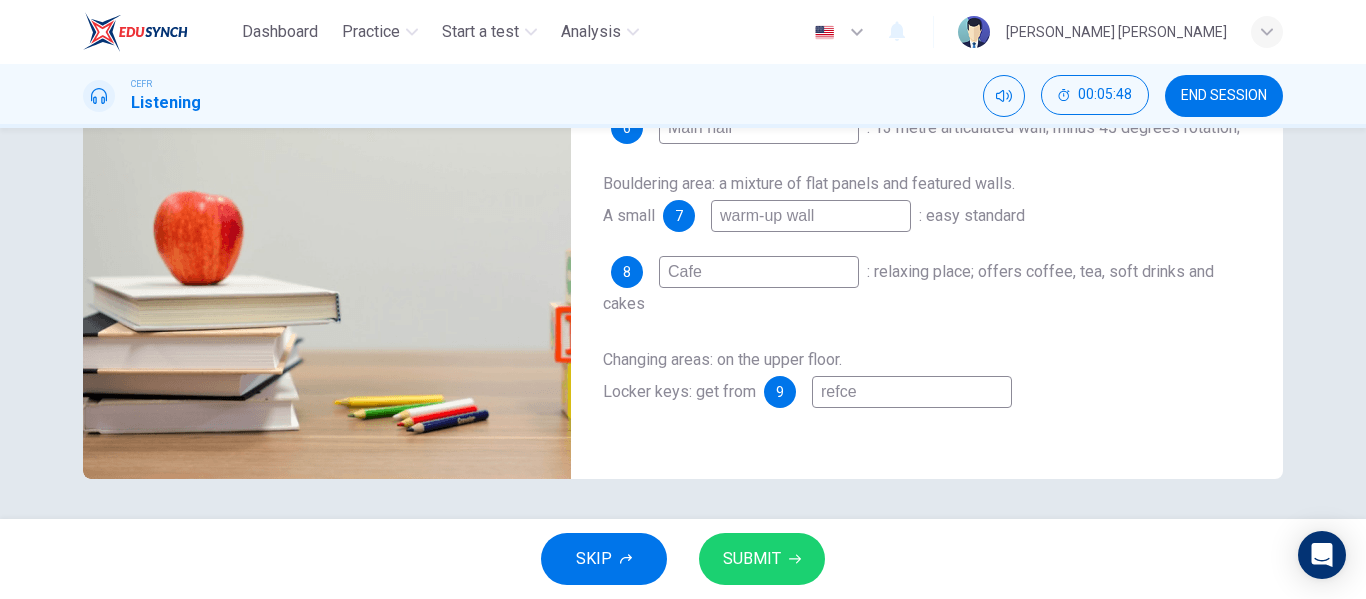 type on "refc" 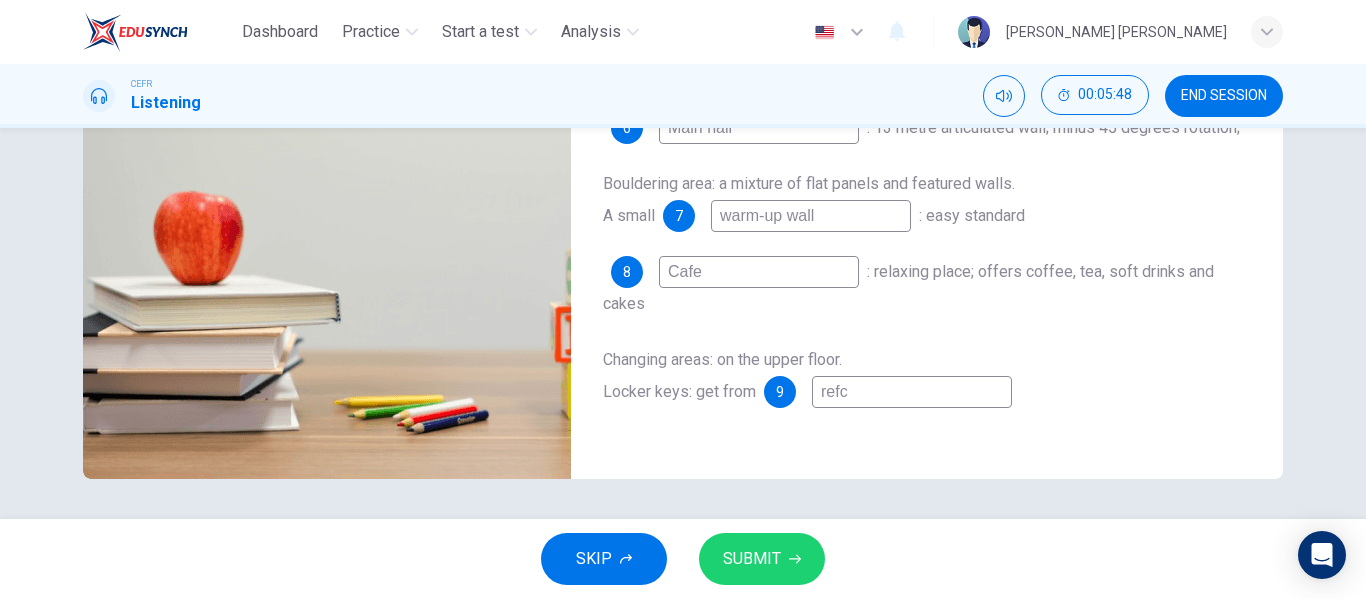 type on "ref" 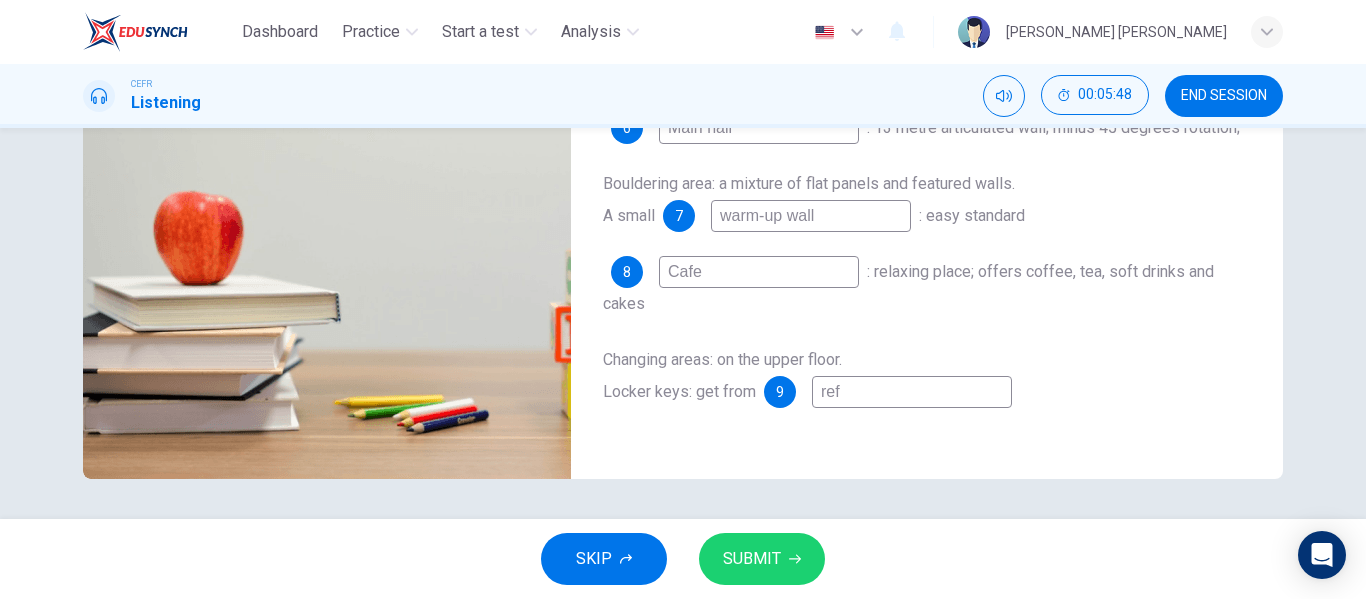 type on "60" 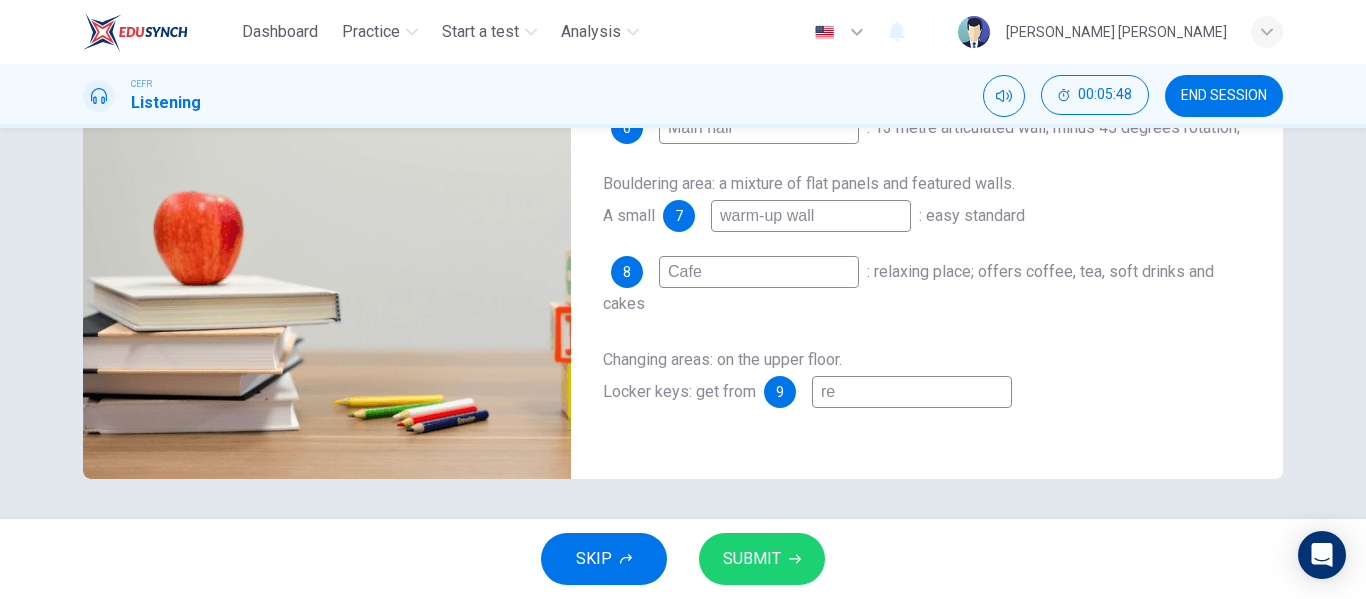 type on "60" 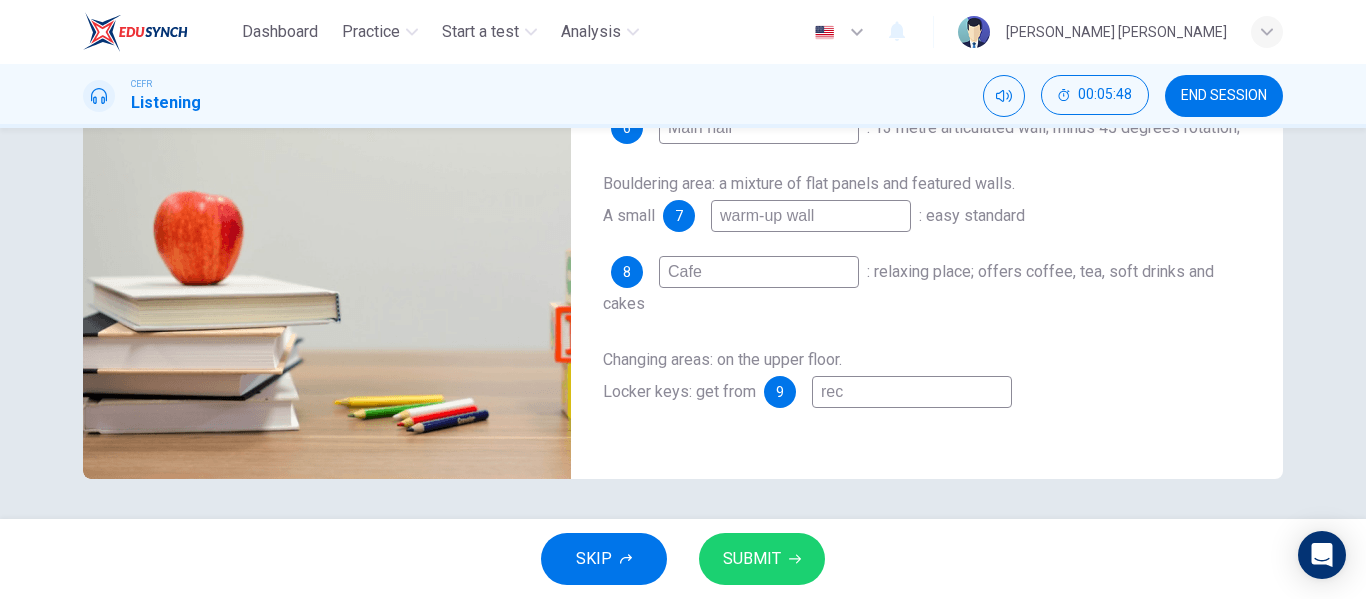 type on "60" 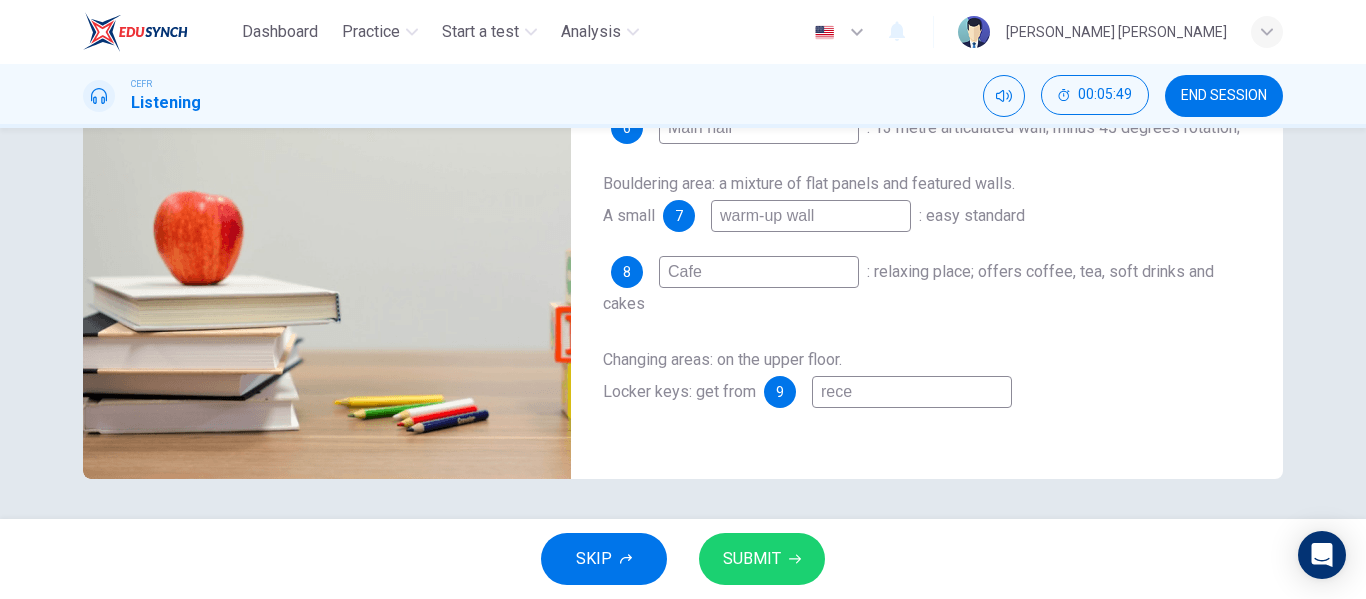 type on "recei" 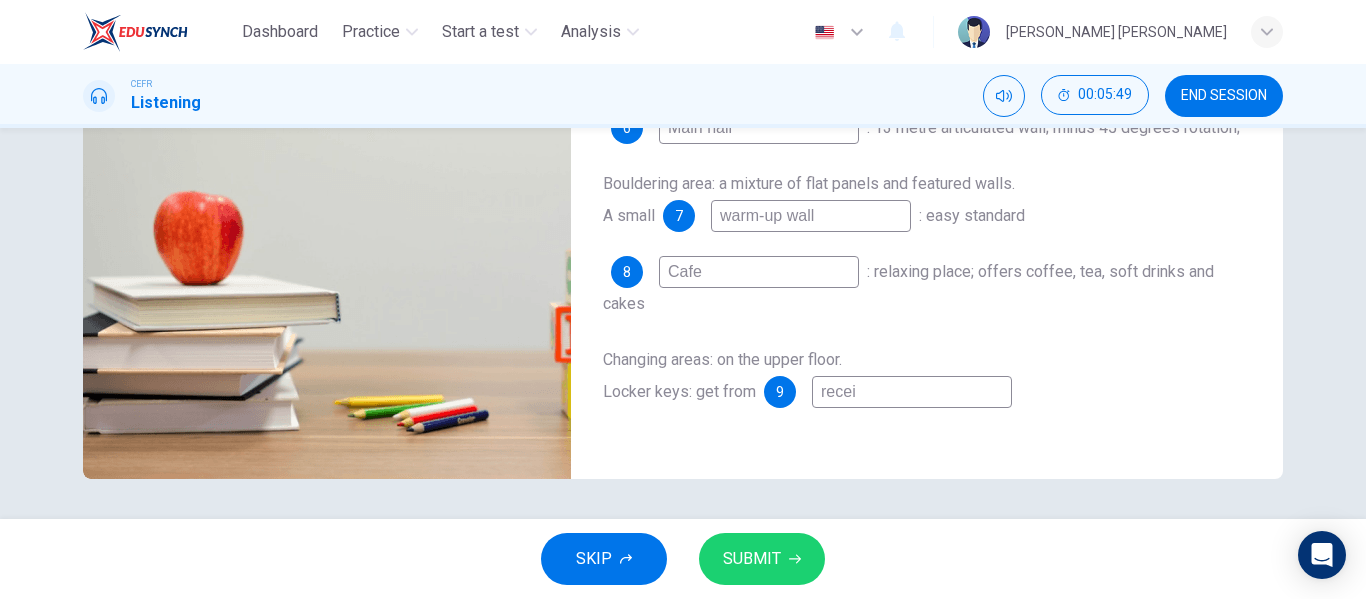 type on "60" 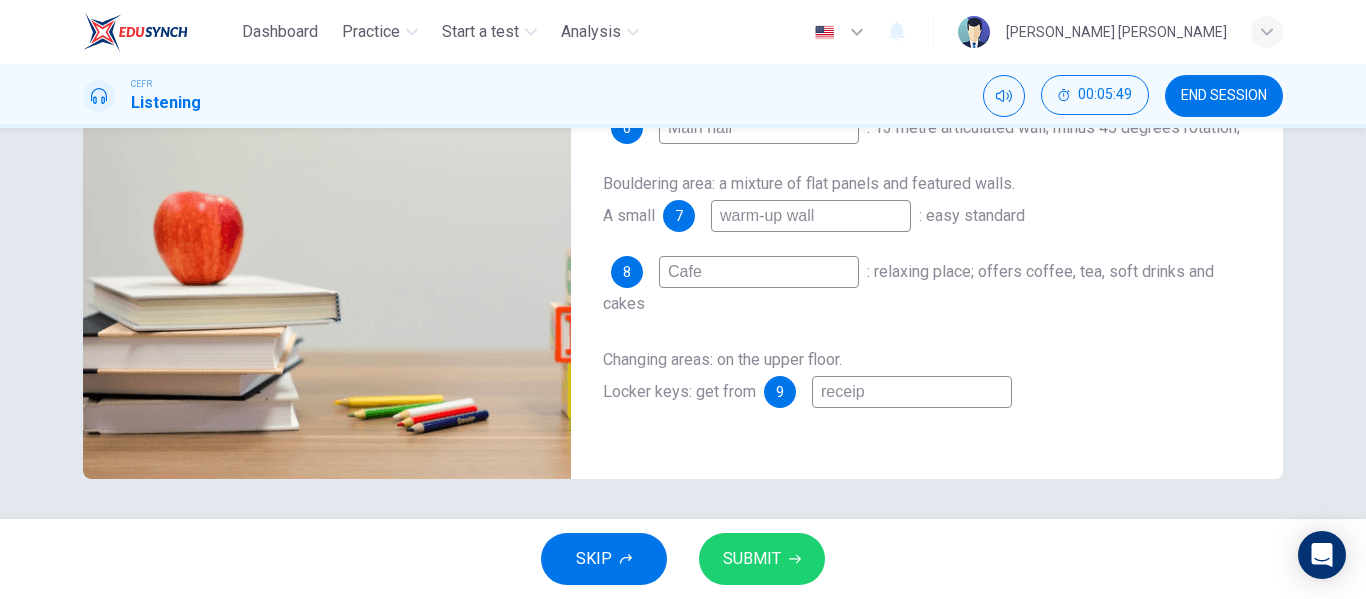 type on "60" 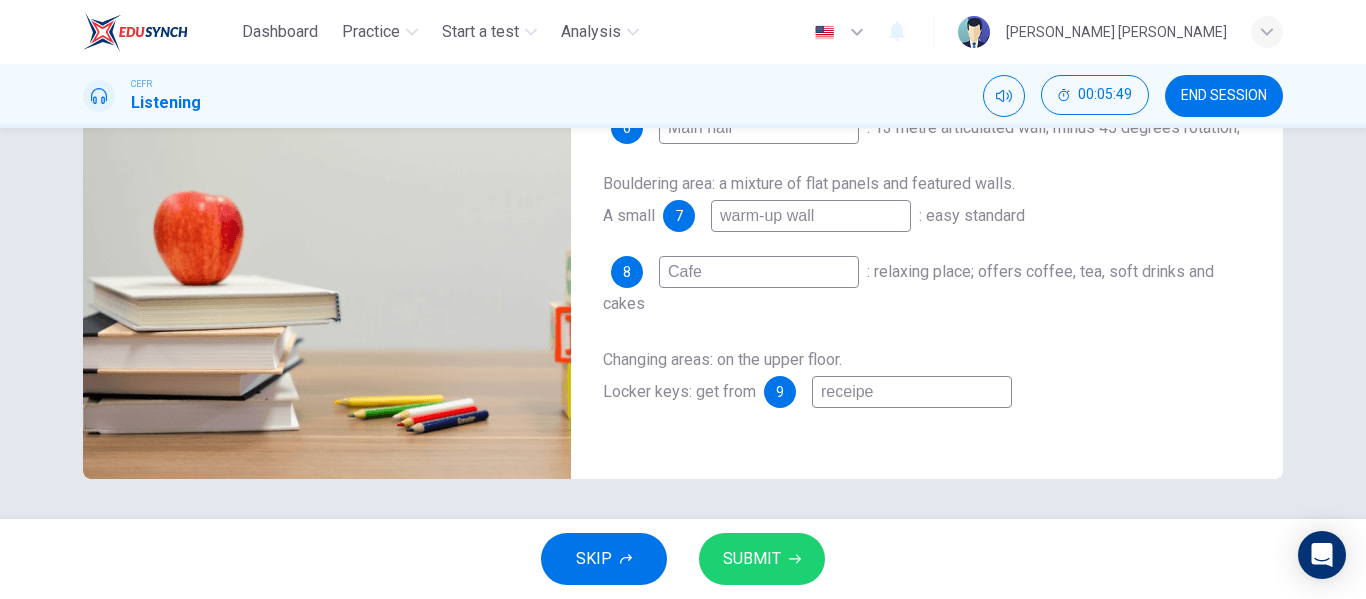 type on "60" 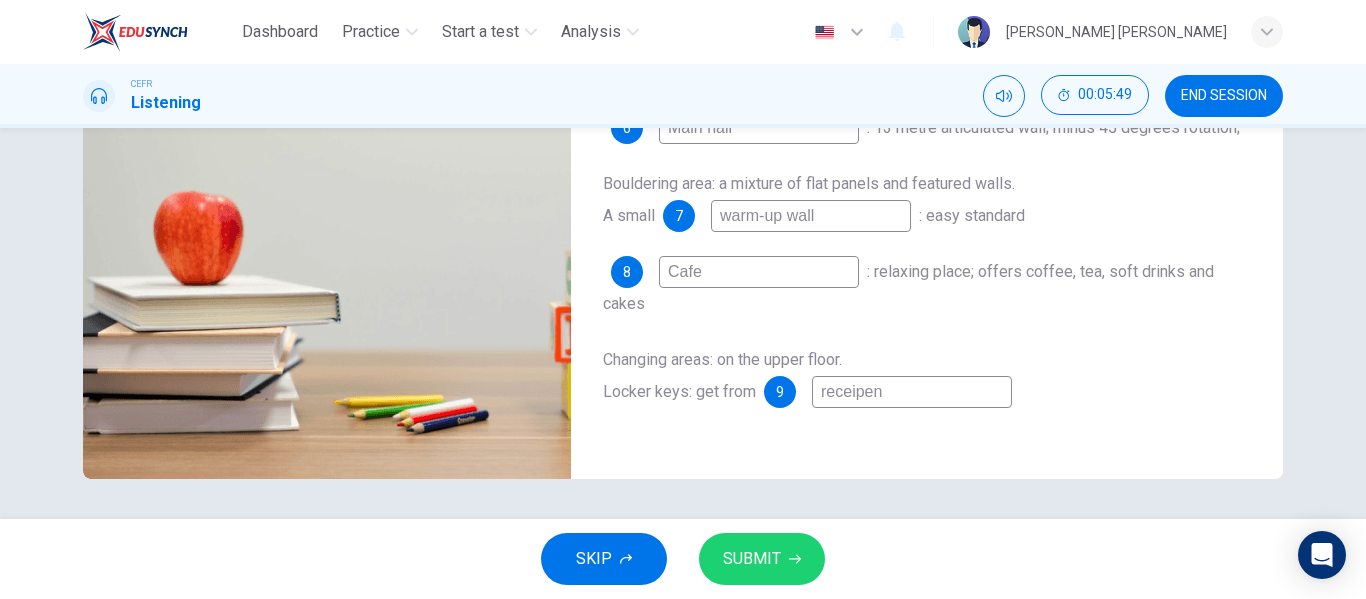 type on "receipent" 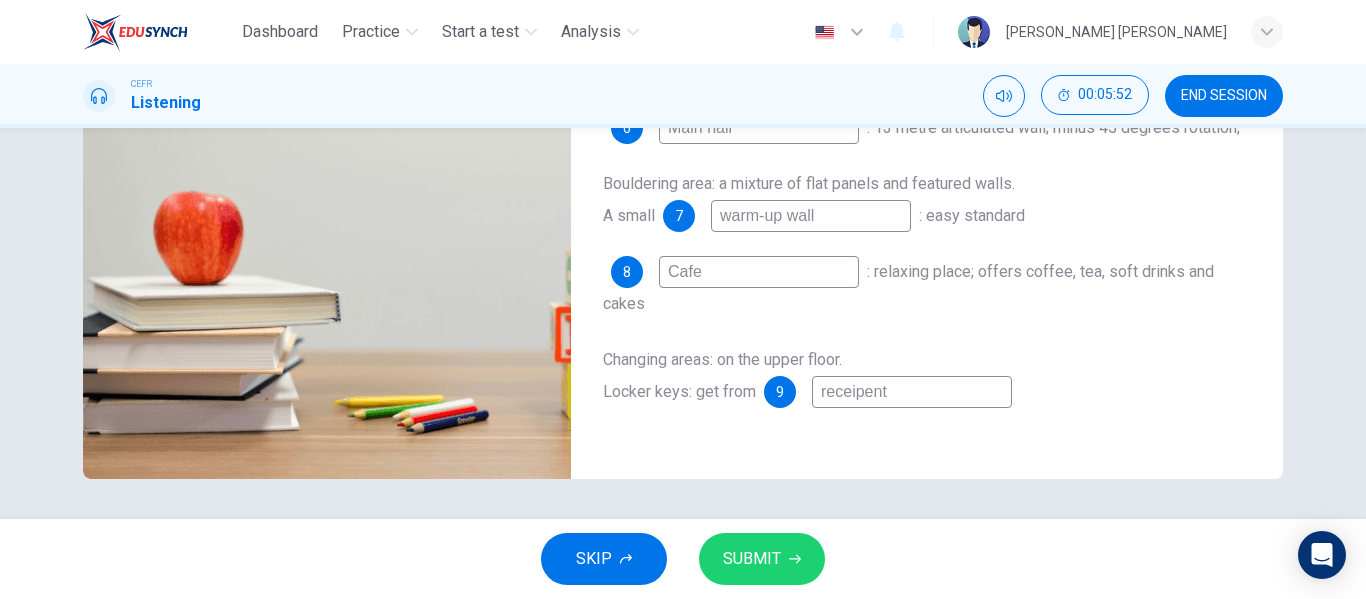 type on "61" 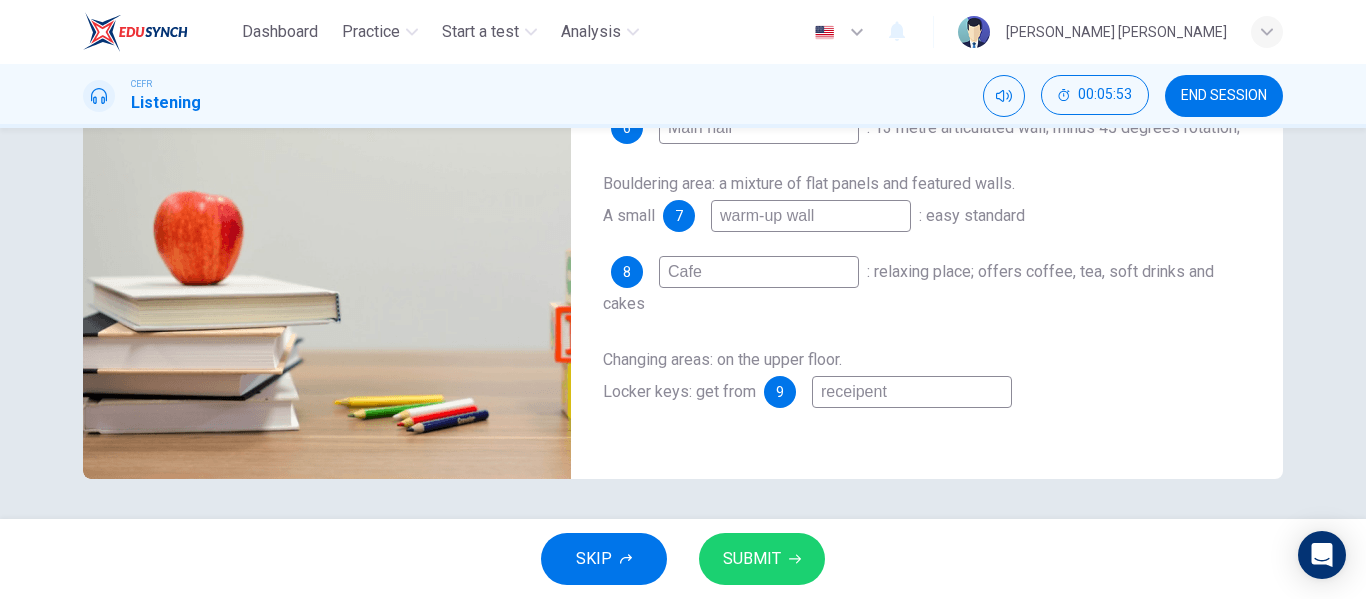 type on "receipen" 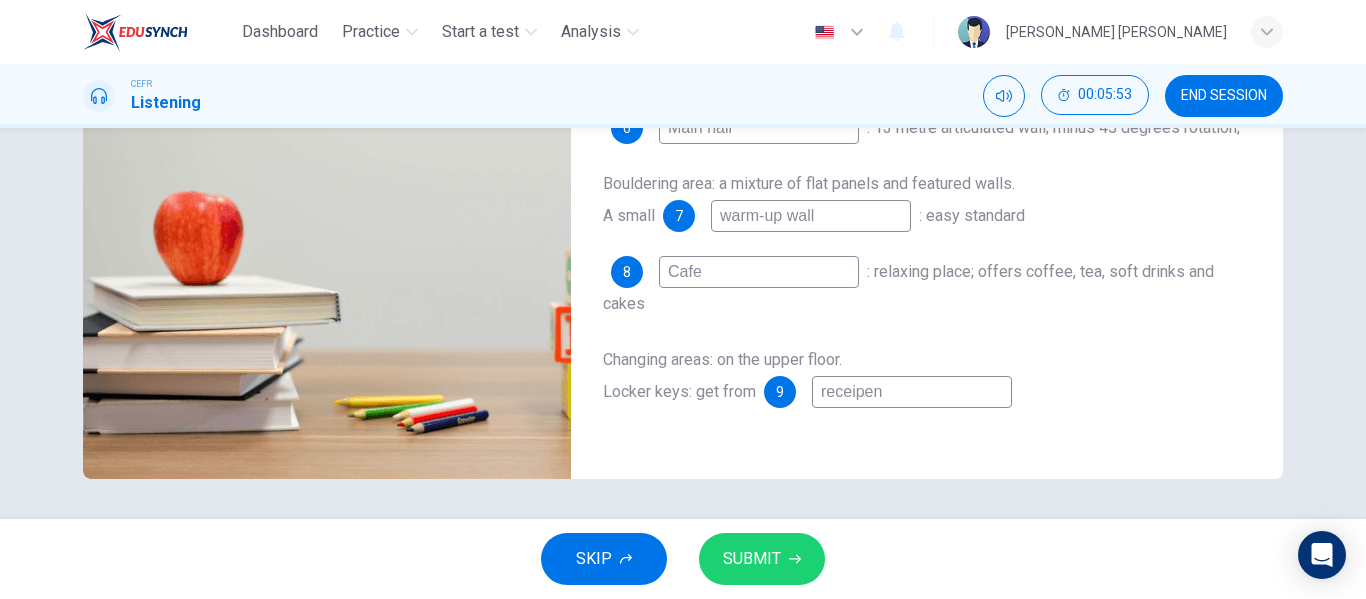 type on "61" 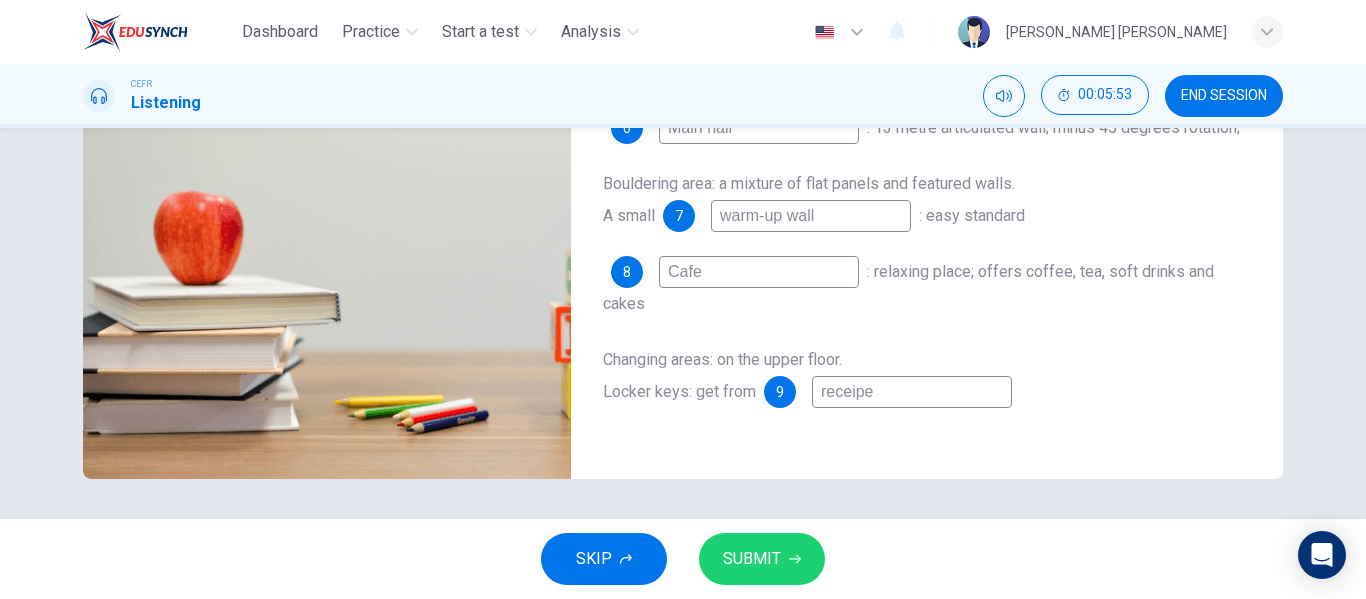 type on "61" 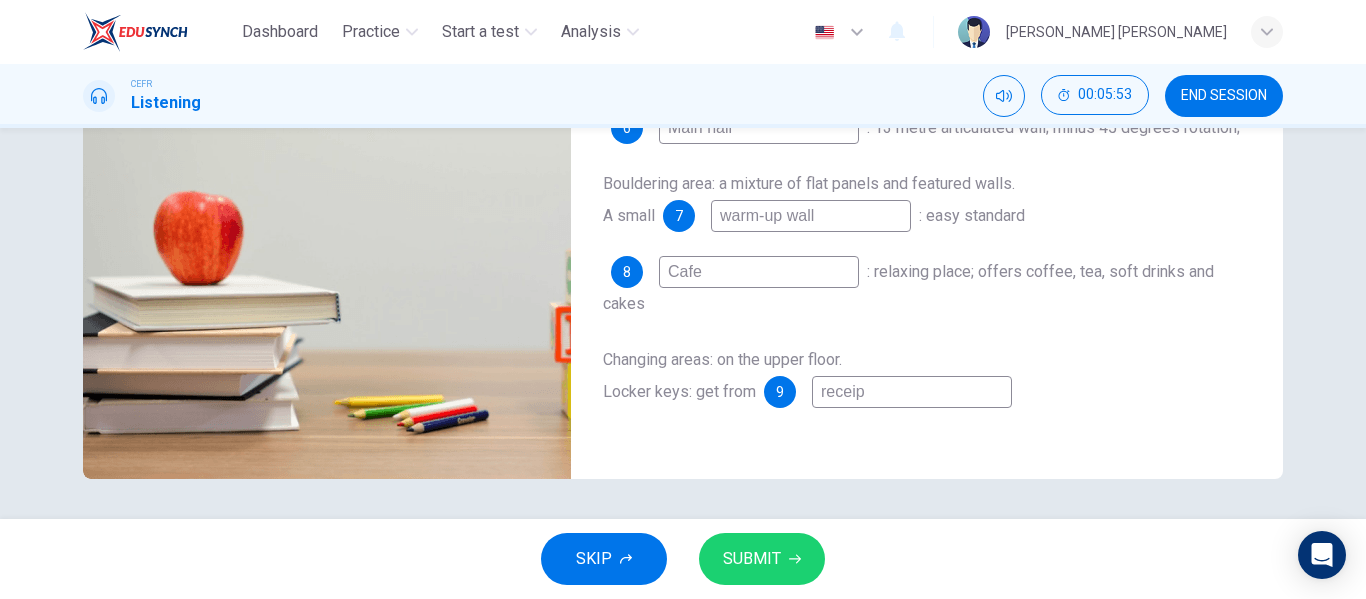 type on "61" 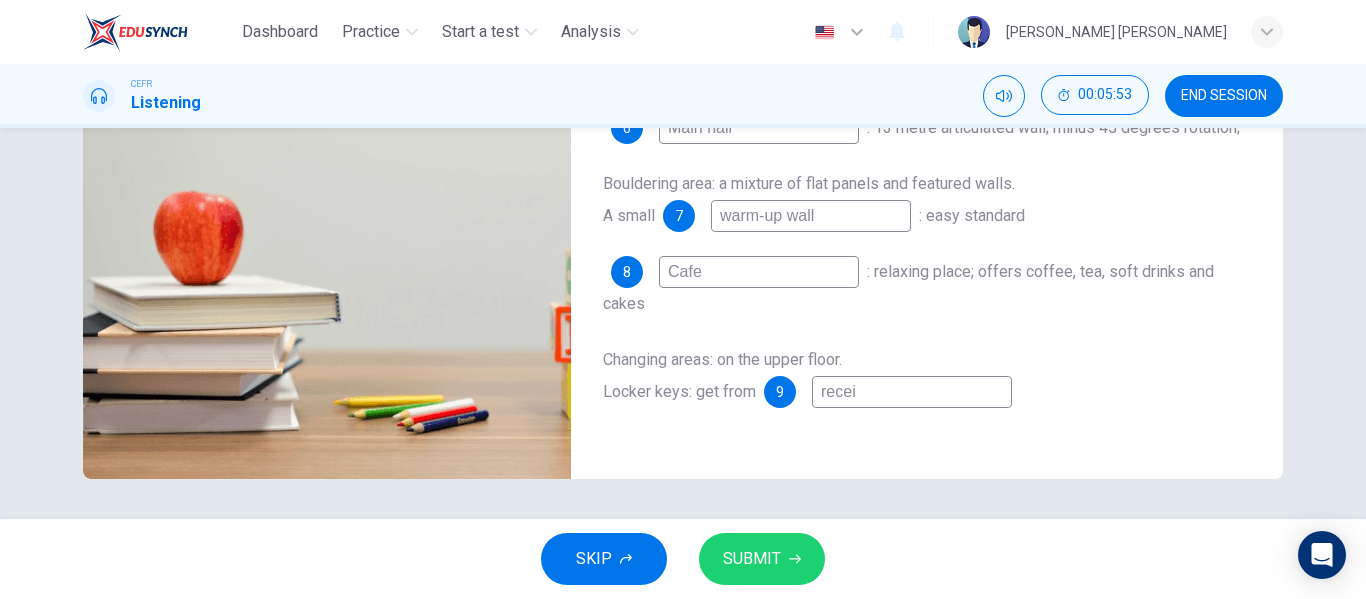 type on "62" 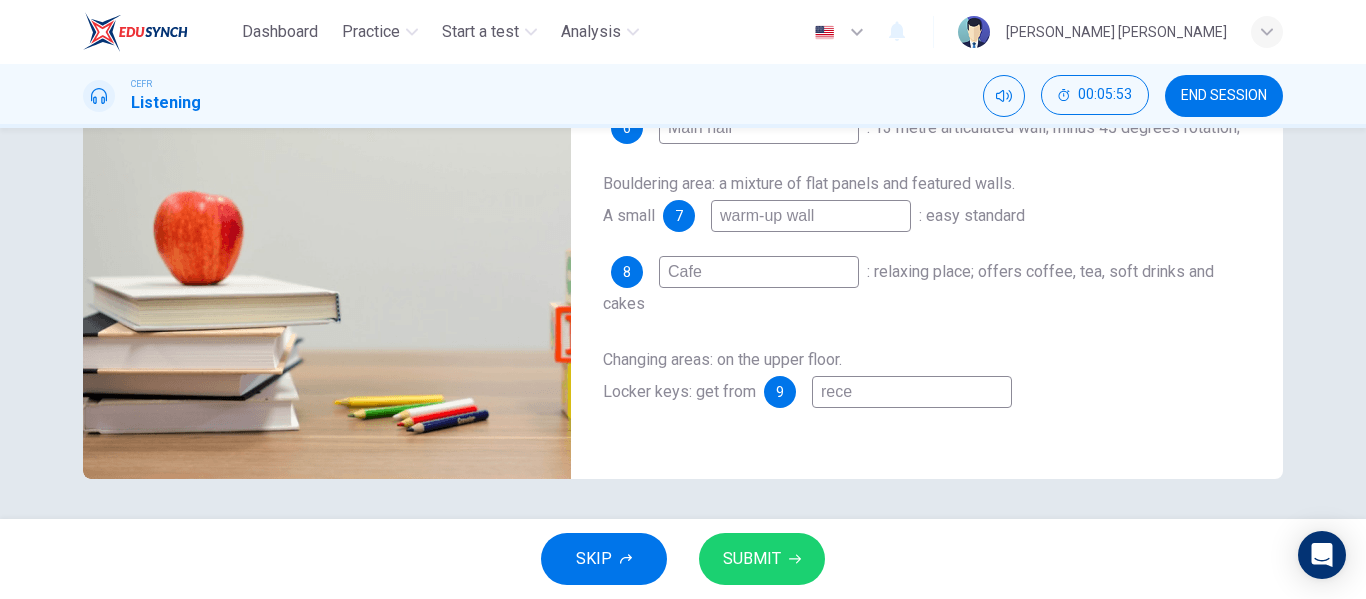 type on "62" 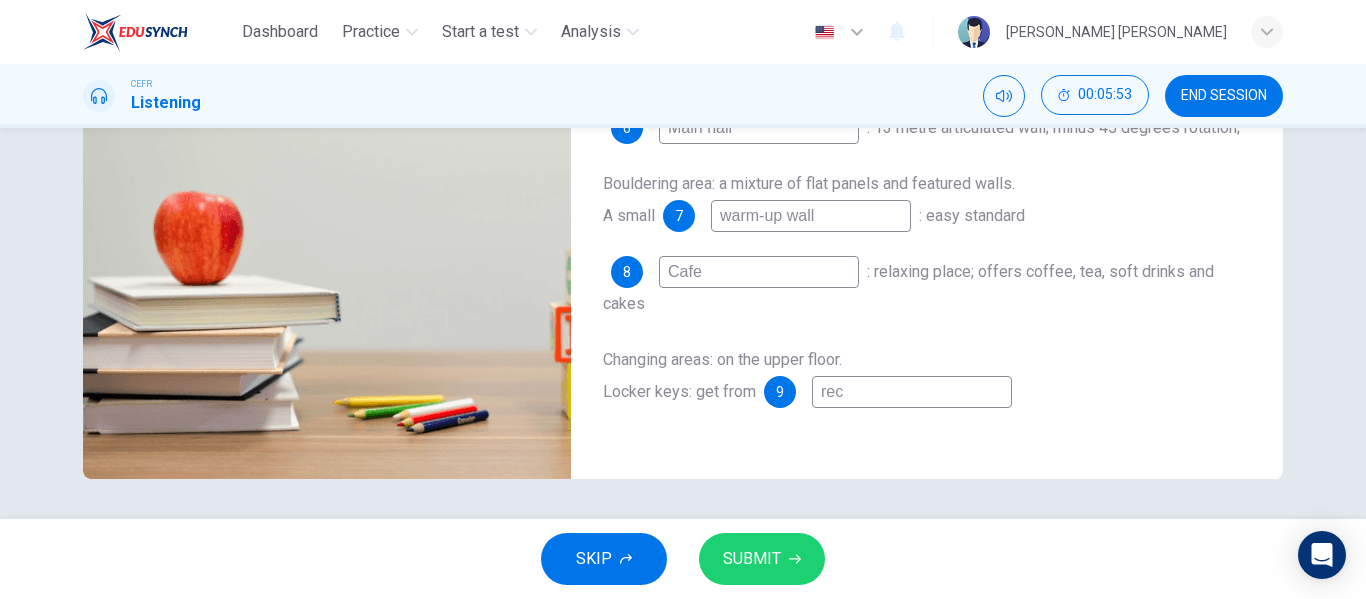 type on "62" 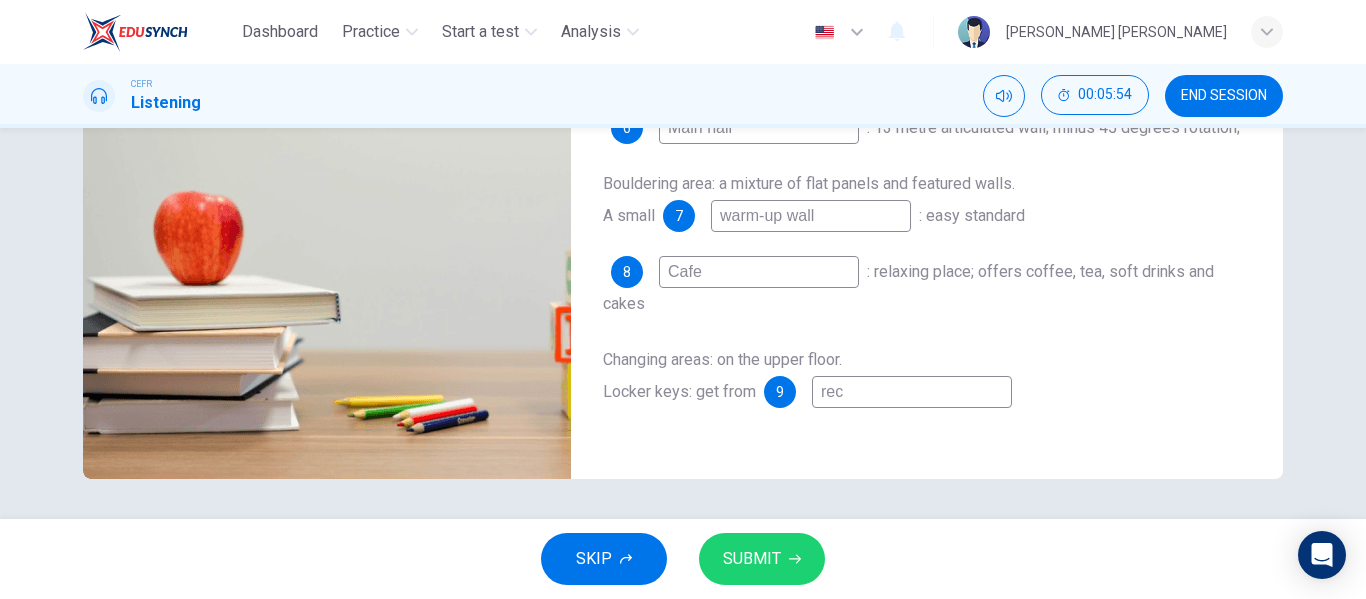 type on "rece" 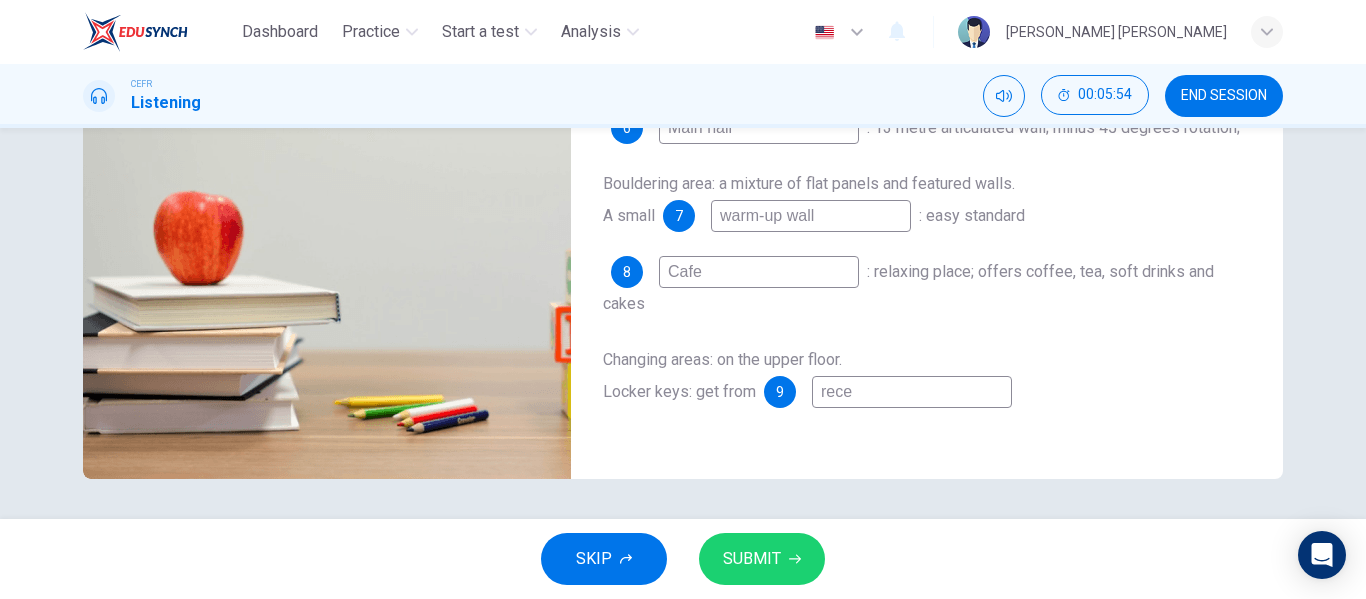 type on "62" 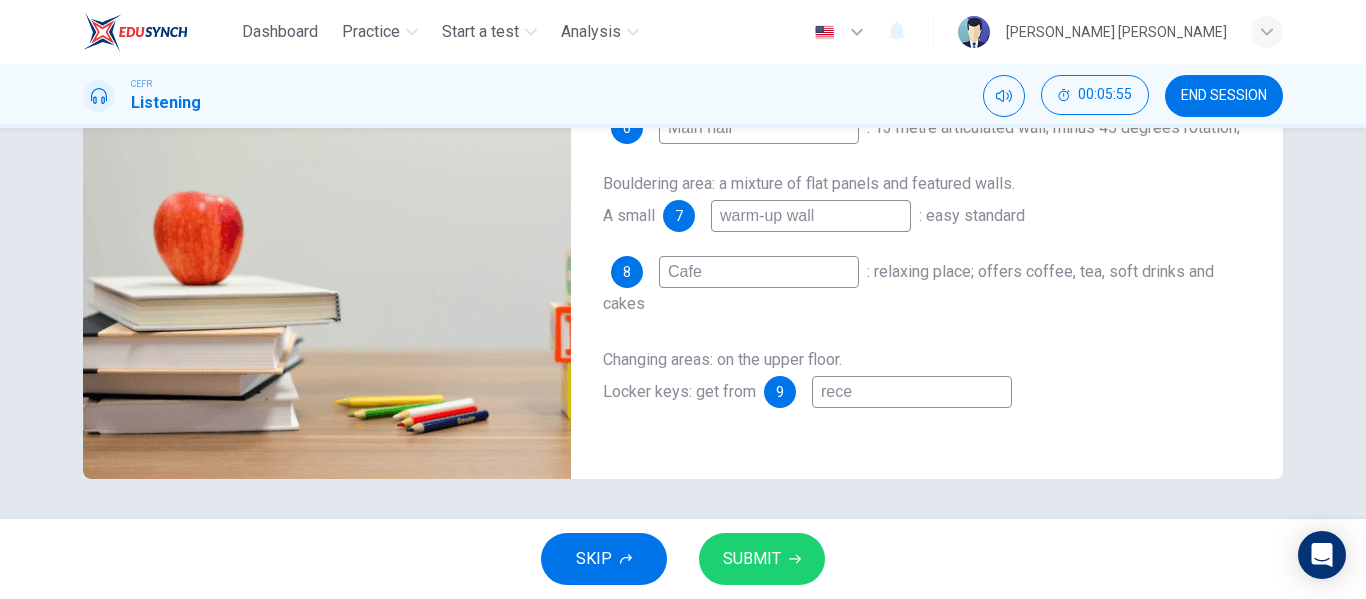 type on "recep" 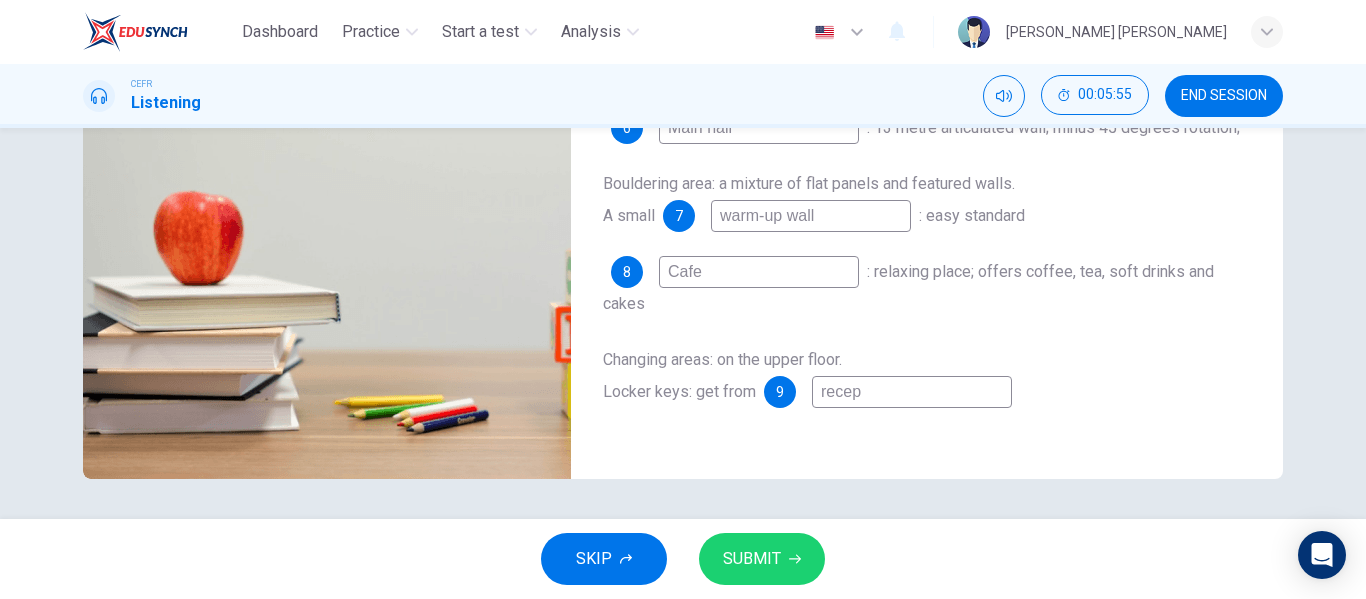 type on "62" 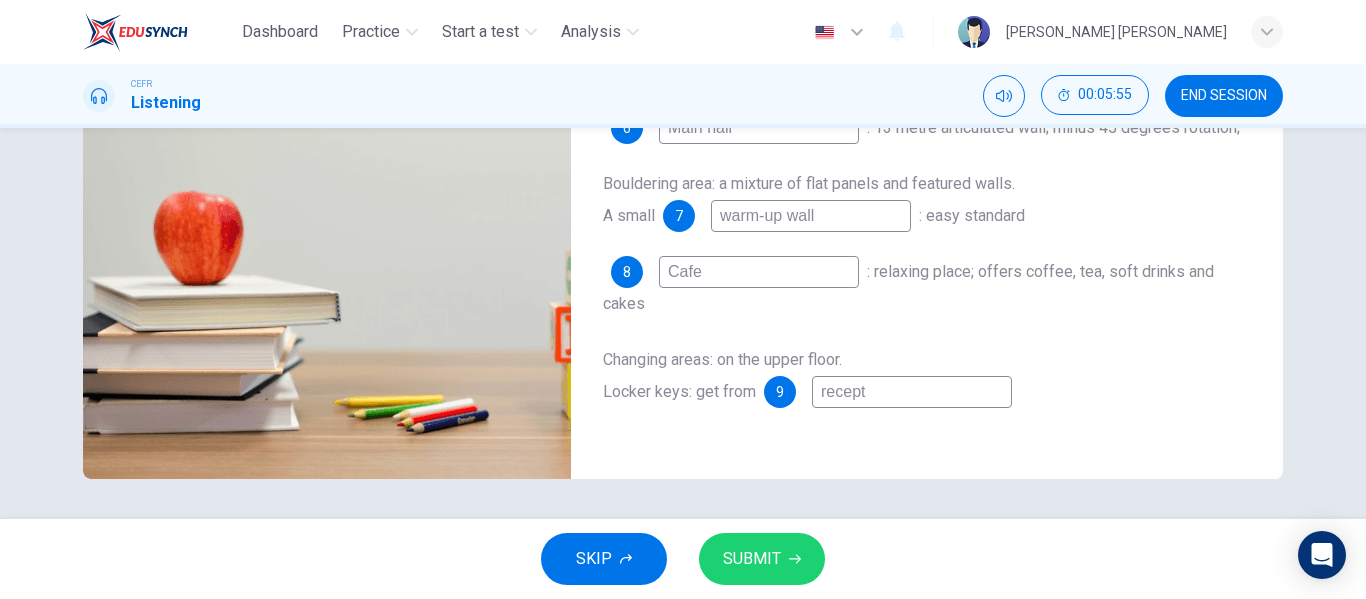 type on "62" 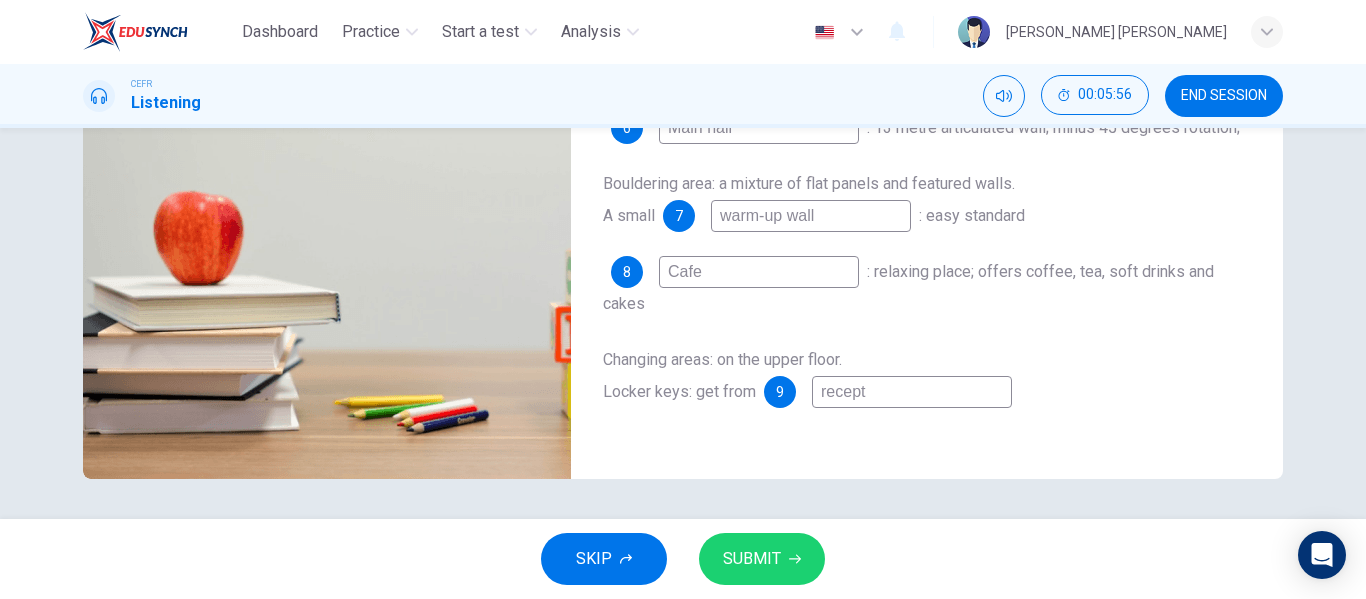 type on "recepti" 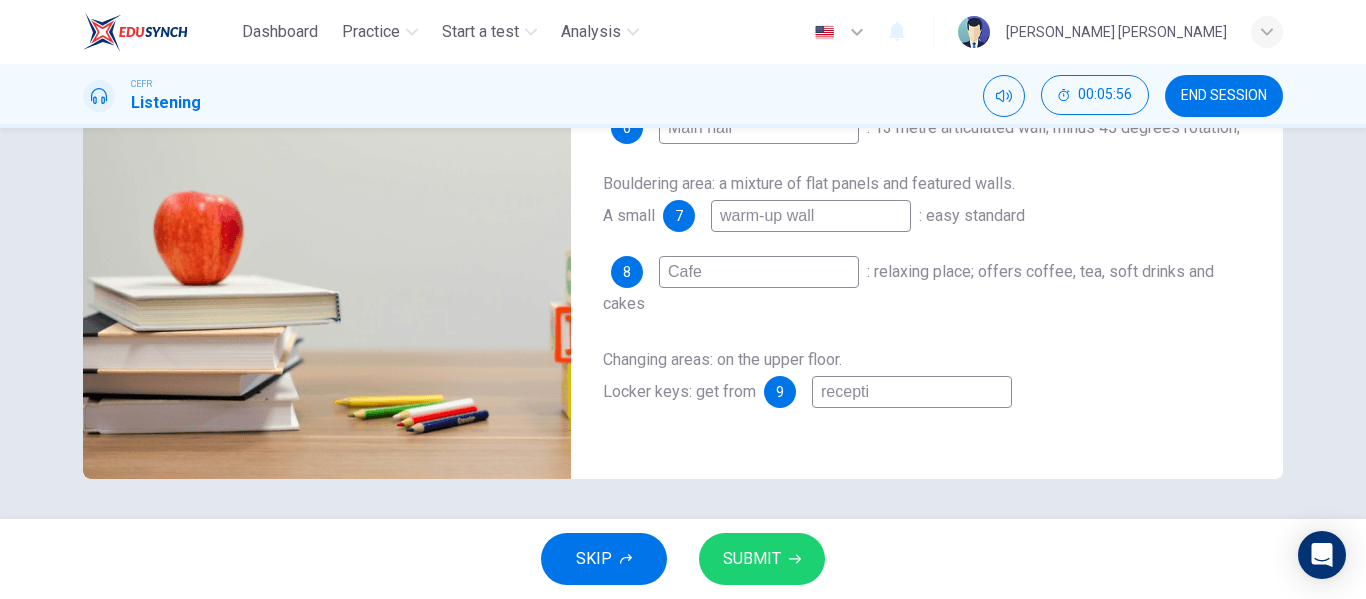 type on "receptio" 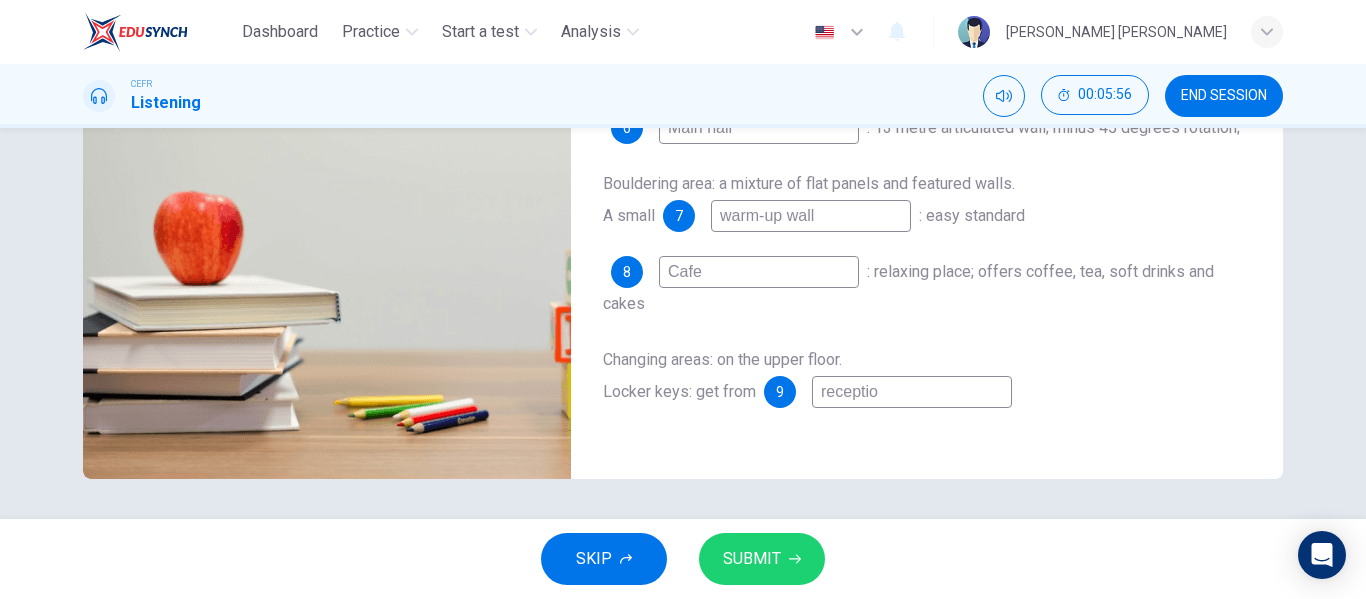 type on "62" 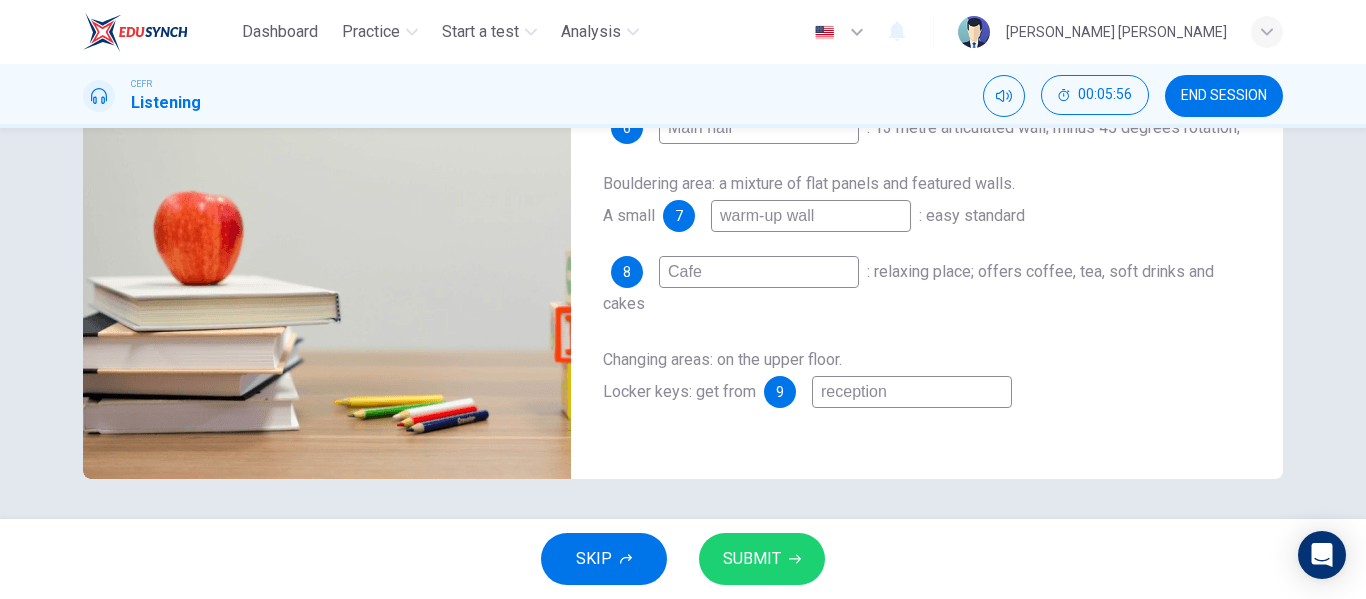type on "63" 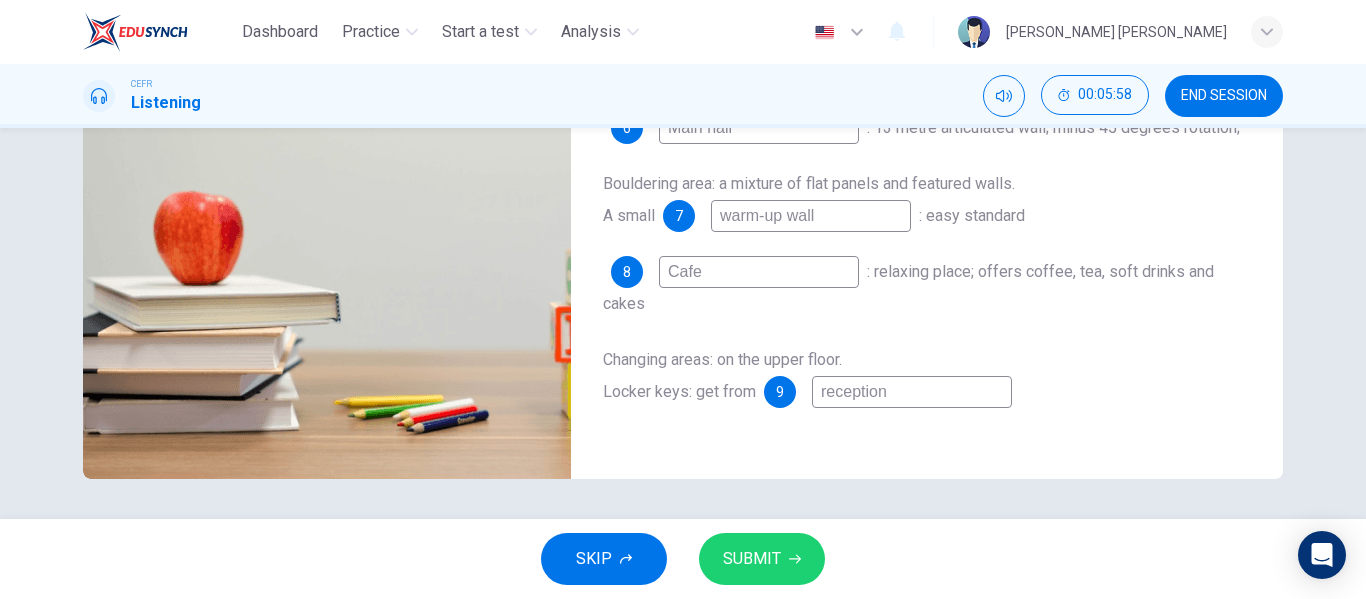 type on "63" 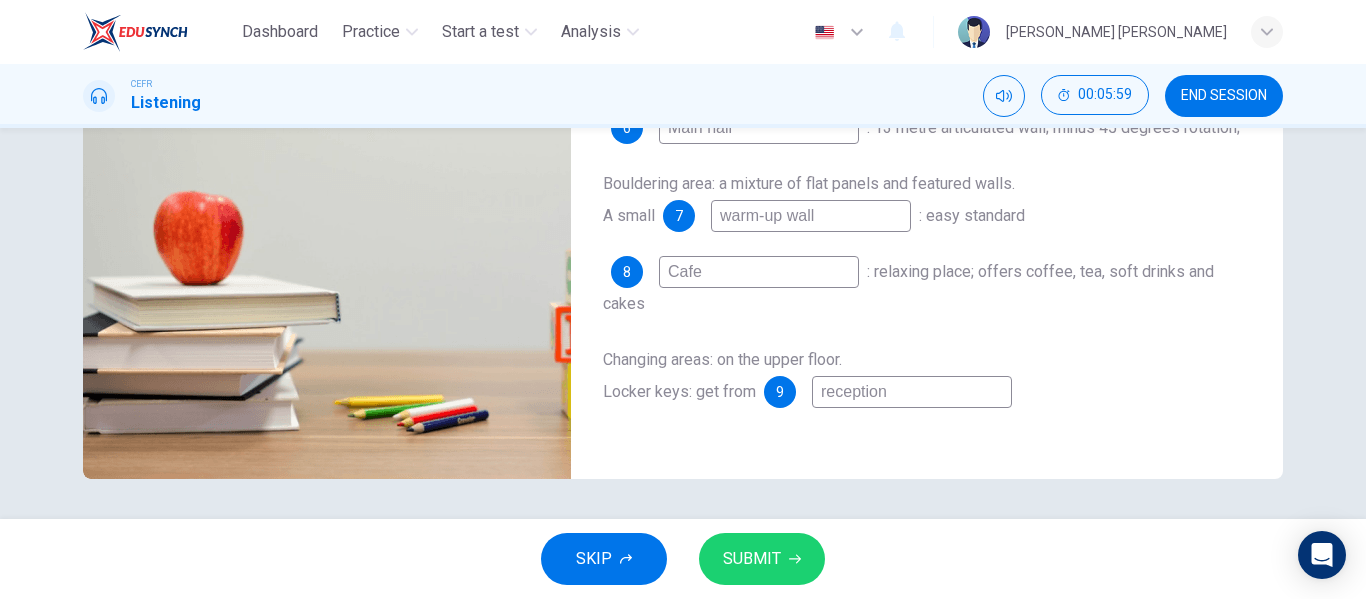 type on "reception" 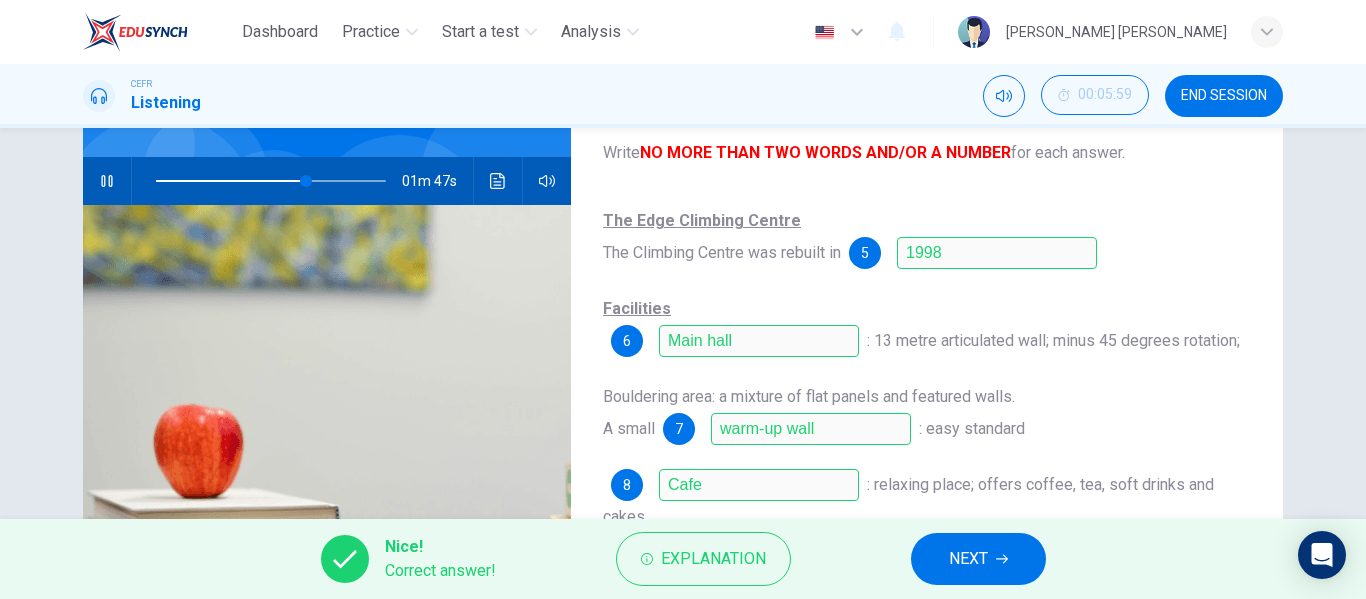 scroll, scrollTop: 384, scrollLeft: 0, axis: vertical 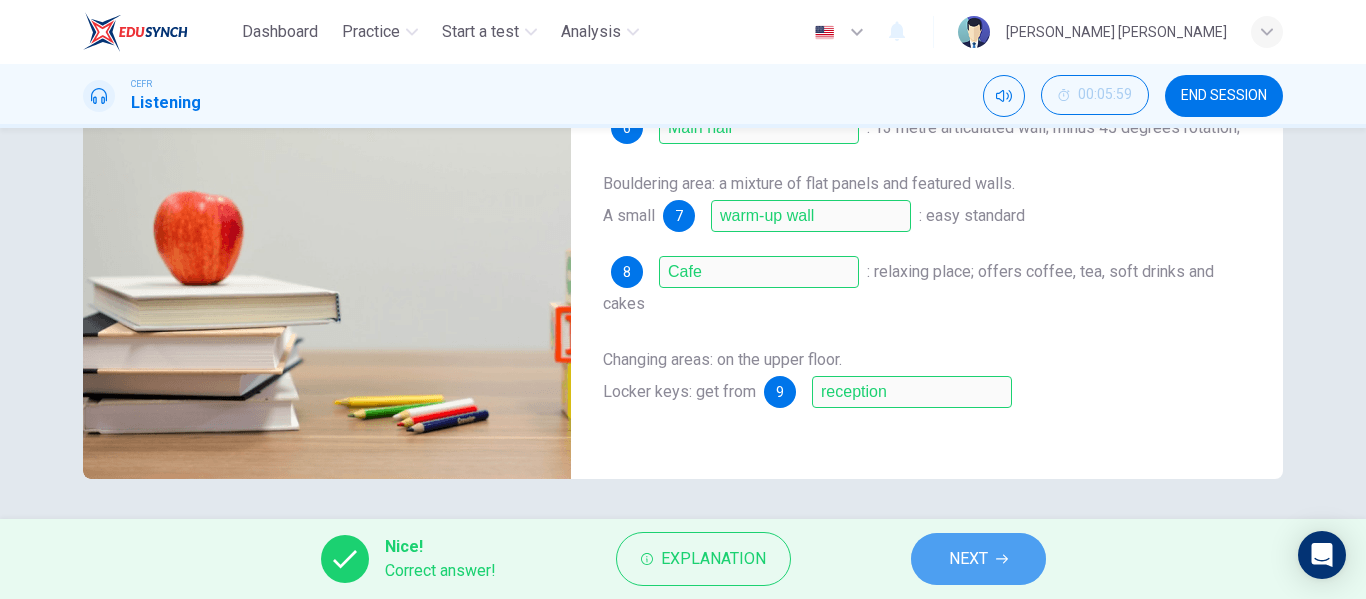 click on "NEXT" at bounding box center (968, 559) 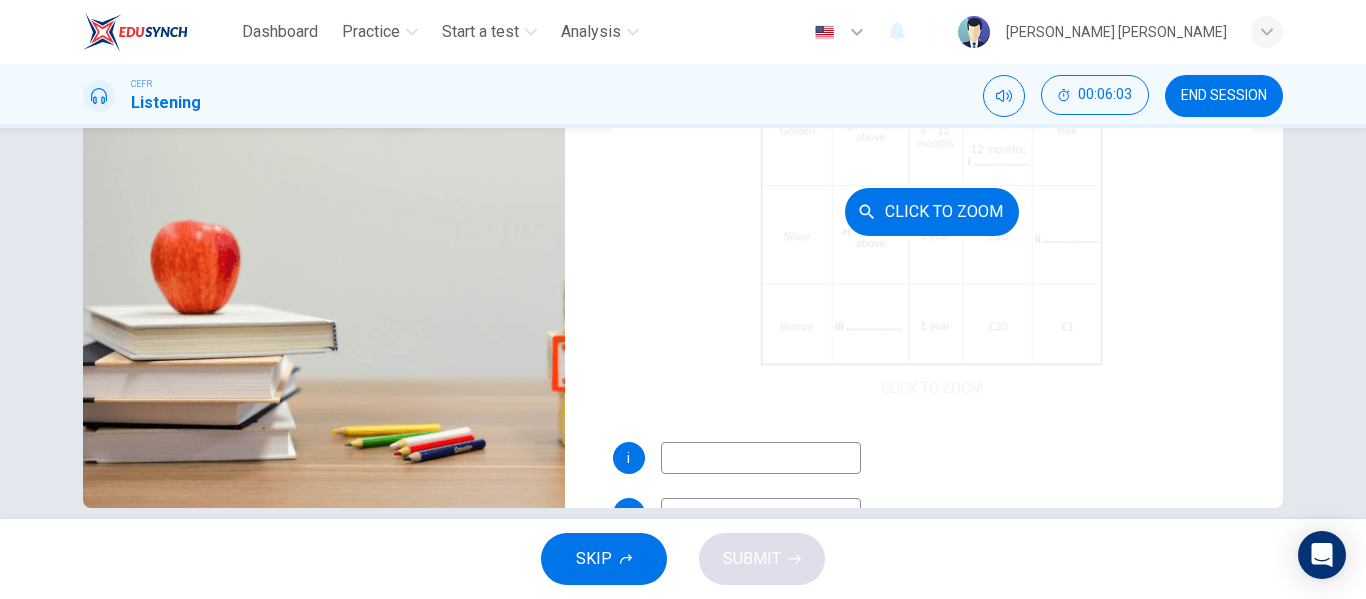 scroll, scrollTop: 356, scrollLeft: 0, axis: vertical 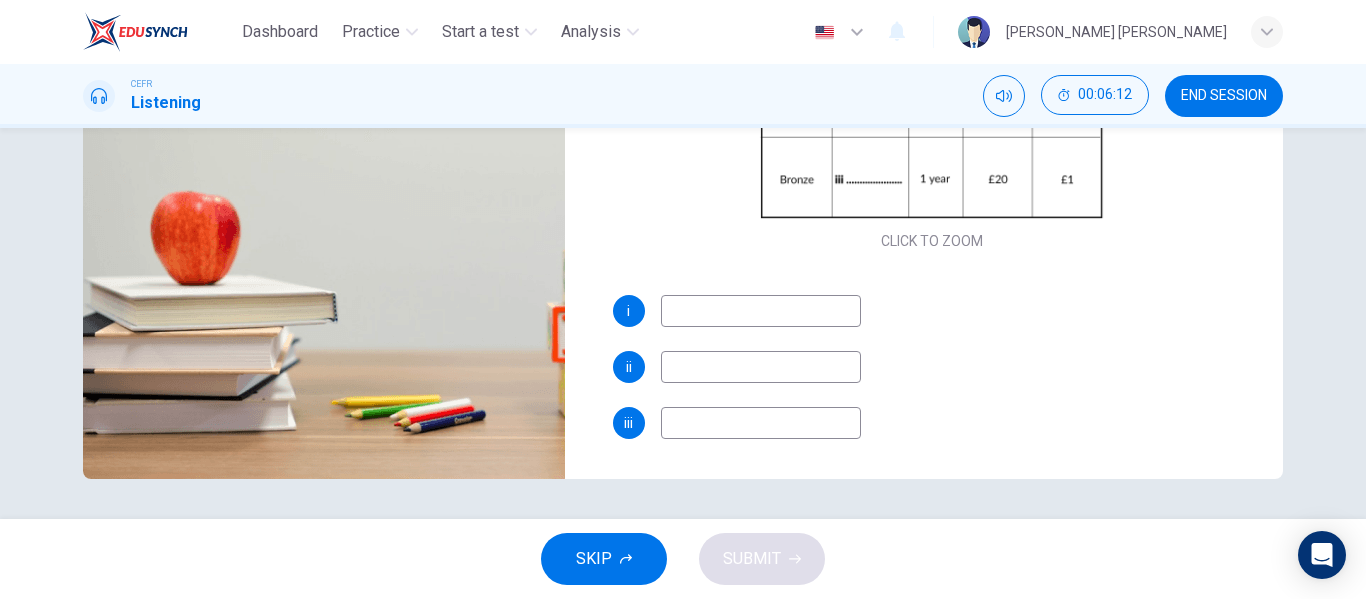 click at bounding box center [761, 311] 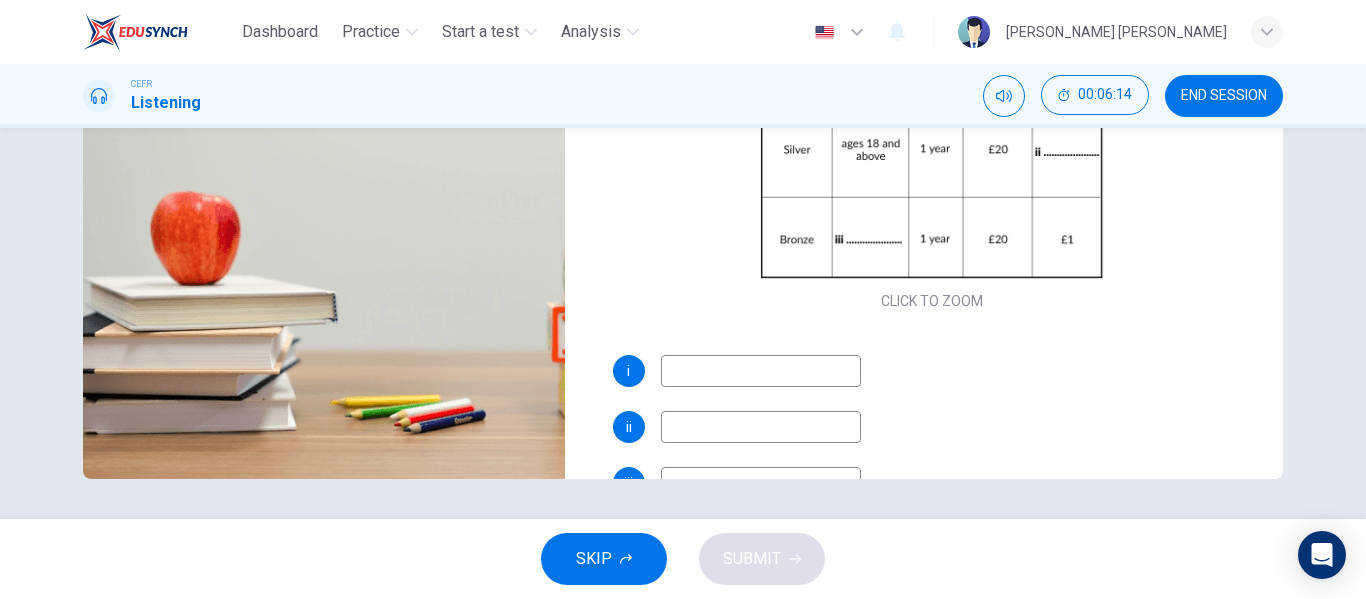 scroll, scrollTop: 0, scrollLeft: 0, axis: both 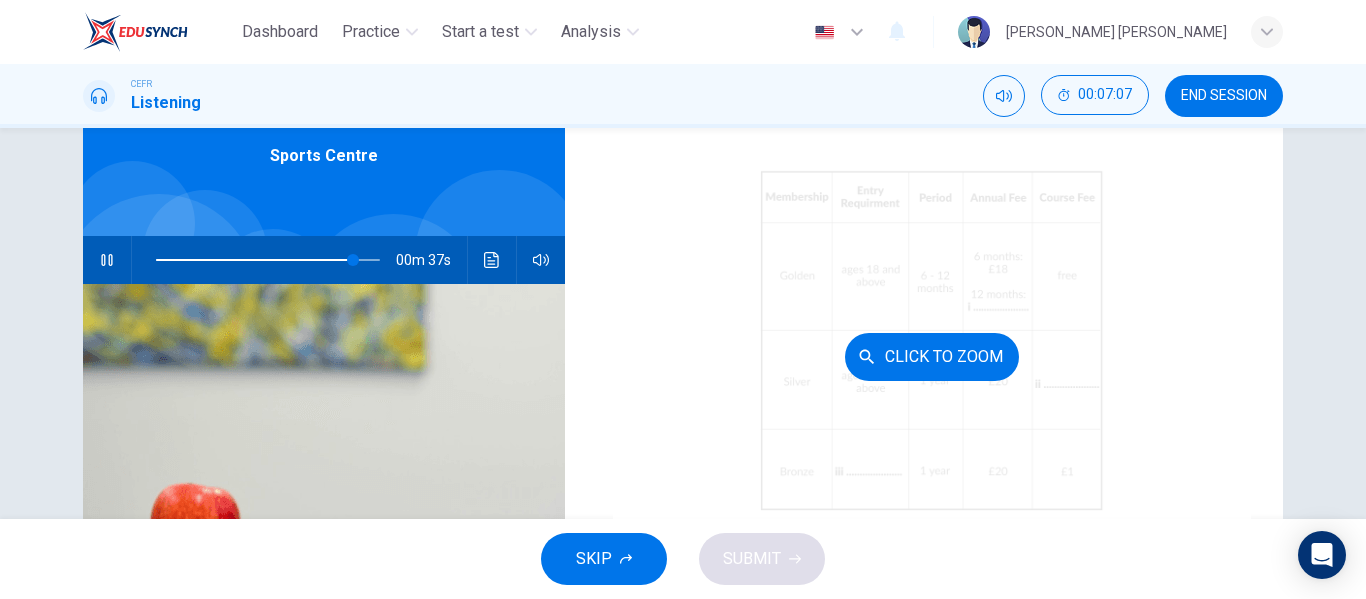 drag, startPoint x: 1301, startPoint y: 392, endPoint x: 648, endPoint y: 398, distance: 653.0276 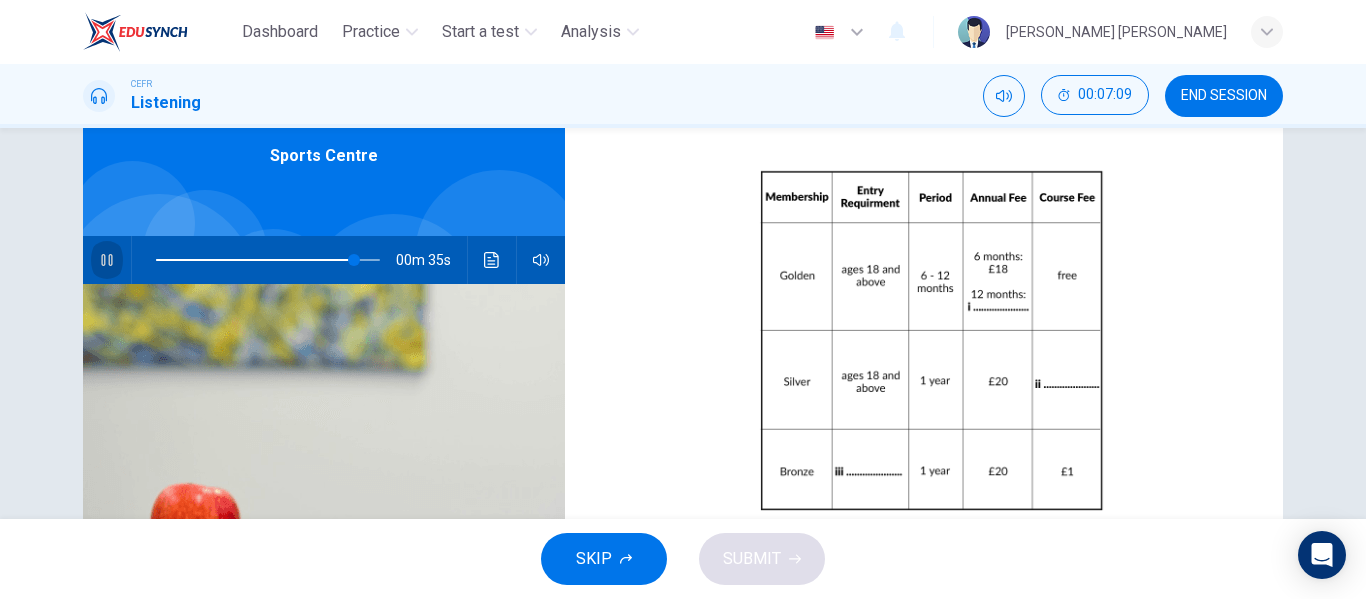 click 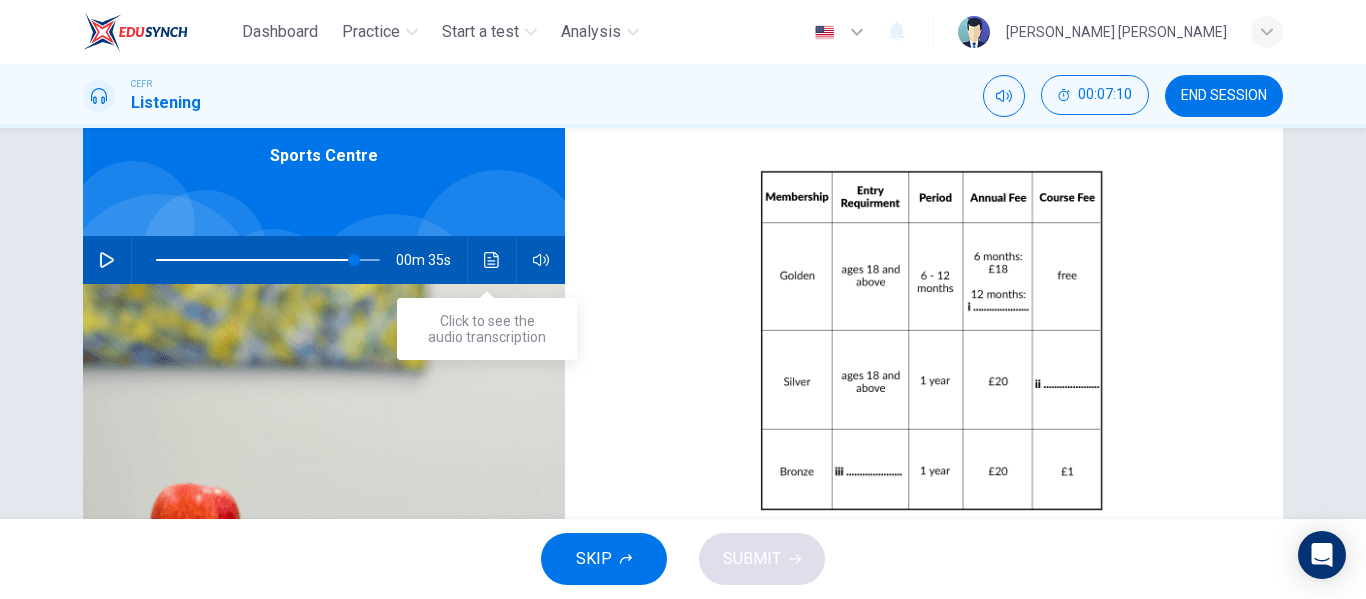 click on "00m 35s" at bounding box center [324, 260] 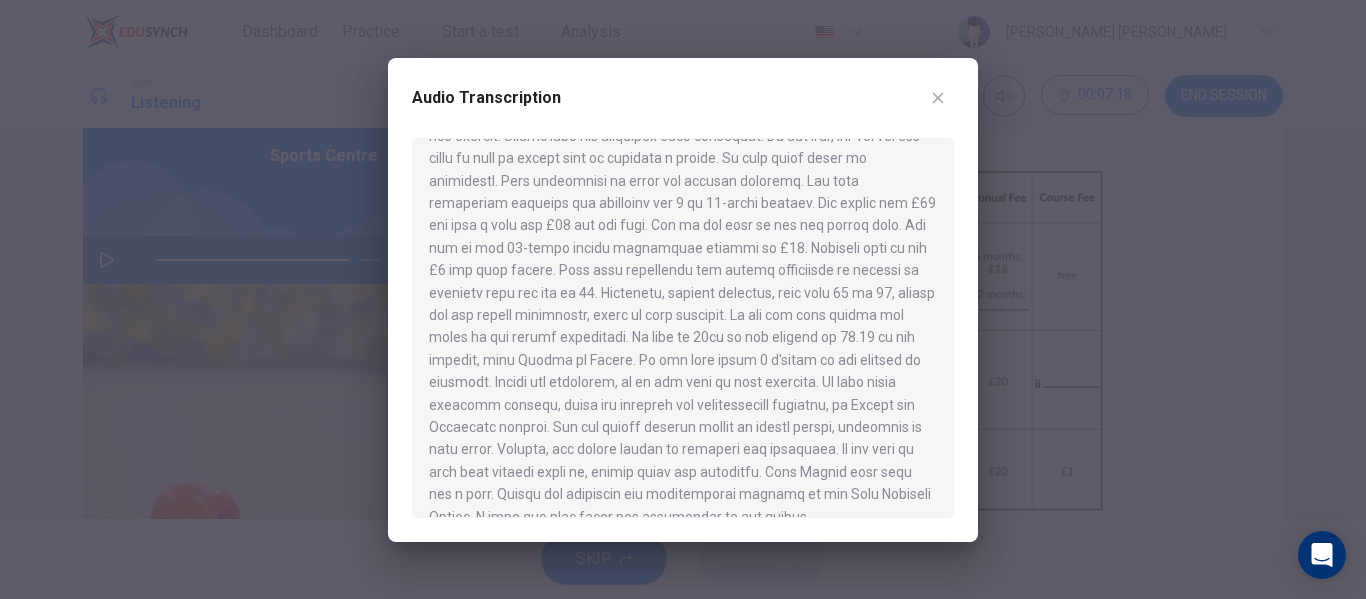 scroll, scrollTop: 566, scrollLeft: 0, axis: vertical 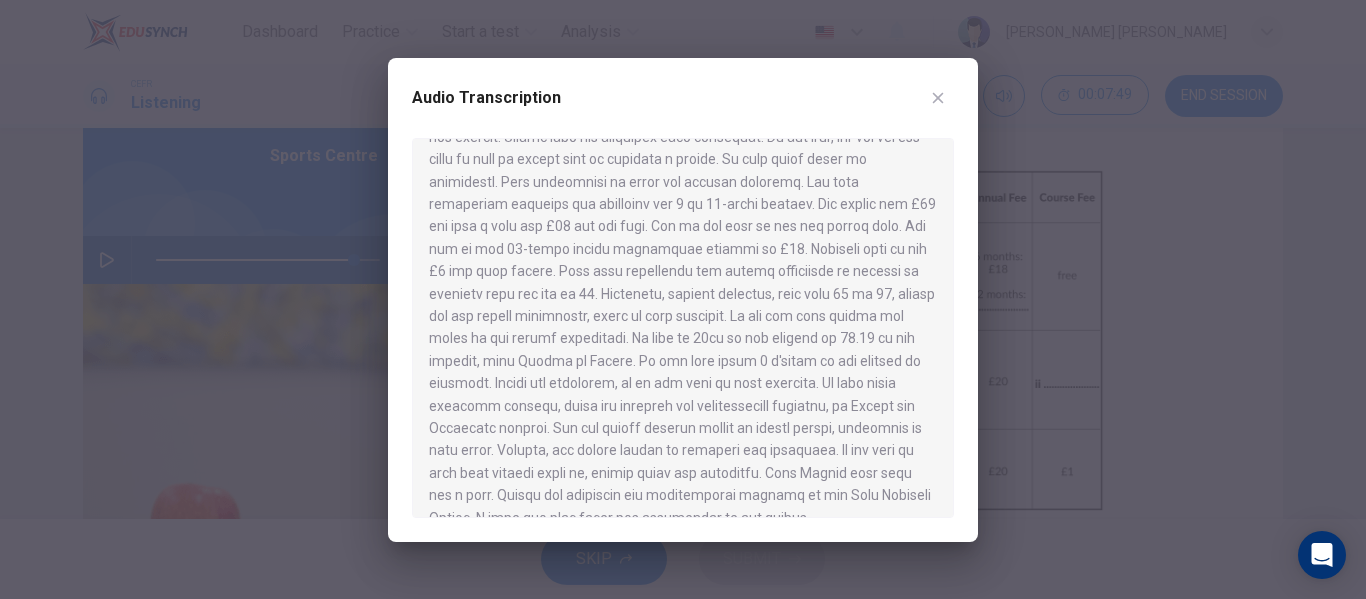 click at bounding box center [683, 299] 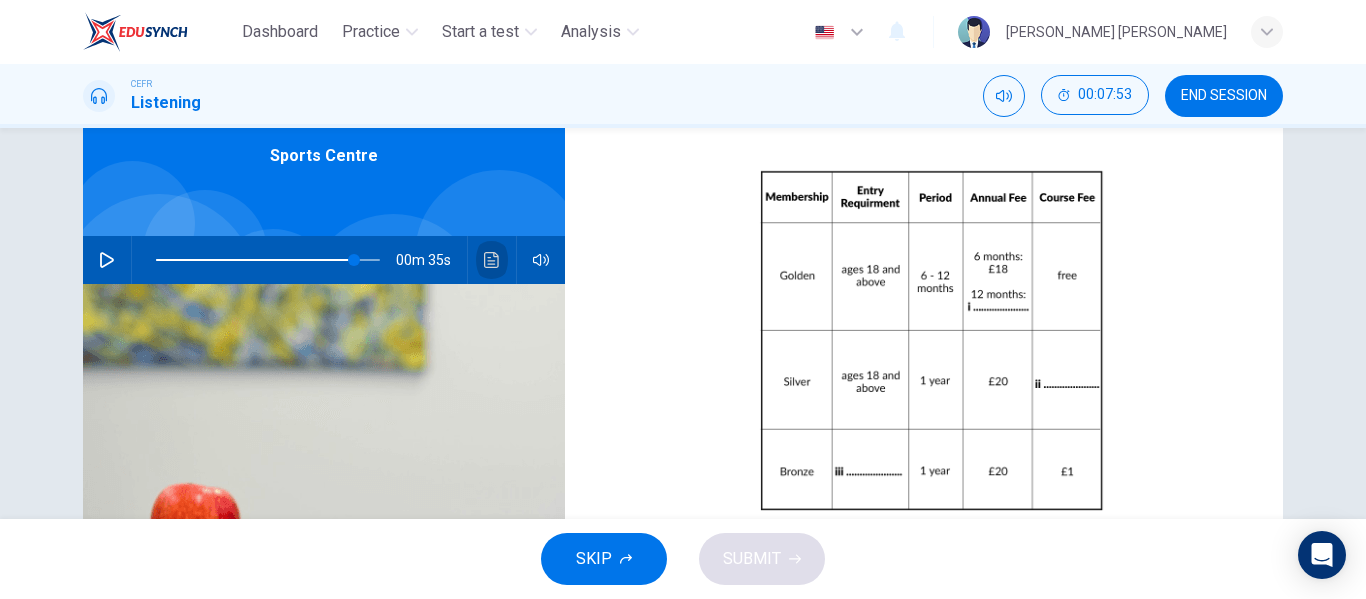 click 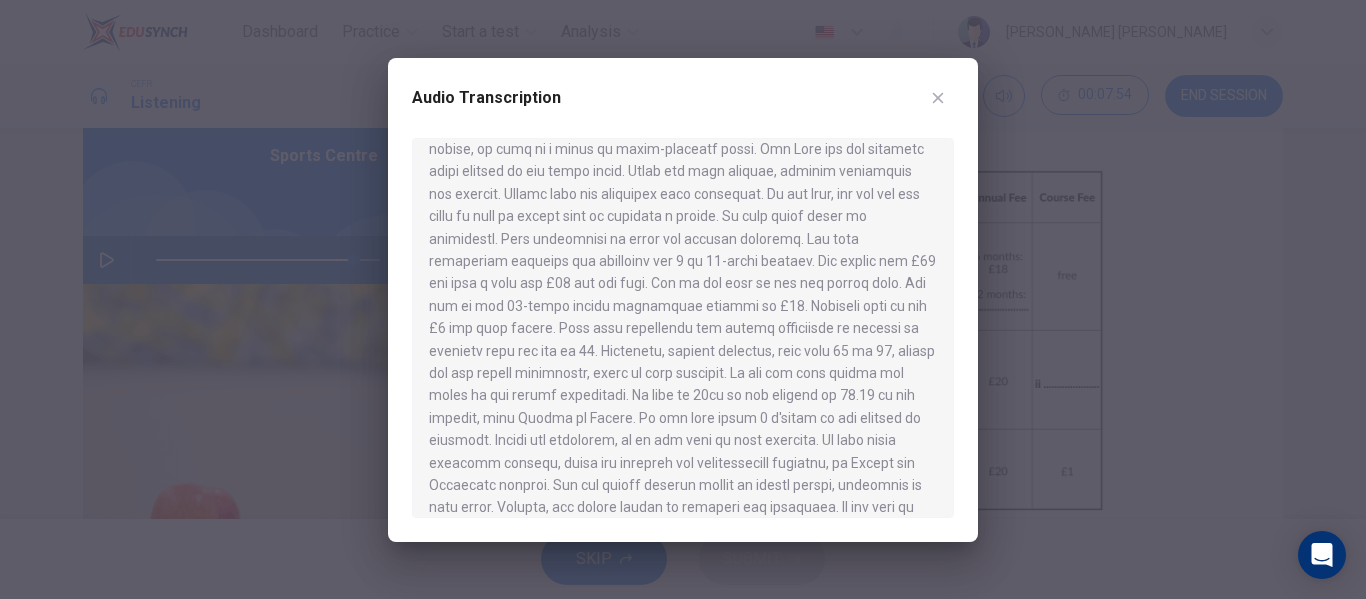 scroll, scrollTop: 510, scrollLeft: 0, axis: vertical 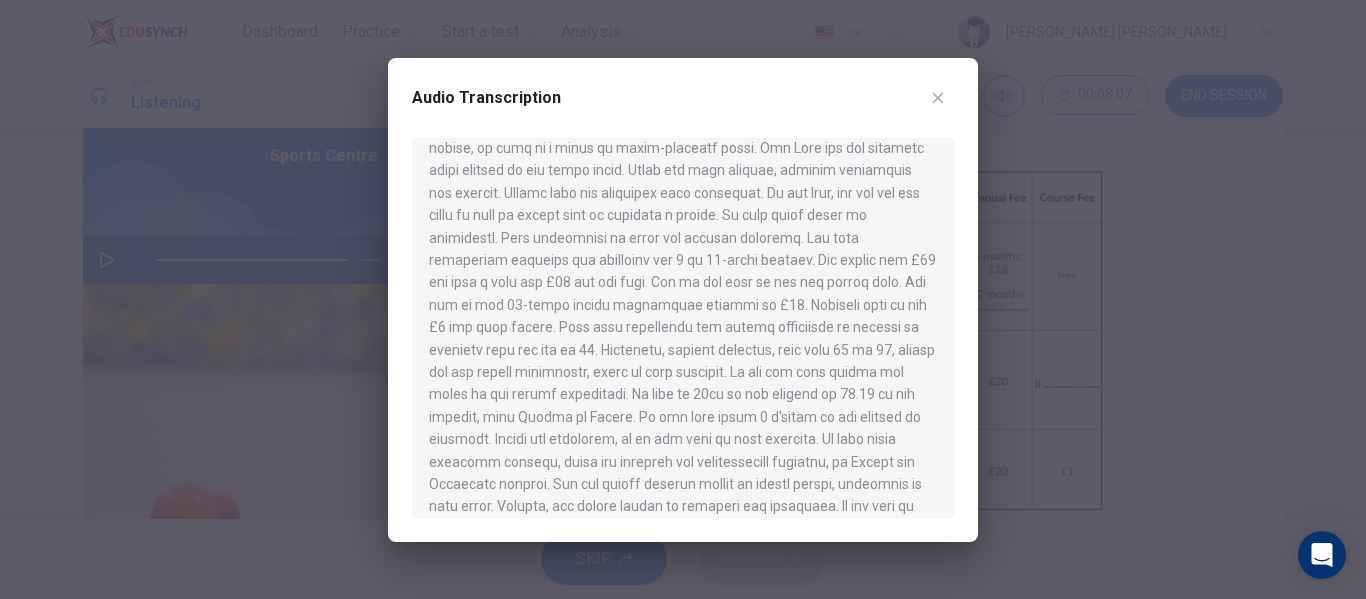 click at bounding box center (683, 299) 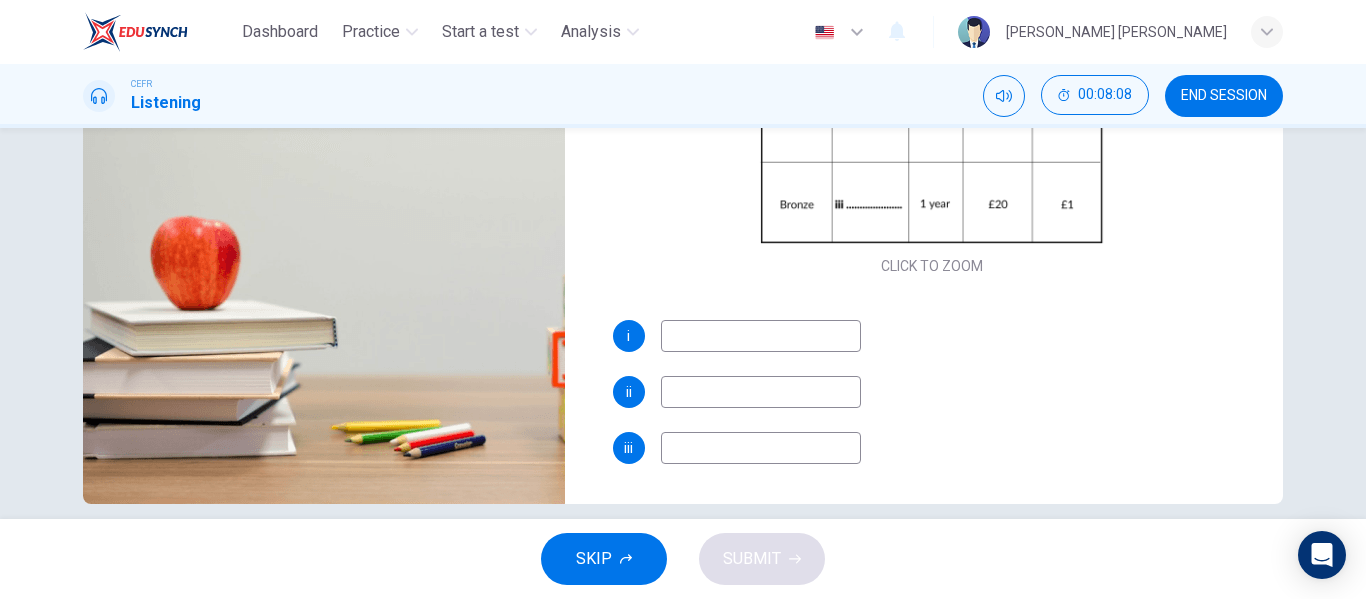 scroll, scrollTop: 384, scrollLeft: 0, axis: vertical 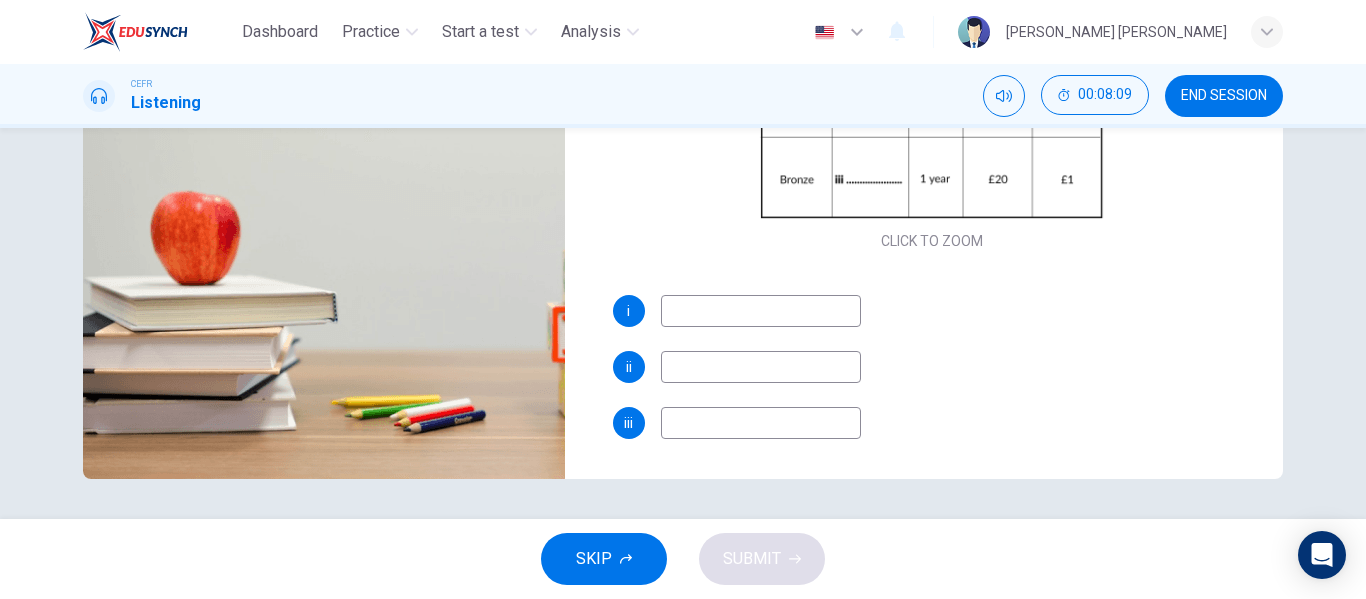 click at bounding box center [761, 311] 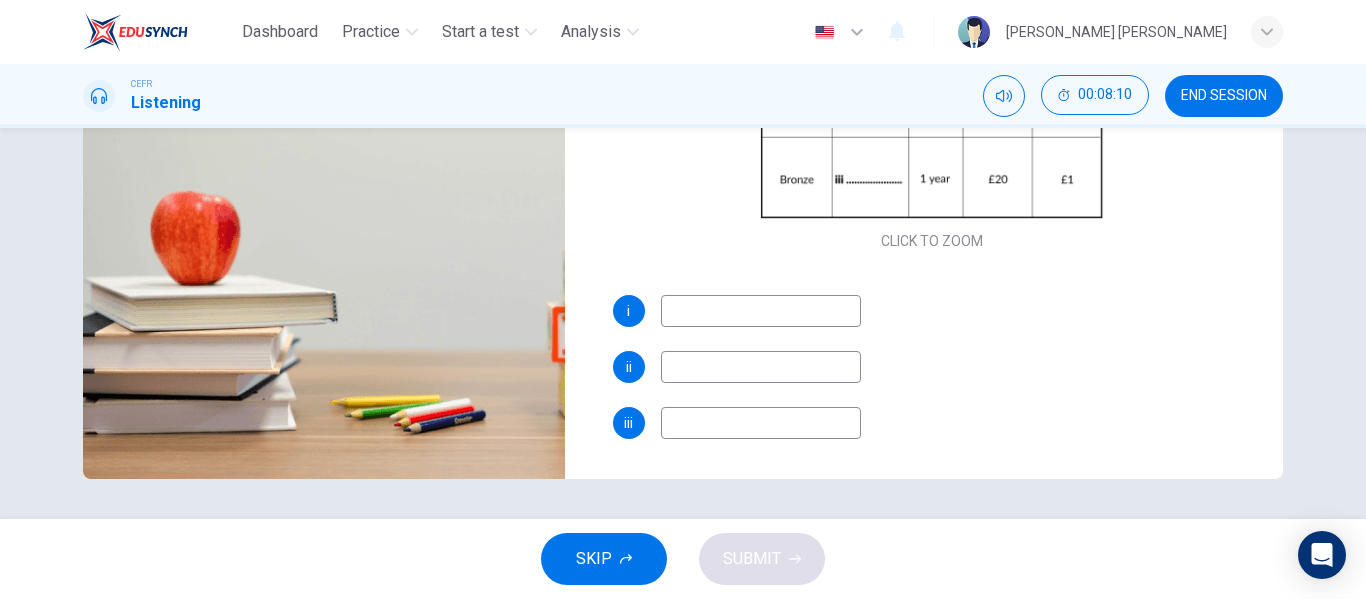 scroll, scrollTop: 0, scrollLeft: 0, axis: both 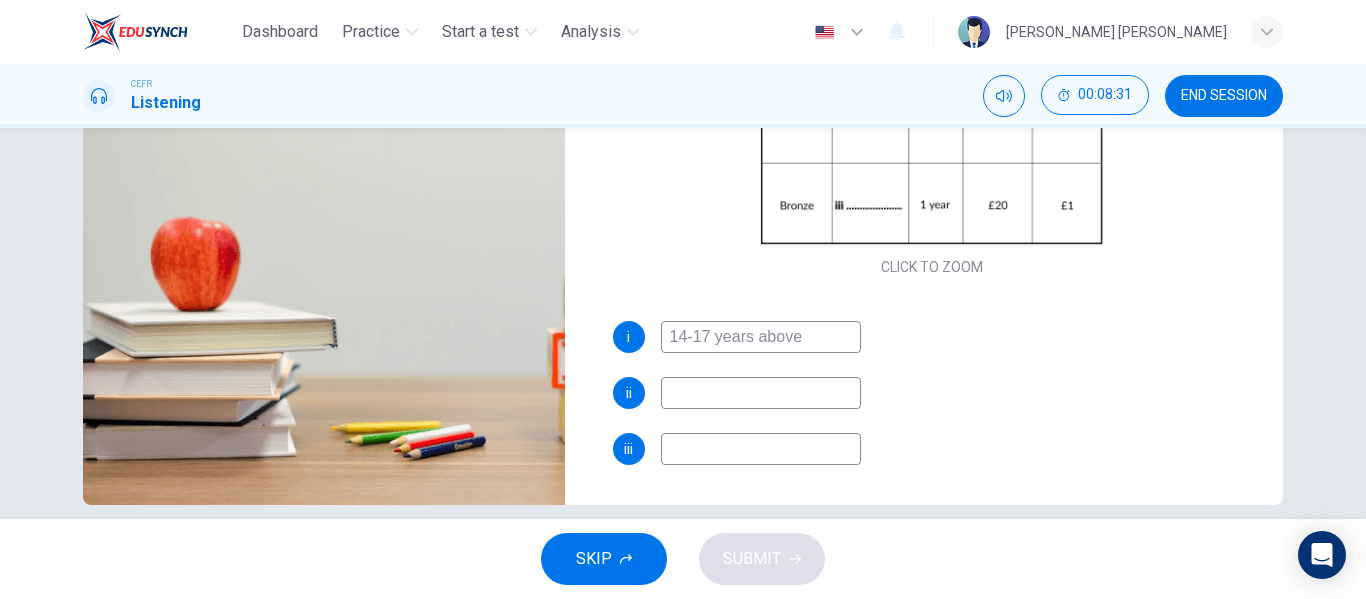 type on "14-17 years above" 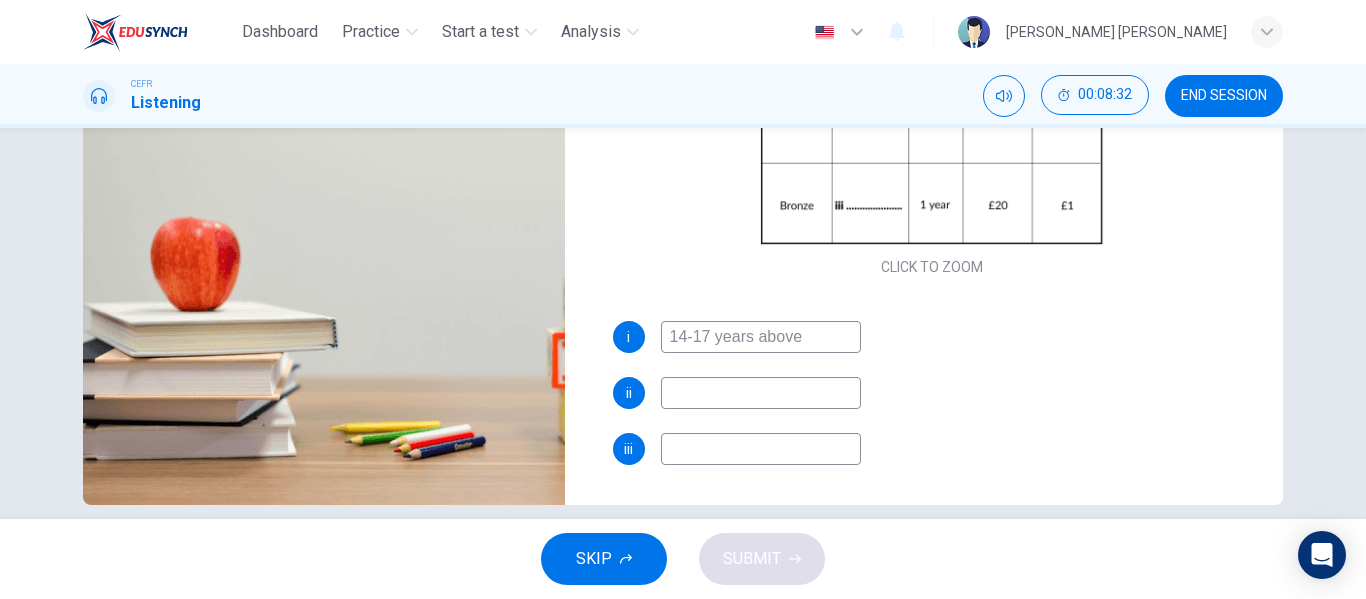 scroll, scrollTop: 0, scrollLeft: 0, axis: both 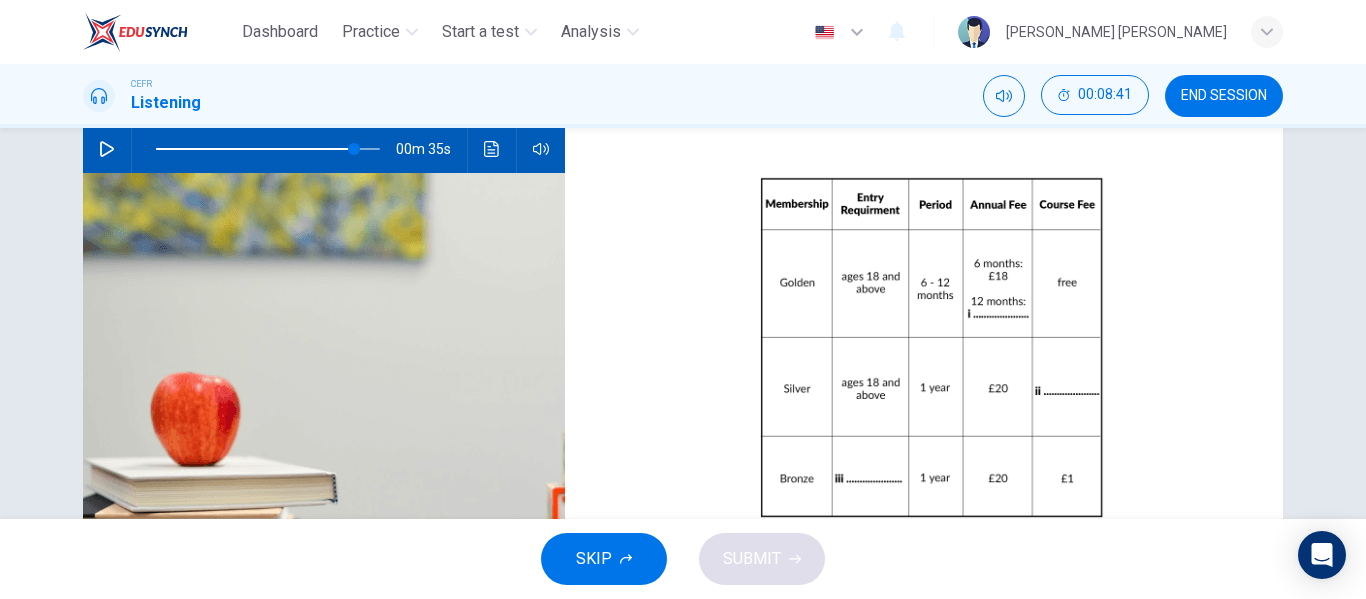 type on "30" 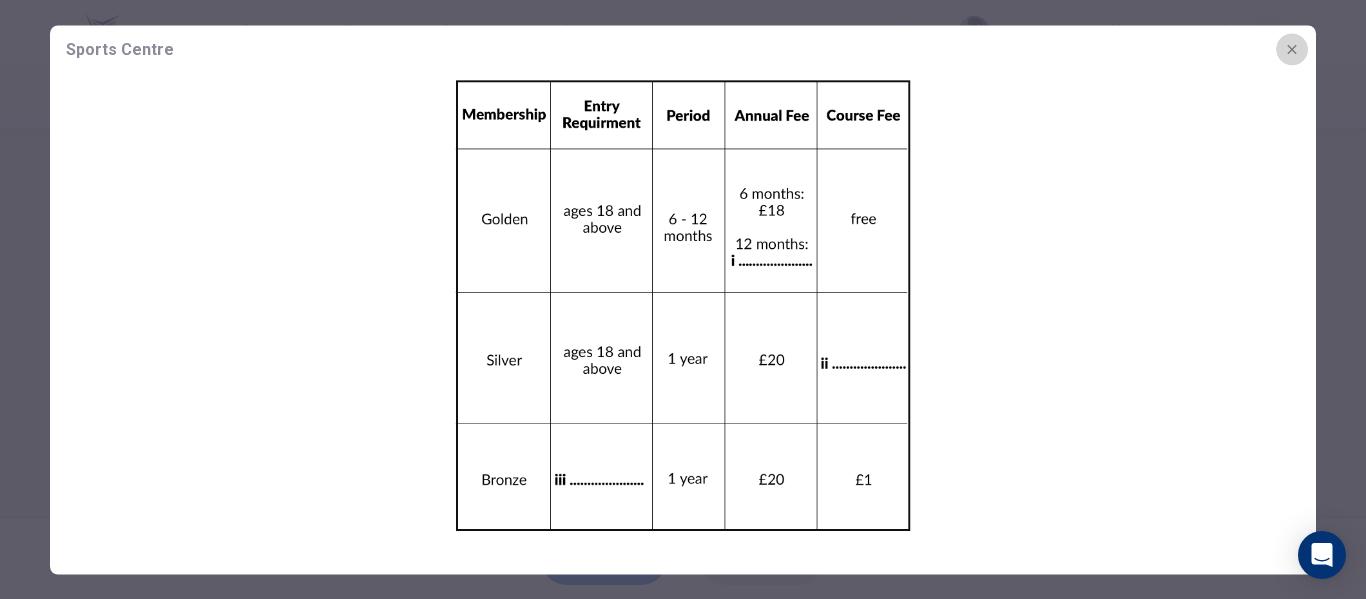click 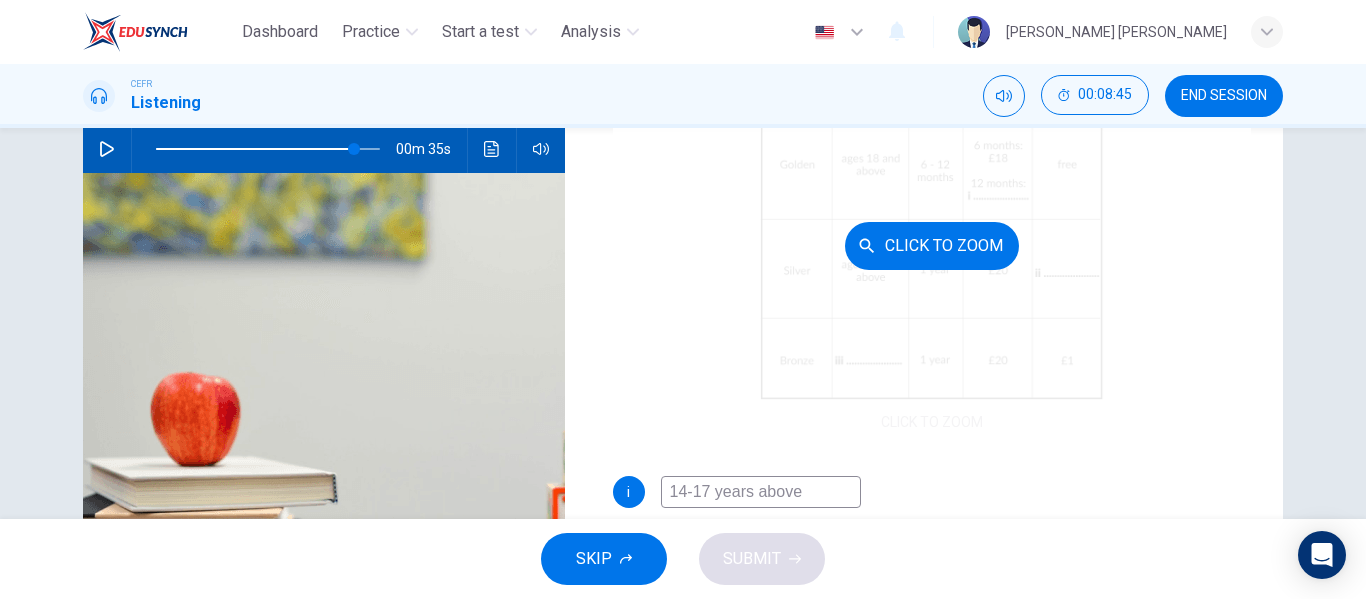 scroll, scrollTop: 118, scrollLeft: 0, axis: vertical 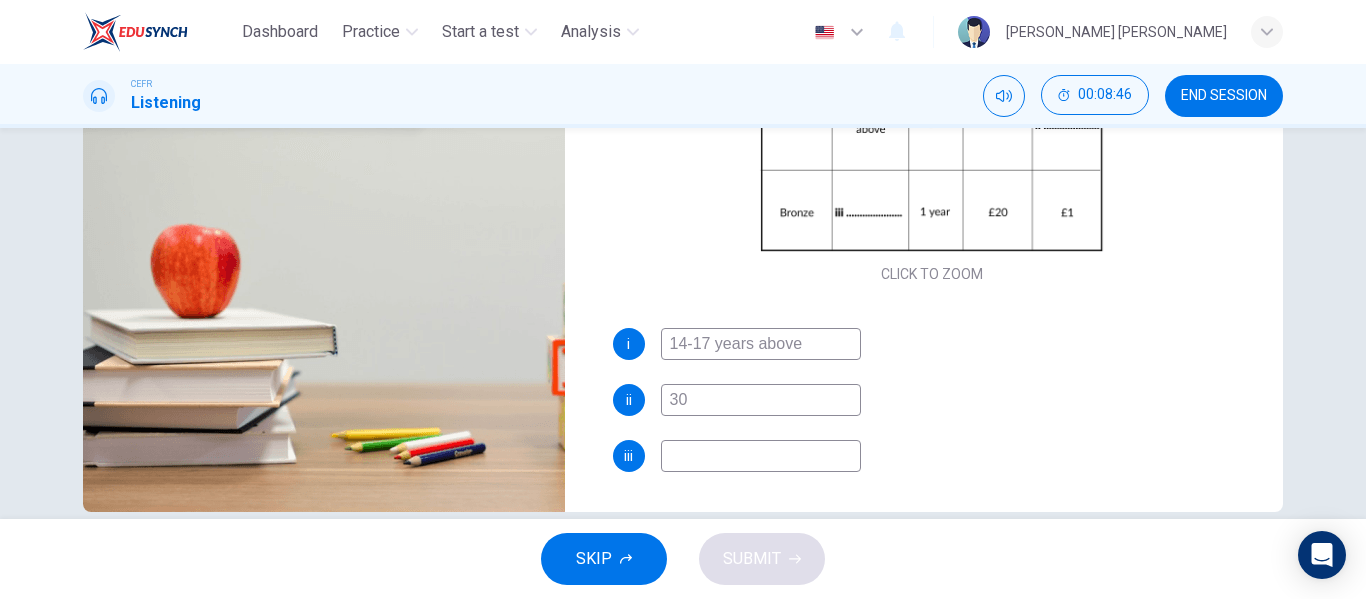 click at bounding box center (761, 456) 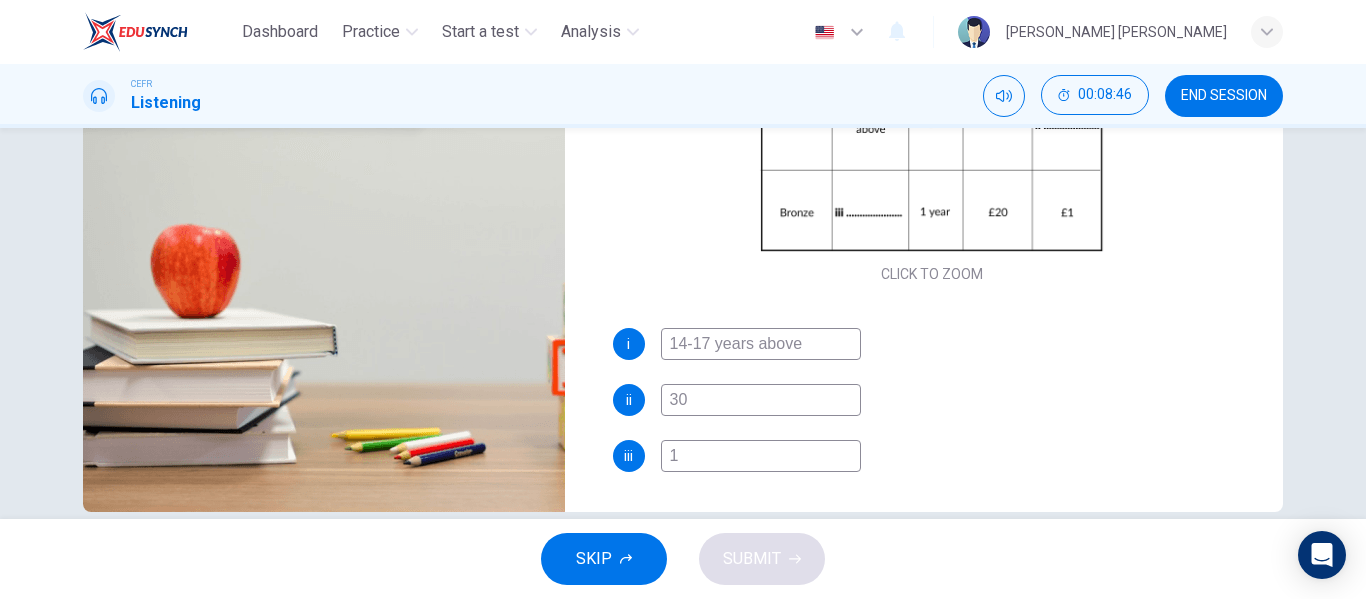 type on "89" 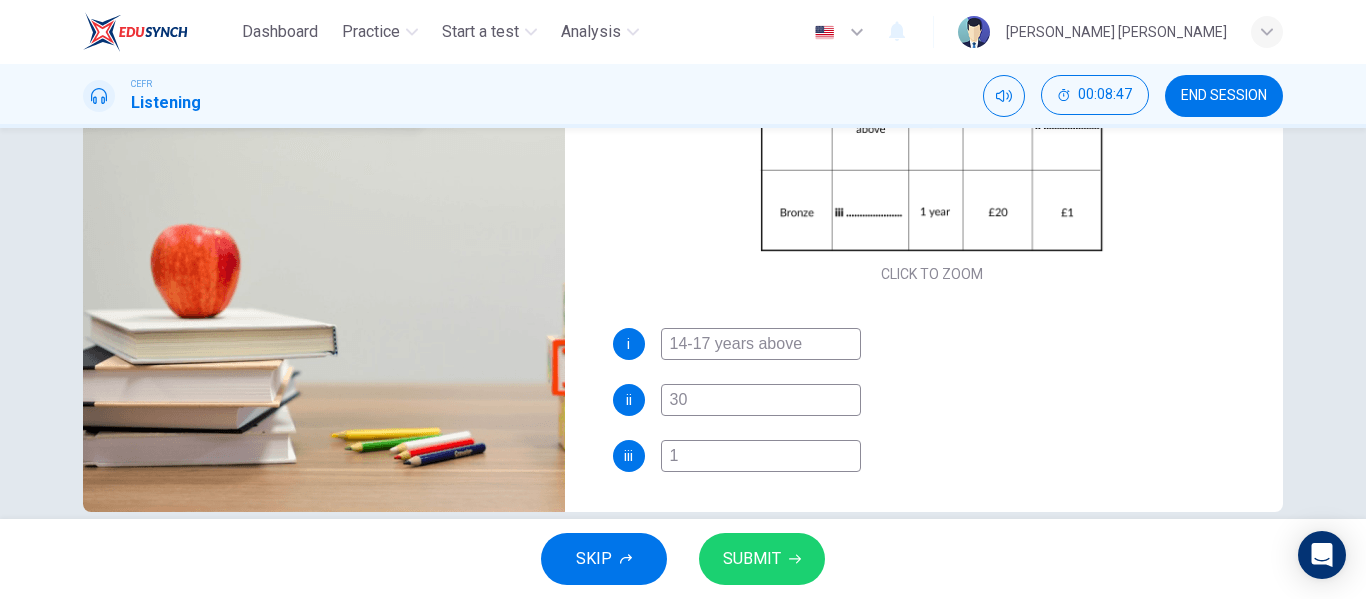 type on "1" 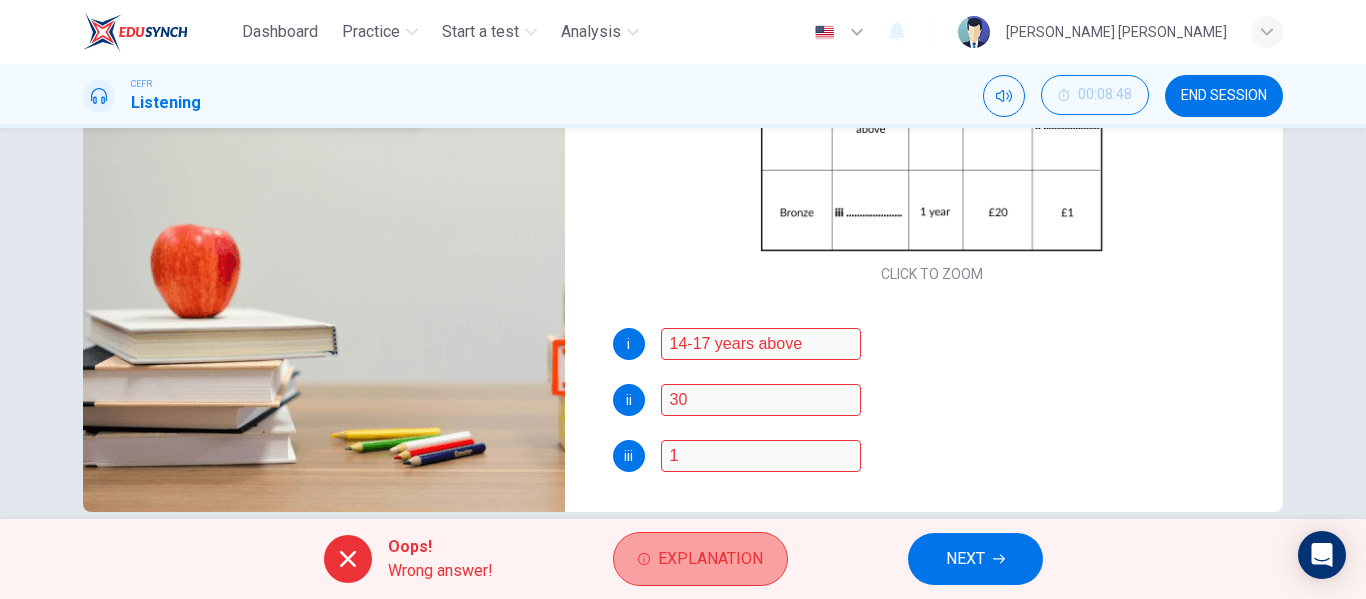 click on "Explanation" at bounding box center (710, 559) 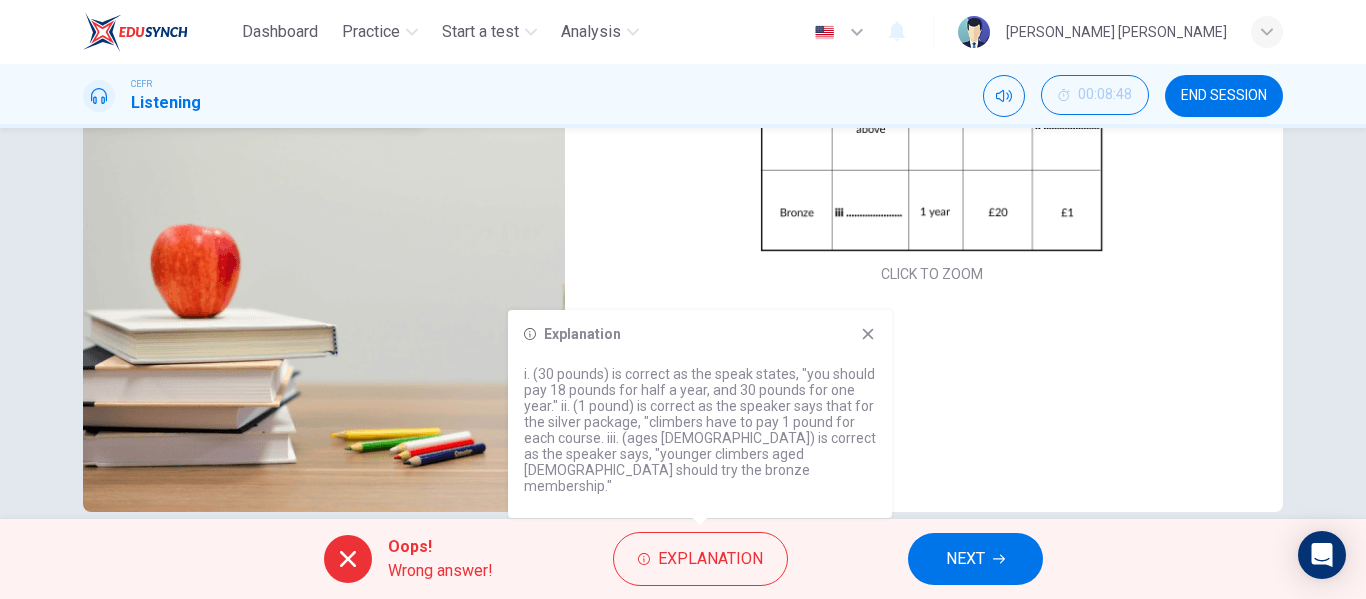 click on "NEXT" at bounding box center [965, 559] 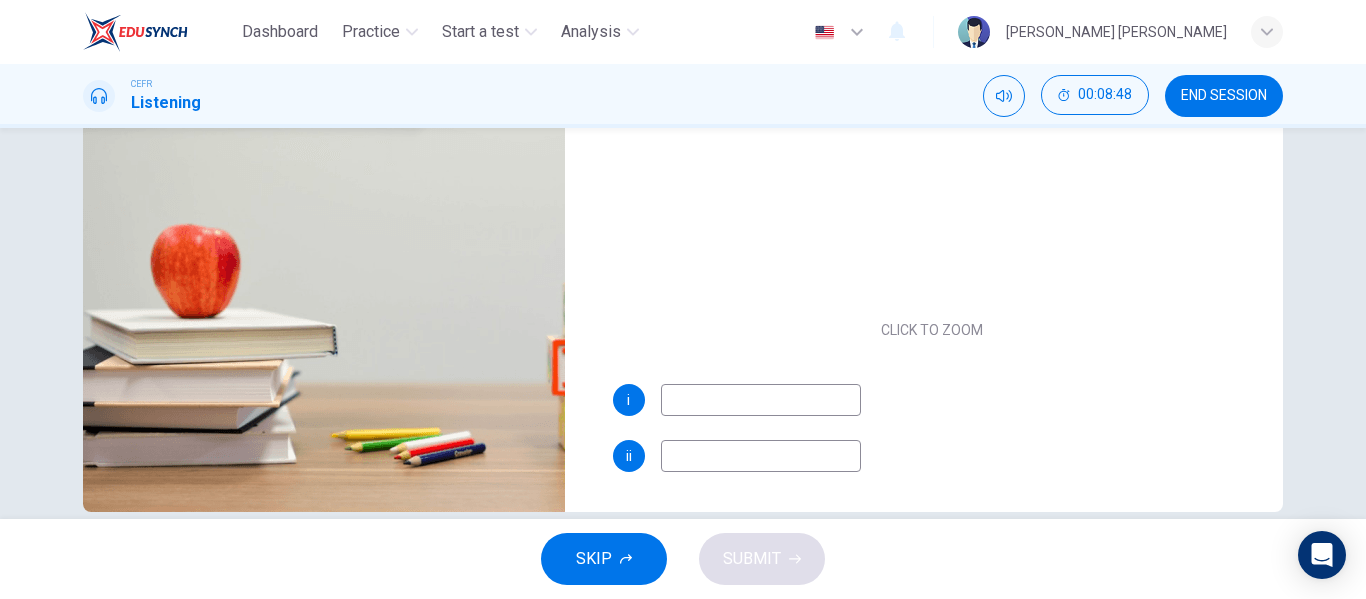 scroll, scrollTop: 62, scrollLeft: 0, axis: vertical 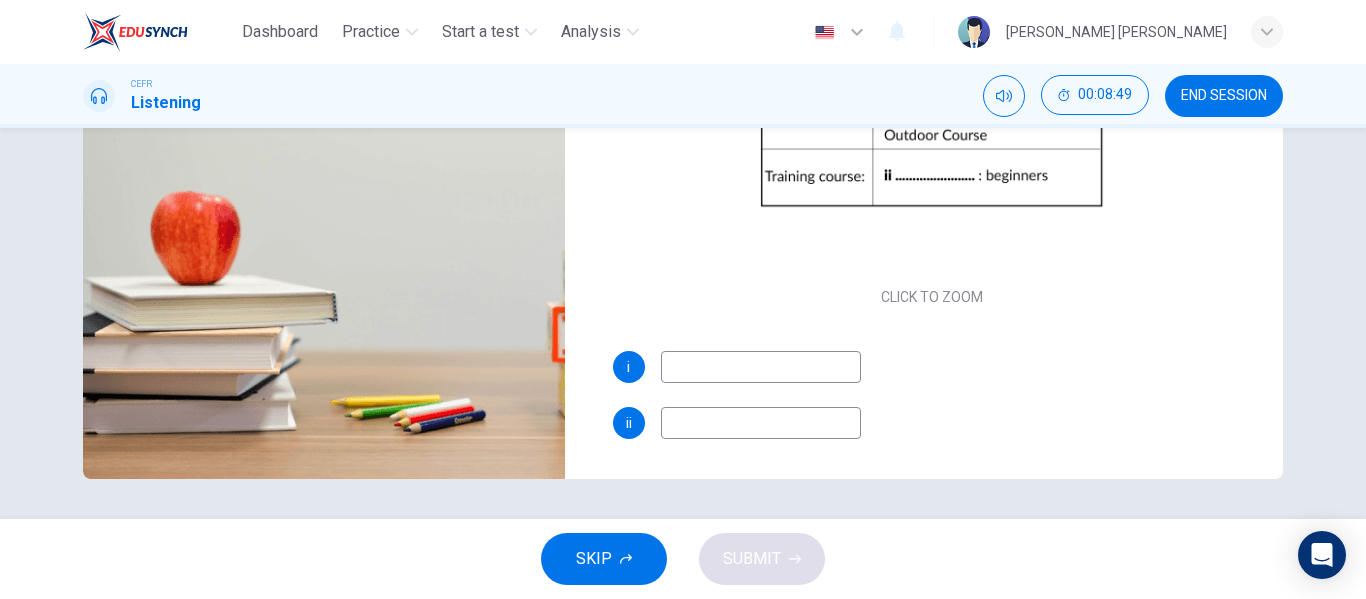 click on "SKIP" at bounding box center [604, 559] 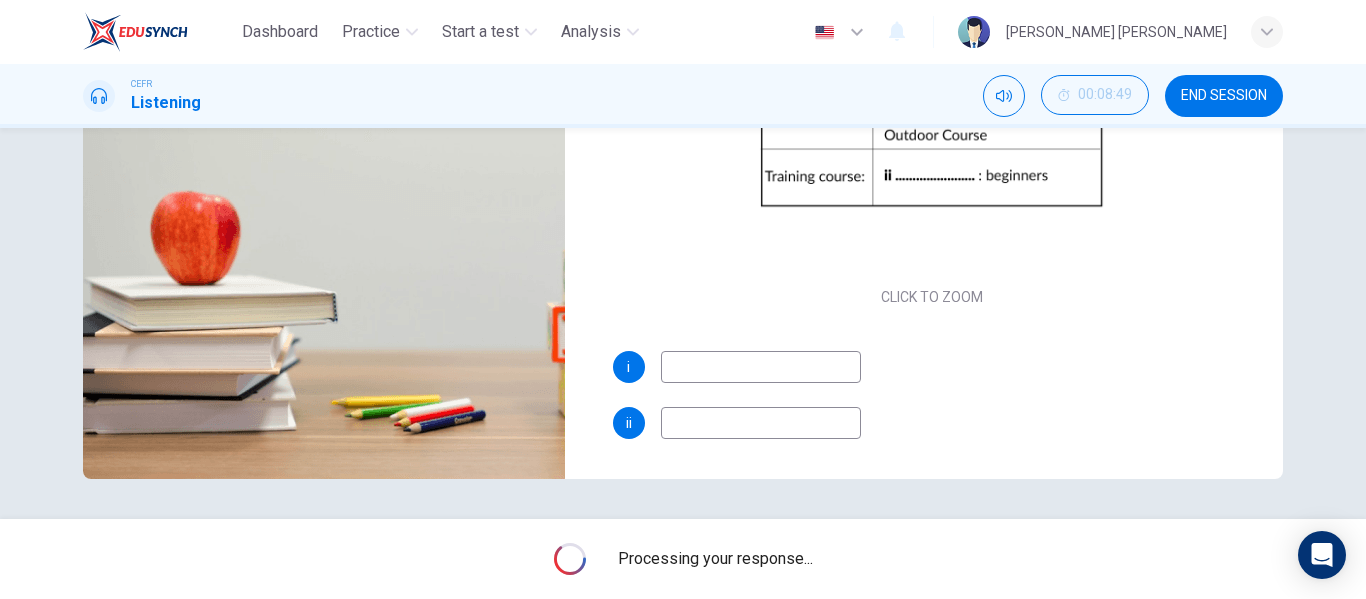 type on "89" 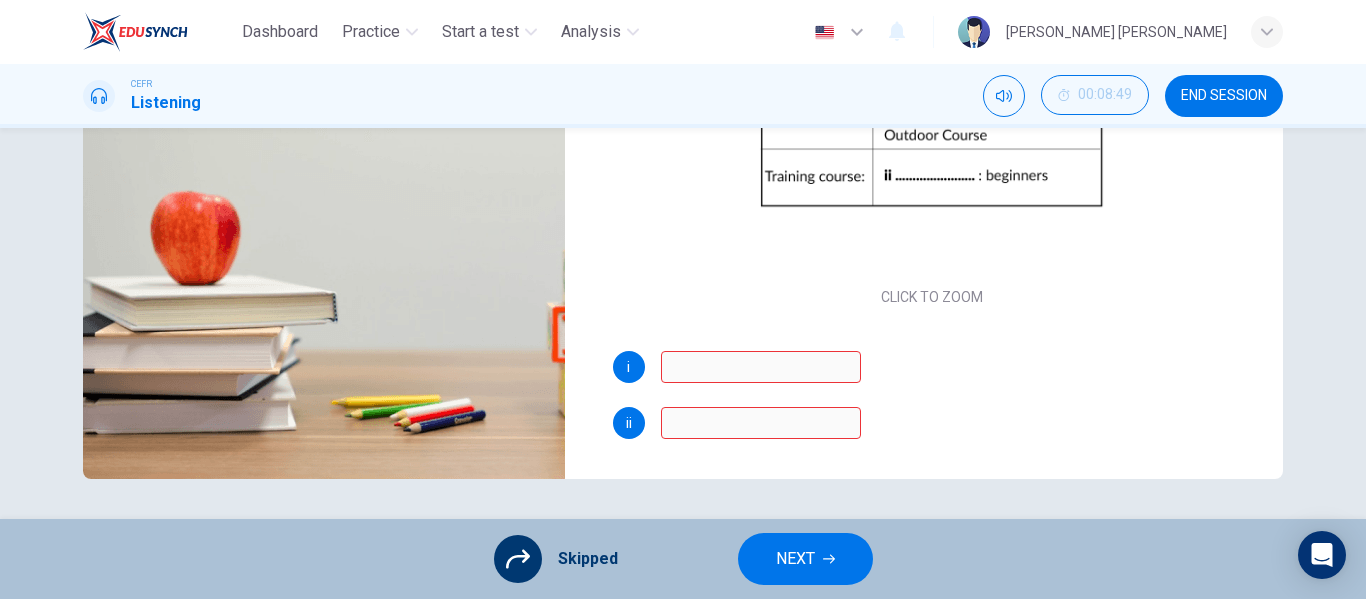 click 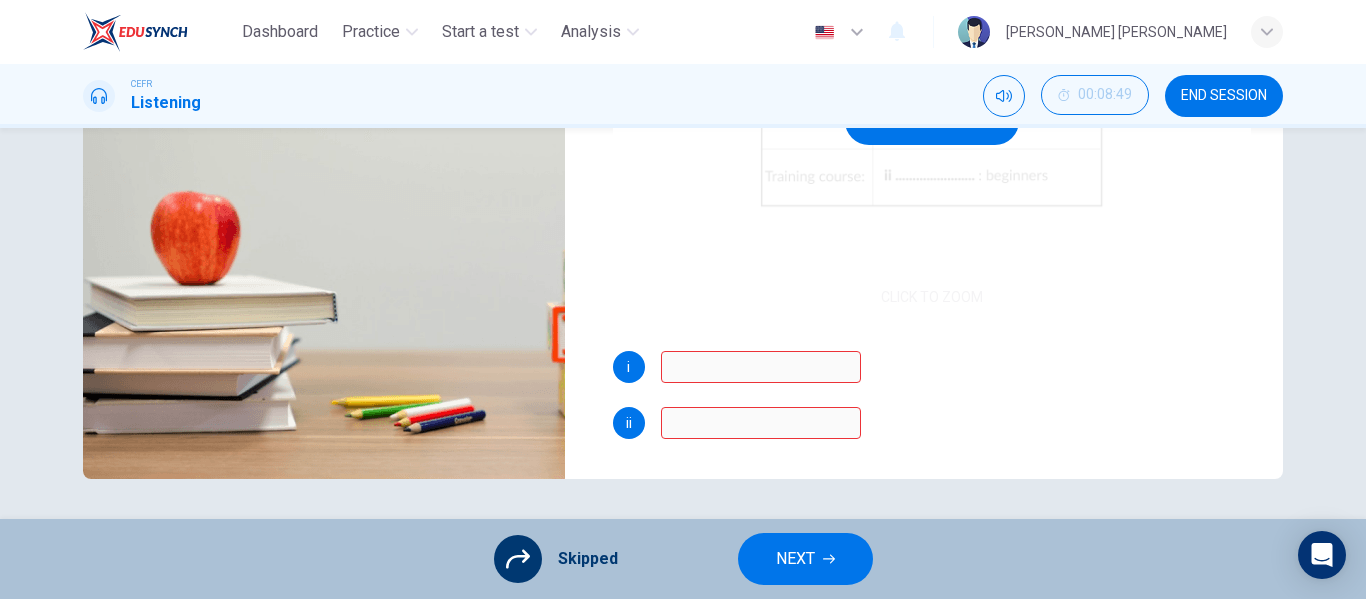 scroll, scrollTop: 0, scrollLeft: 0, axis: both 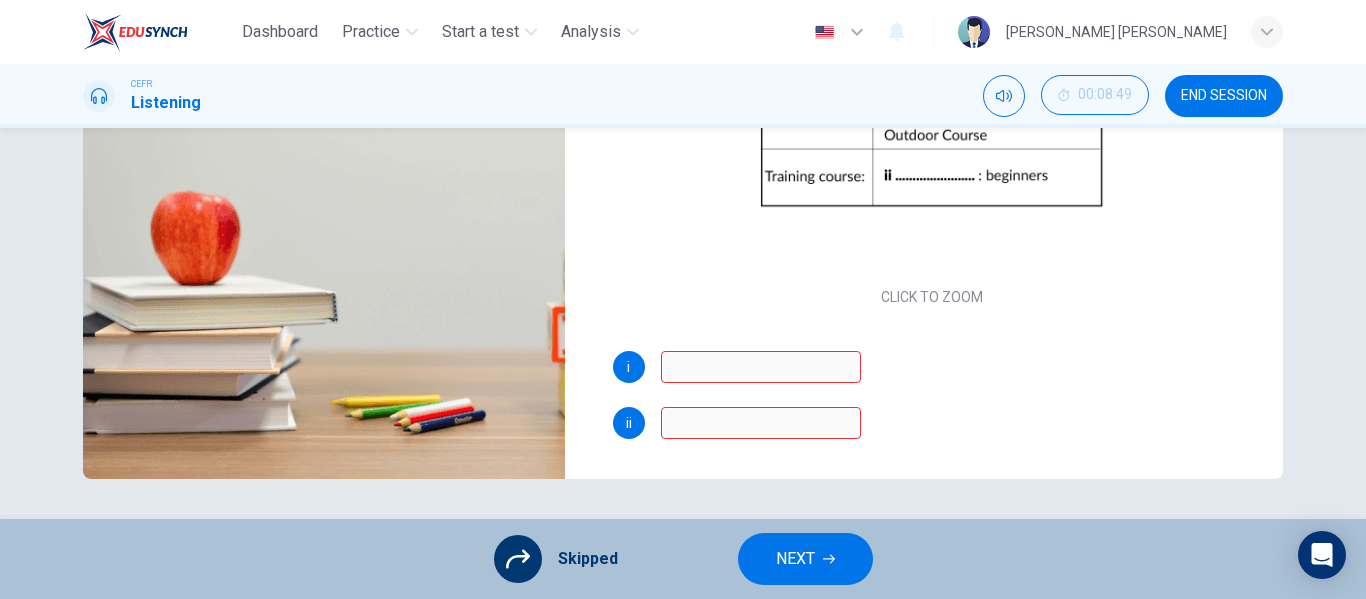 click on "END SESSION" at bounding box center (1224, 96) 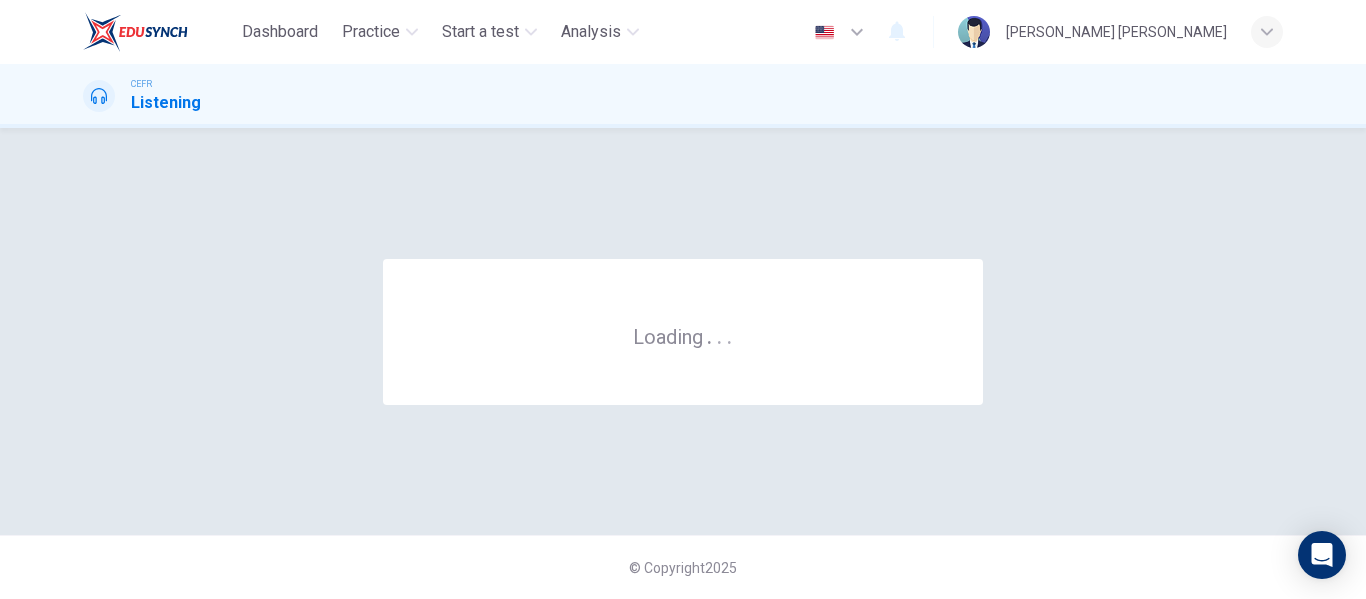 scroll, scrollTop: 0, scrollLeft: 0, axis: both 